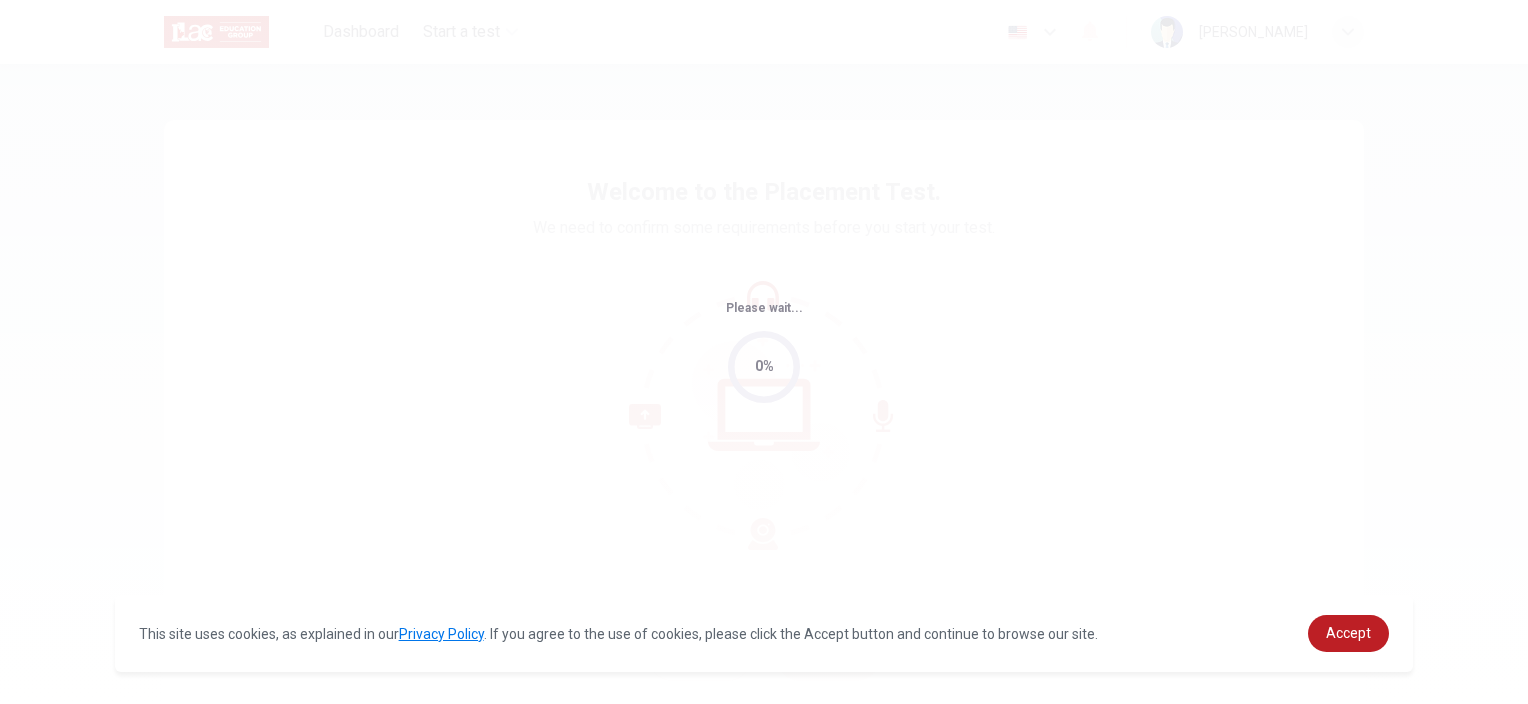 scroll, scrollTop: 0, scrollLeft: 0, axis: both 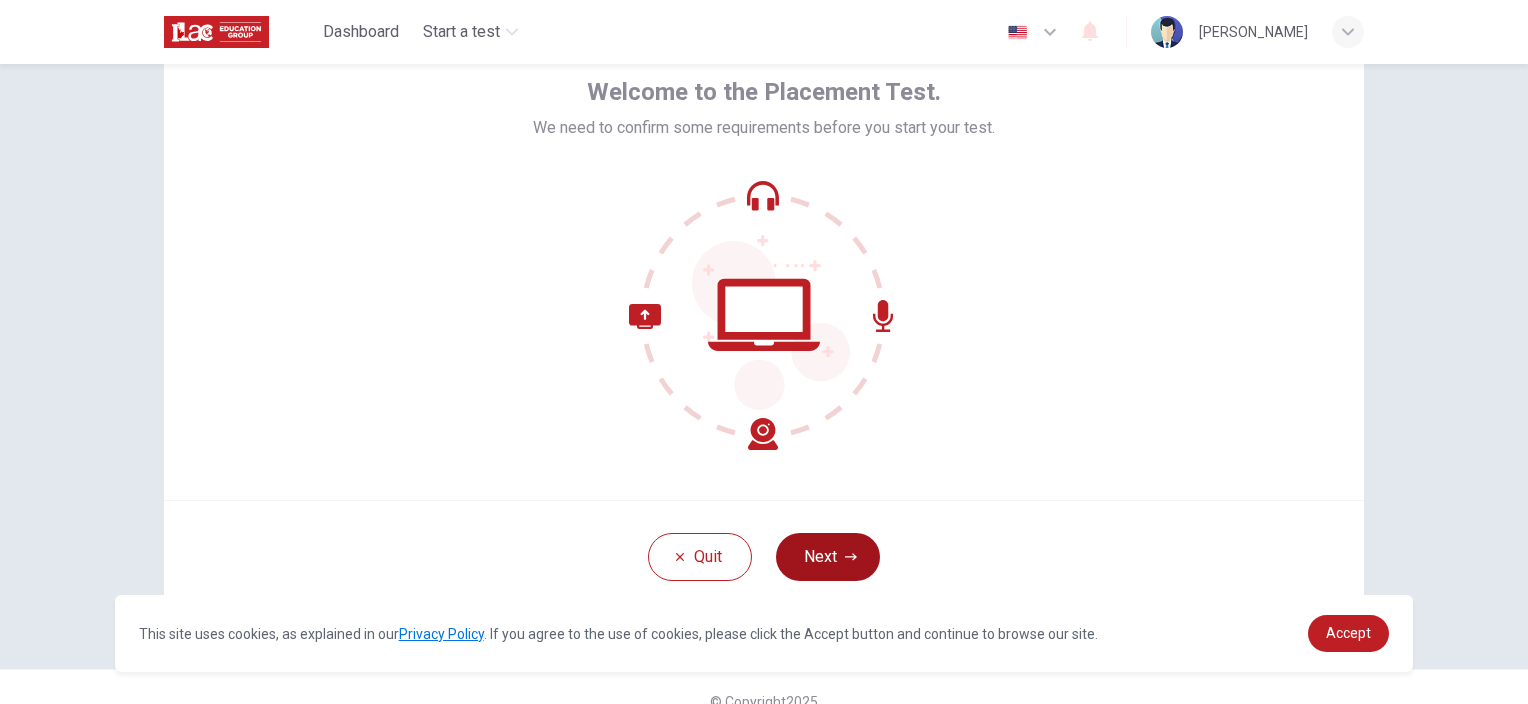 click on "Next" at bounding box center [828, 557] 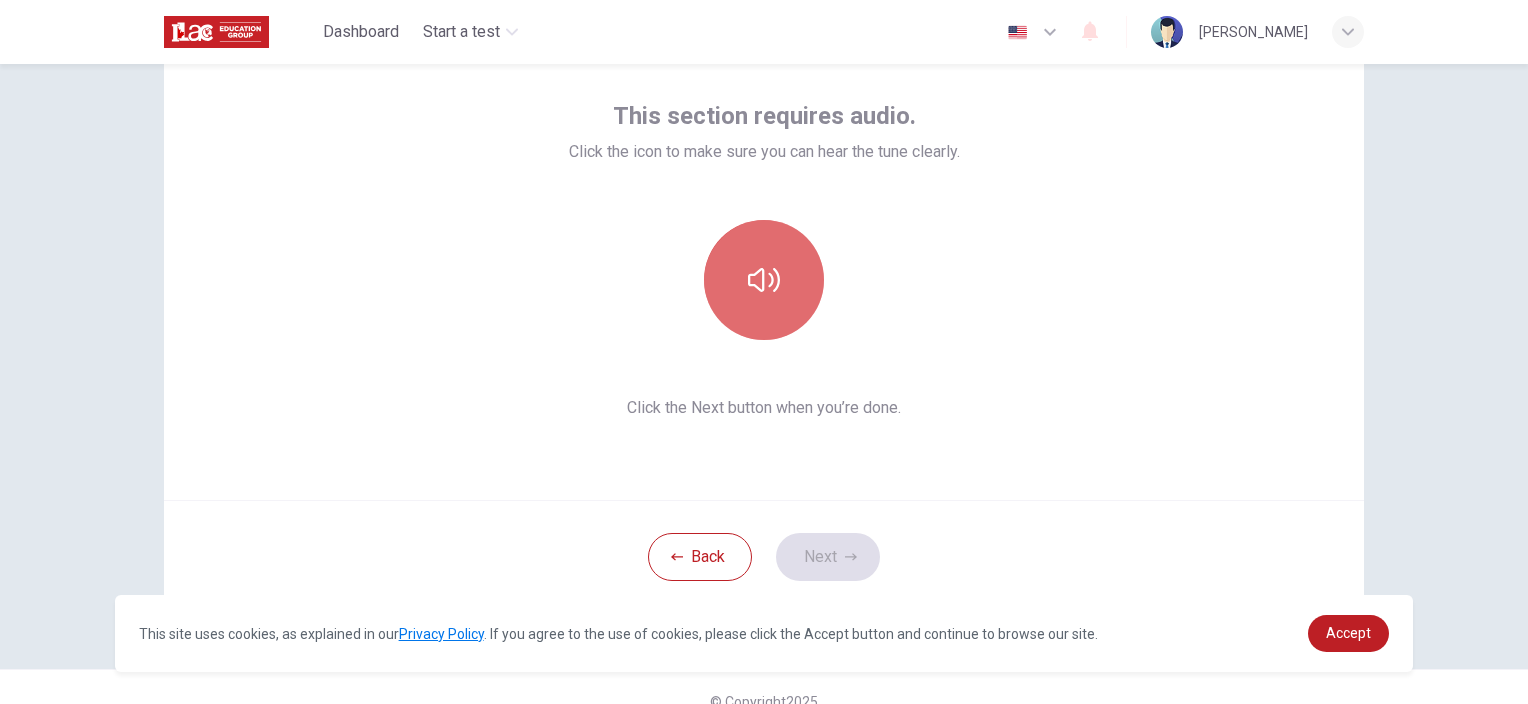 click 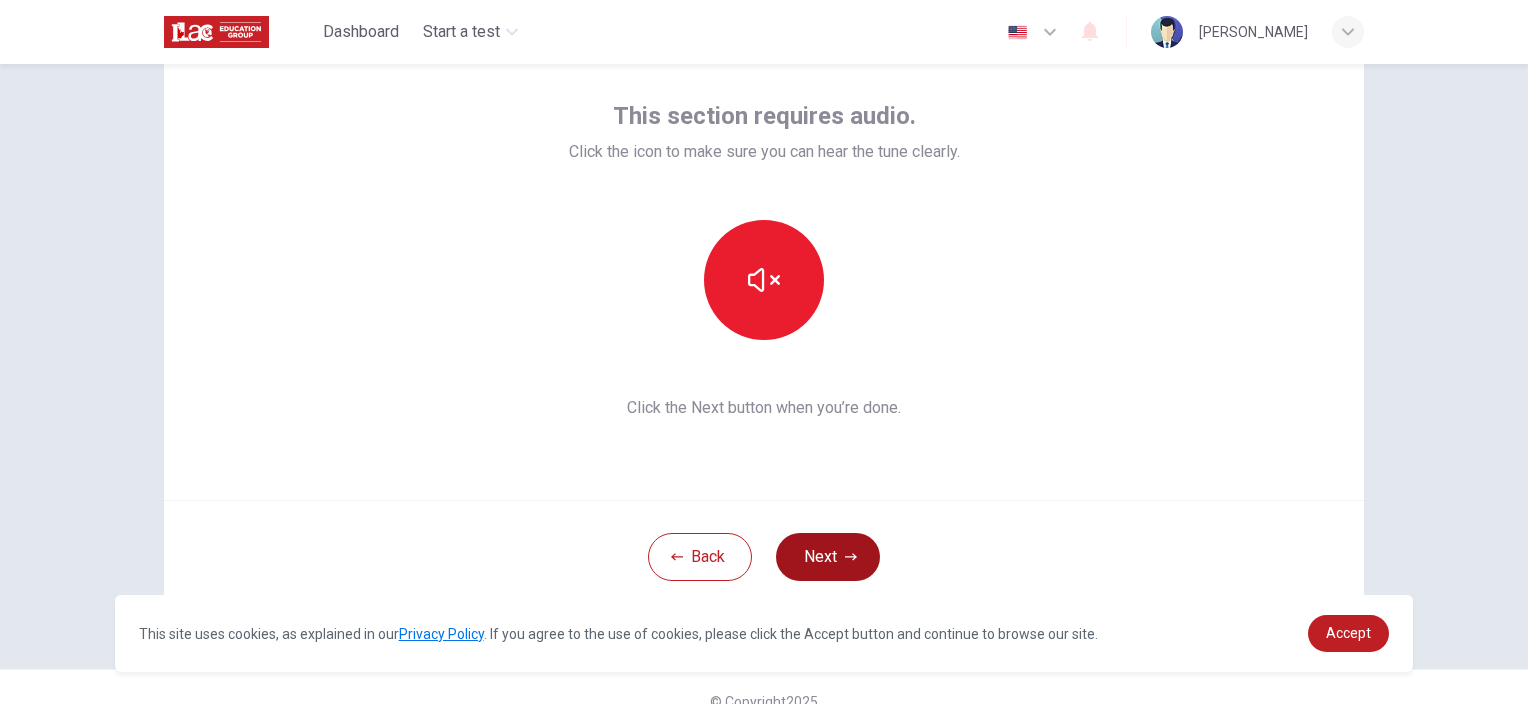 click on "Next" at bounding box center [828, 557] 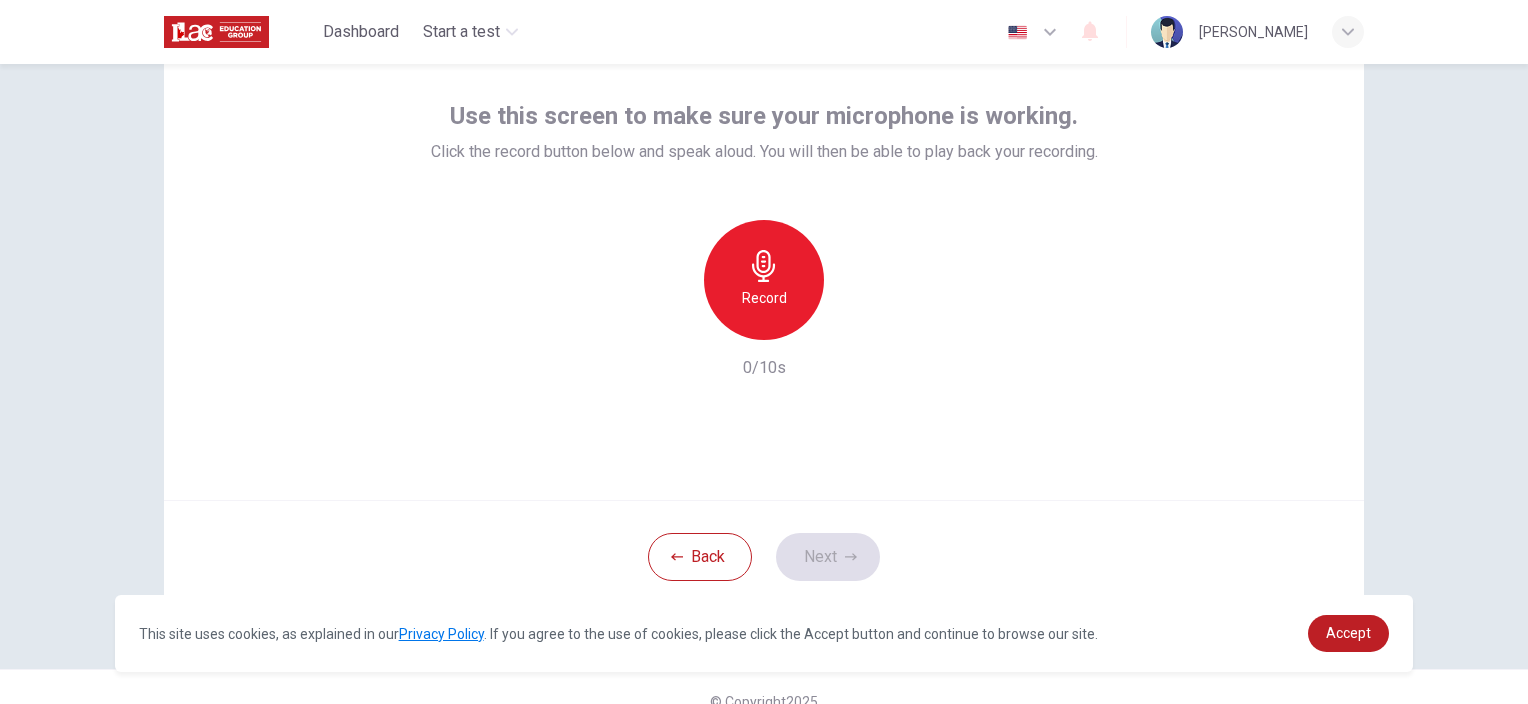 click on "Record" at bounding box center (764, 280) 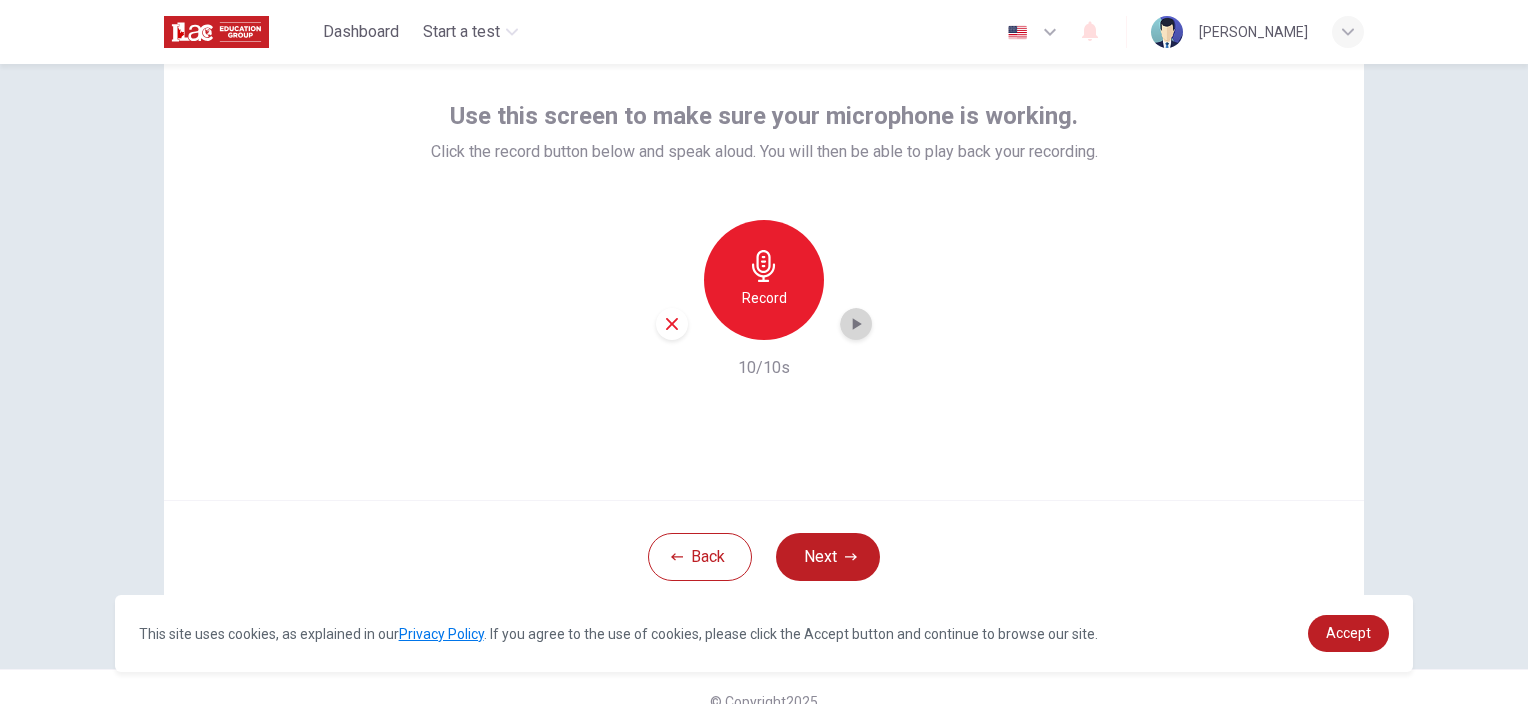 click 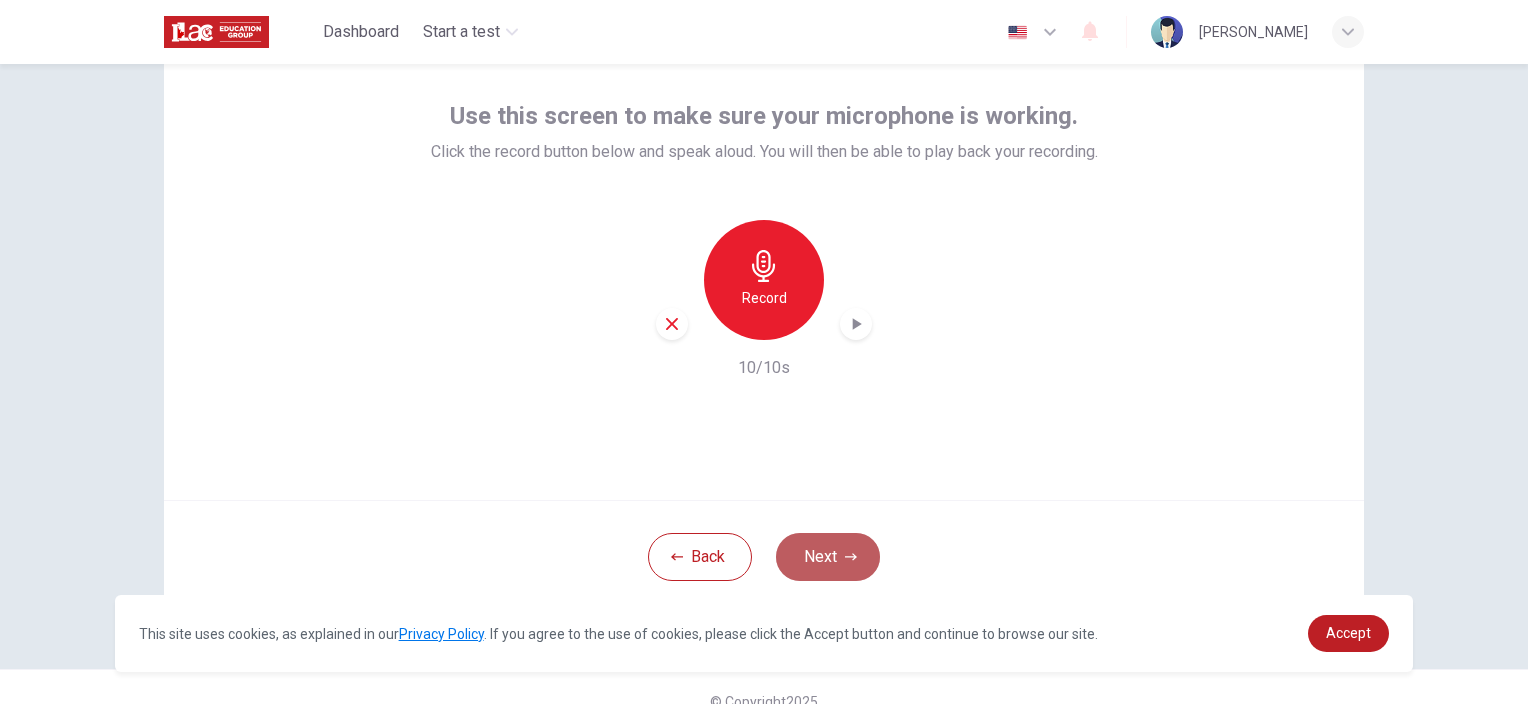 click on "Next" at bounding box center (828, 557) 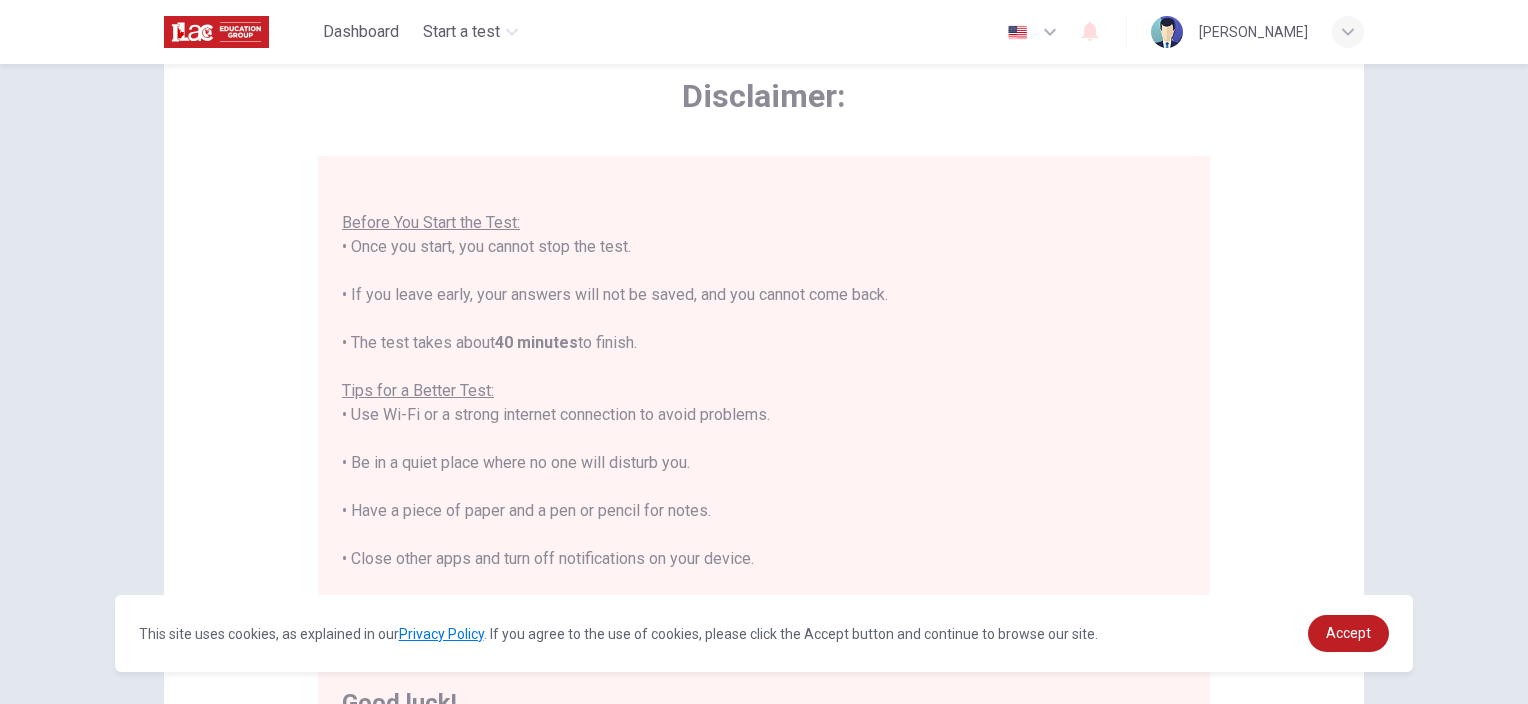 scroll, scrollTop: 23, scrollLeft: 0, axis: vertical 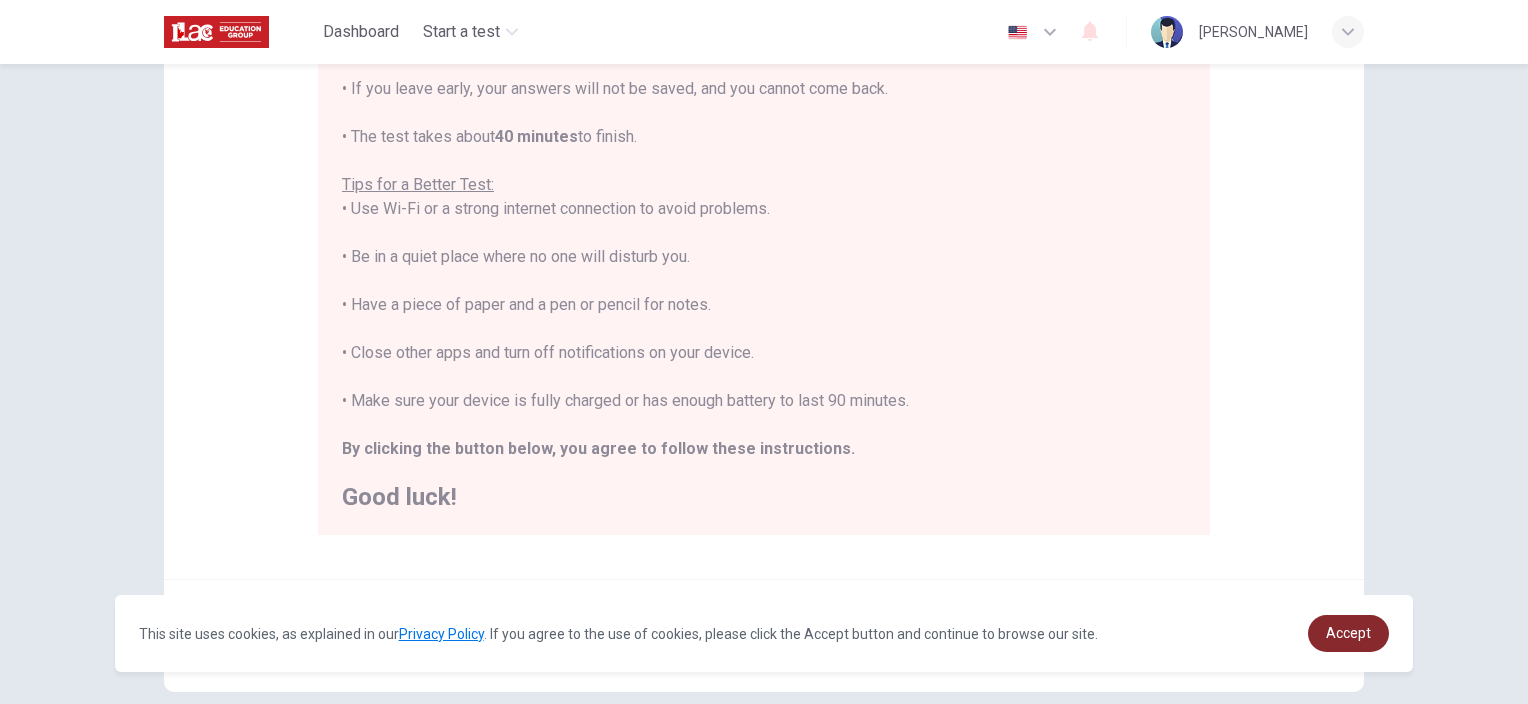 click on "Accept" at bounding box center (1348, 633) 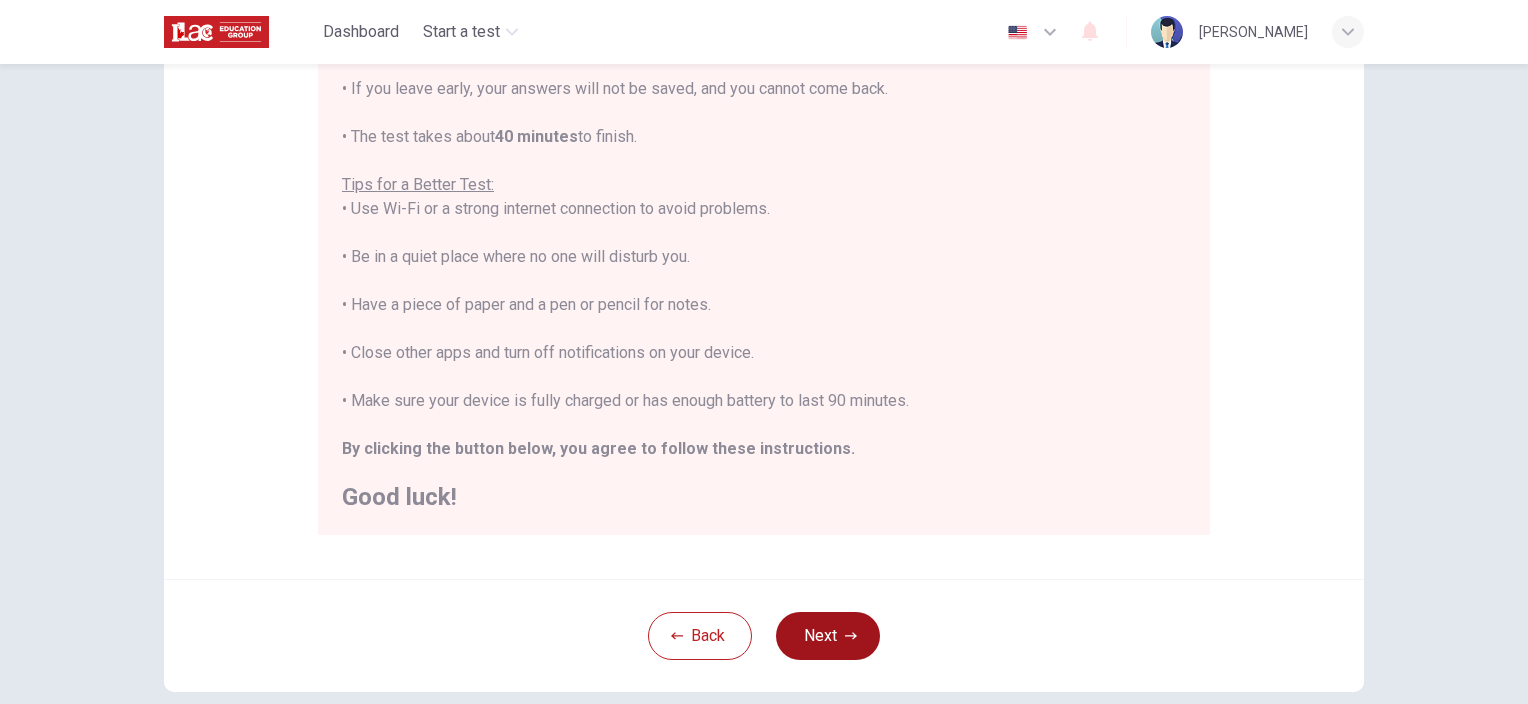 click on "Next" at bounding box center [828, 636] 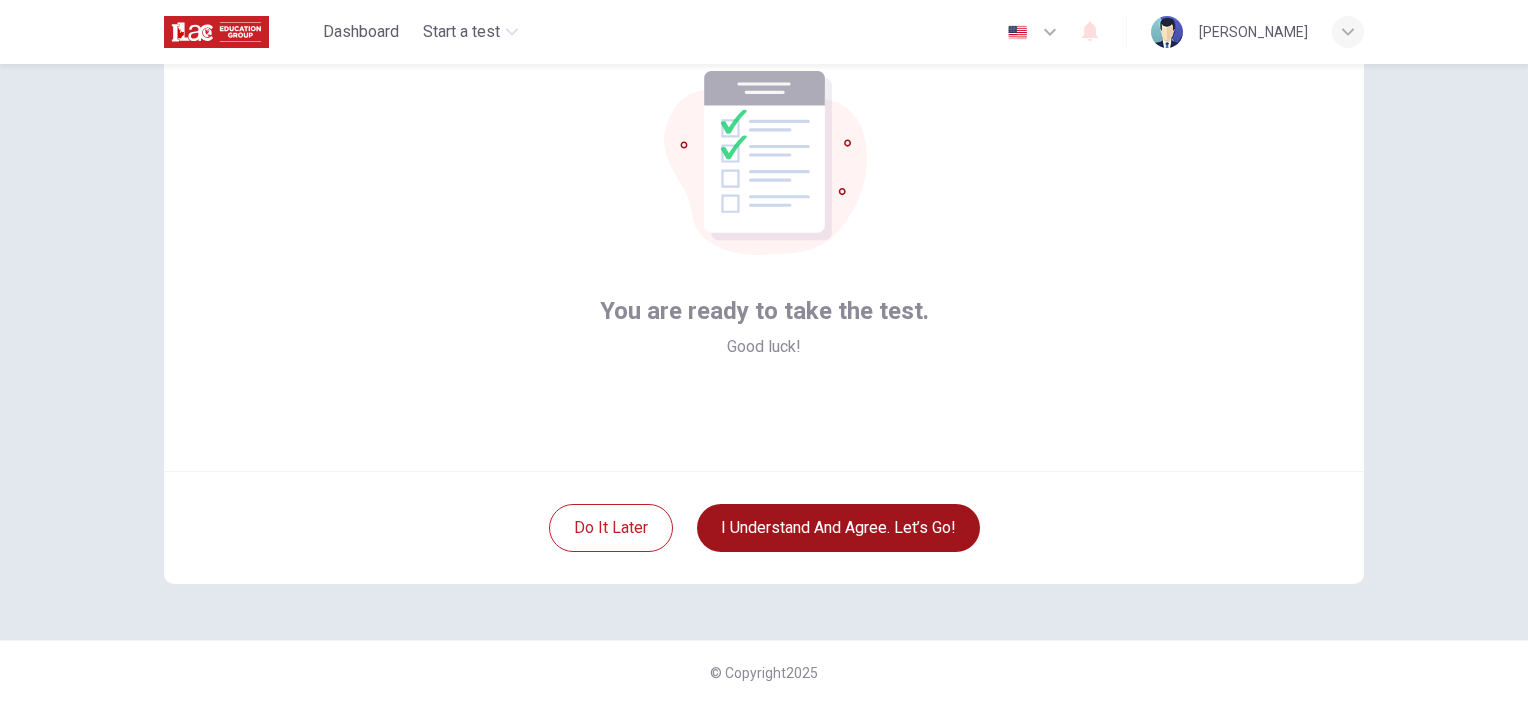 scroll, scrollTop: 128, scrollLeft: 0, axis: vertical 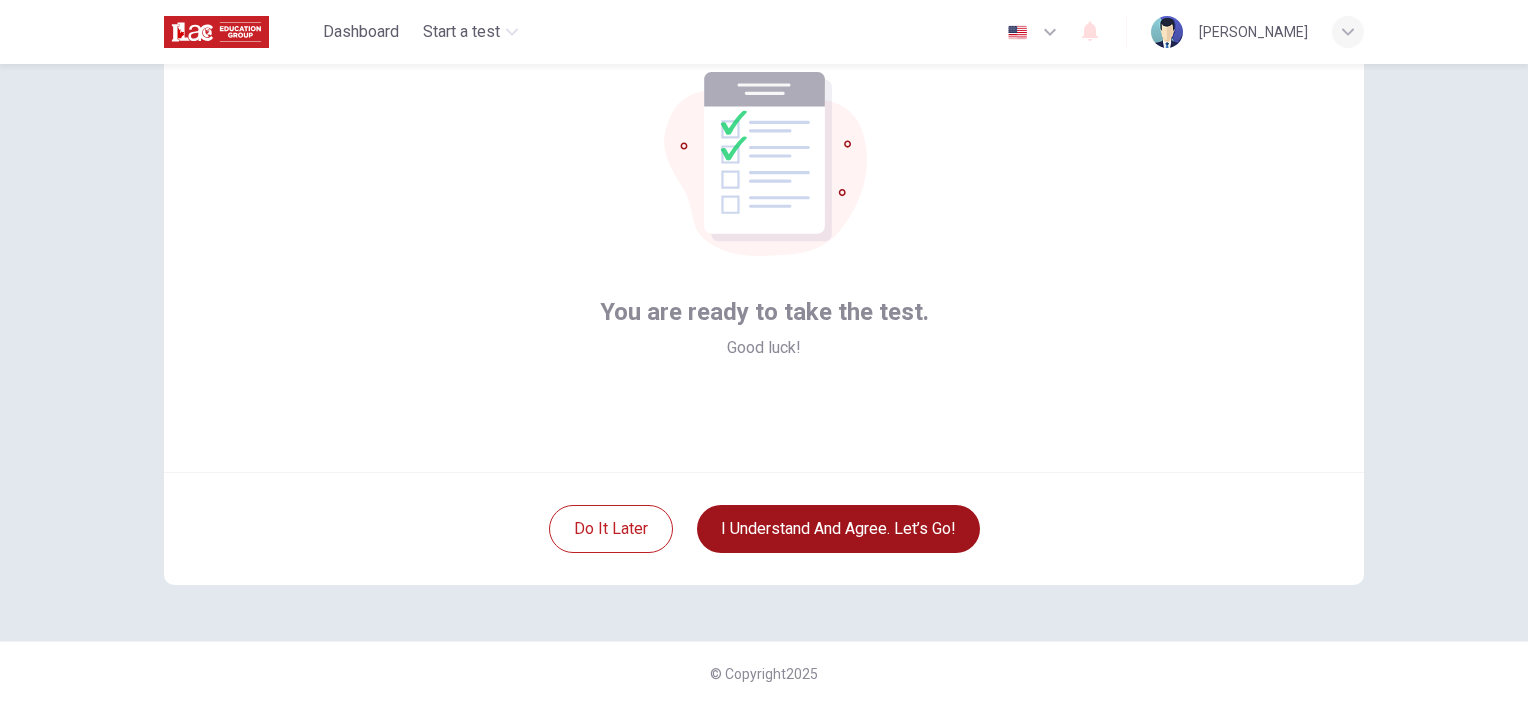 click on "I understand and agree. Let’s go!" at bounding box center [838, 529] 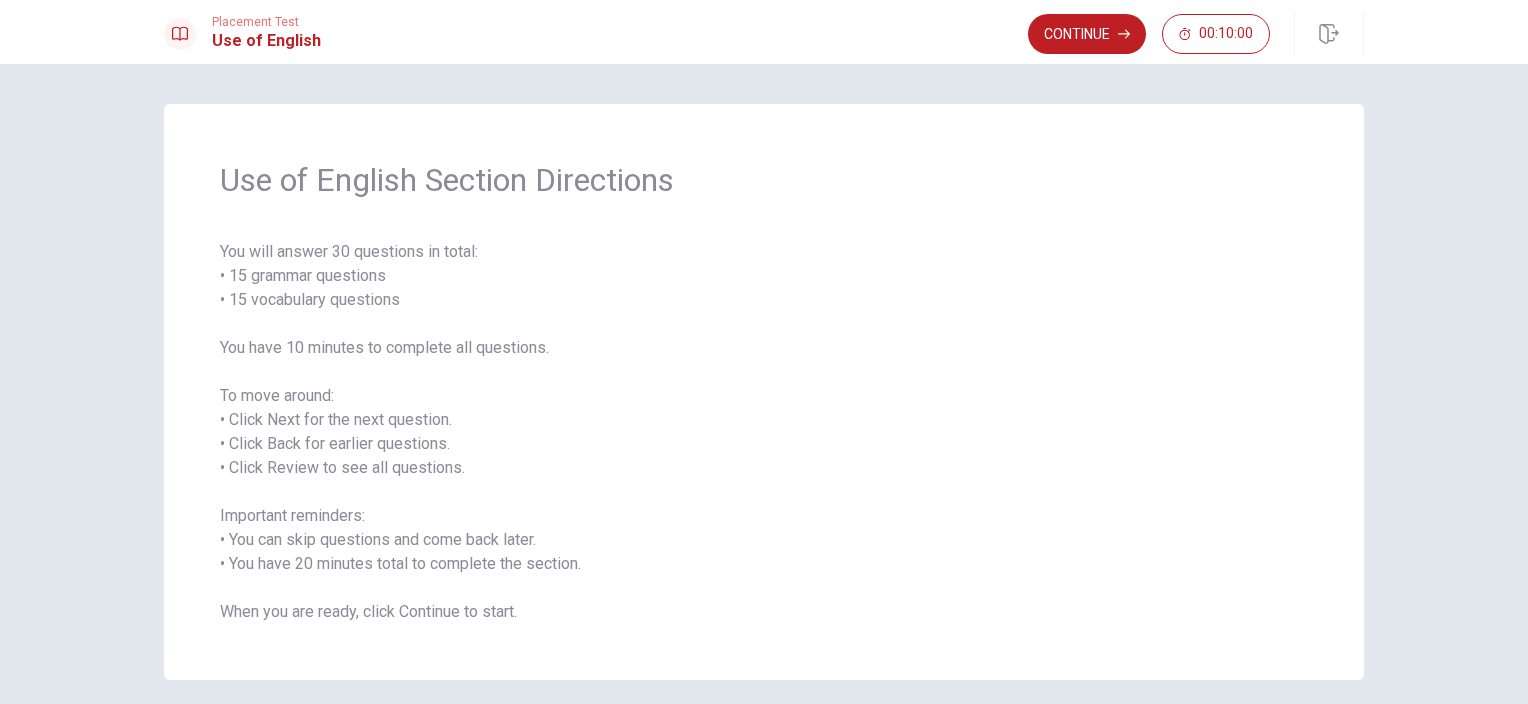 scroll, scrollTop: 80, scrollLeft: 0, axis: vertical 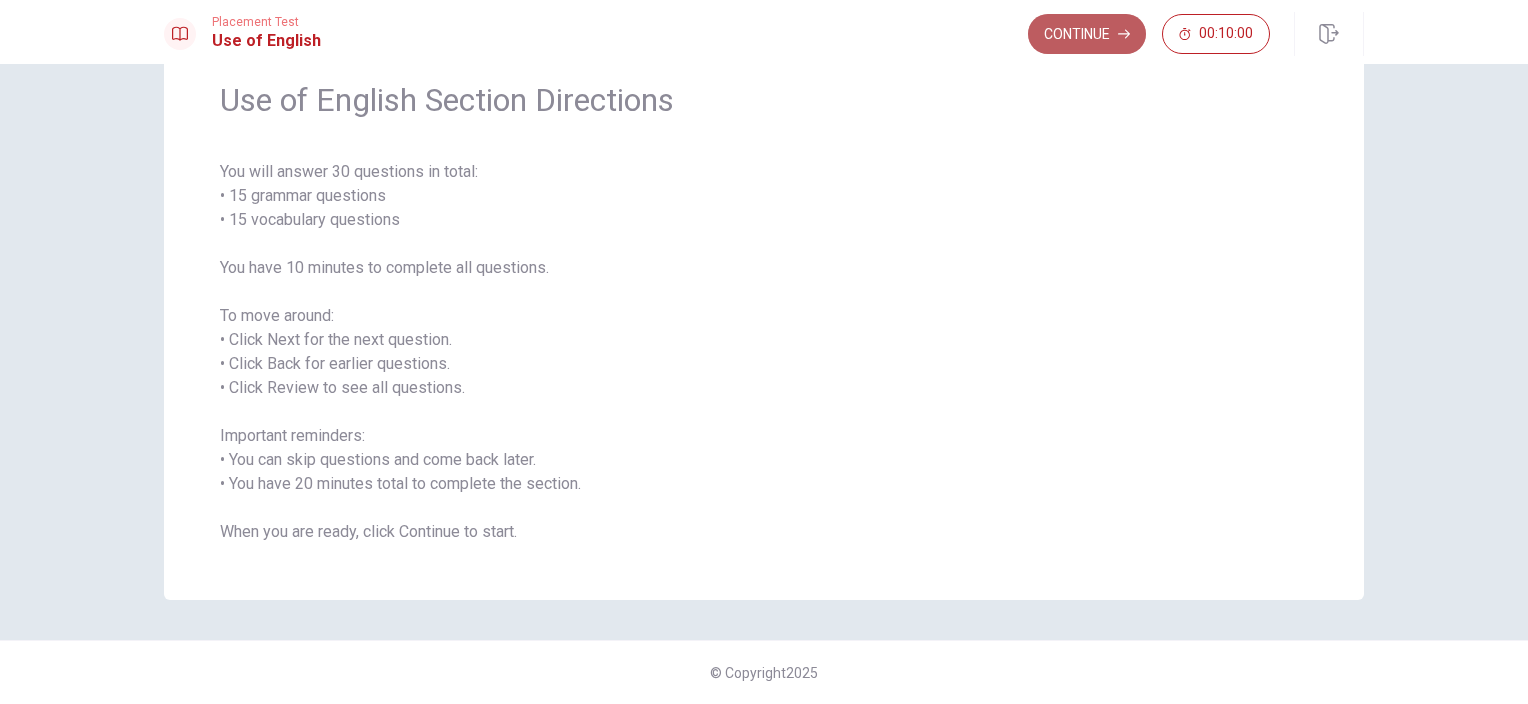click on "Continue" at bounding box center [1087, 34] 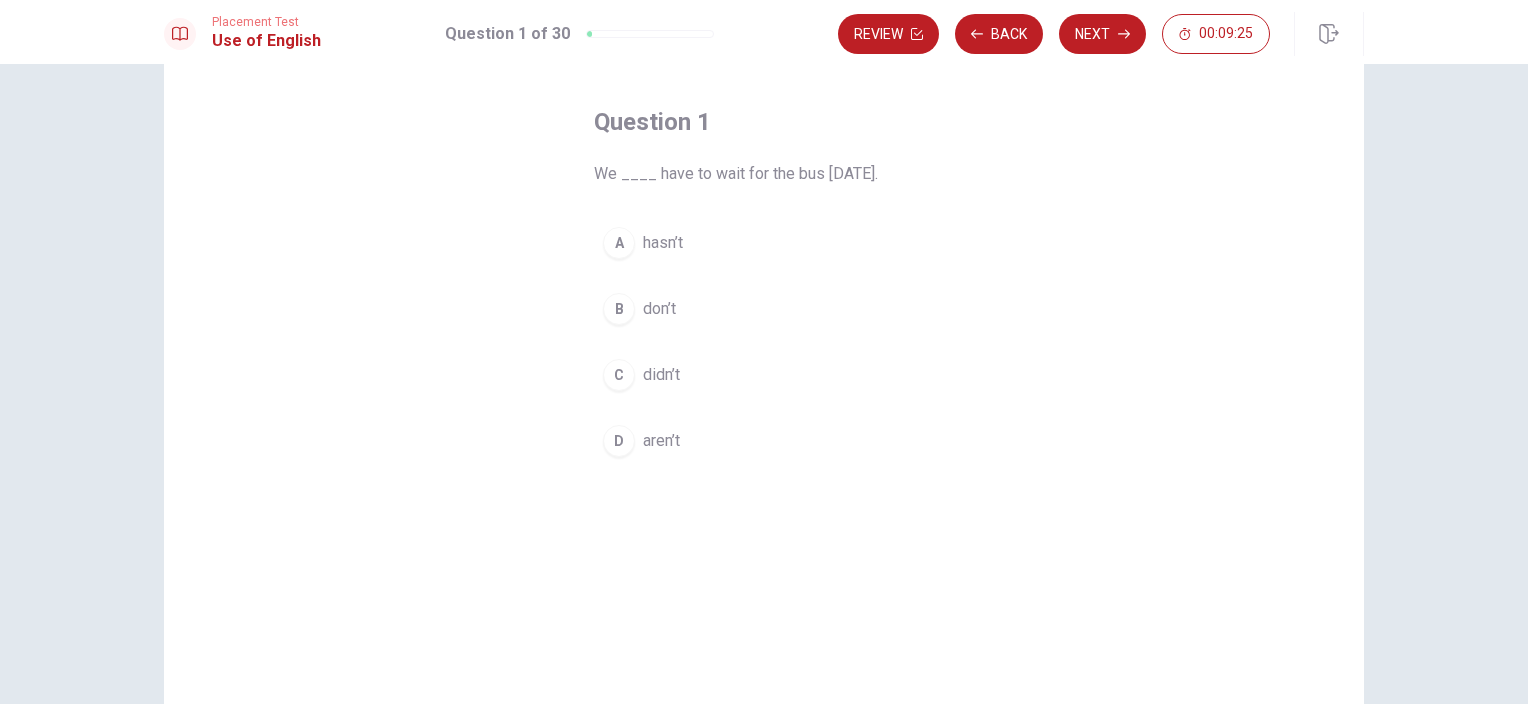 click on "D" at bounding box center [619, 441] 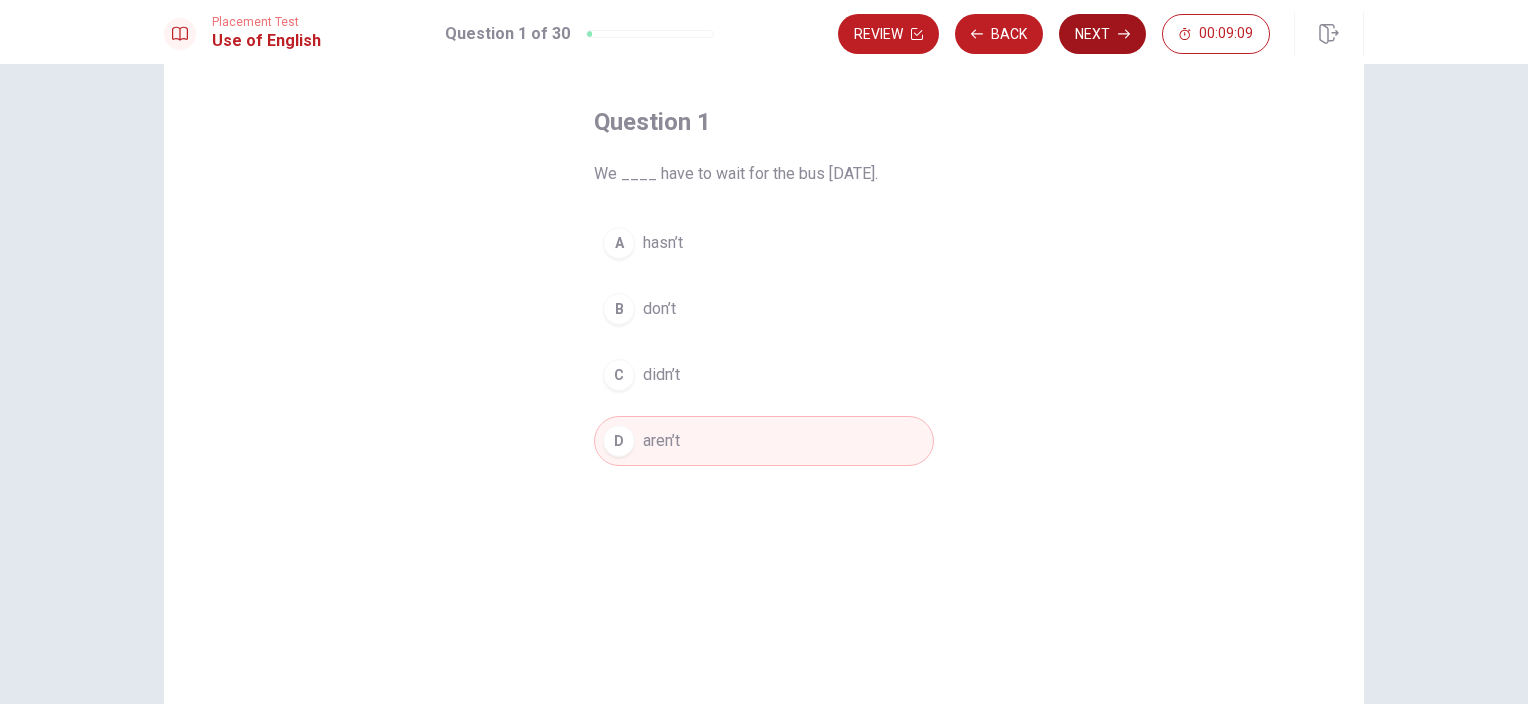 click on "Next" at bounding box center [1102, 34] 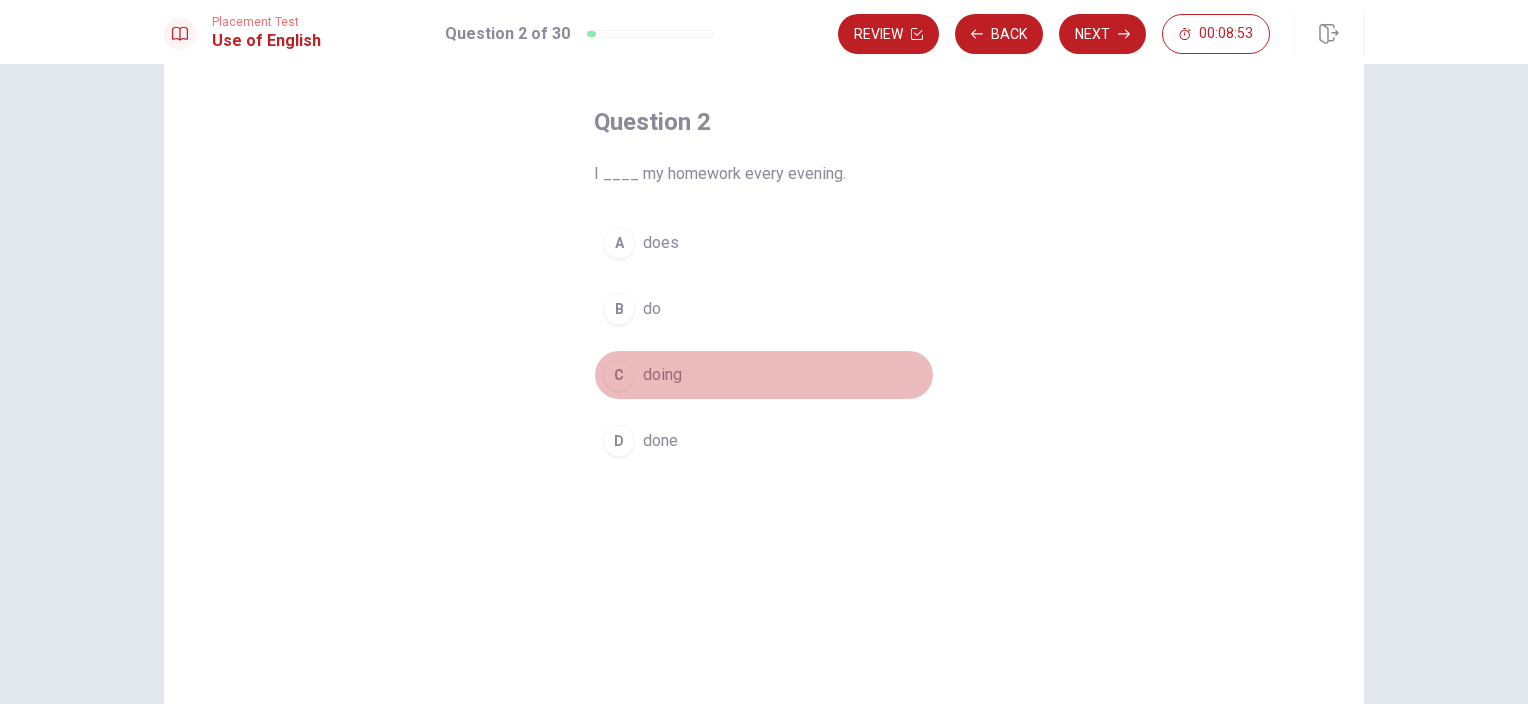 click on "doing" at bounding box center (662, 375) 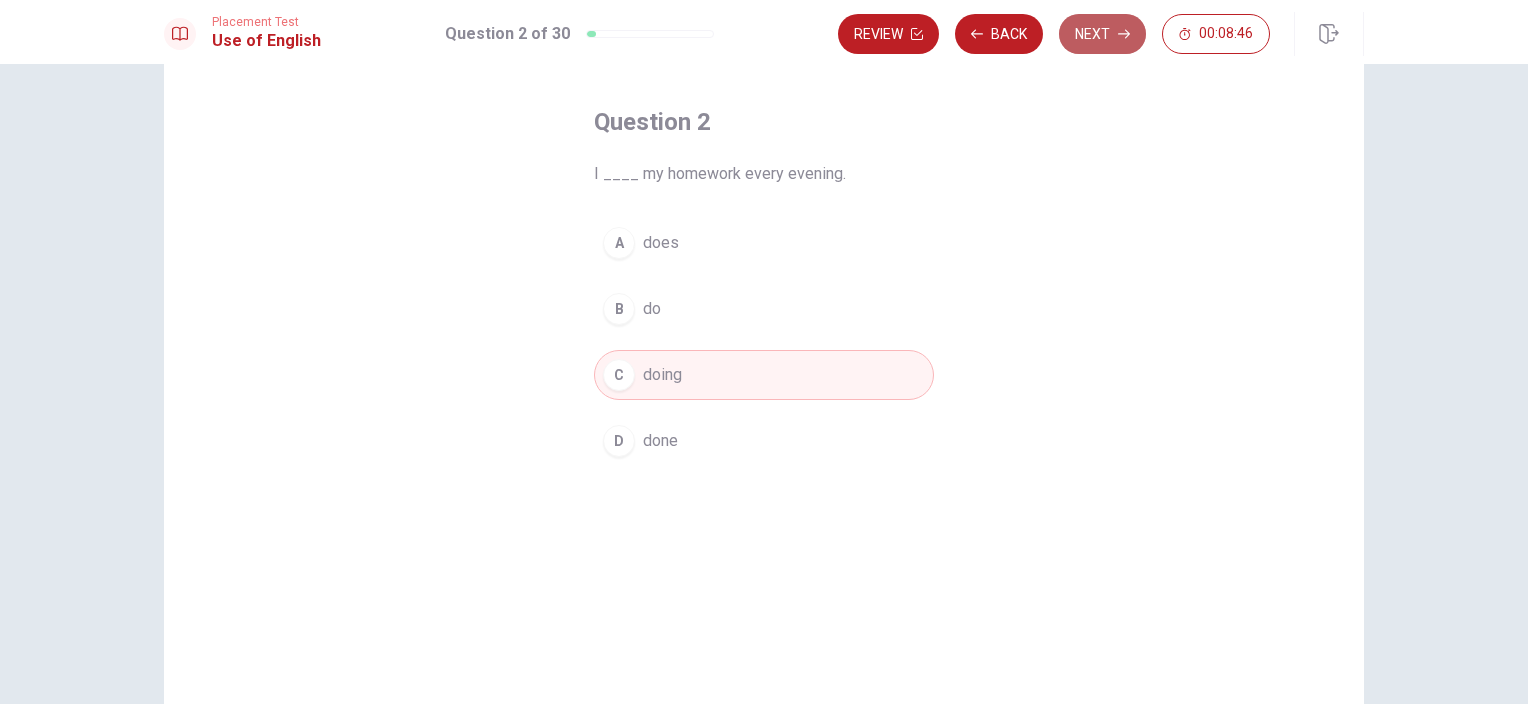 click on "Next" at bounding box center [1102, 34] 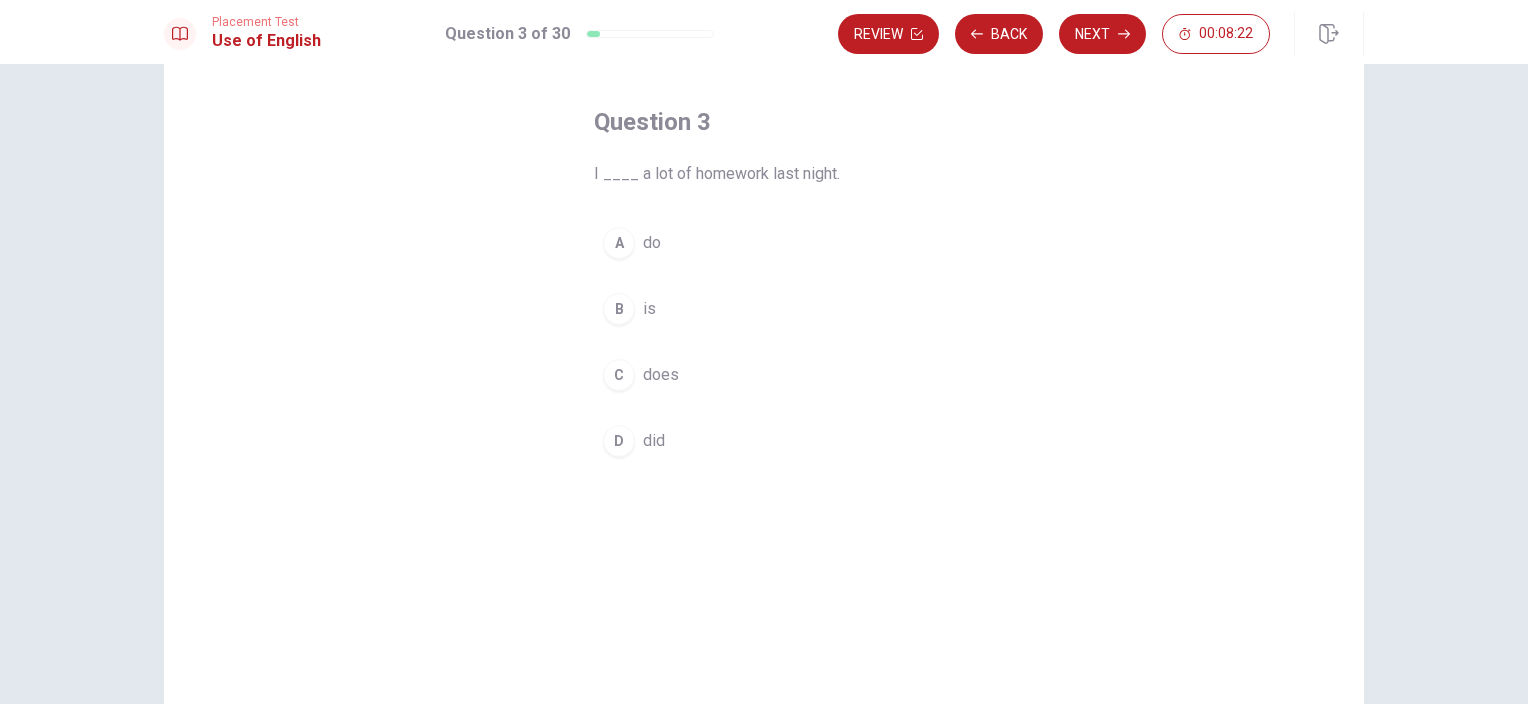 click on "did" at bounding box center [654, 441] 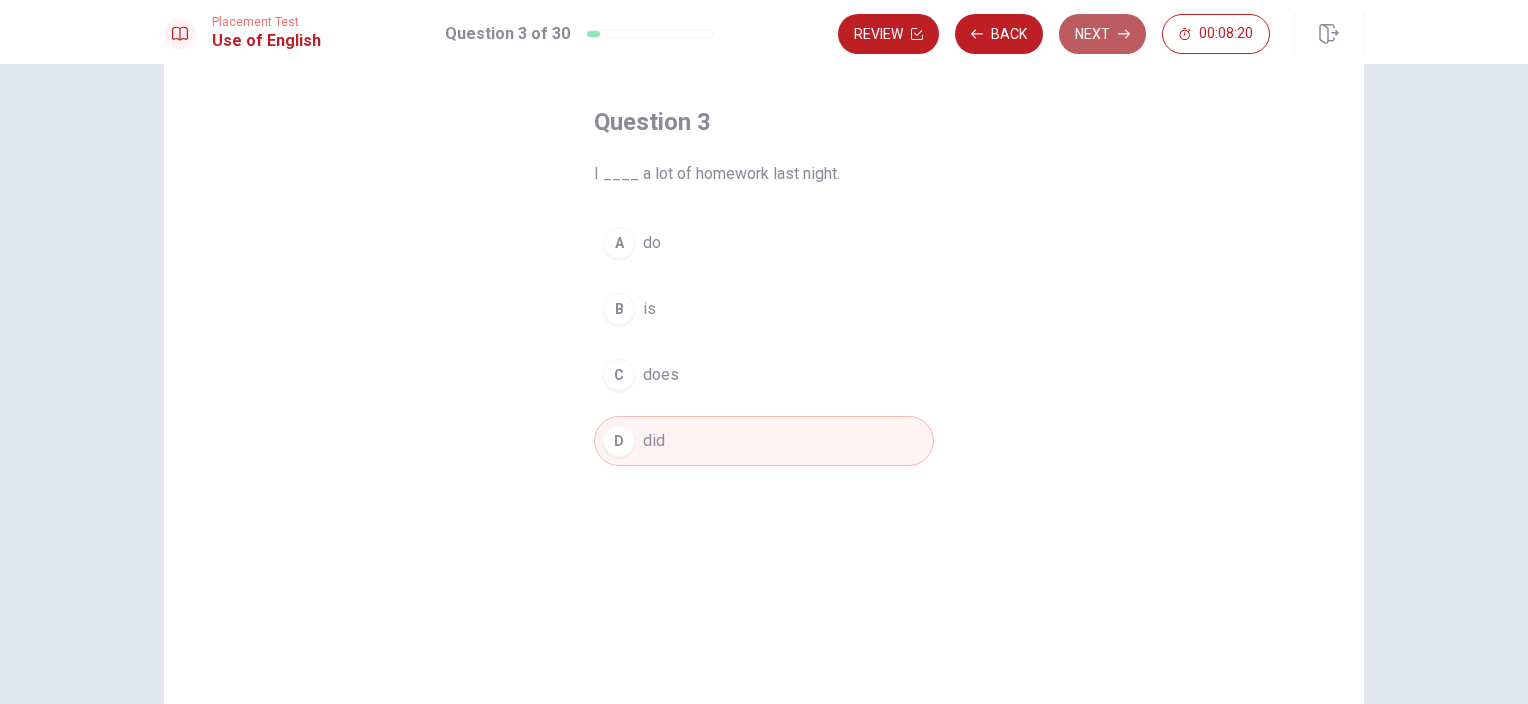 click on "Next" at bounding box center (1102, 34) 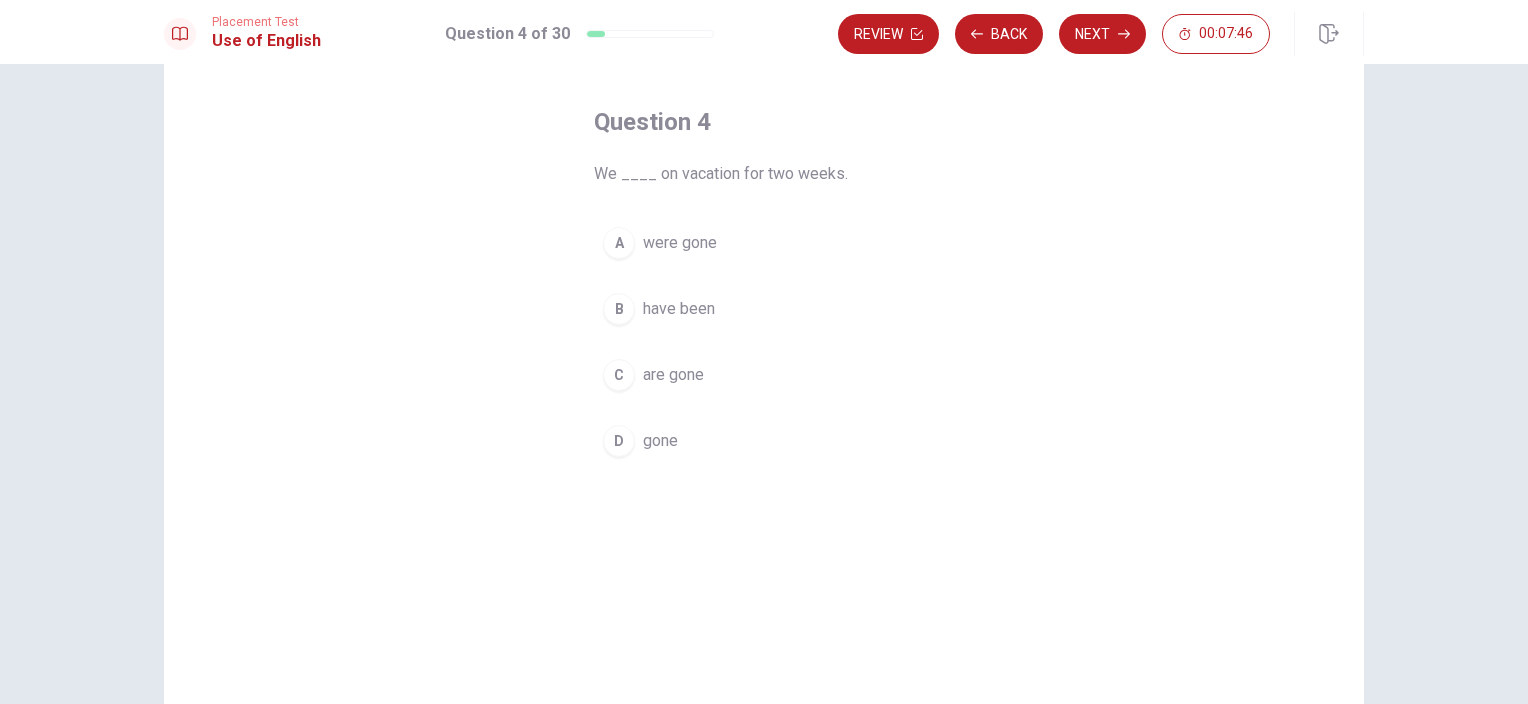 click on "have been" at bounding box center (679, 309) 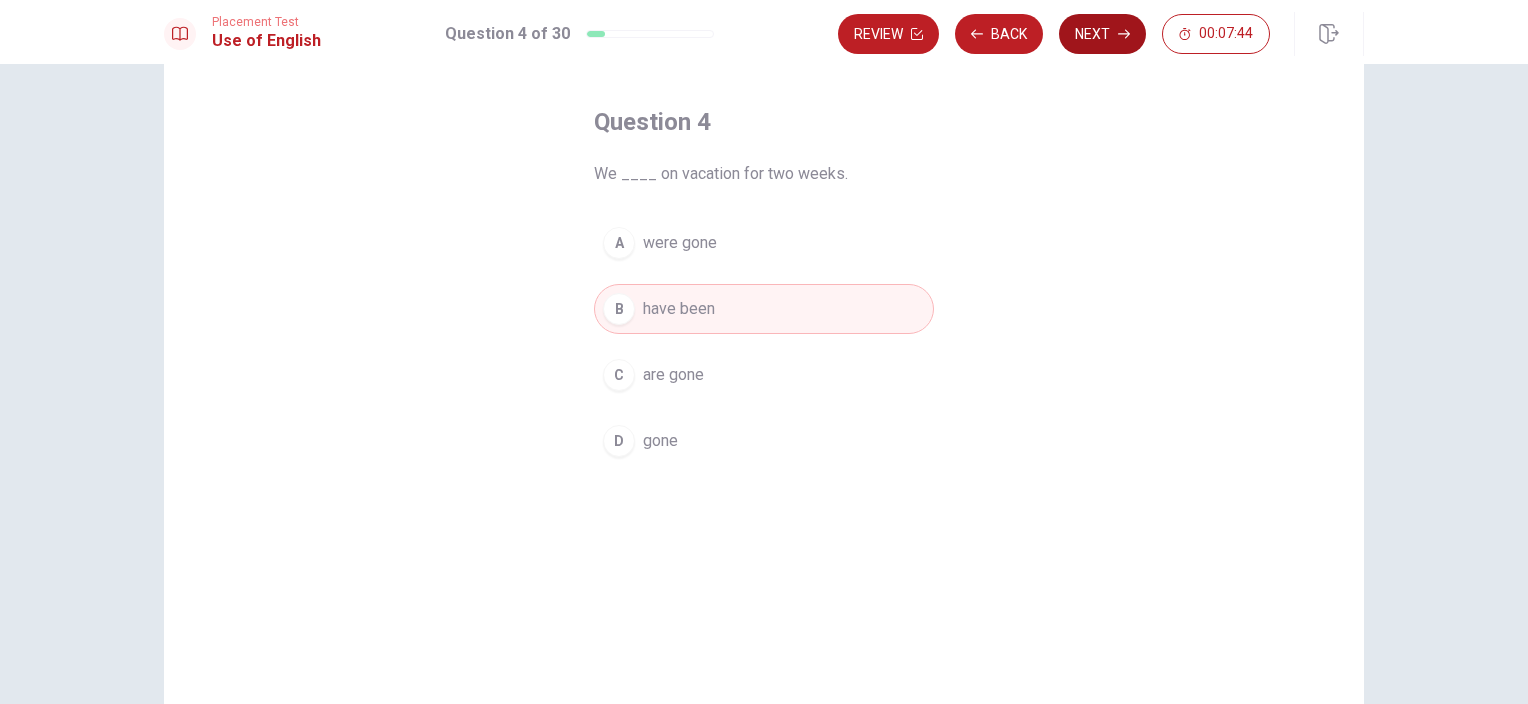 click on "Next" at bounding box center (1102, 34) 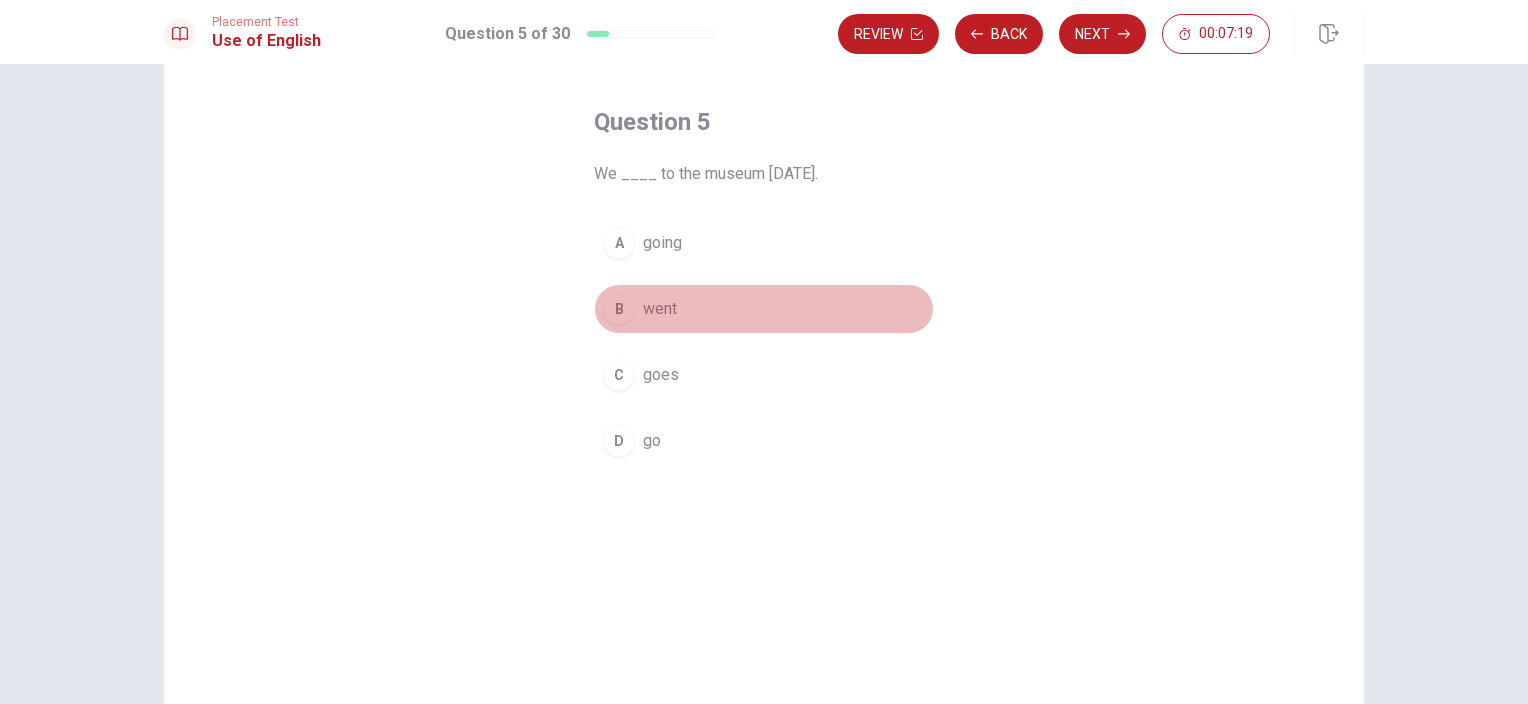 click on "B" at bounding box center (619, 309) 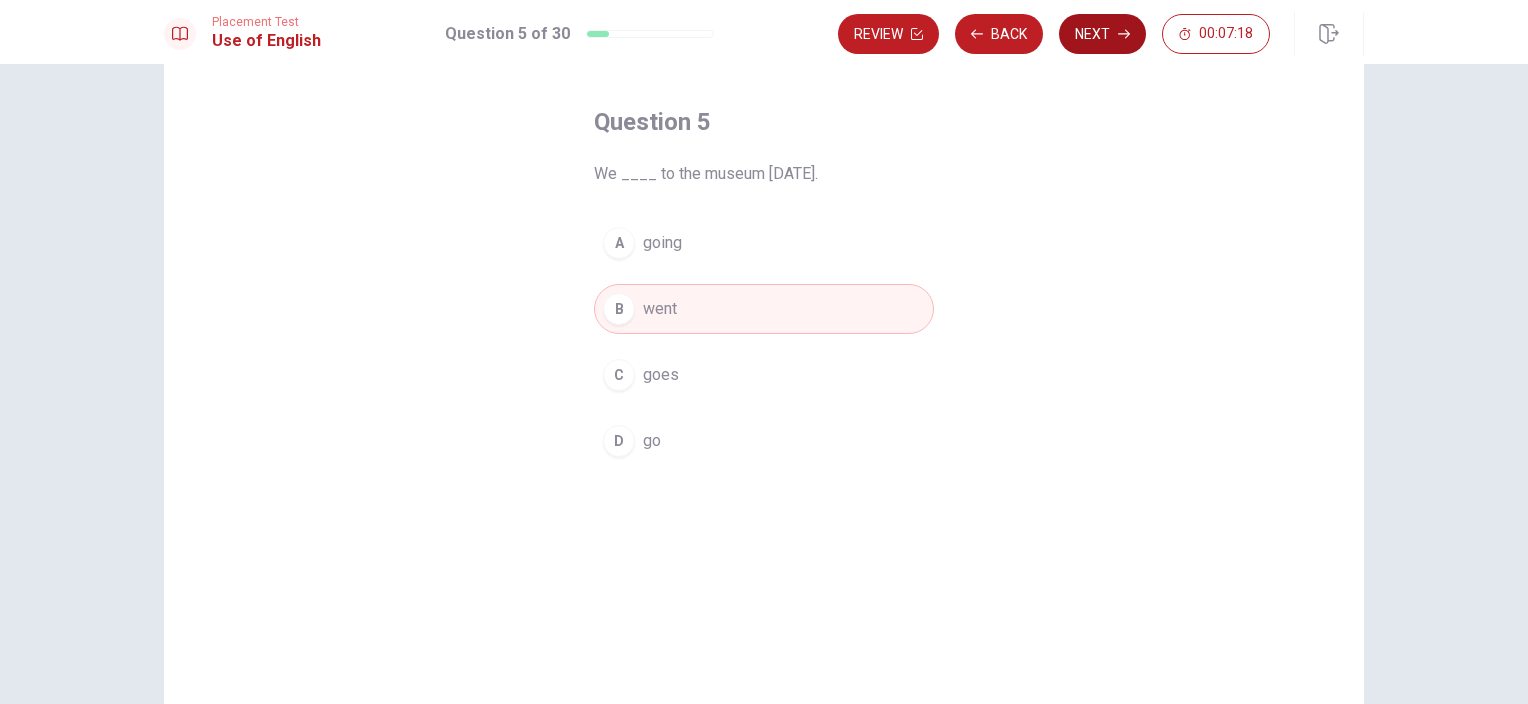 click on "Next" at bounding box center [1102, 34] 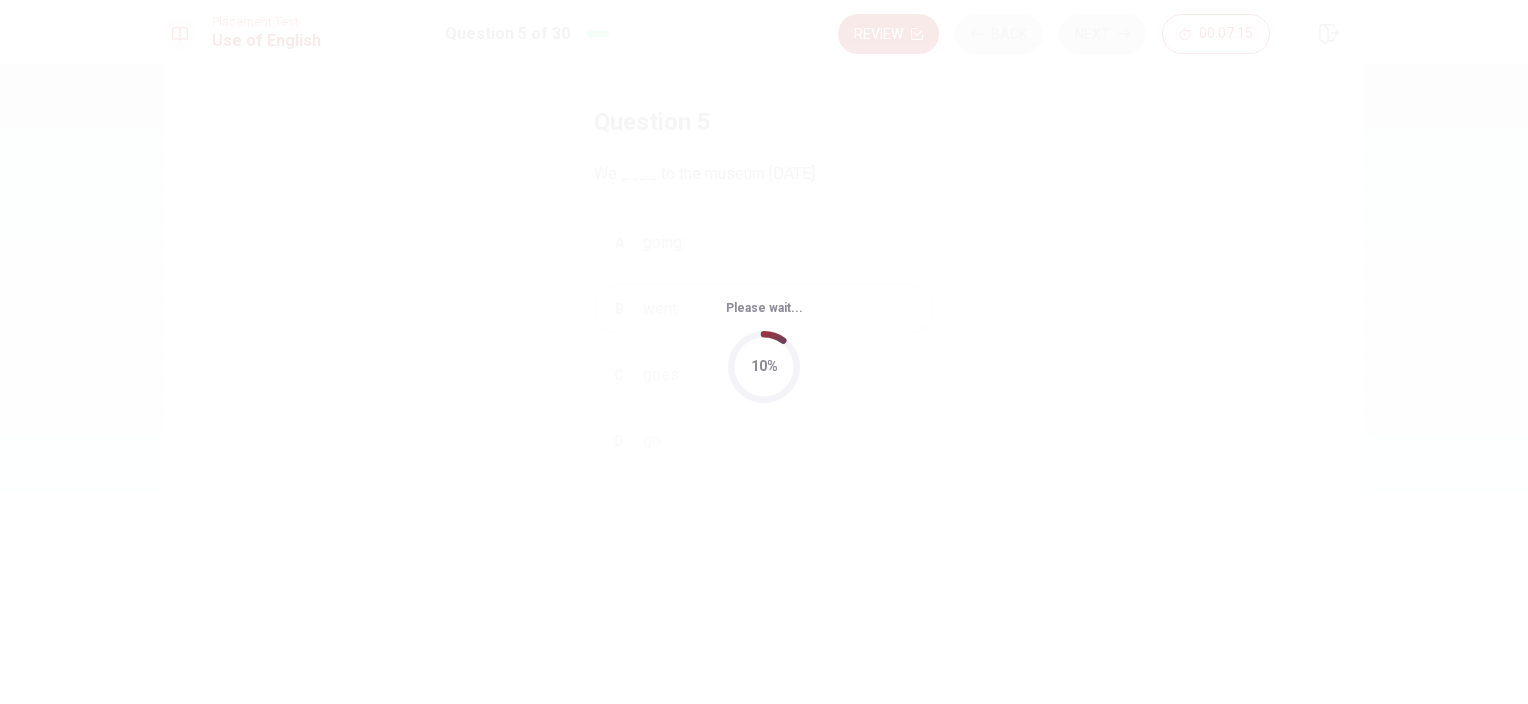 scroll, scrollTop: 0, scrollLeft: 0, axis: both 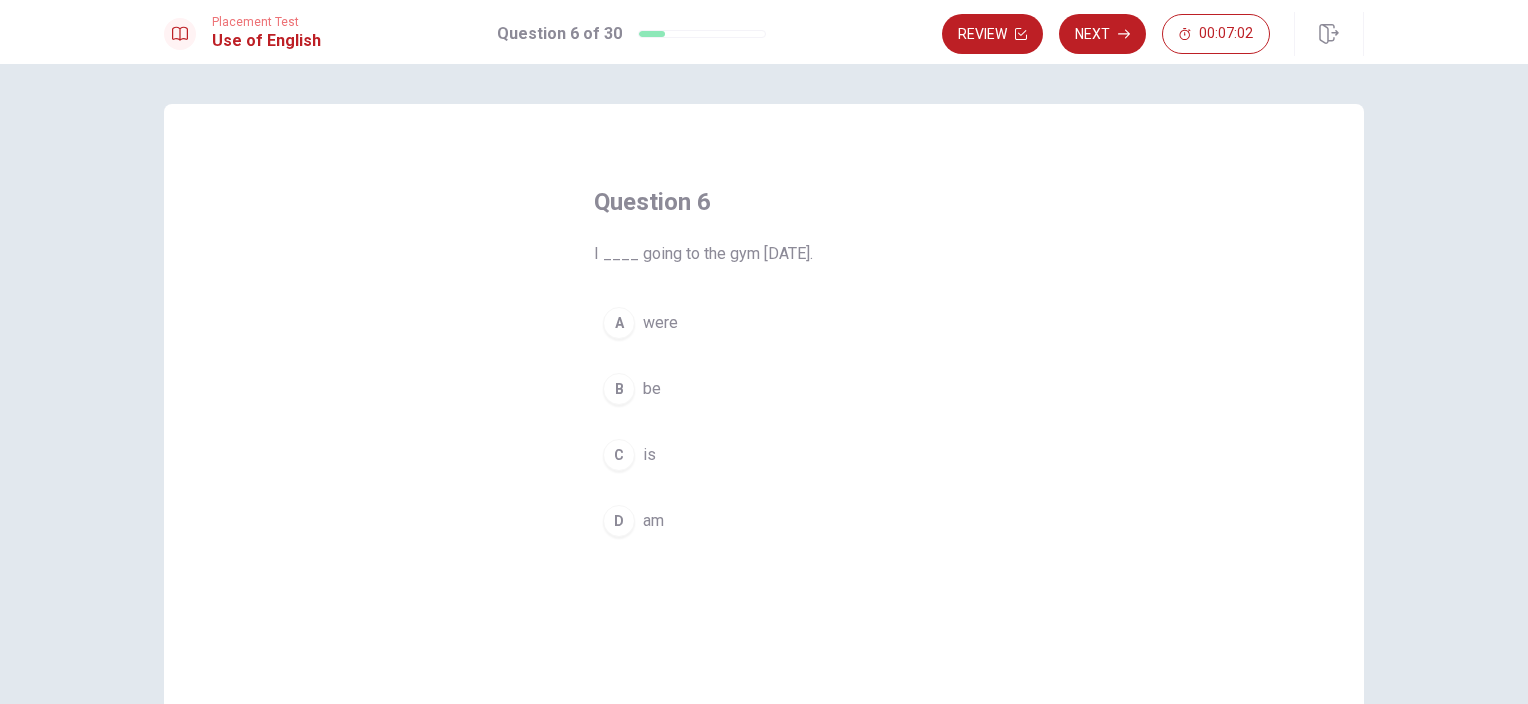 click on "D" at bounding box center [619, 521] 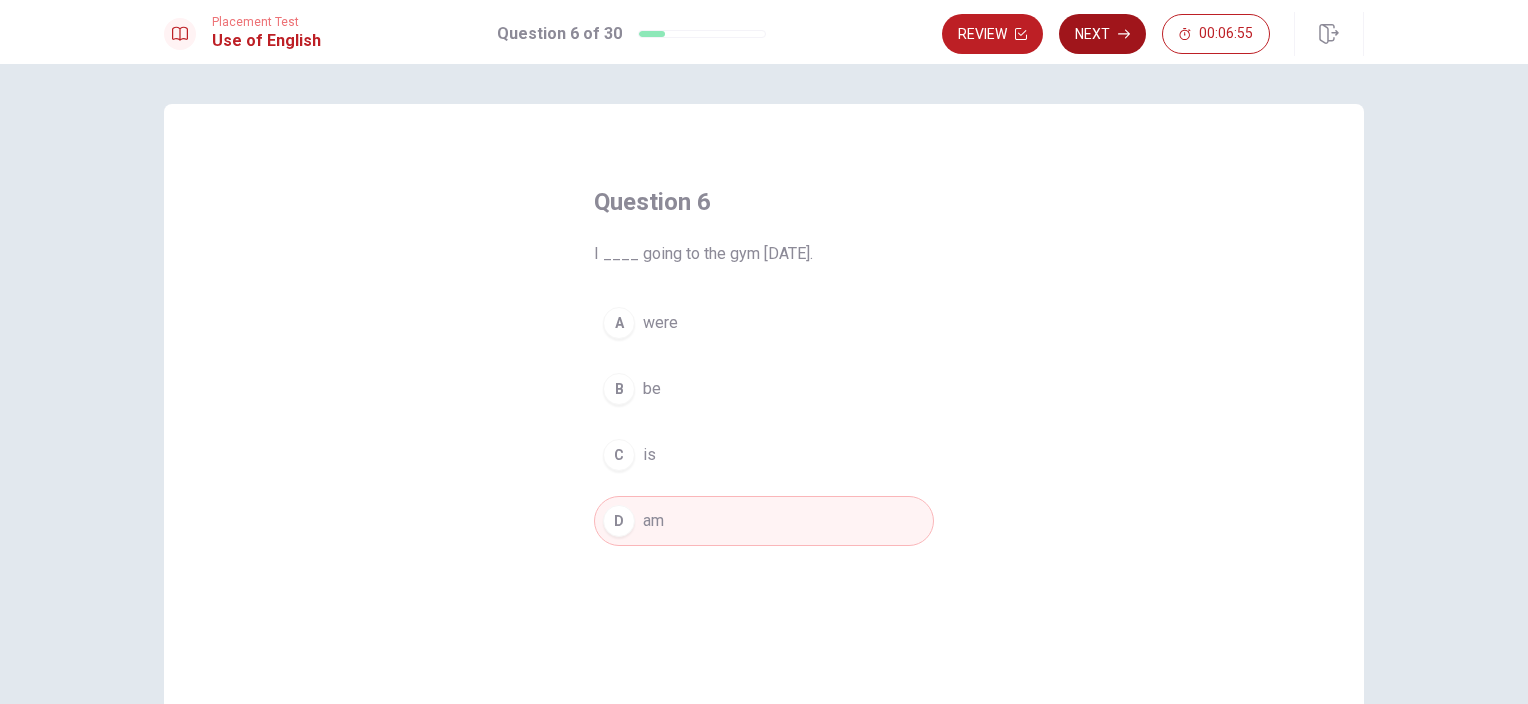 click on "Next" at bounding box center (1102, 34) 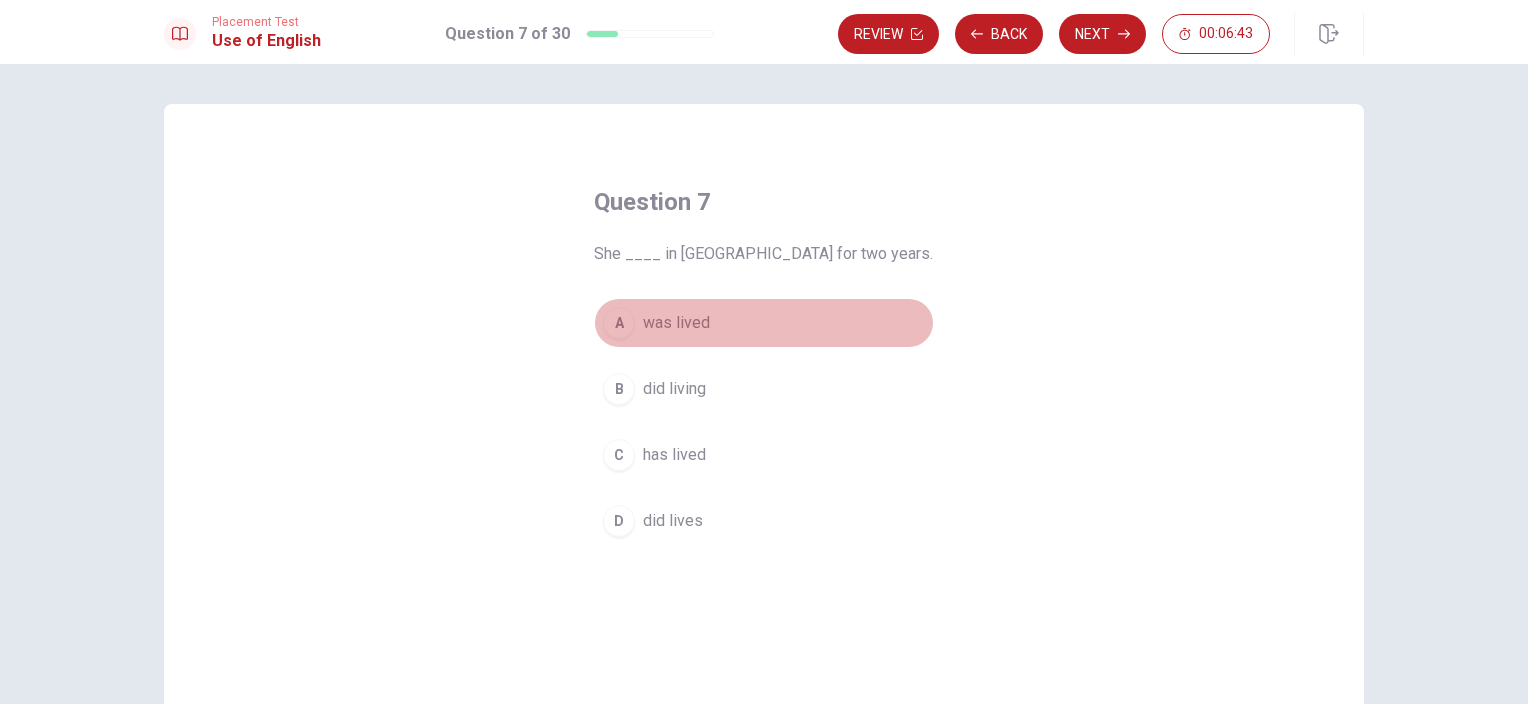 click on "was lived" at bounding box center [676, 323] 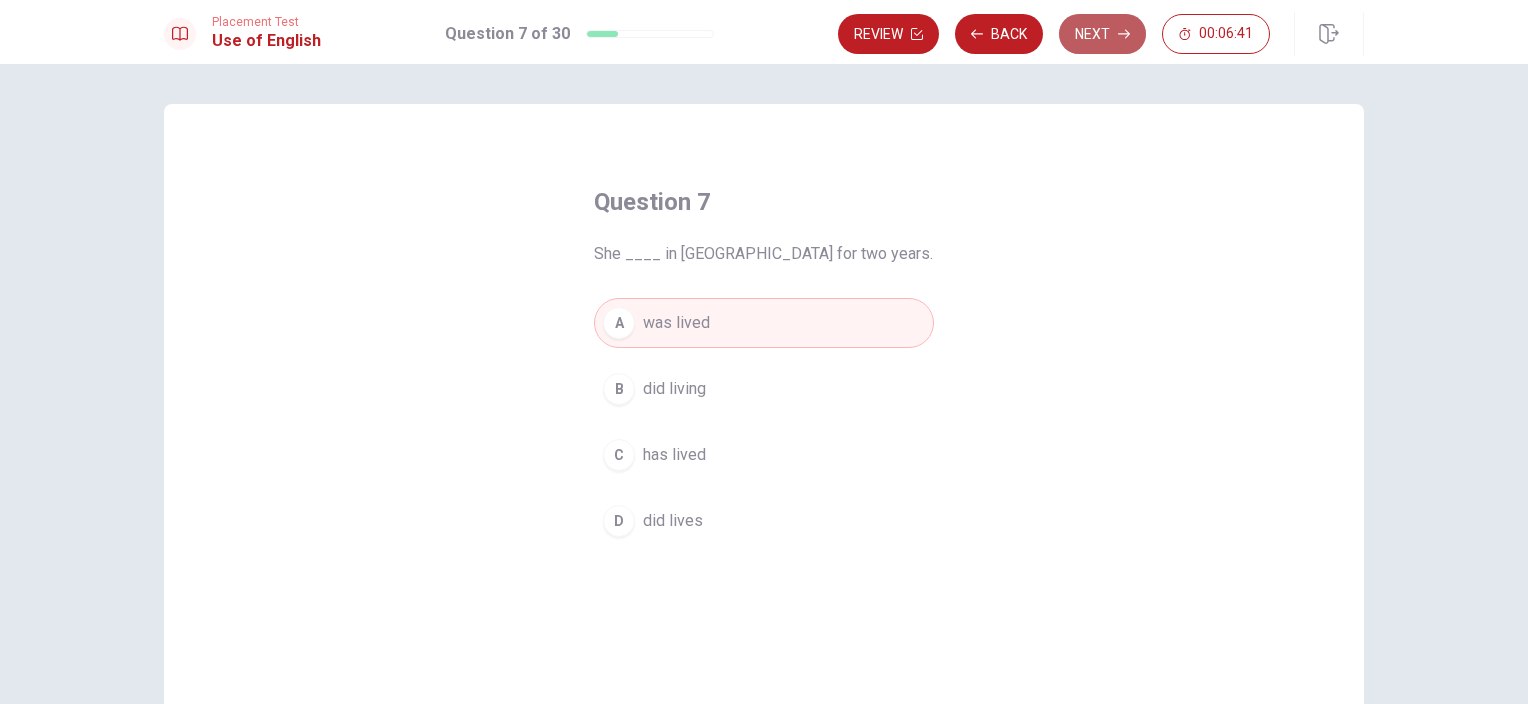 click on "Next" at bounding box center [1102, 34] 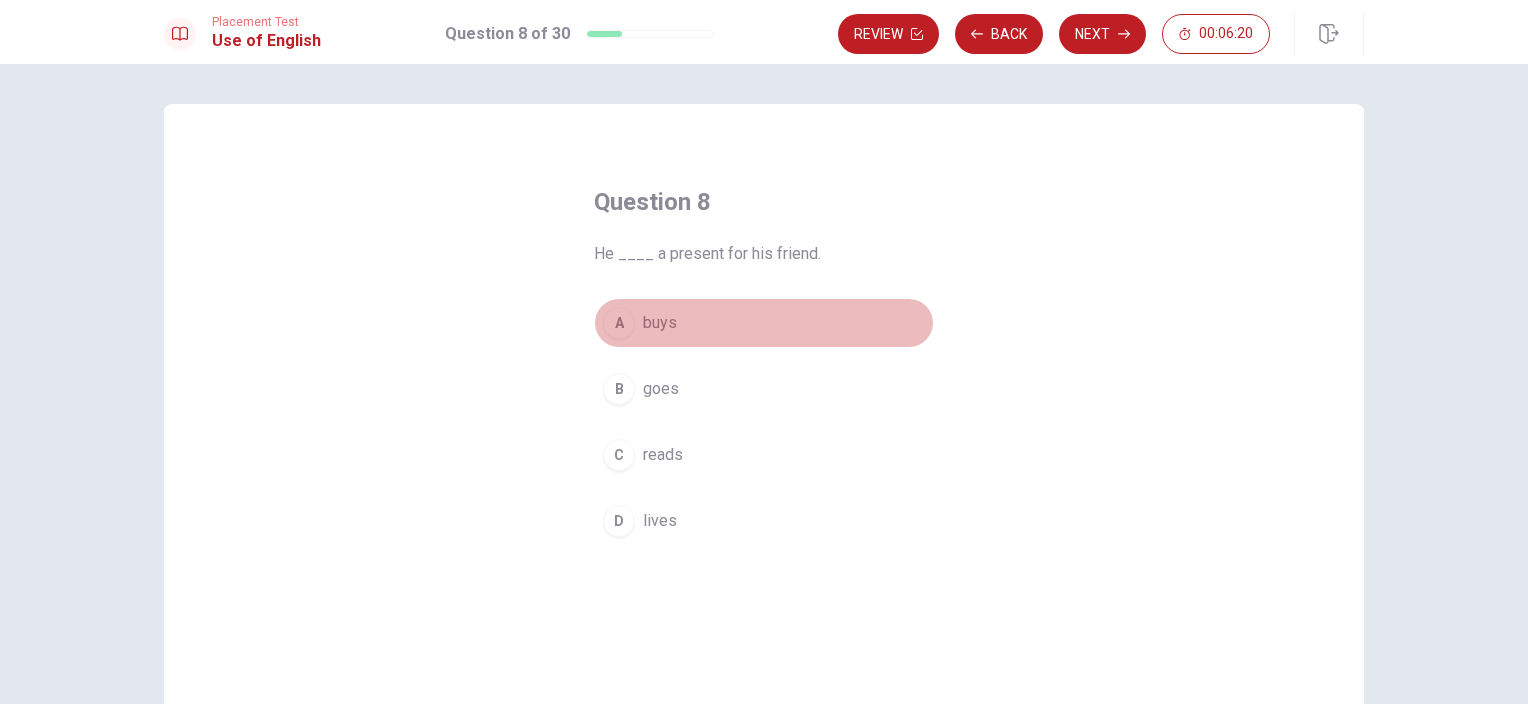 click on "buys" at bounding box center (660, 323) 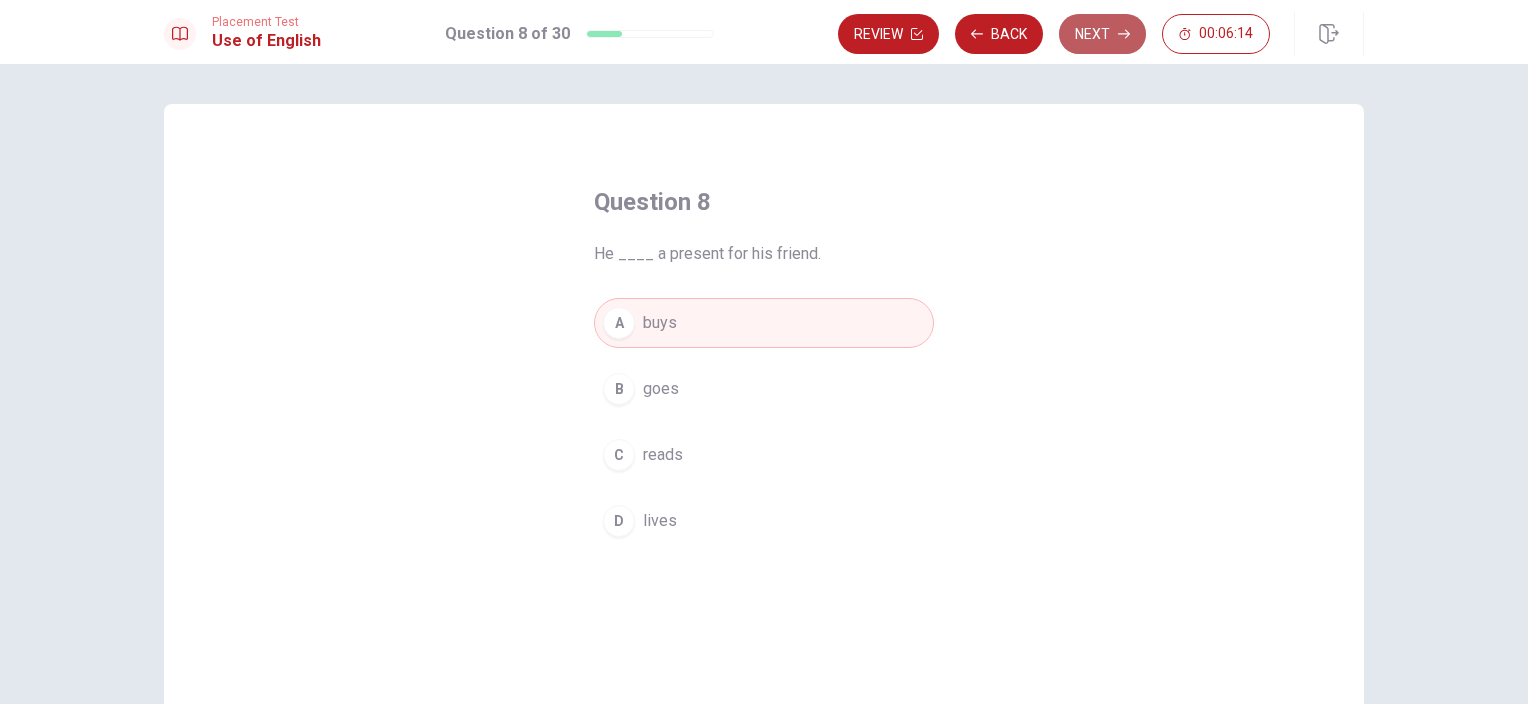 click on "Next" at bounding box center [1102, 34] 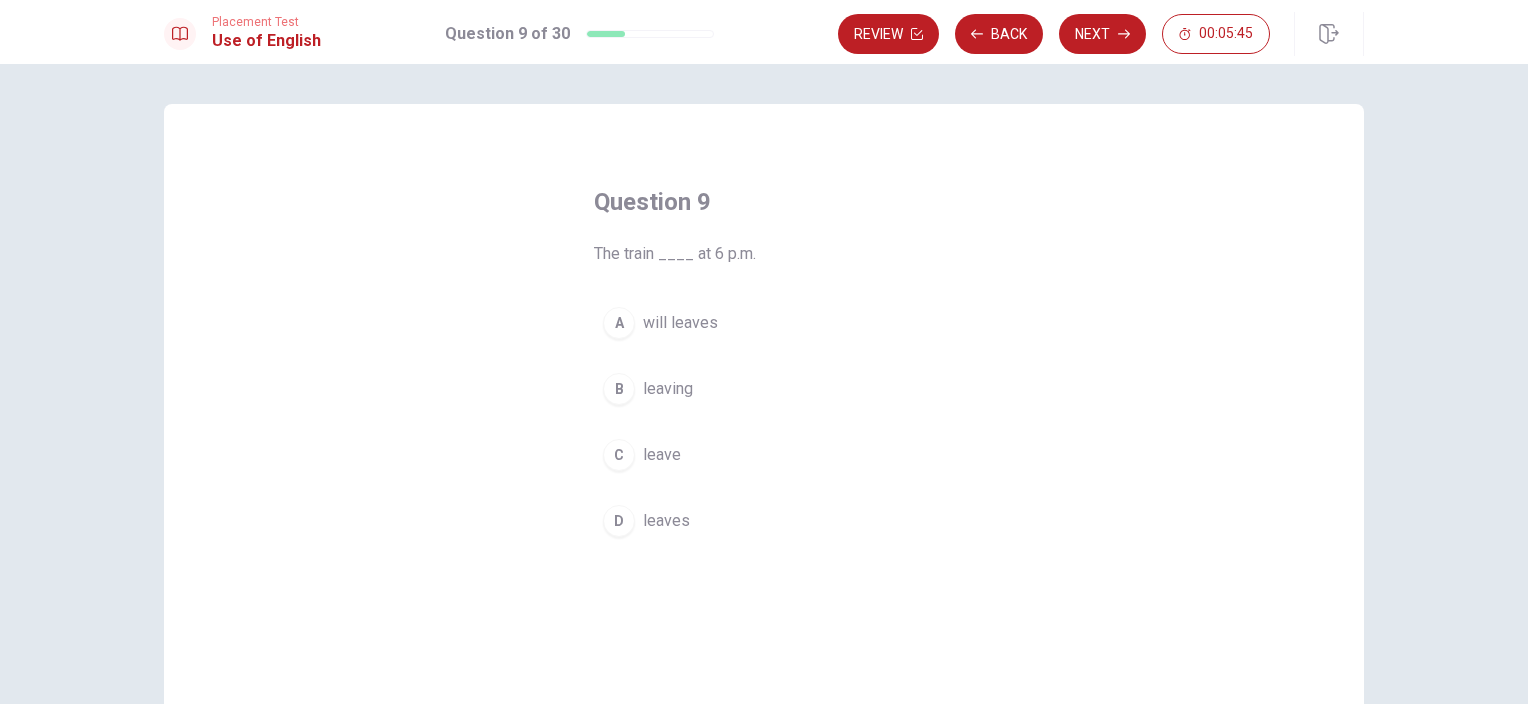 click on "leaving" at bounding box center [668, 389] 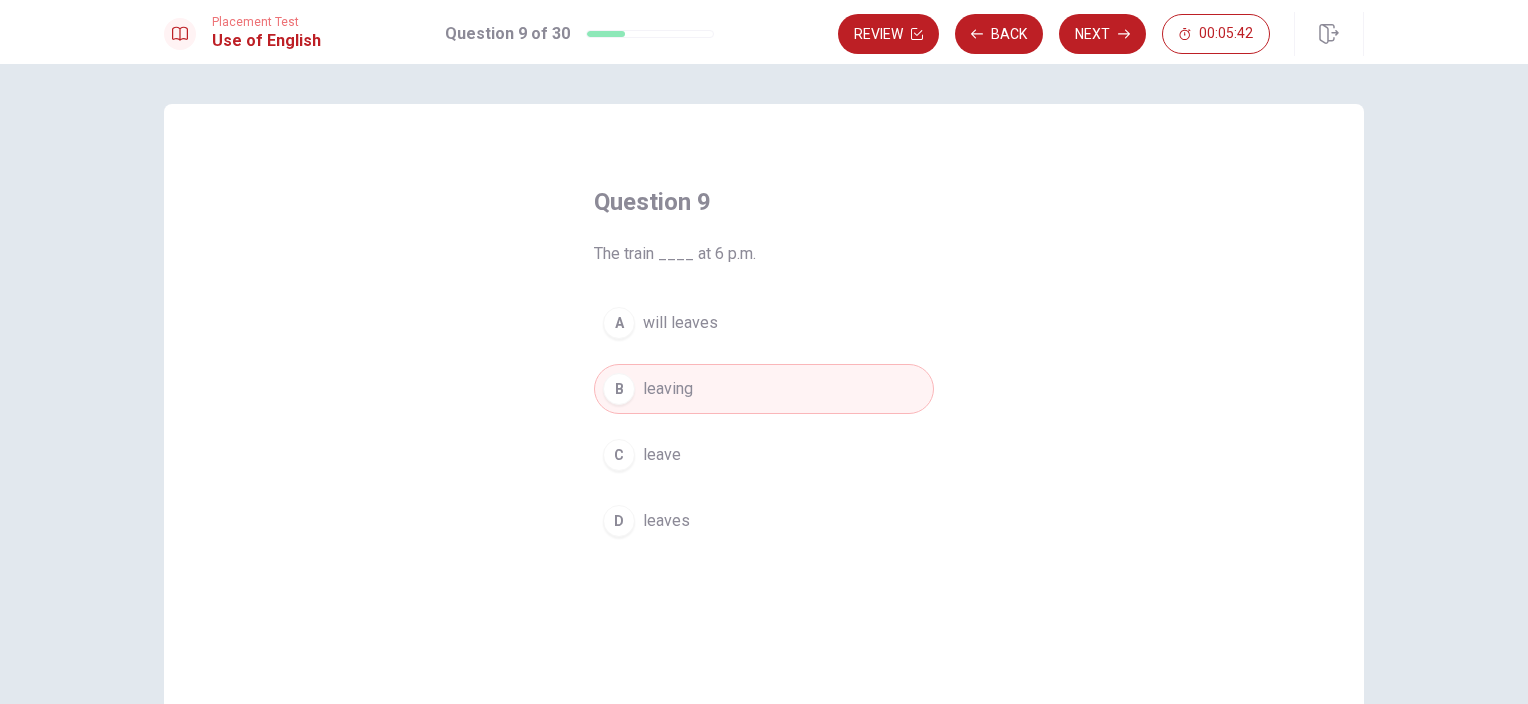 click on "Next" at bounding box center (1102, 34) 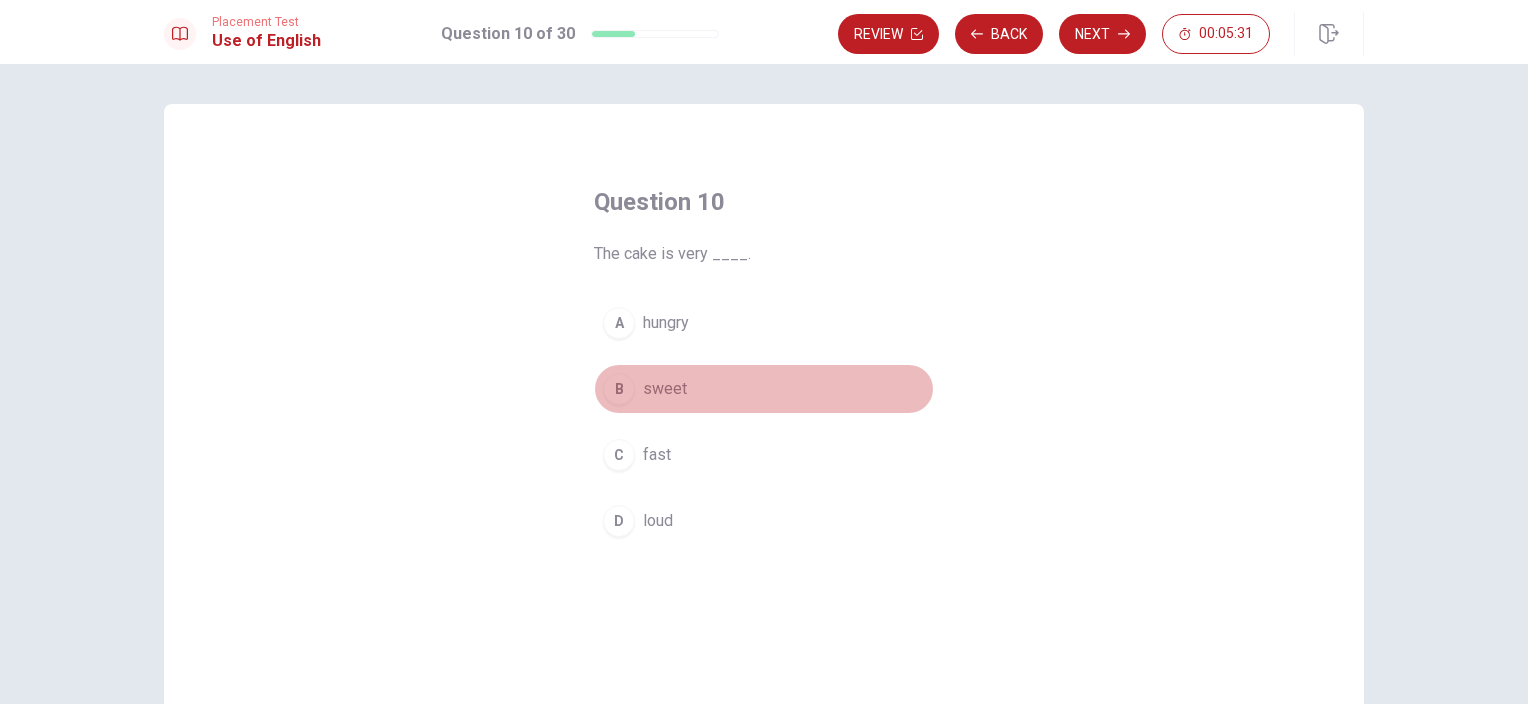 click on "sweet" at bounding box center (665, 389) 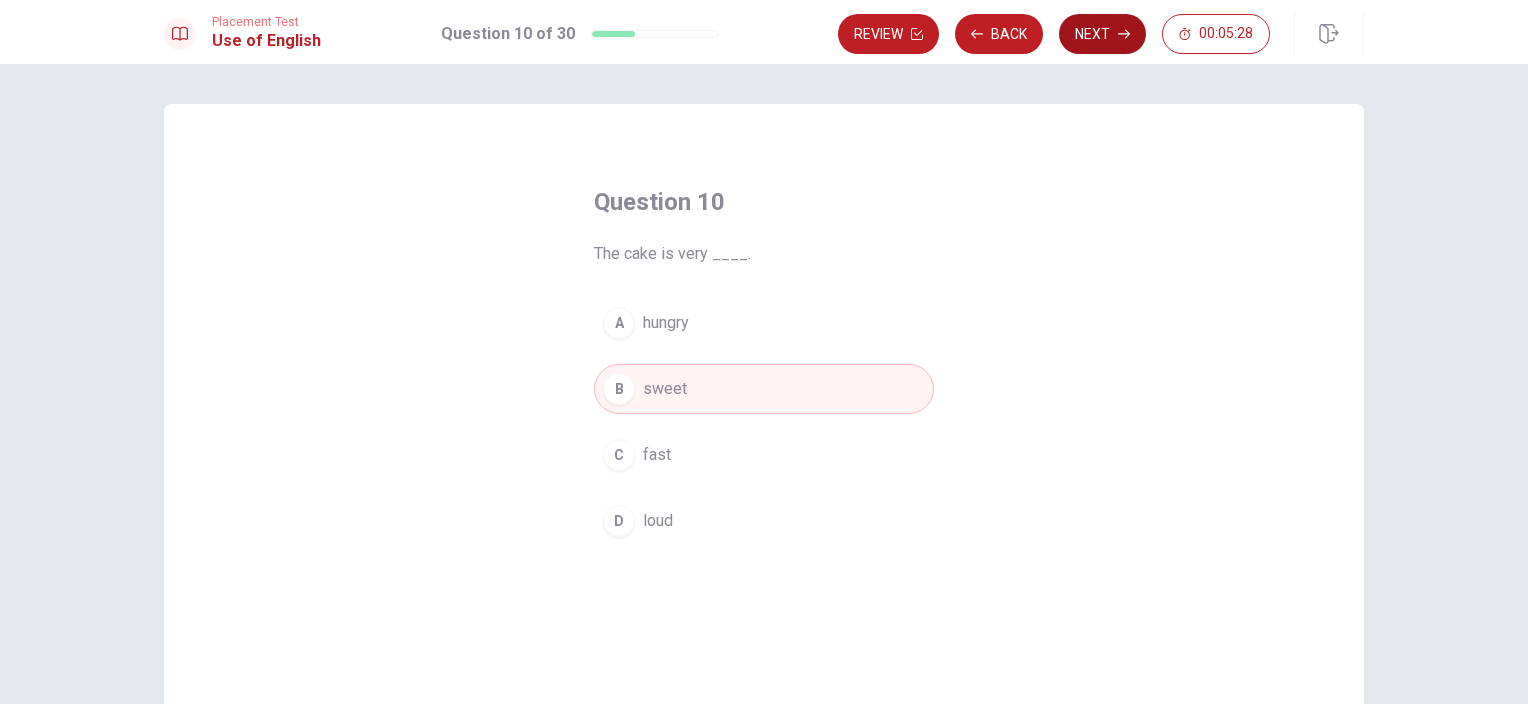 click 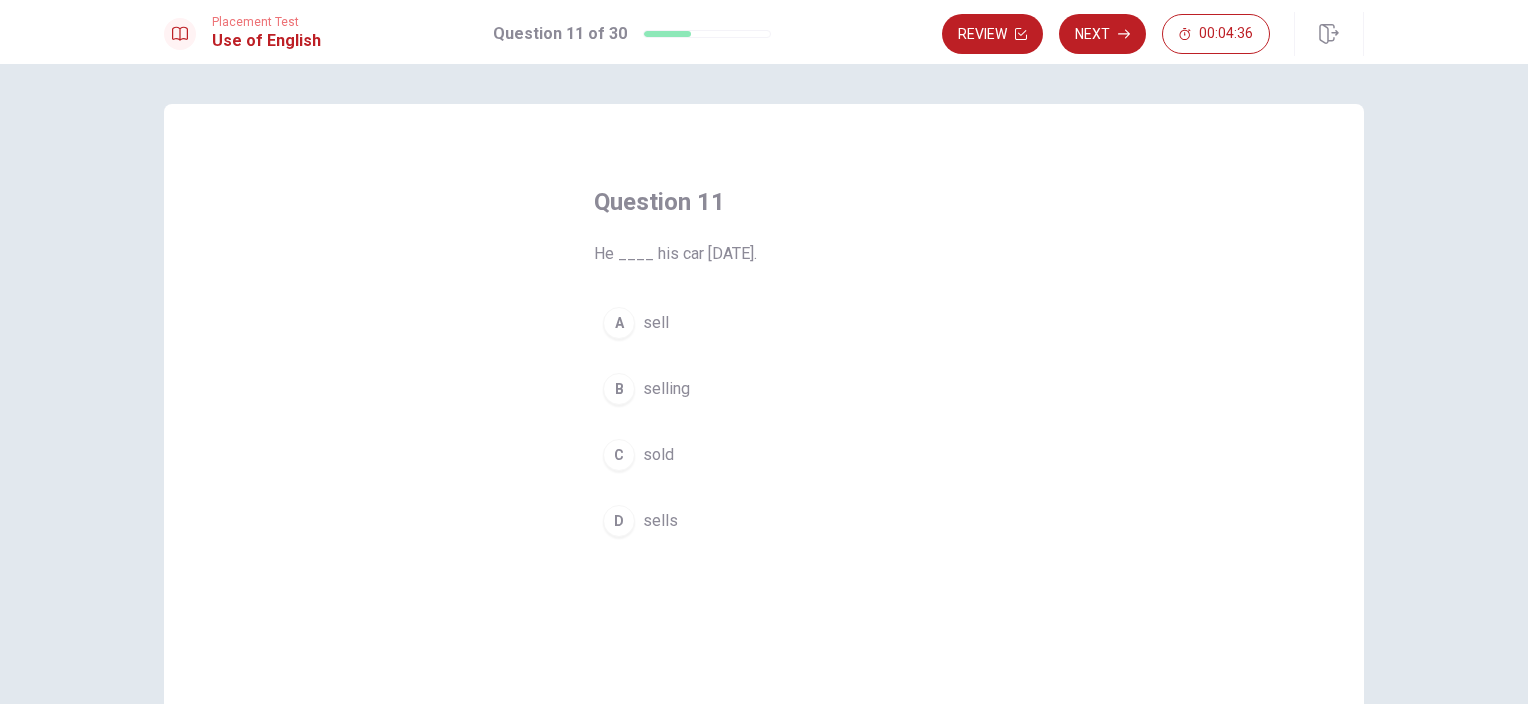 click on "sold" at bounding box center (658, 455) 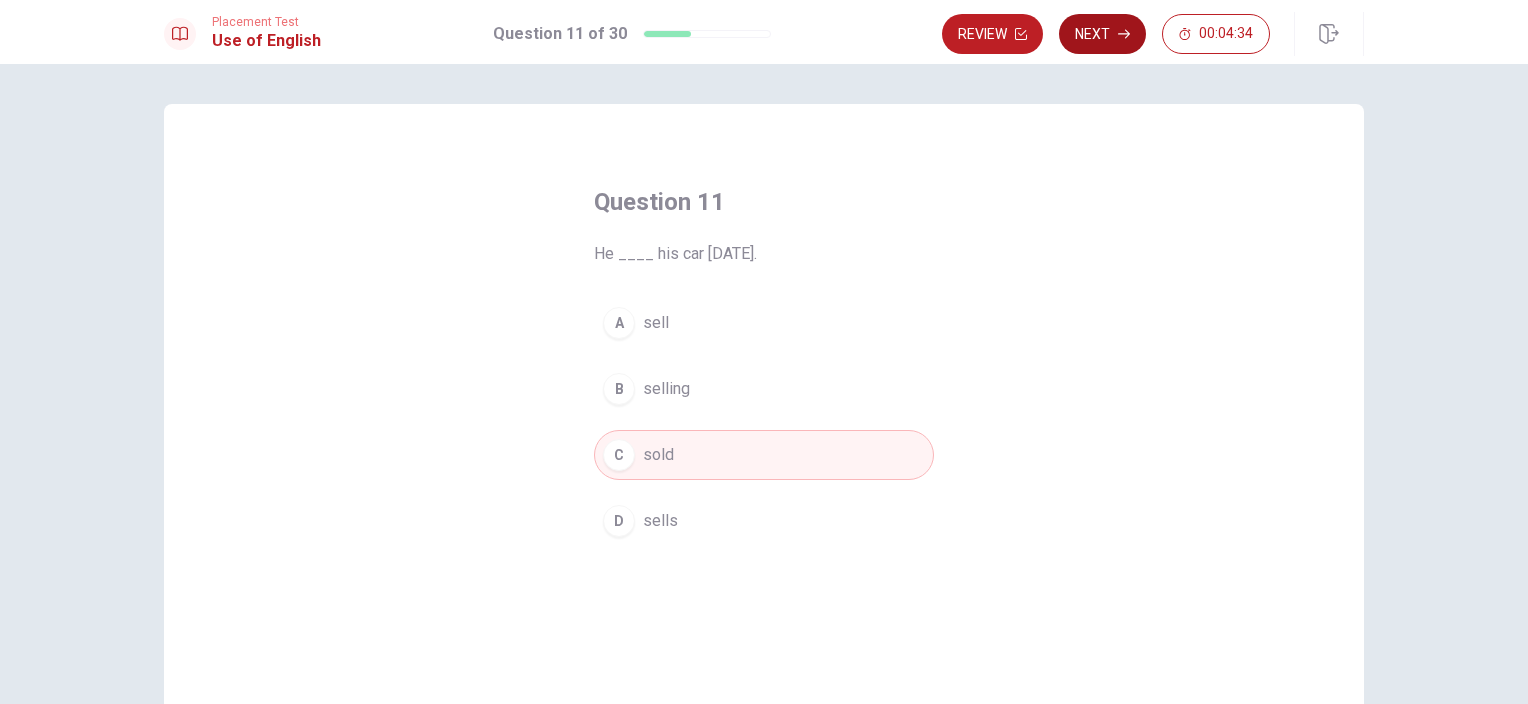 click on "Next" at bounding box center [1102, 34] 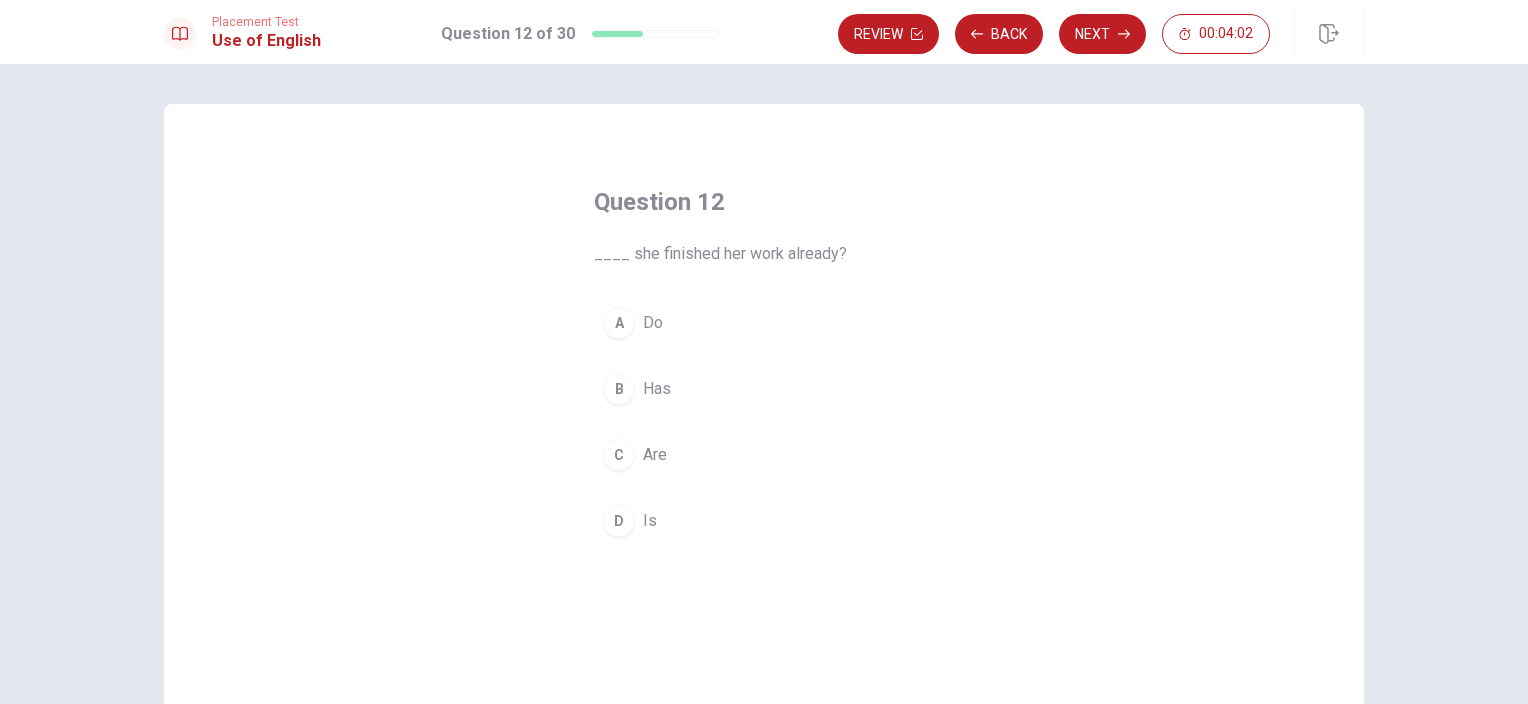 click on "B" at bounding box center (619, 389) 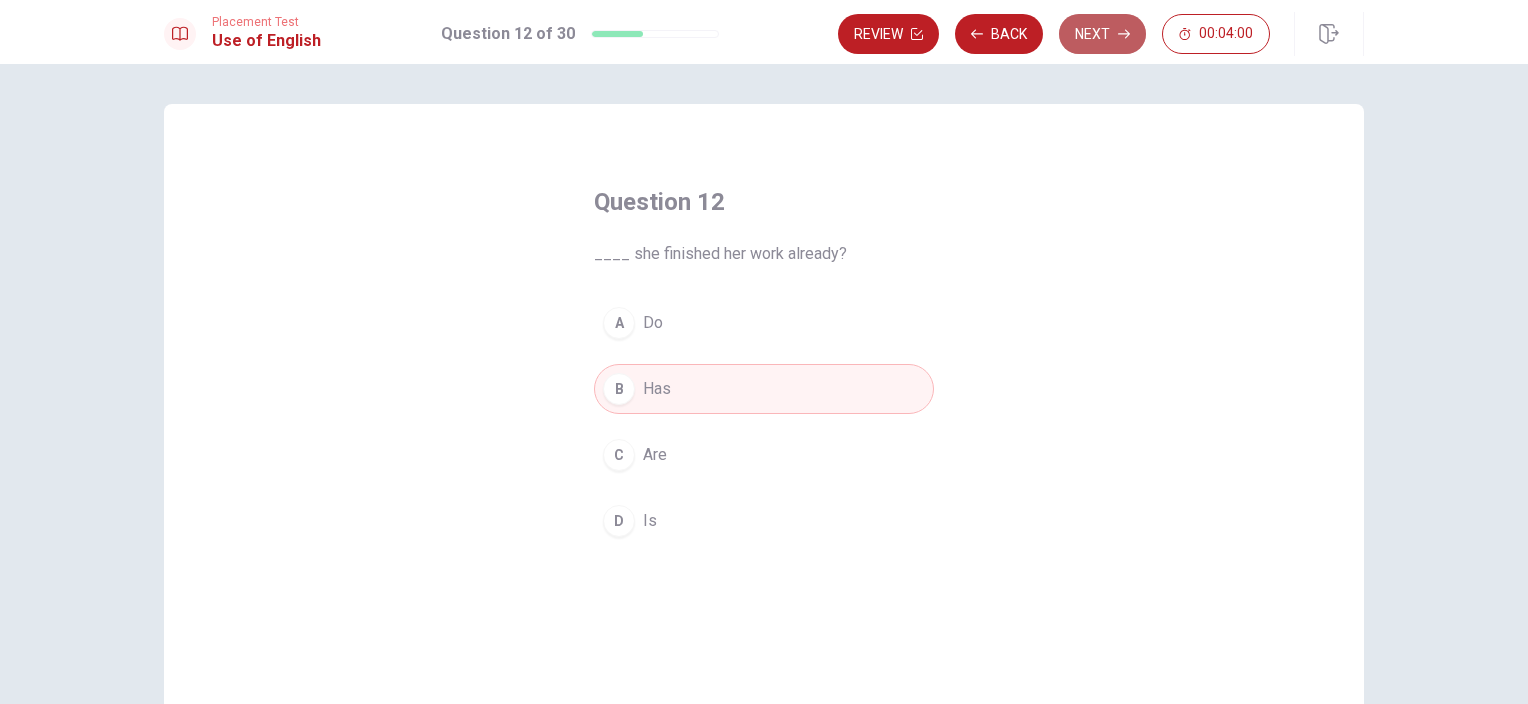 click on "Next" at bounding box center [1102, 34] 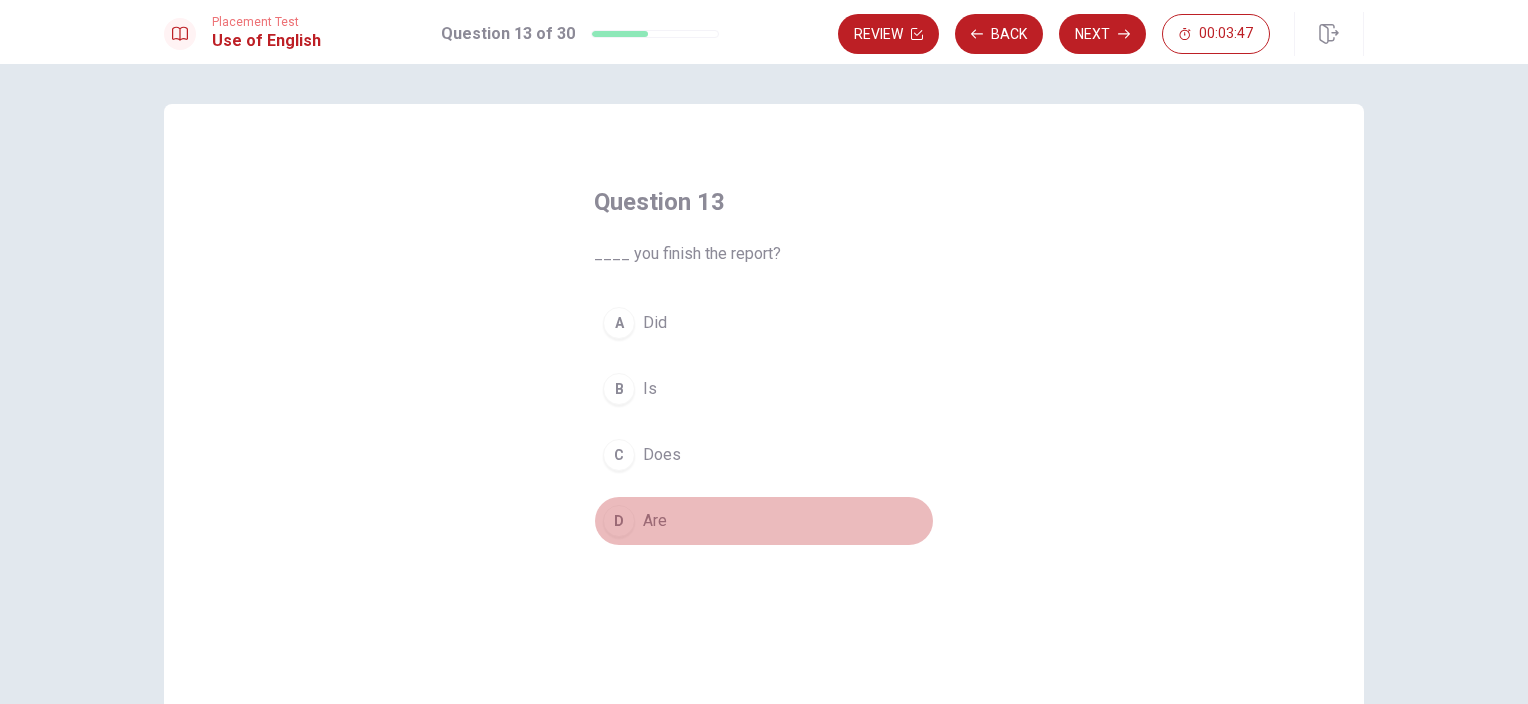 click on "Are" at bounding box center [655, 521] 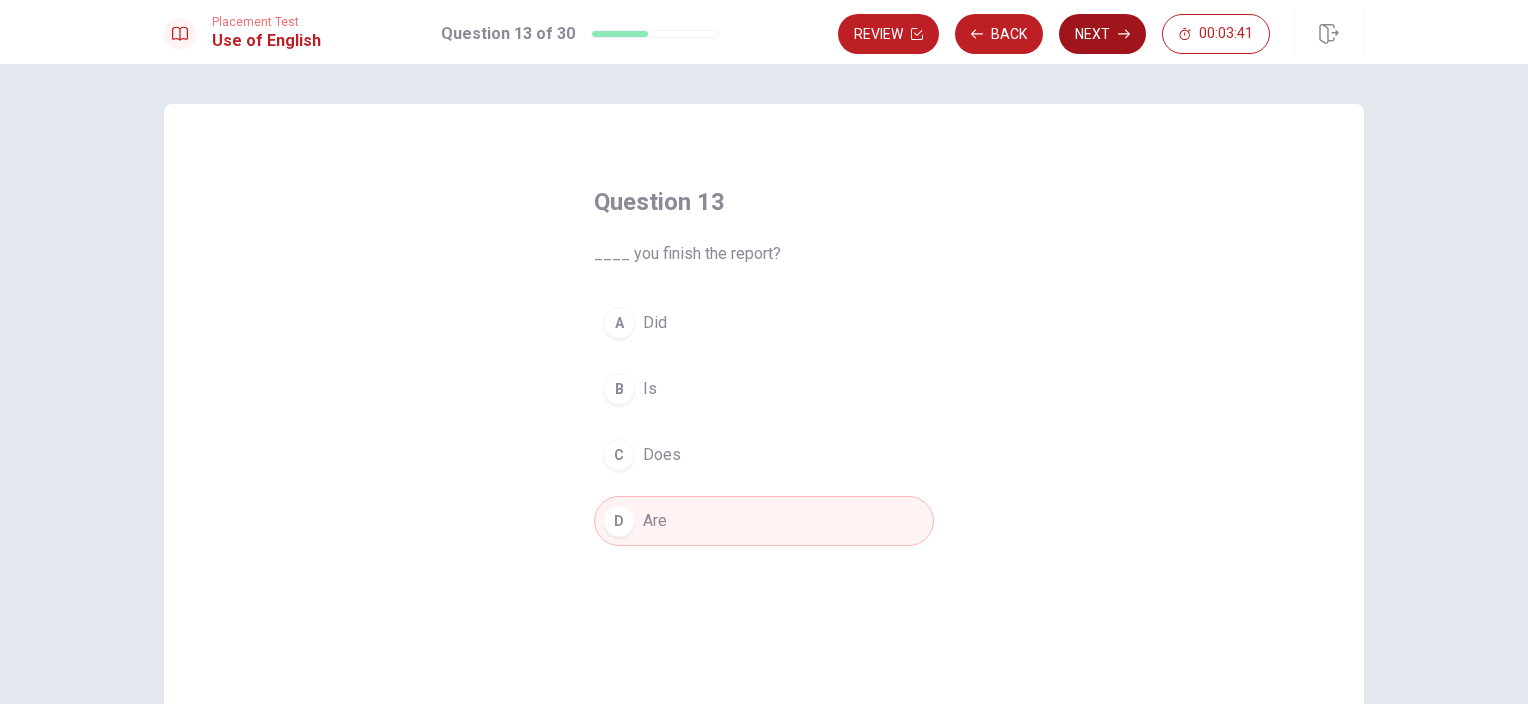 click on "Next" at bounding box center [1102, 34] 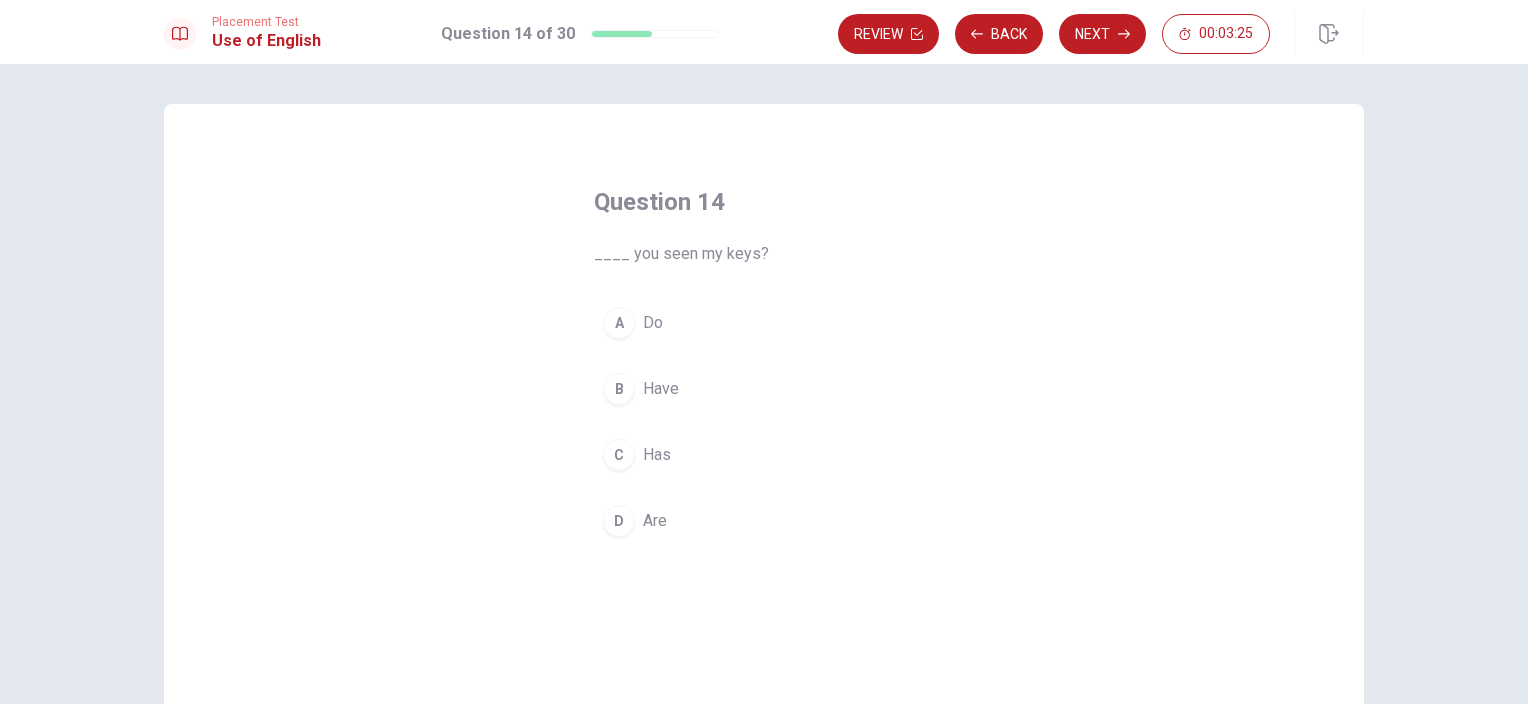 click on "Are" at bounding box center (655, 521) 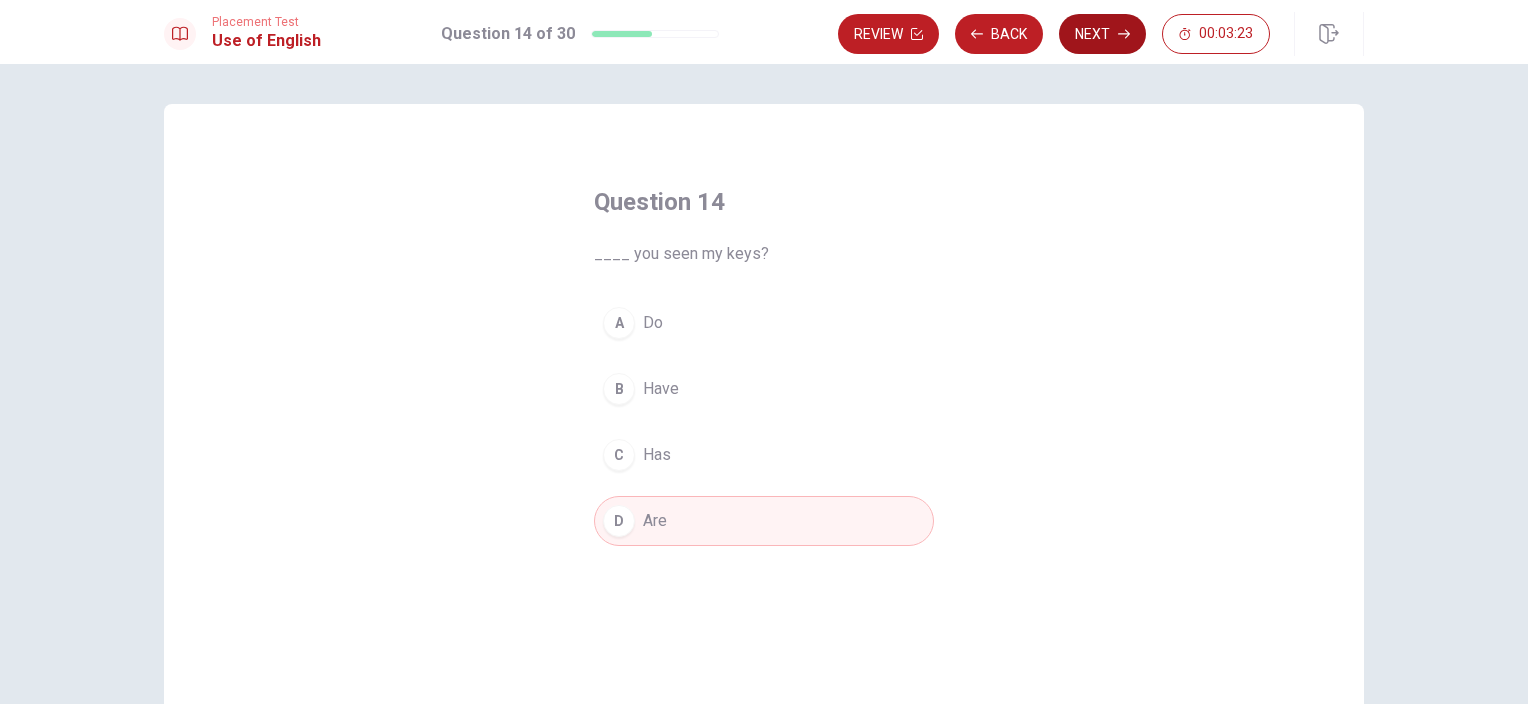 click on "Next" at bounding box center (1102, 34) 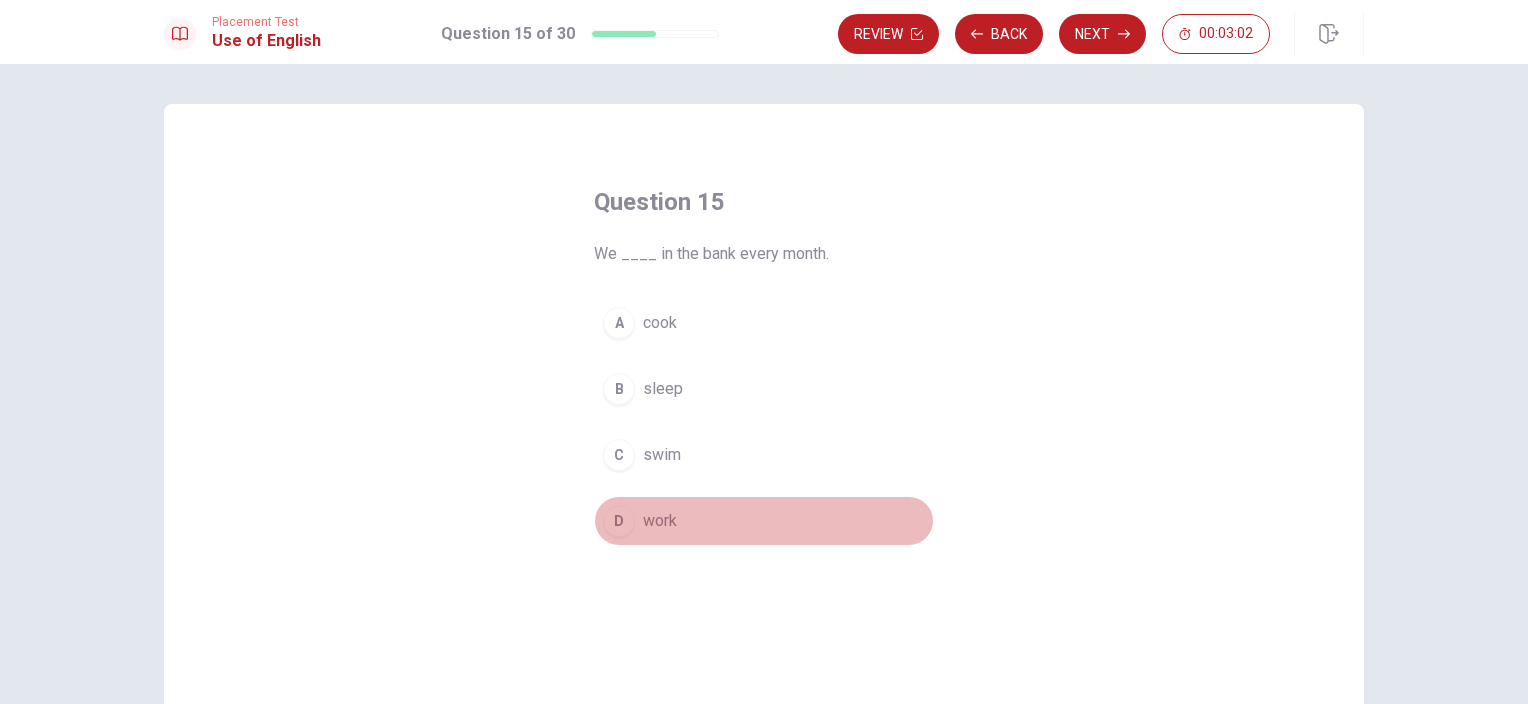 click on "D" at bounding box center [619, 521] 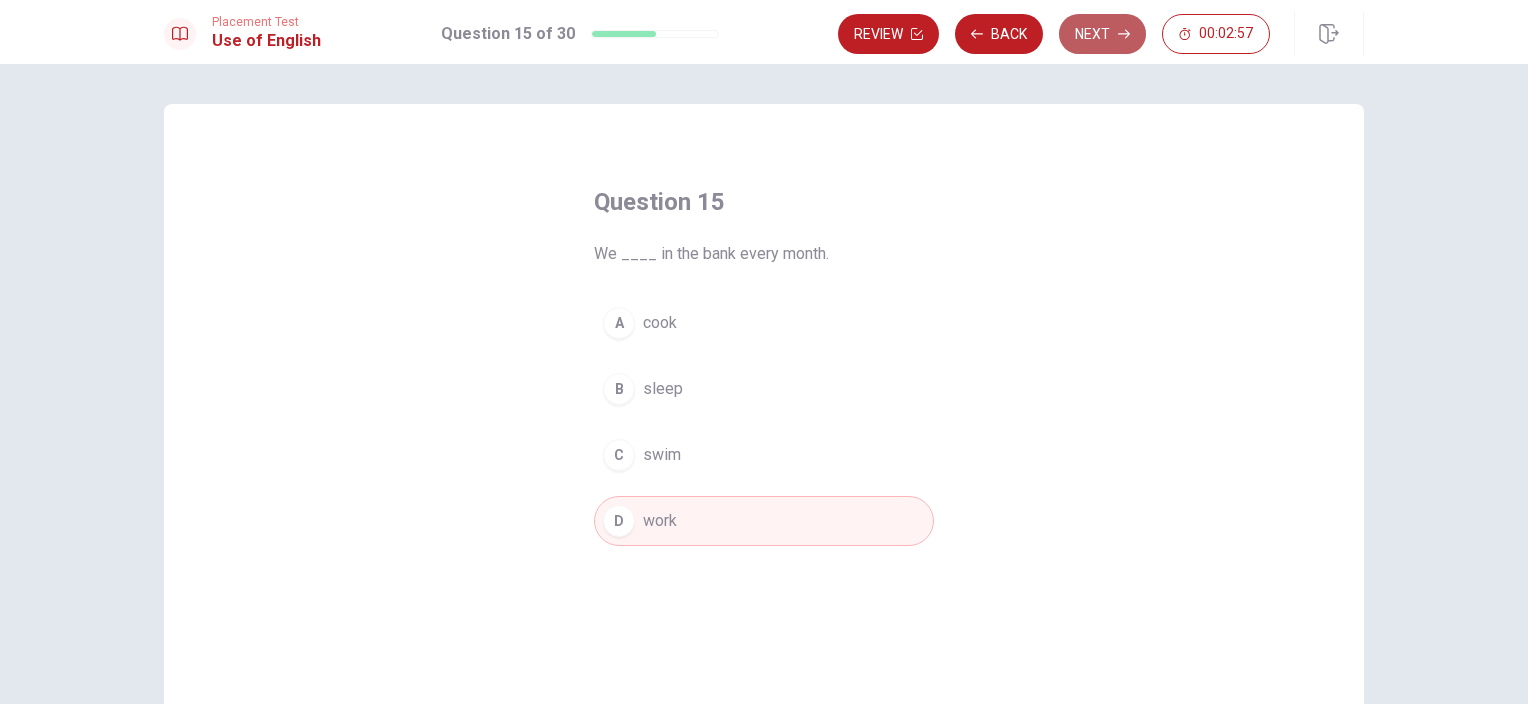 click on "Next" at bounding box center (1102, 34) 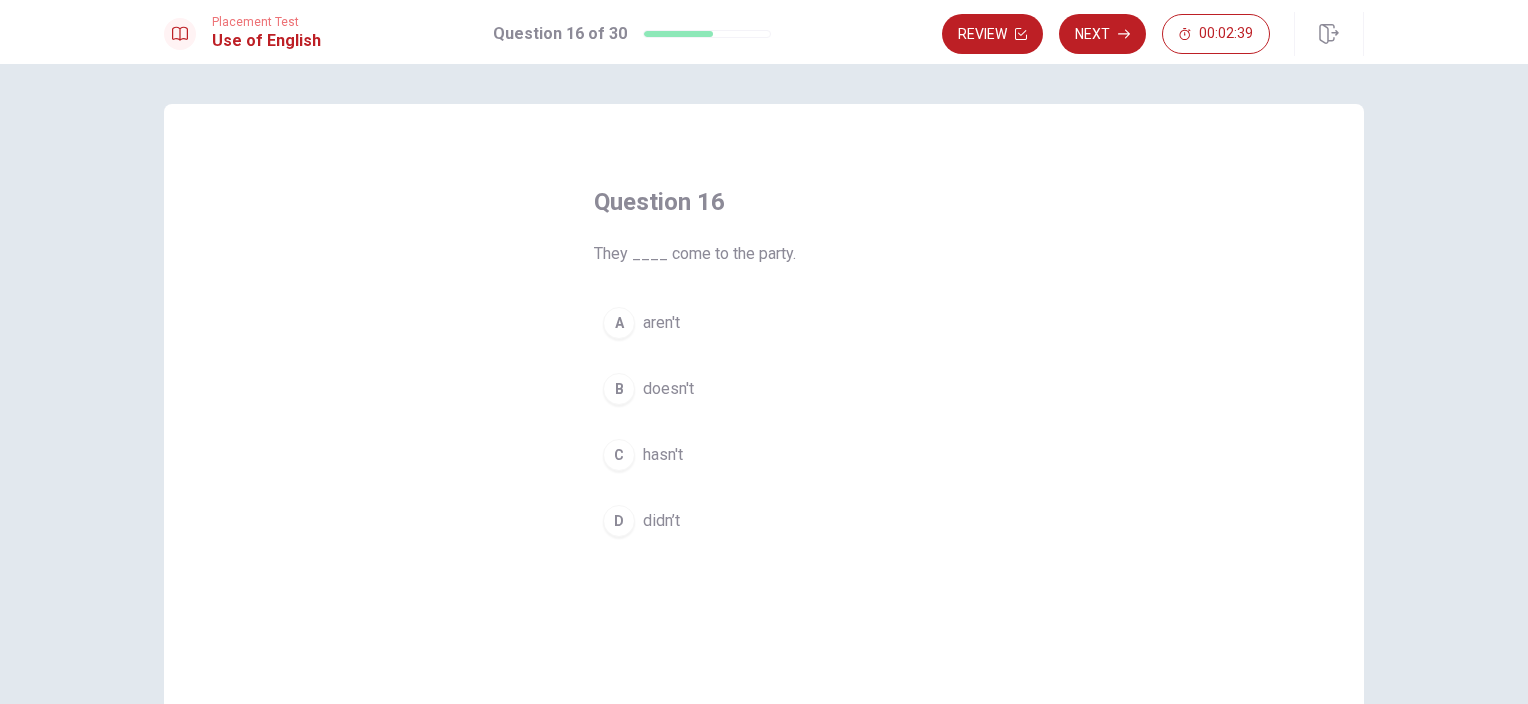 click on "aren't" at bounding box center (661, 323) 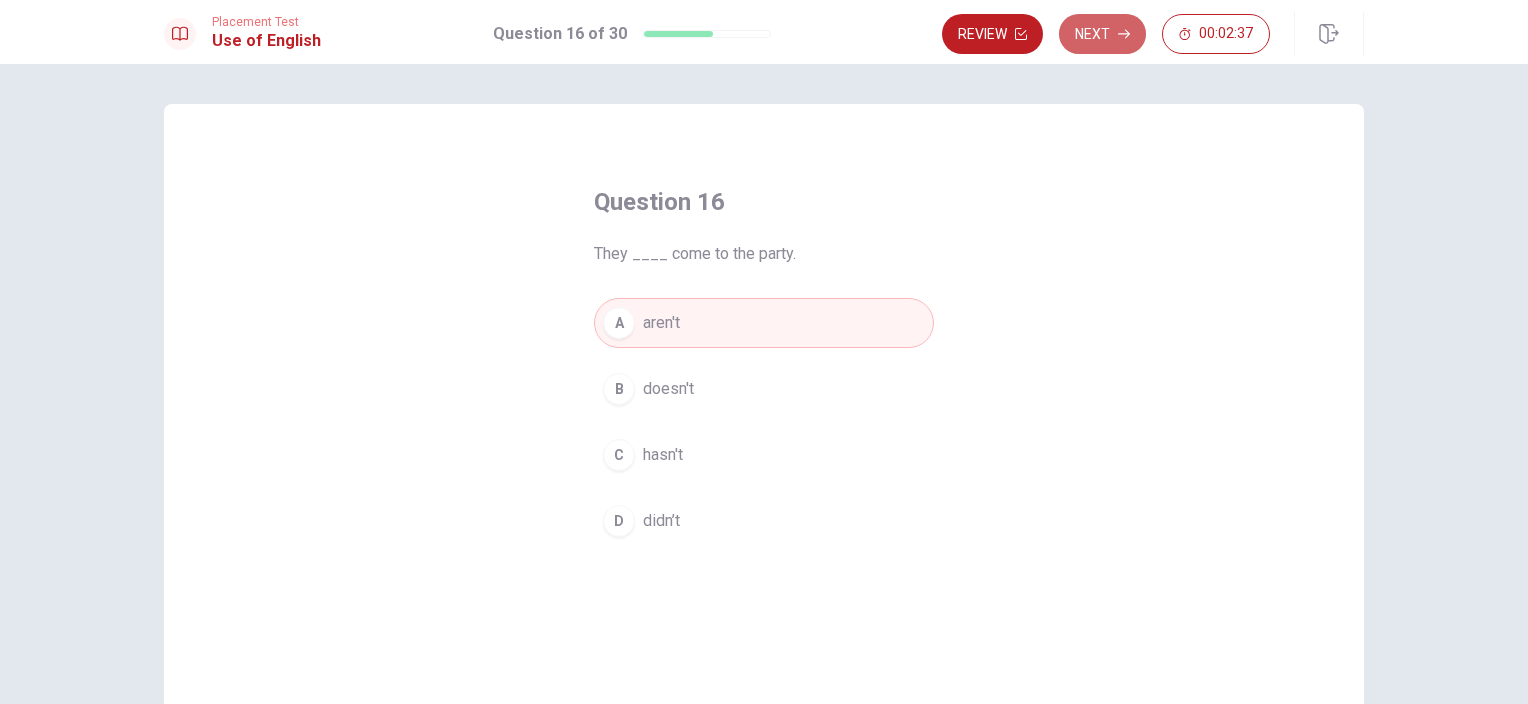 click on "Next" at bounding box center [1102, 34] 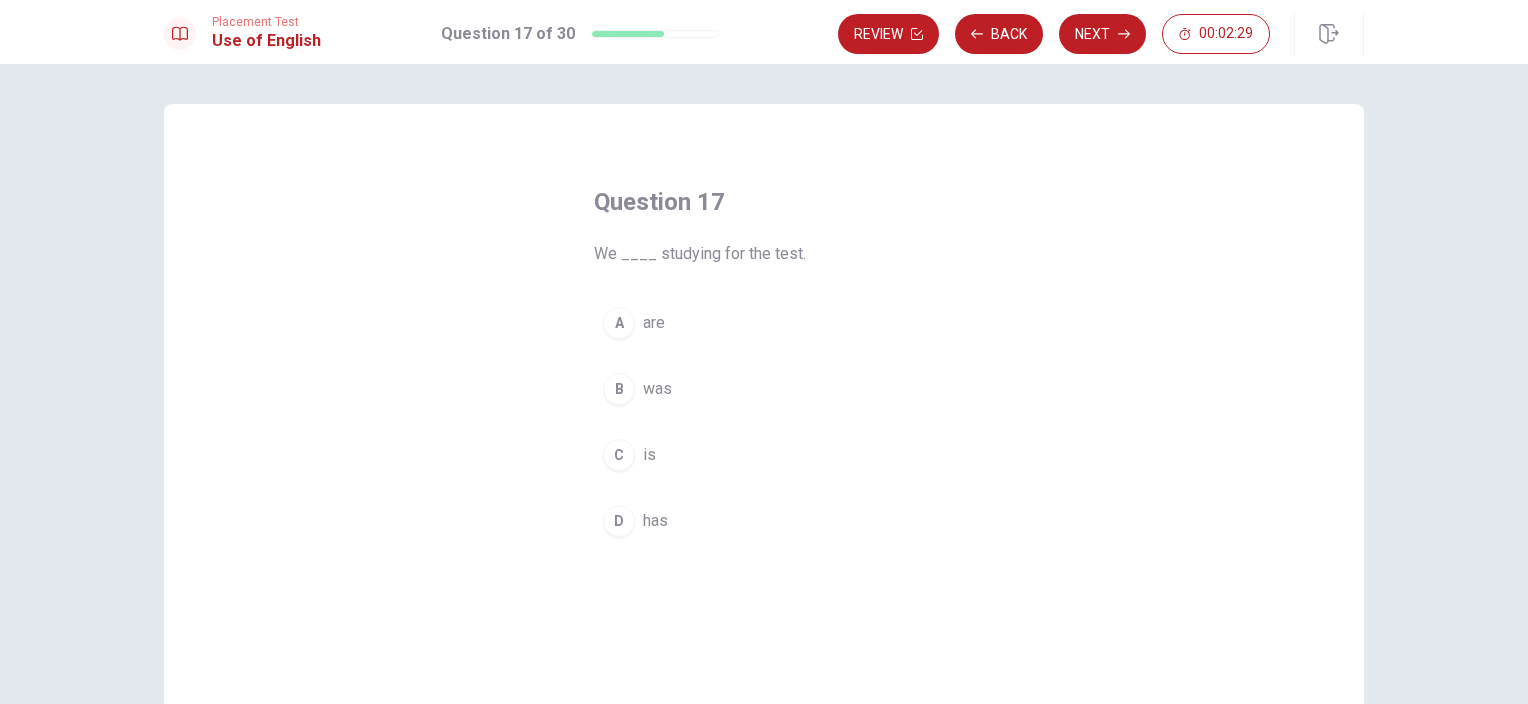 click on "are" at bounding box center [654, 323] 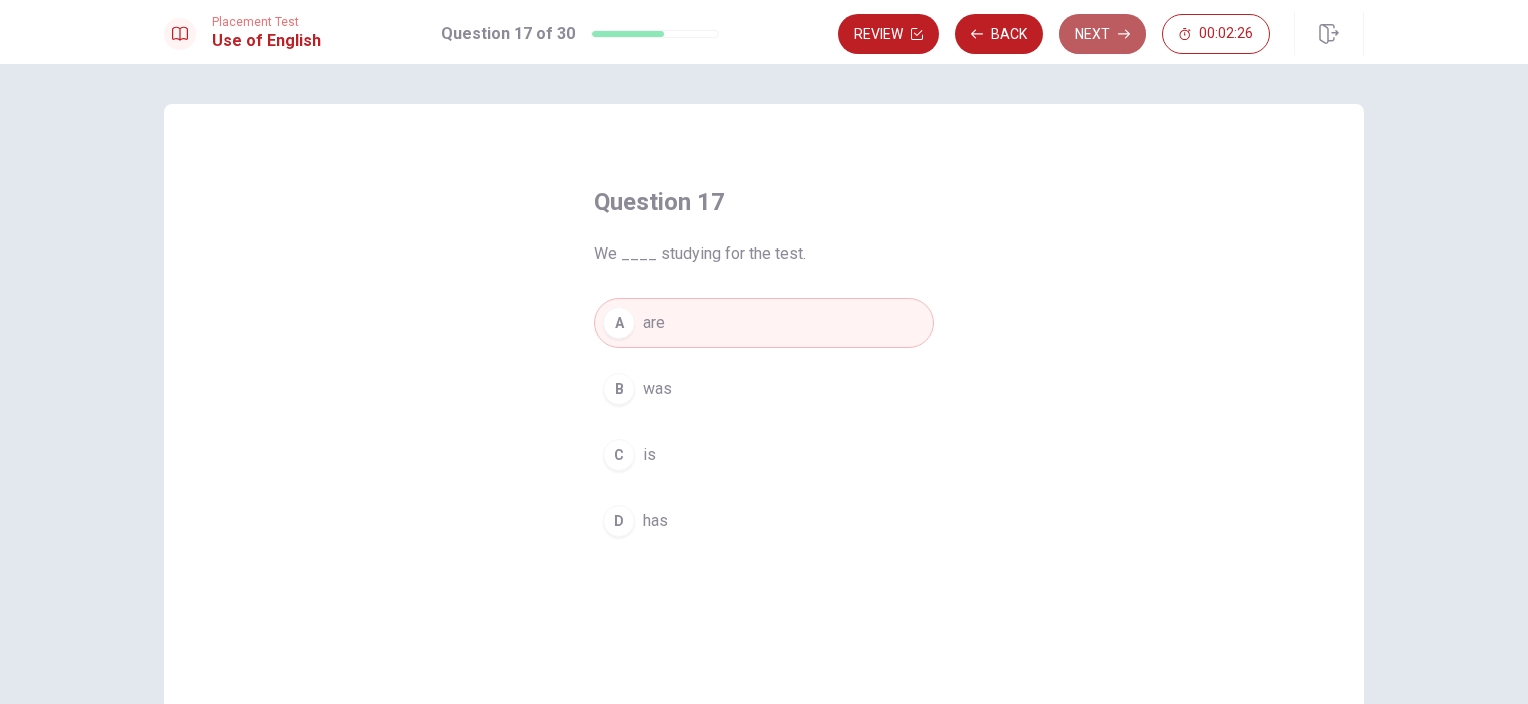 click on "Next" at bounding box center [1102, 34] 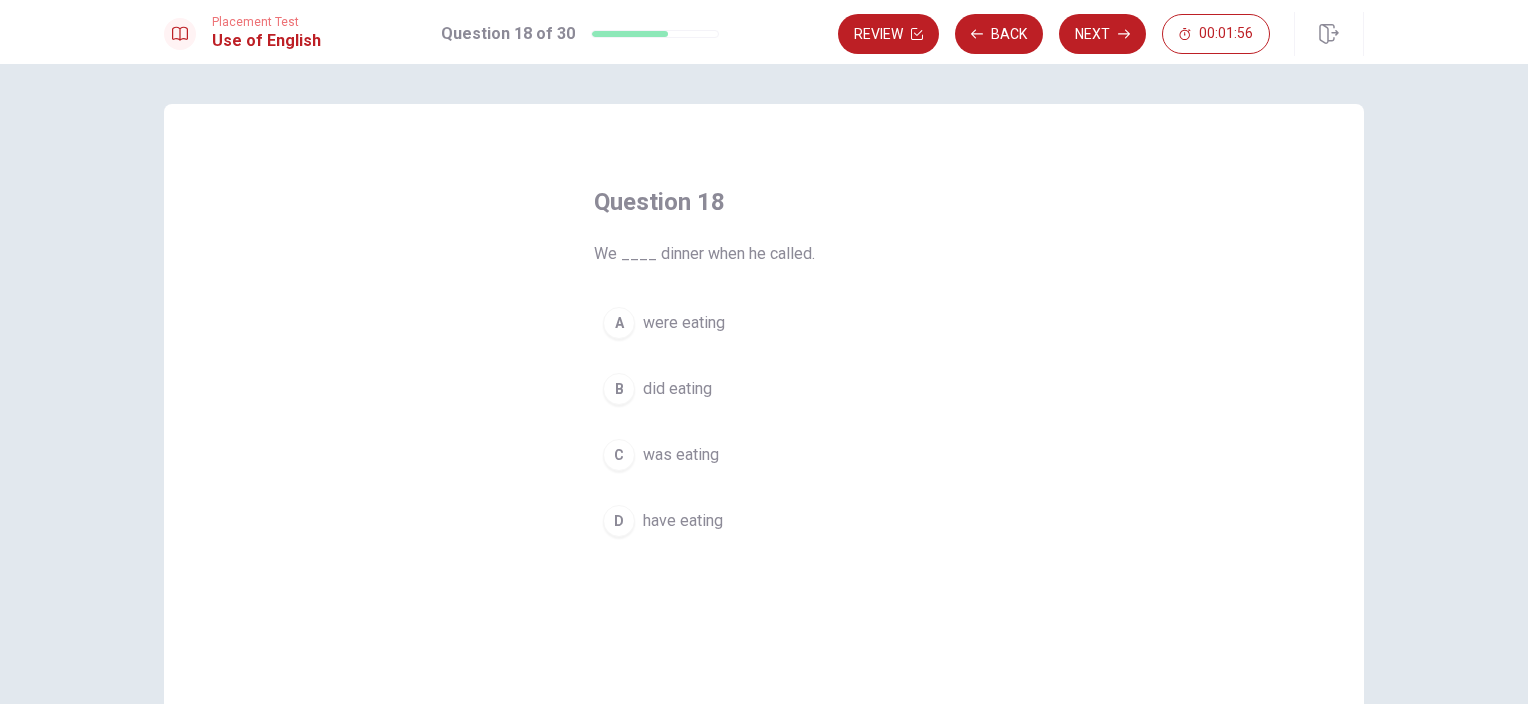 click on "have eating" at bounding box center [683, 521] 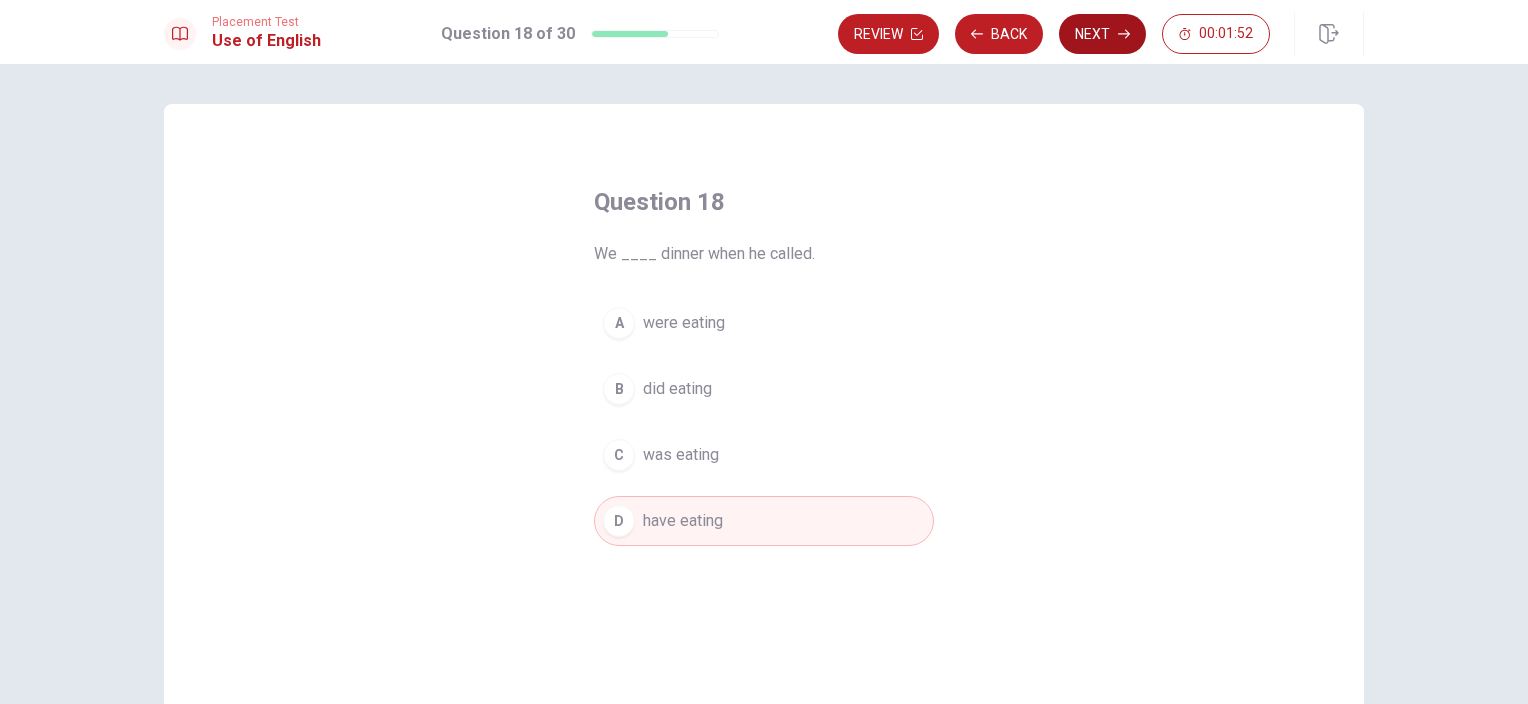 click on "Next" at bounding box center [1102, 34] 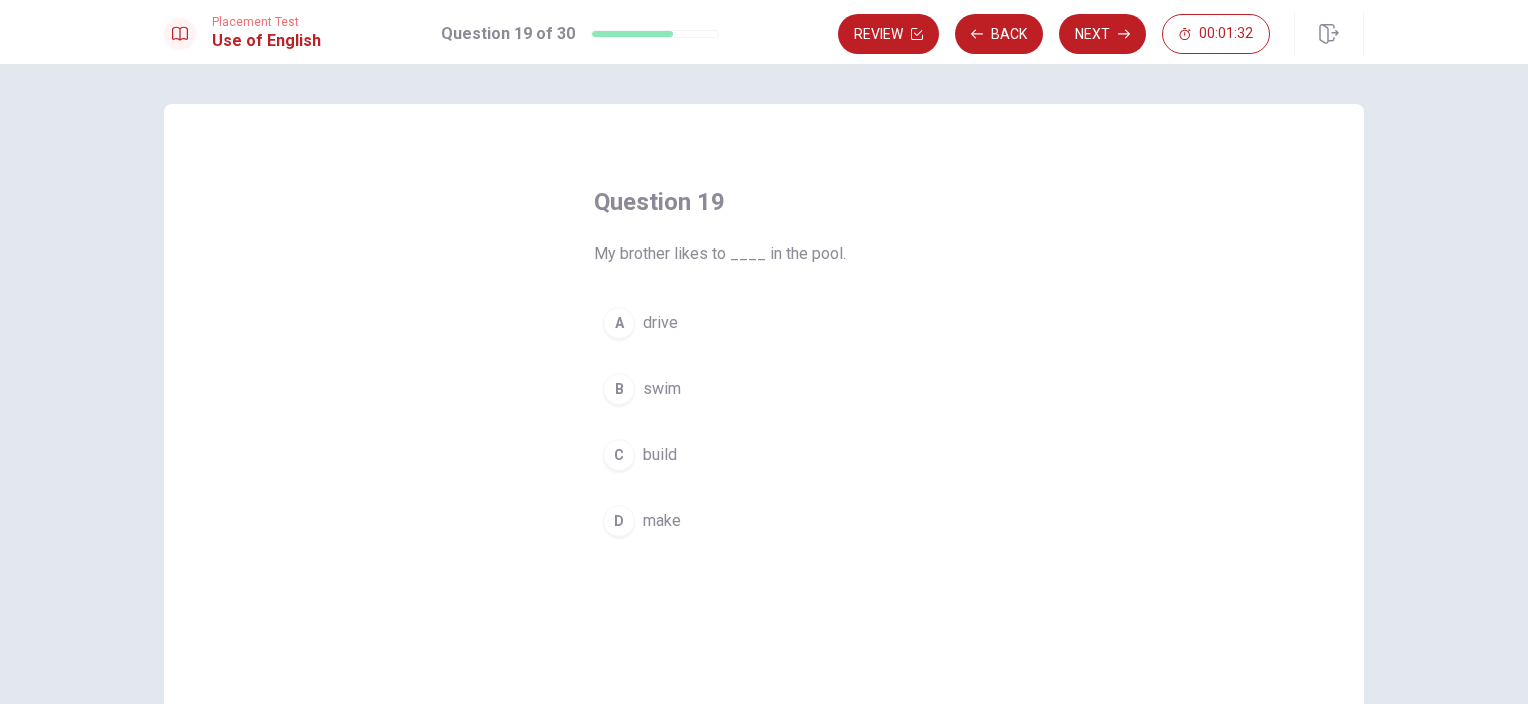 click on "swim" at bounding box center (662, 389) 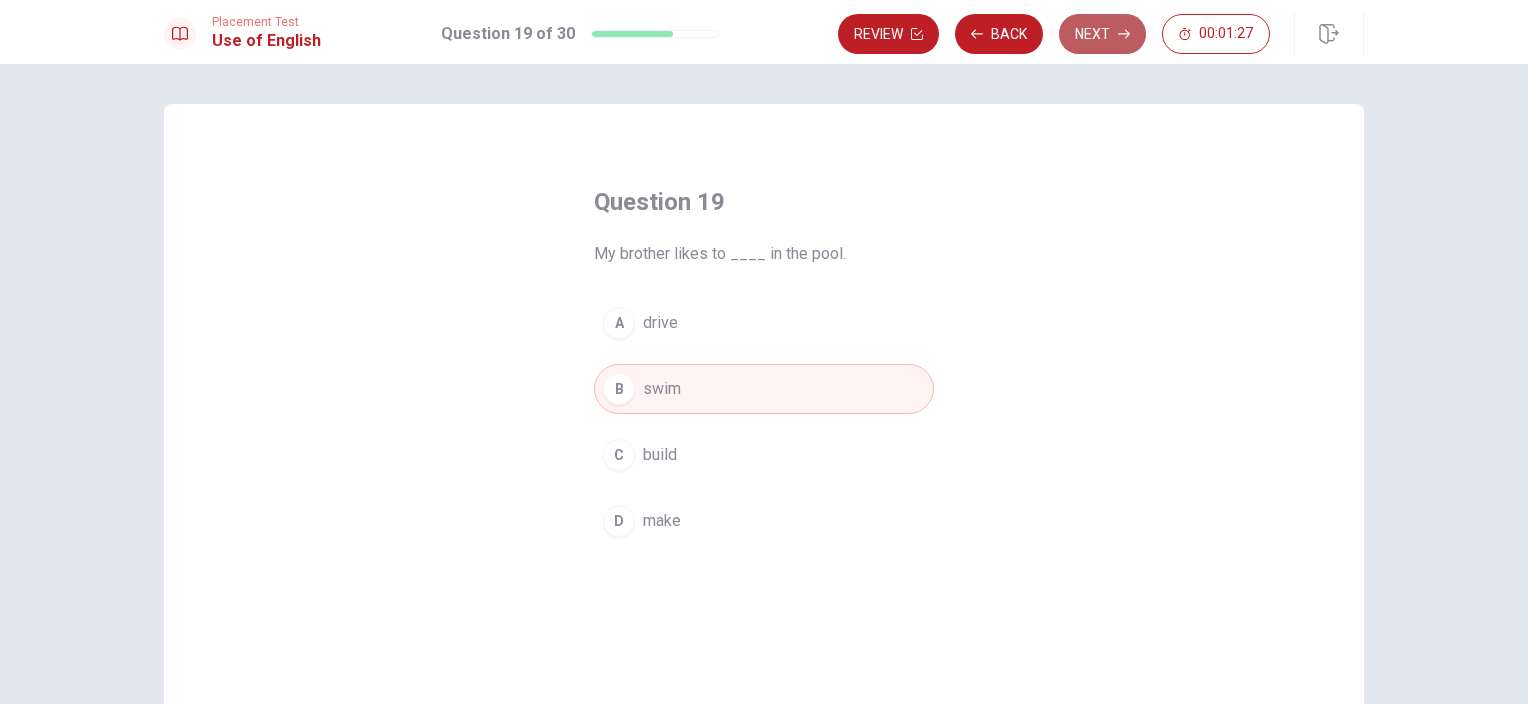 click on "Next" at bounding box center [1102, 34] 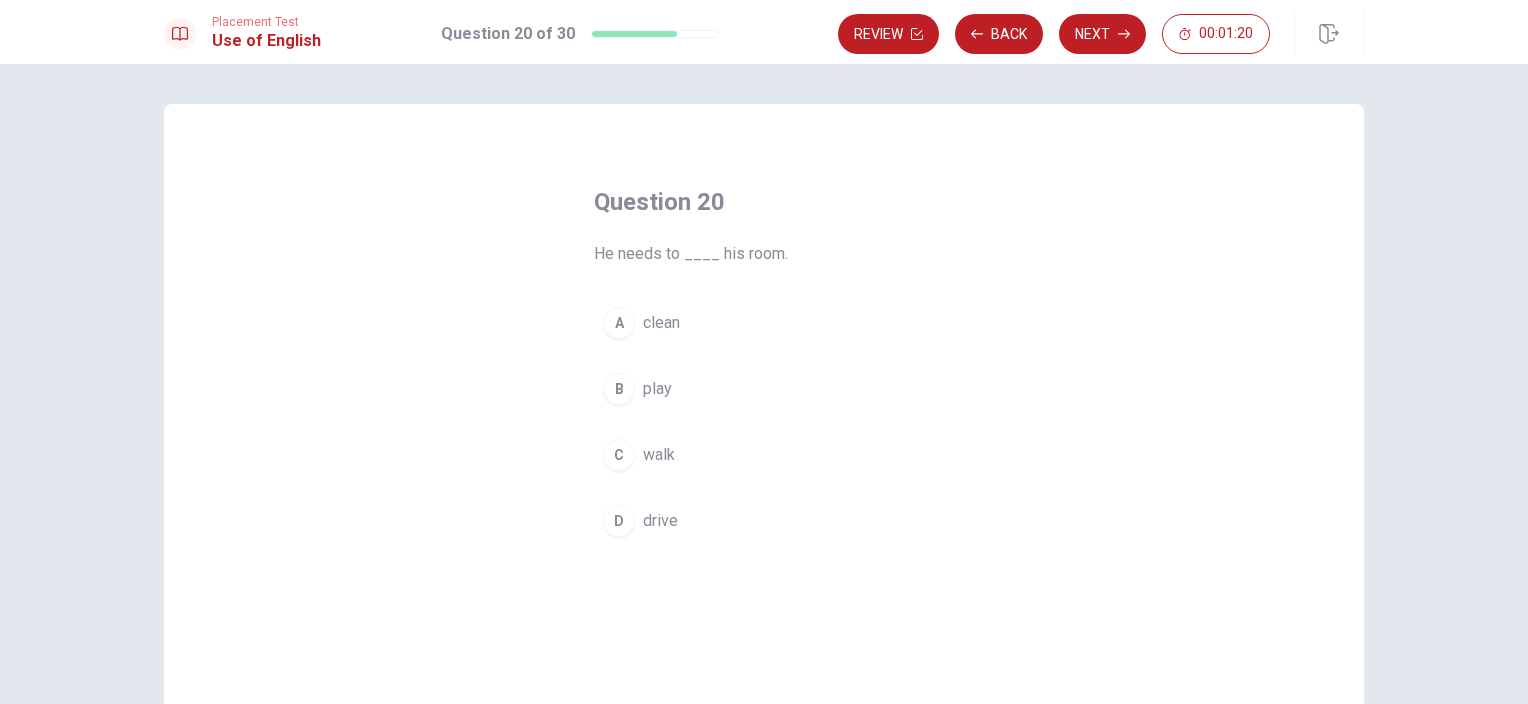 click on "clean" at bounding box center [661, 323] 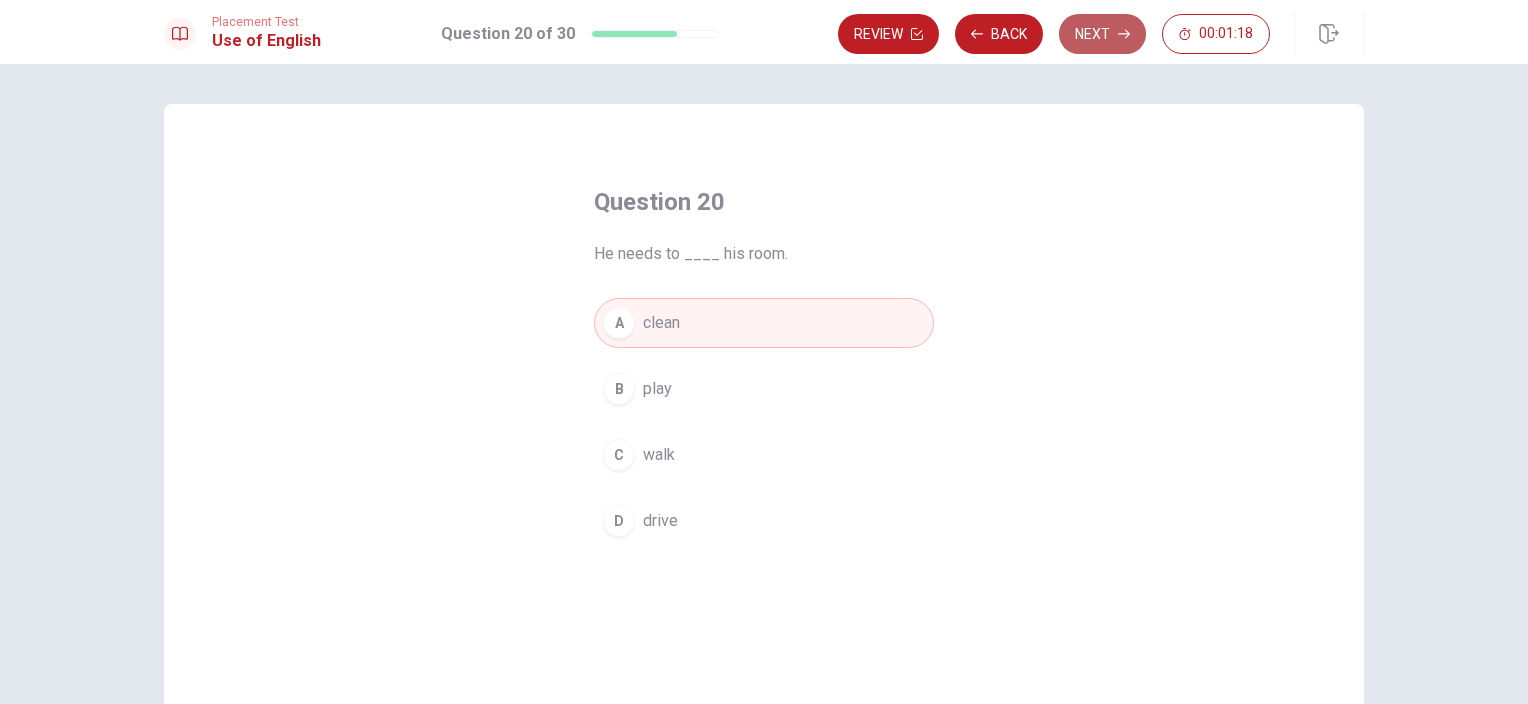 click on "Next" at bounding box center (1102, 34) 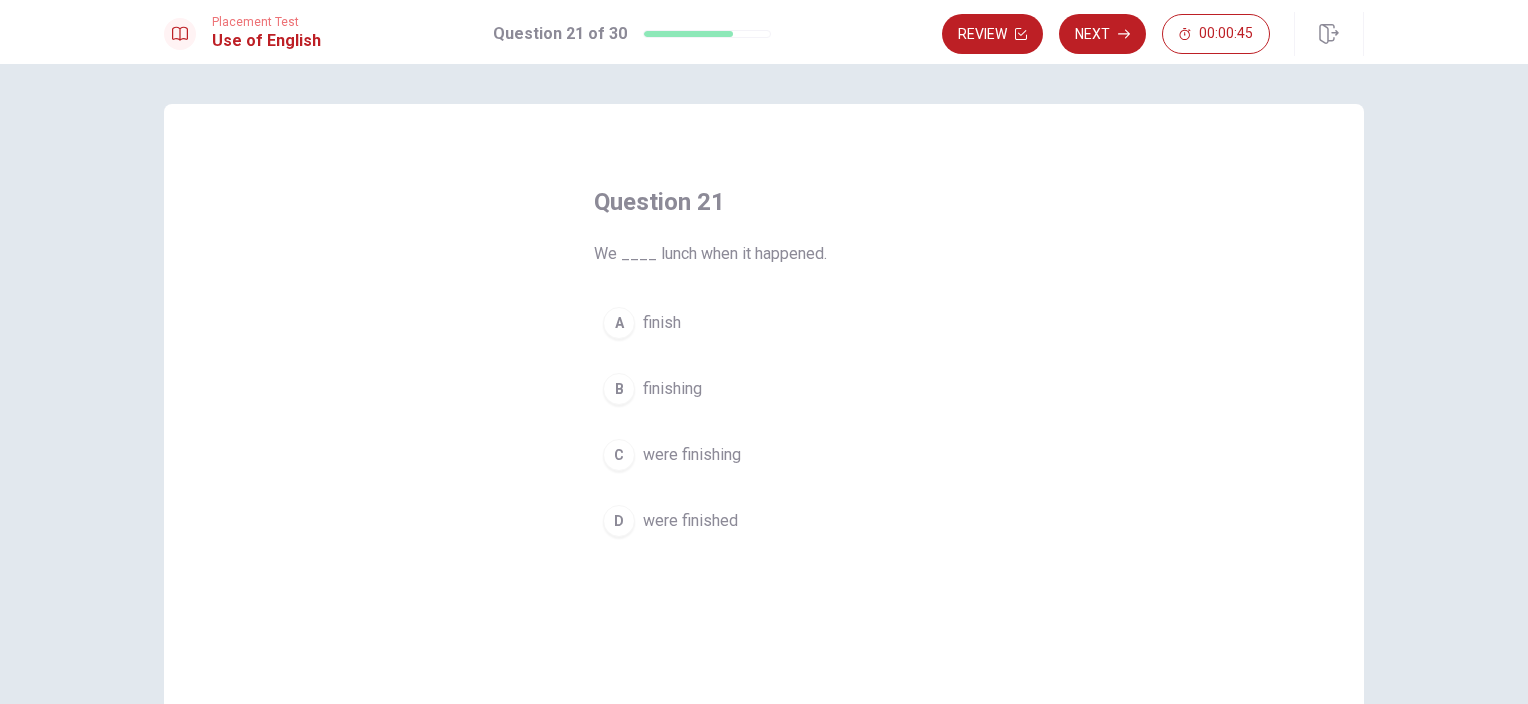 click on "were finishing" at bounding box center (692, 455) 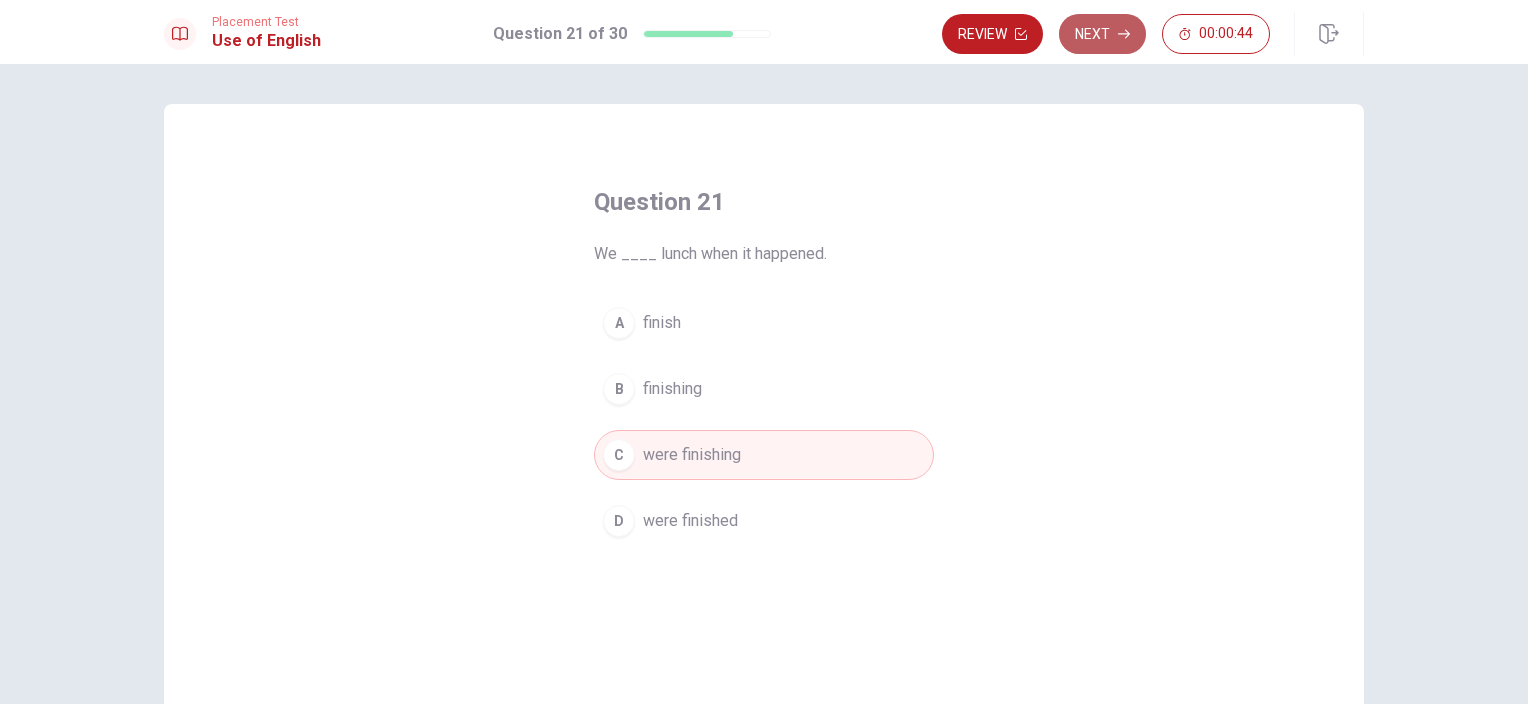 click on "Next" at bounding box center [1102, 34] 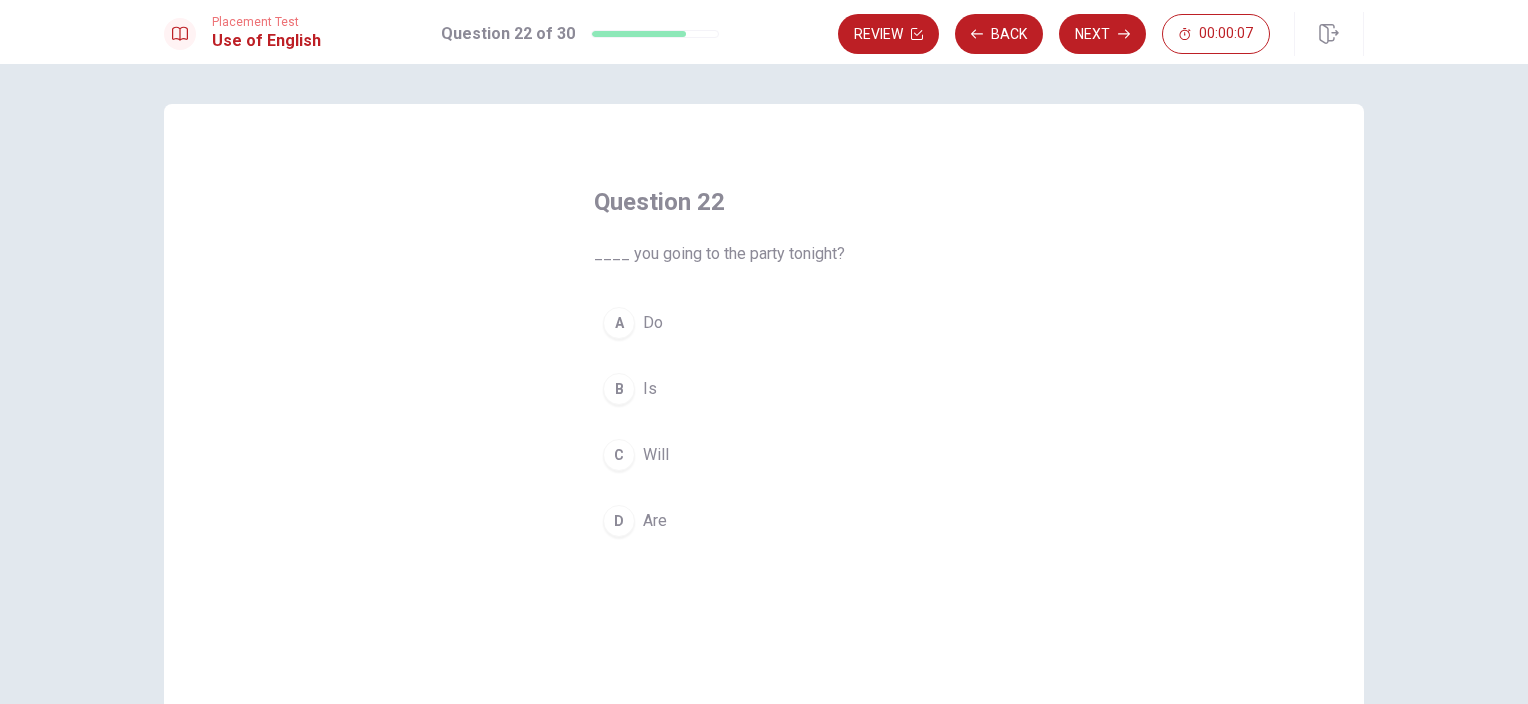 click on "D" at bounding box center [619, 521] 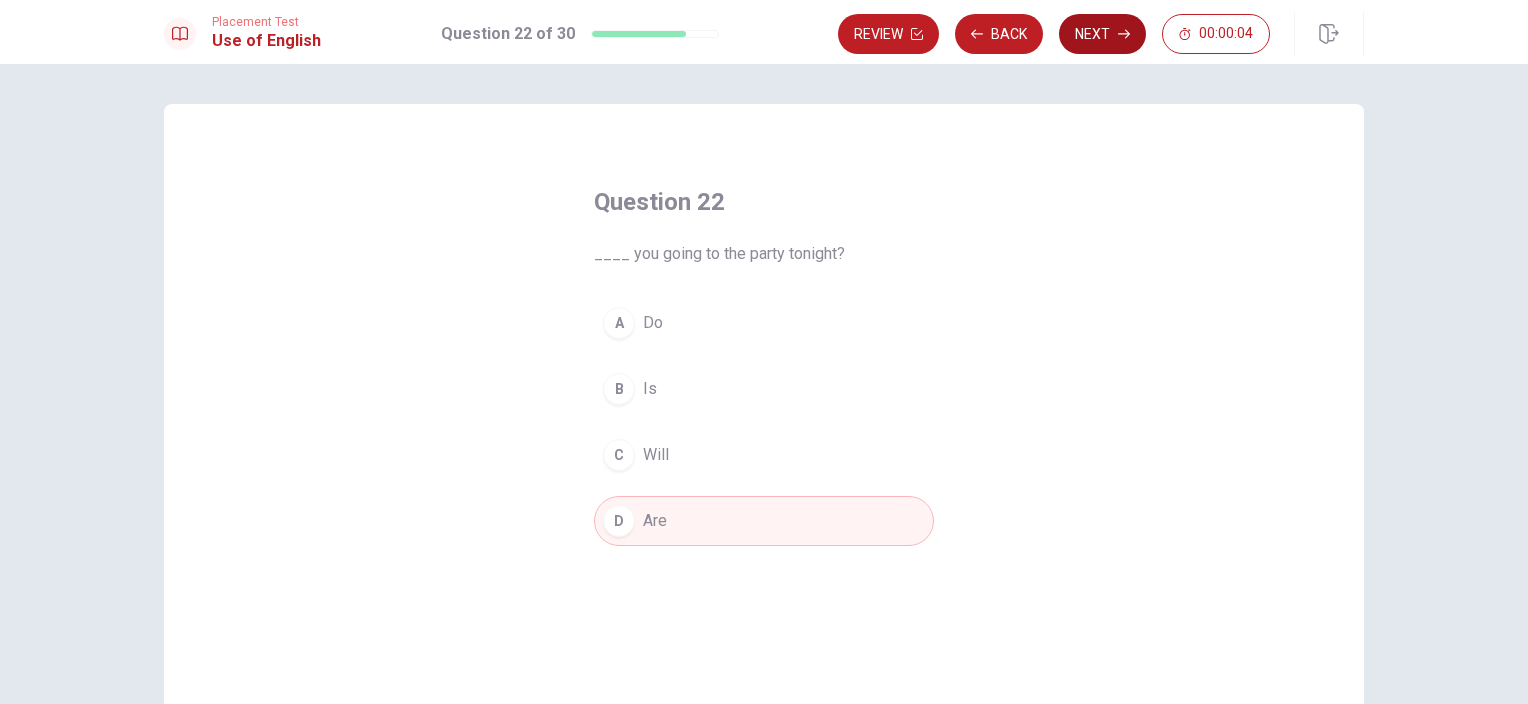 click on "Next" at bounding box center [1102, 34] 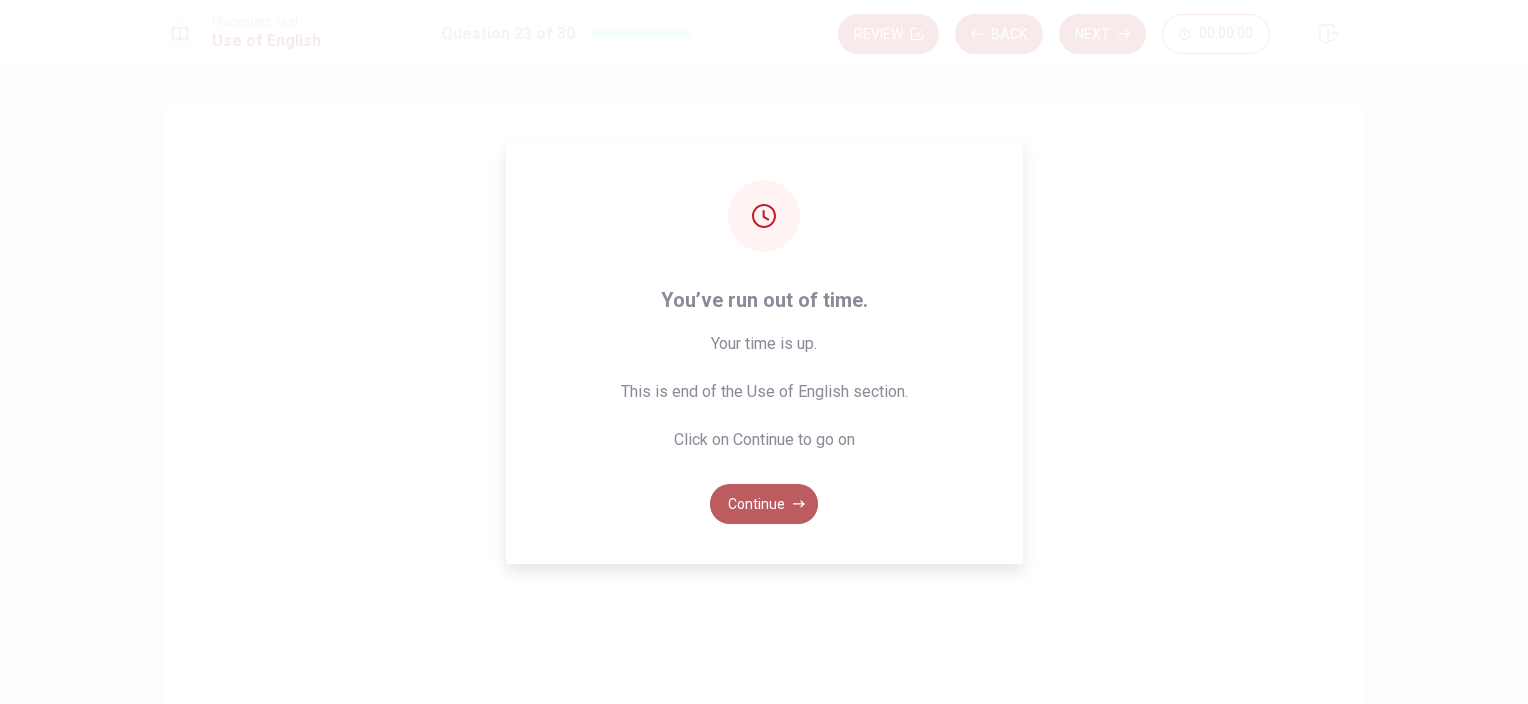 click on "Continue" at bounding box center (764, 504) 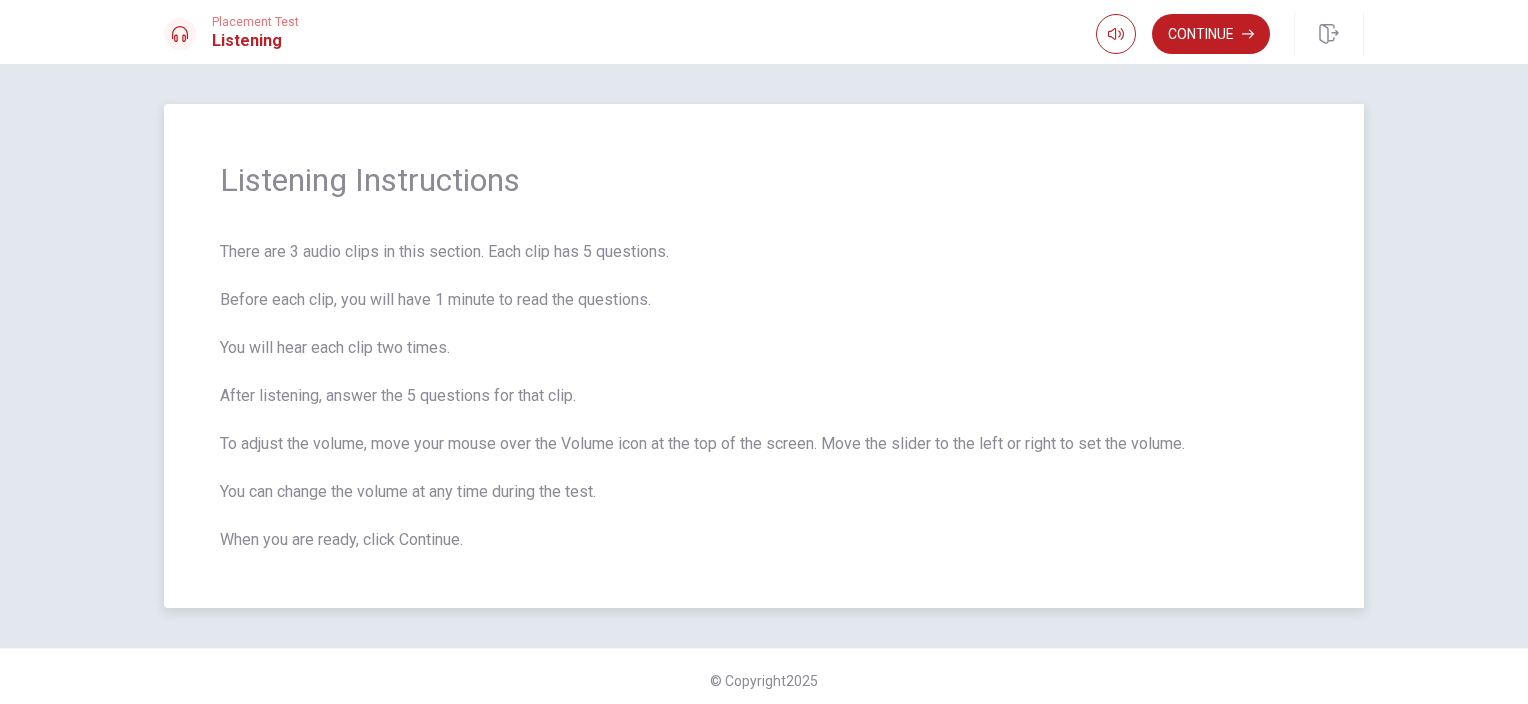 click on "There are 3 audio clips in this section. Each clip has 5 questions.
Before each clip, you will have 1 minute to read the questions.
You will hear each clip two times.
After listening, answer the 5 questions for that clip.
To adjust the volume, move your mouse over the Volume icon at the top of the screen. Move the slider to the left or right to set the volume.
You can change the volume at any time during the test.
When you are ready, click Continue." at bounding box center (764, 396) 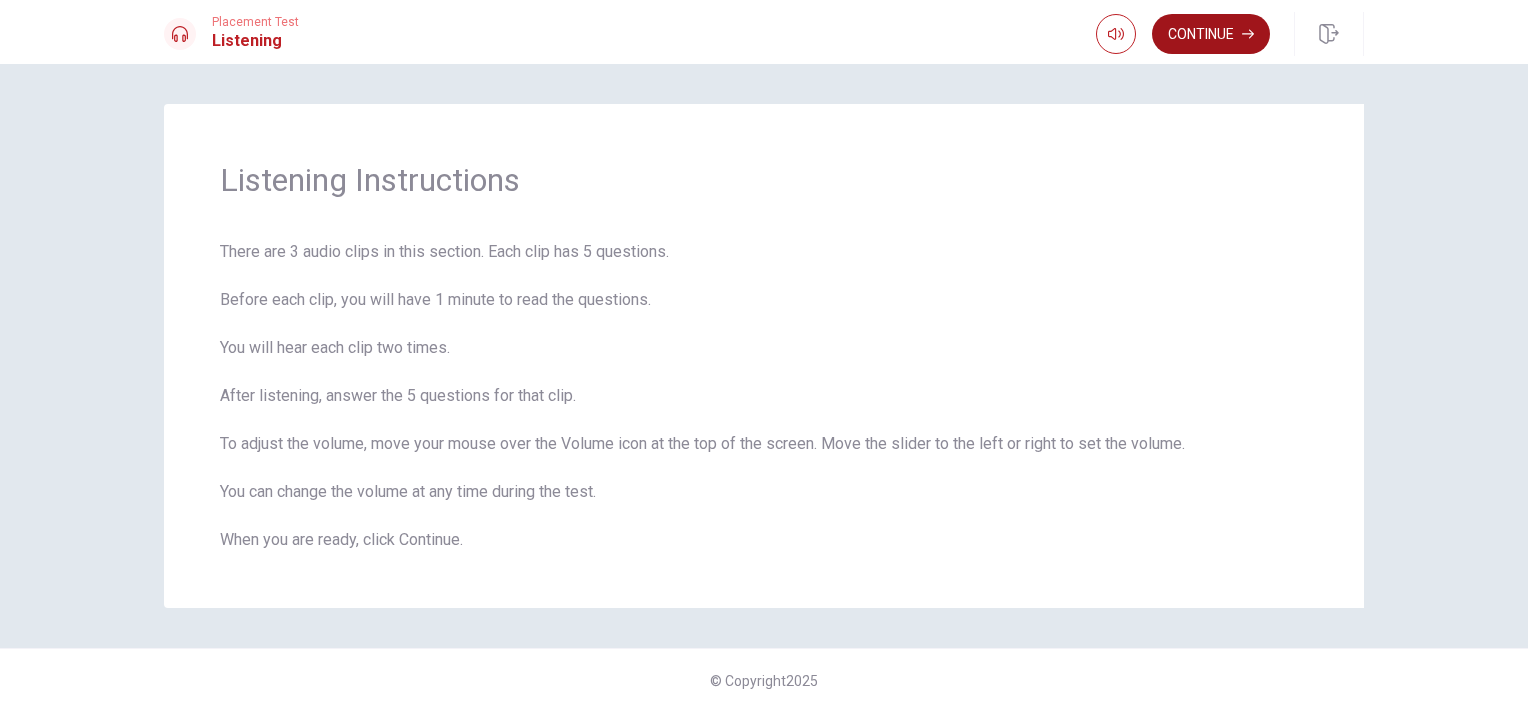 click on "Continue" at bounding box center [1211, 34] 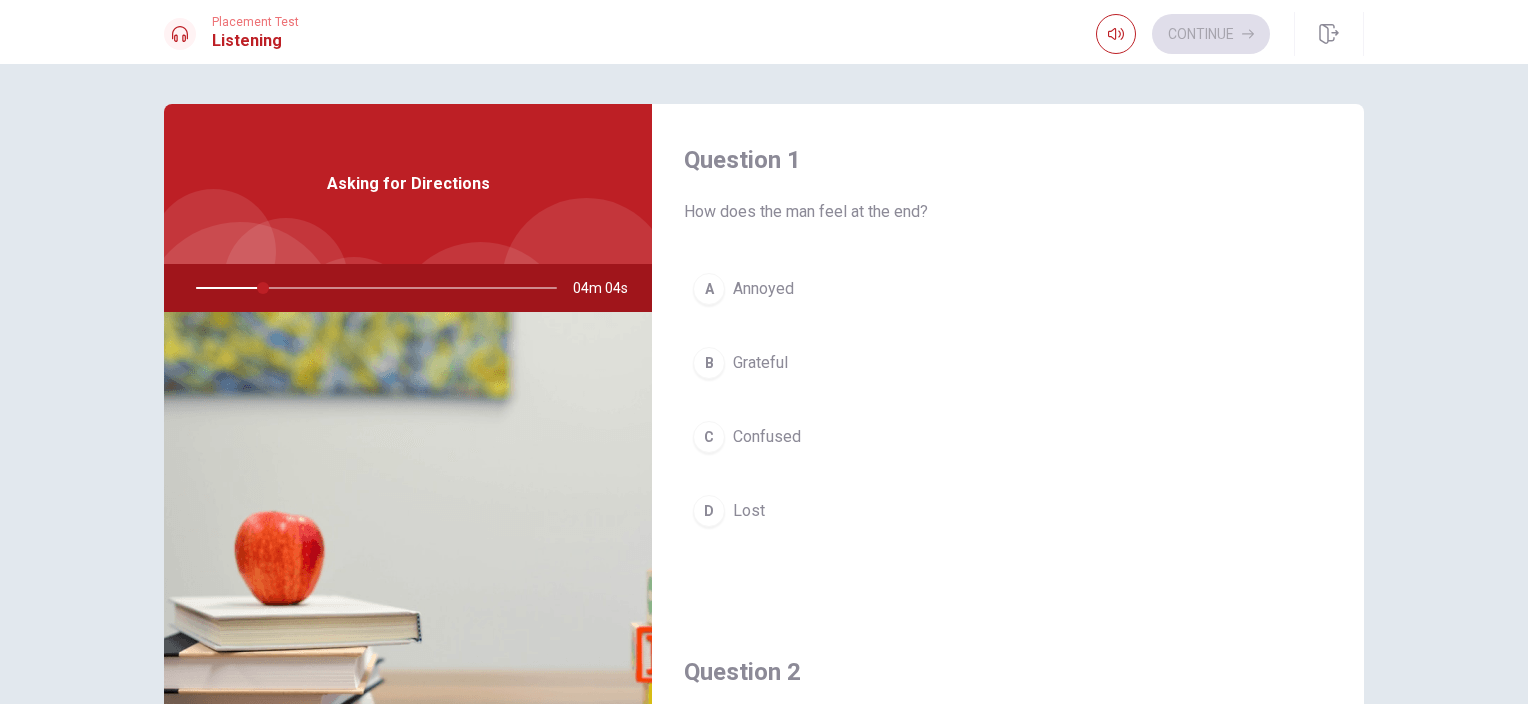 click on "C" at bounding box center (709, 437) 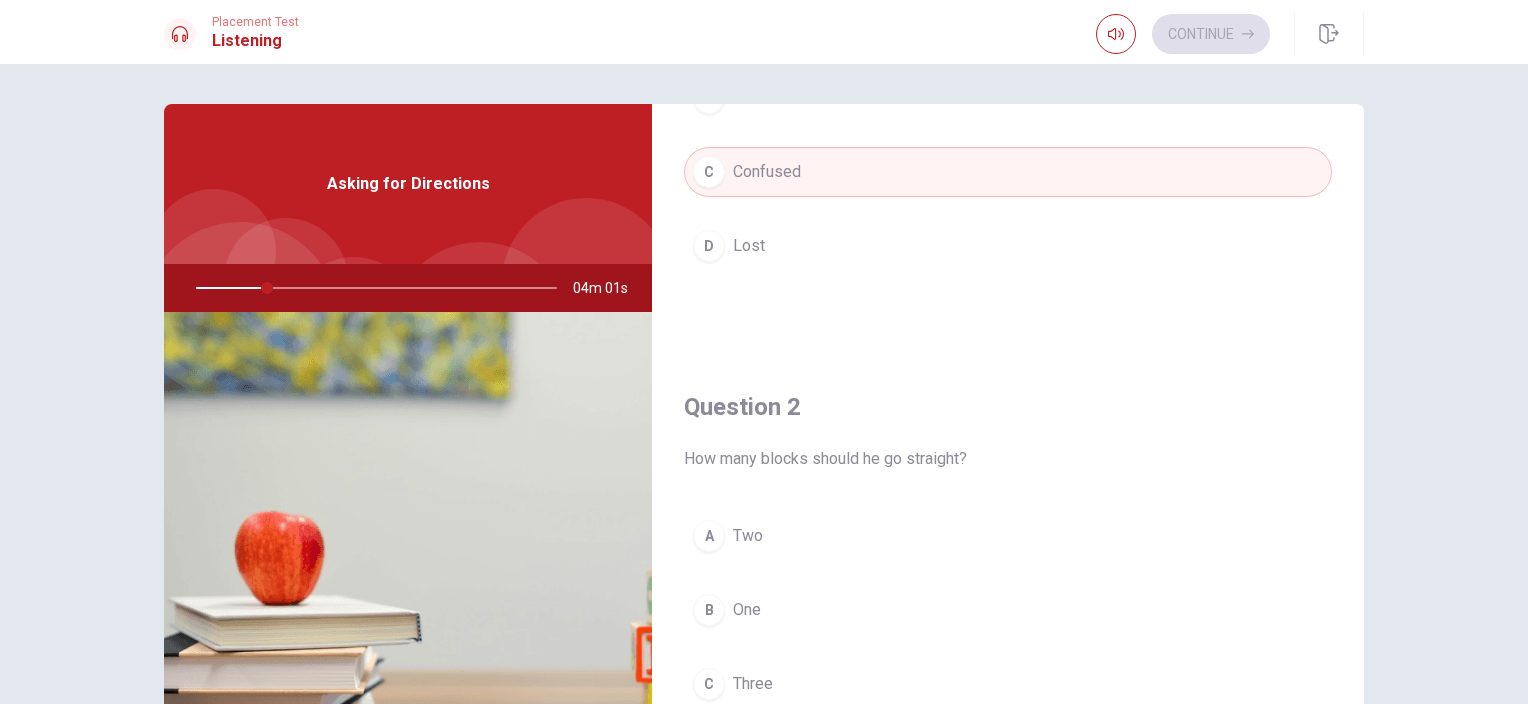 scroll, scrollTop: 400, scrollLeft: 0, axis: vertical 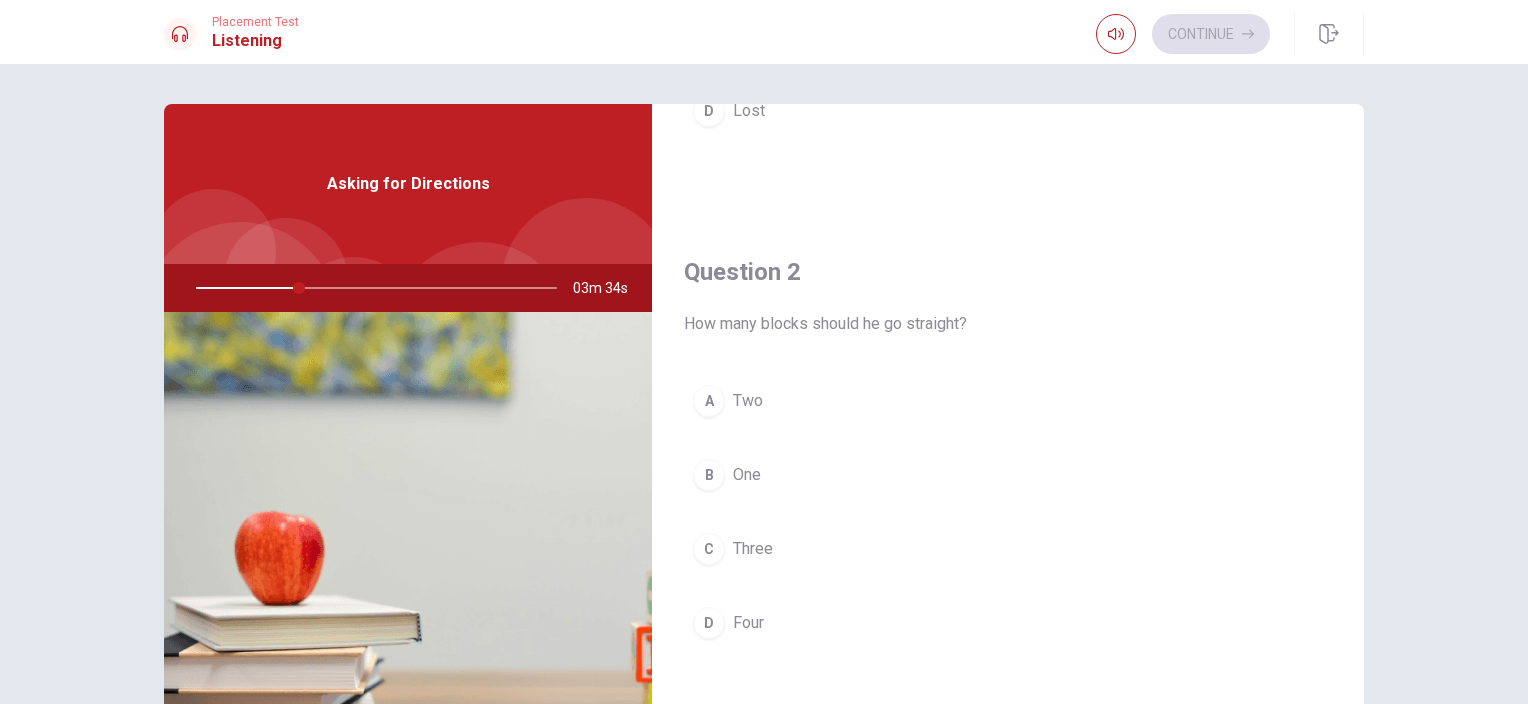 click on "A" at bounding box center (709, 401) 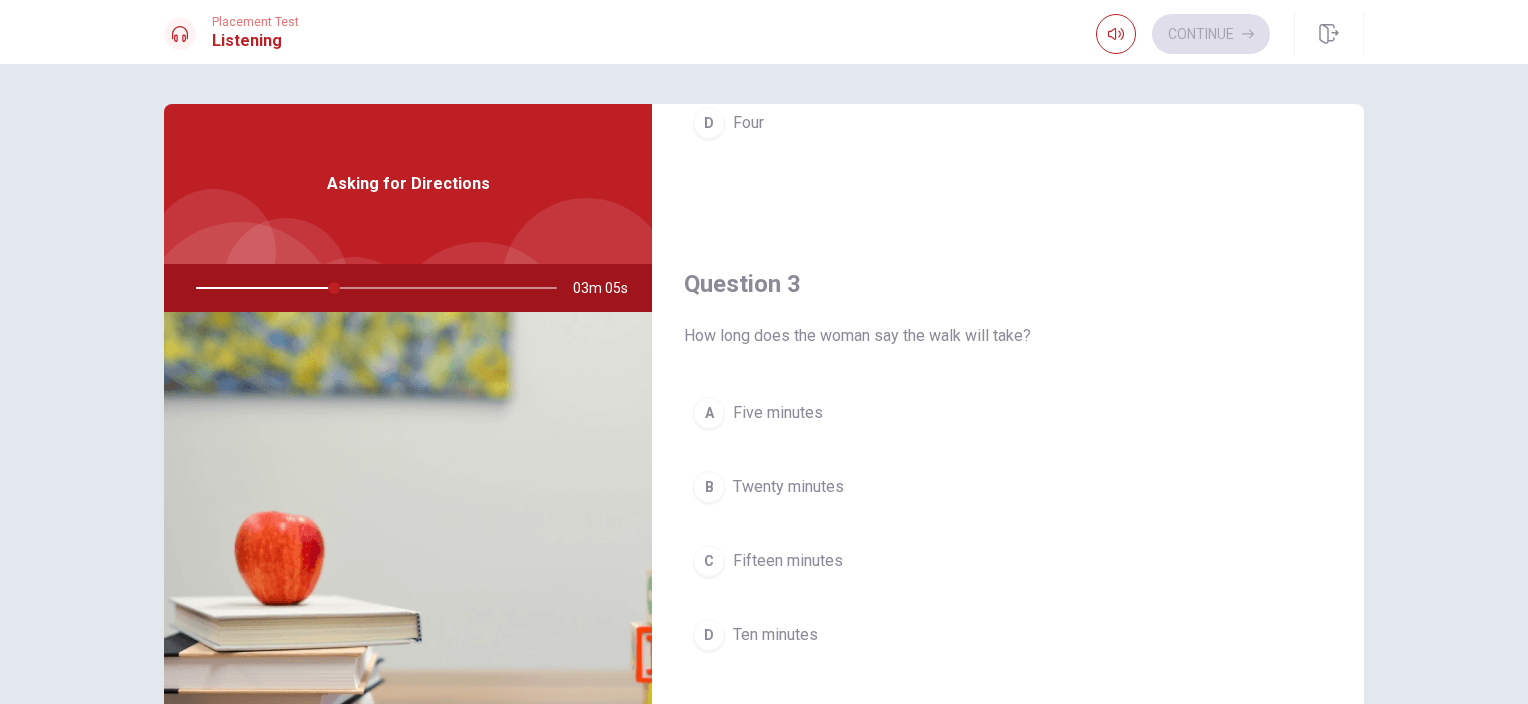 scroll, scrollTop: 1000, scrollLeft: 0, axis: vertical 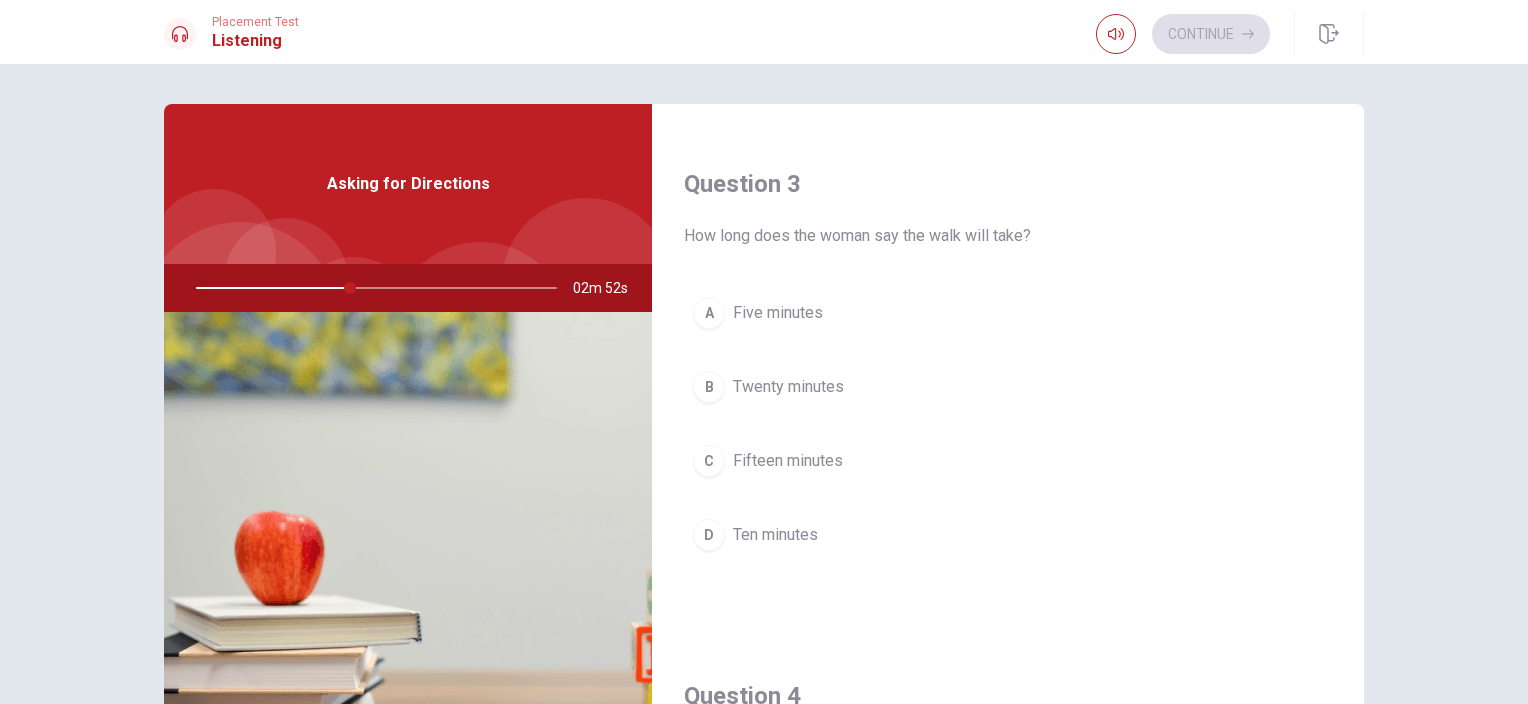 click on "B" at bounding box center (709, 387) 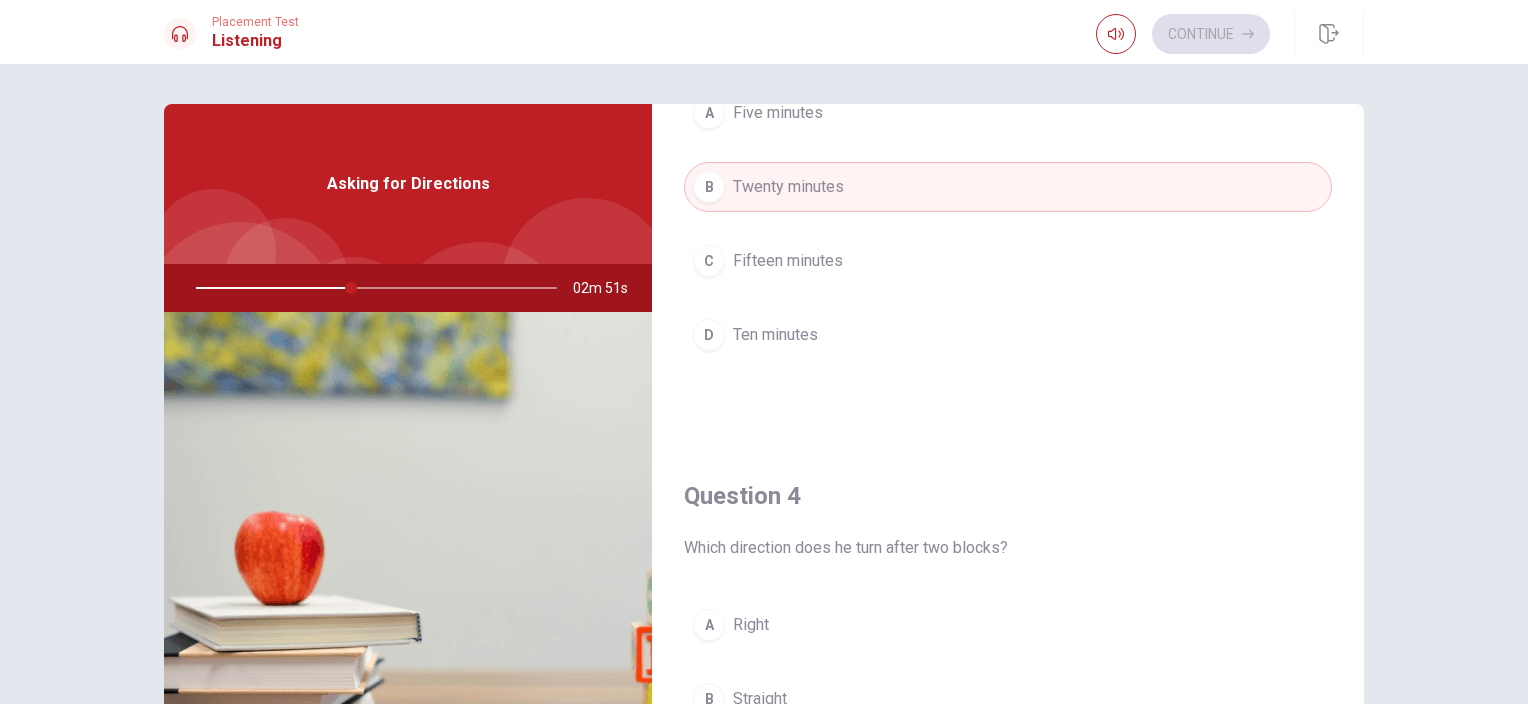 scroll, scrollTop: 1400, scrollLeft: 0, axis: vertical 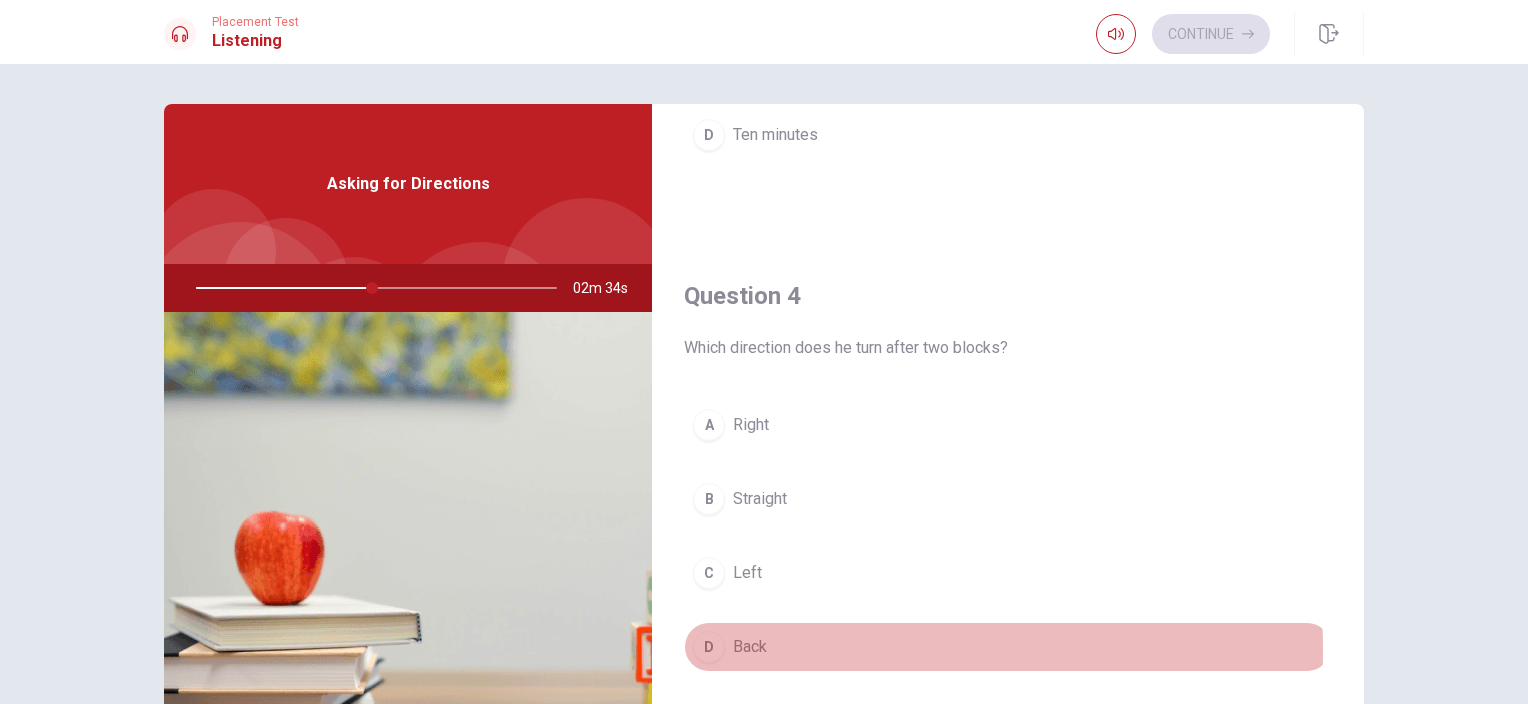drag, startPoint x: 696, startPoint y: 645, endPoint x: 1077, endPoint y: 554, distance: 391.71674 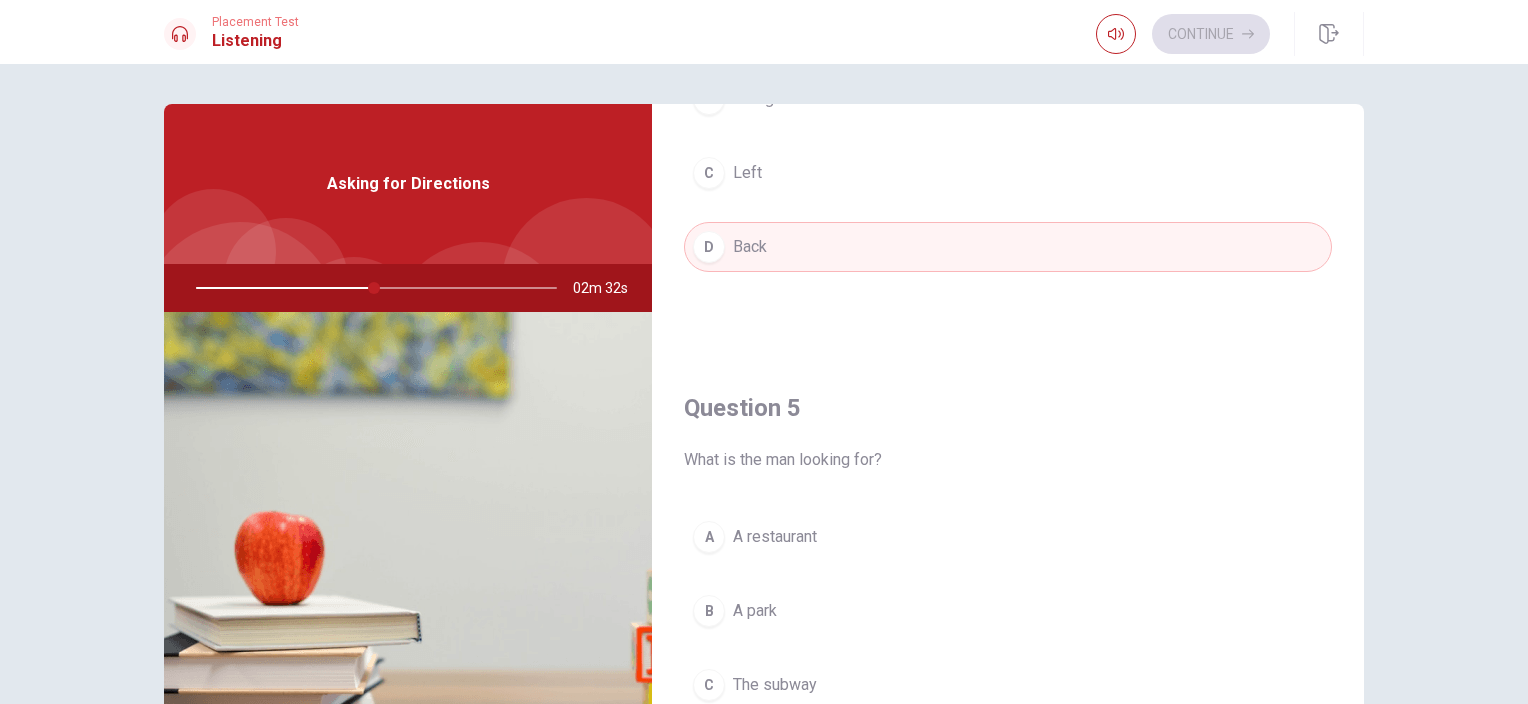 scroll, scrollTop: 1856, scrollLeft: 0, axis: vertical 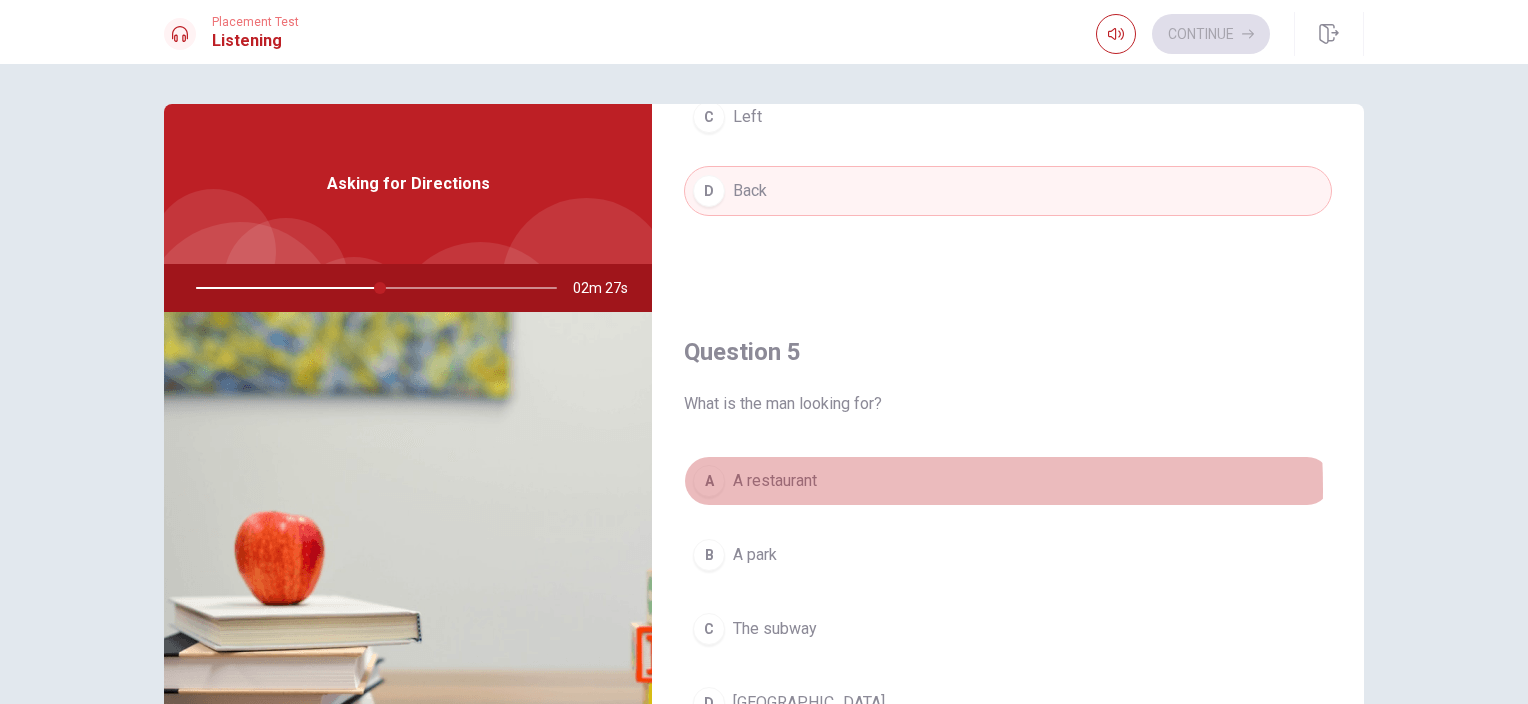 click on "A" at bounding box center [709, 481] 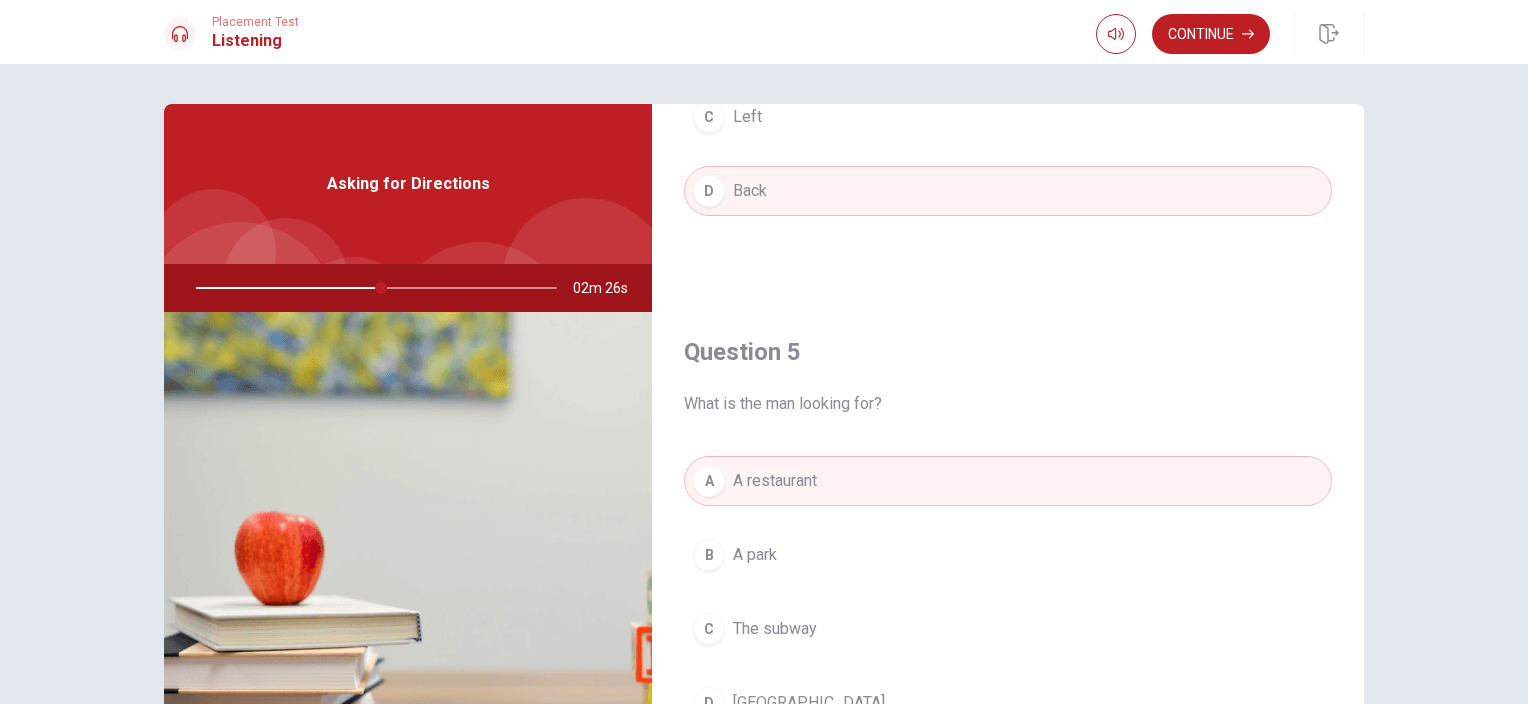 scroll, scrollTop: 199, scrollLeft: 0, axis: vertical 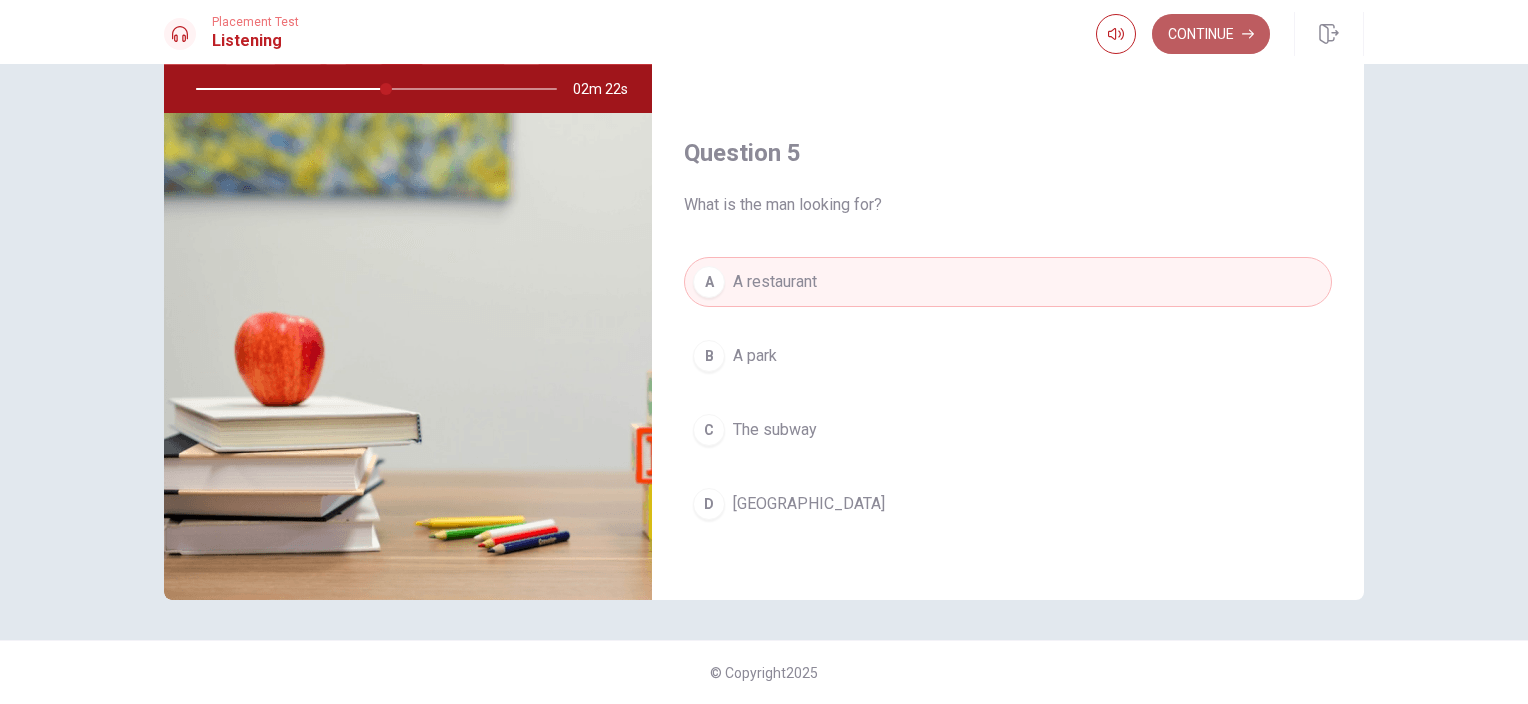click 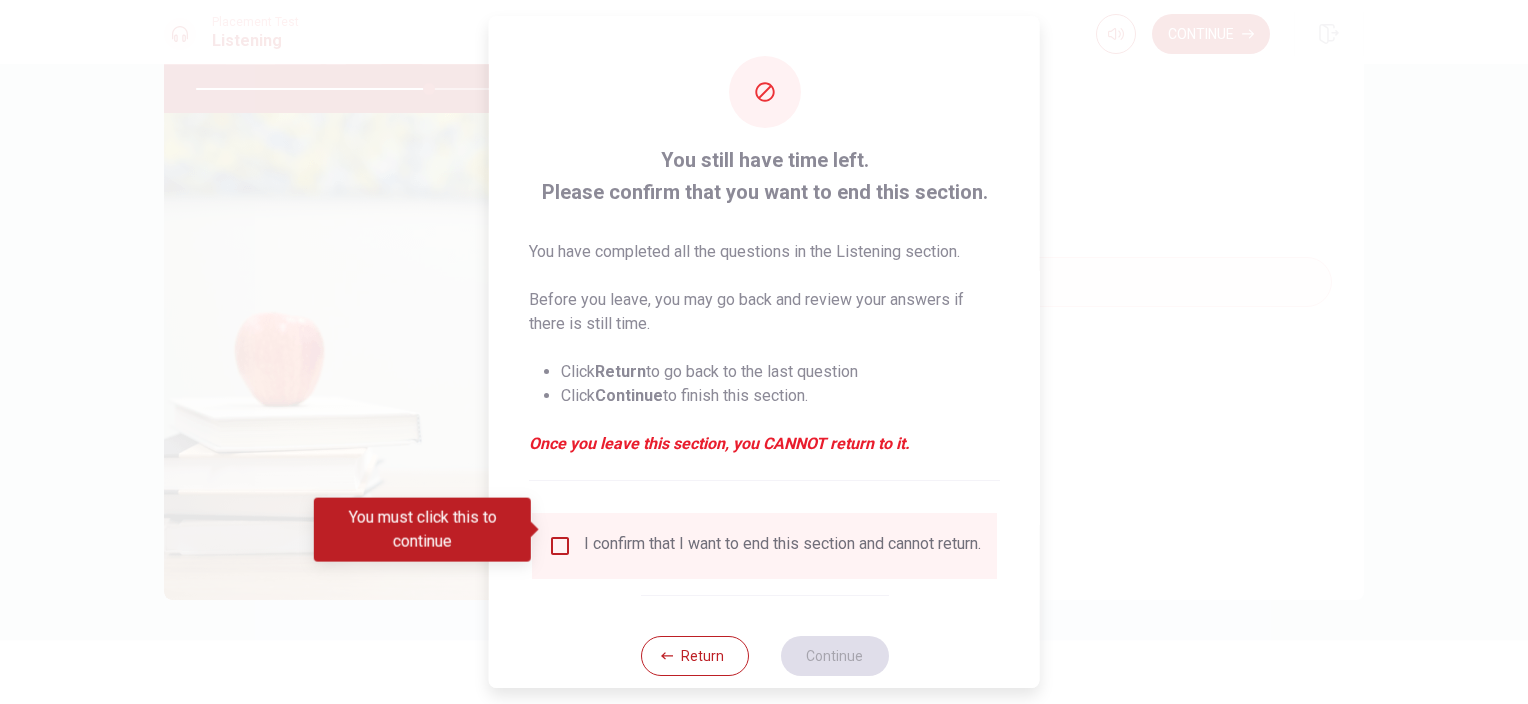 scroll, scrollTop: 42, scrollLeft: 0, axis: vertical 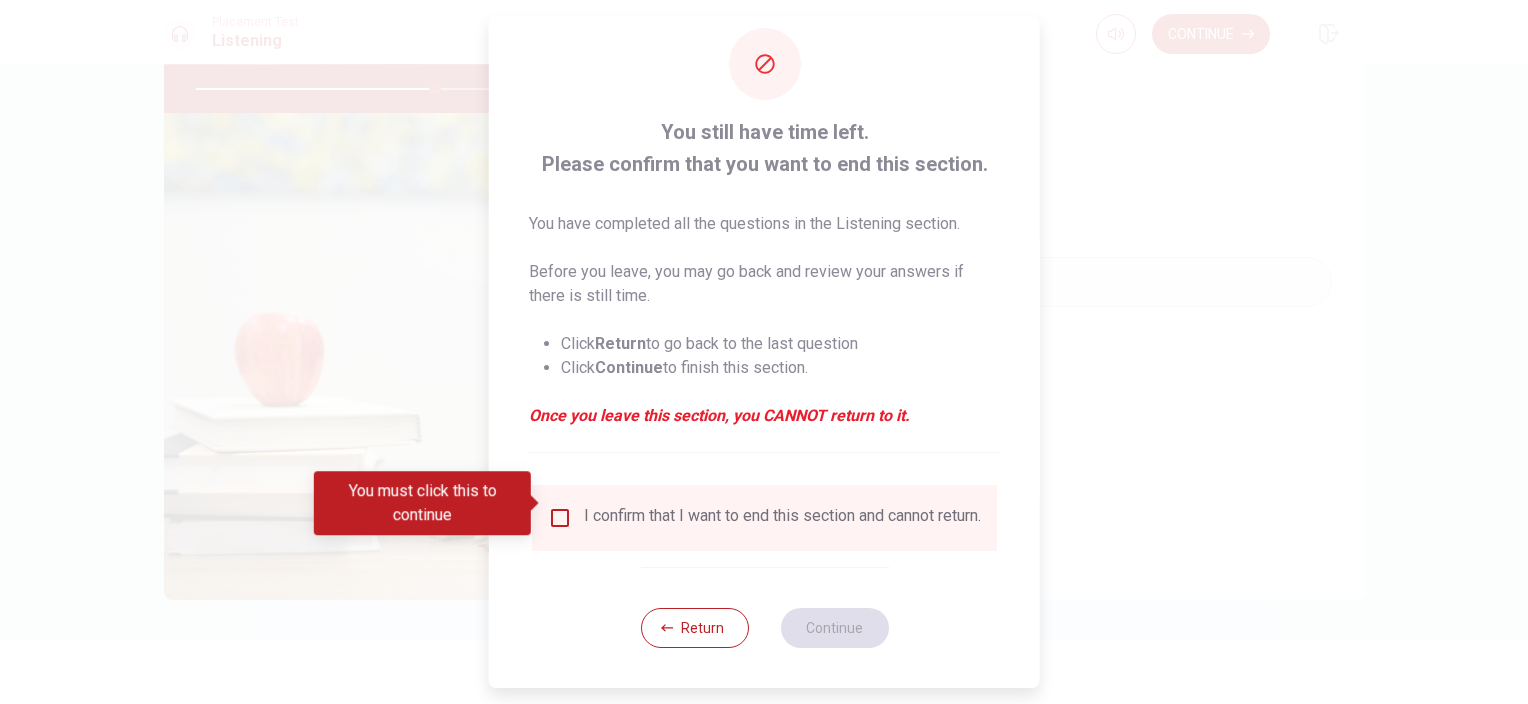 click at bounding box center (560, 518) 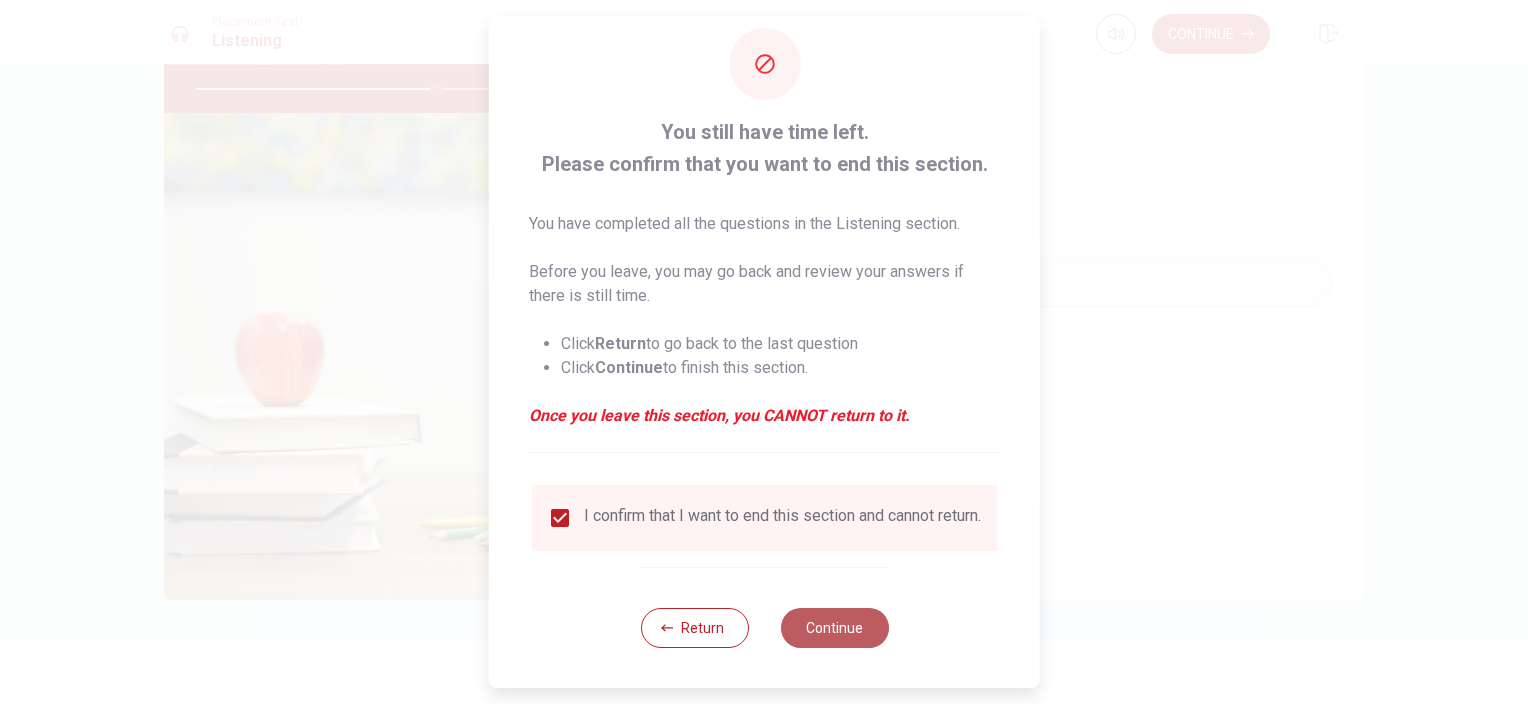 click on "Continue" at bounding box center [834, 628] 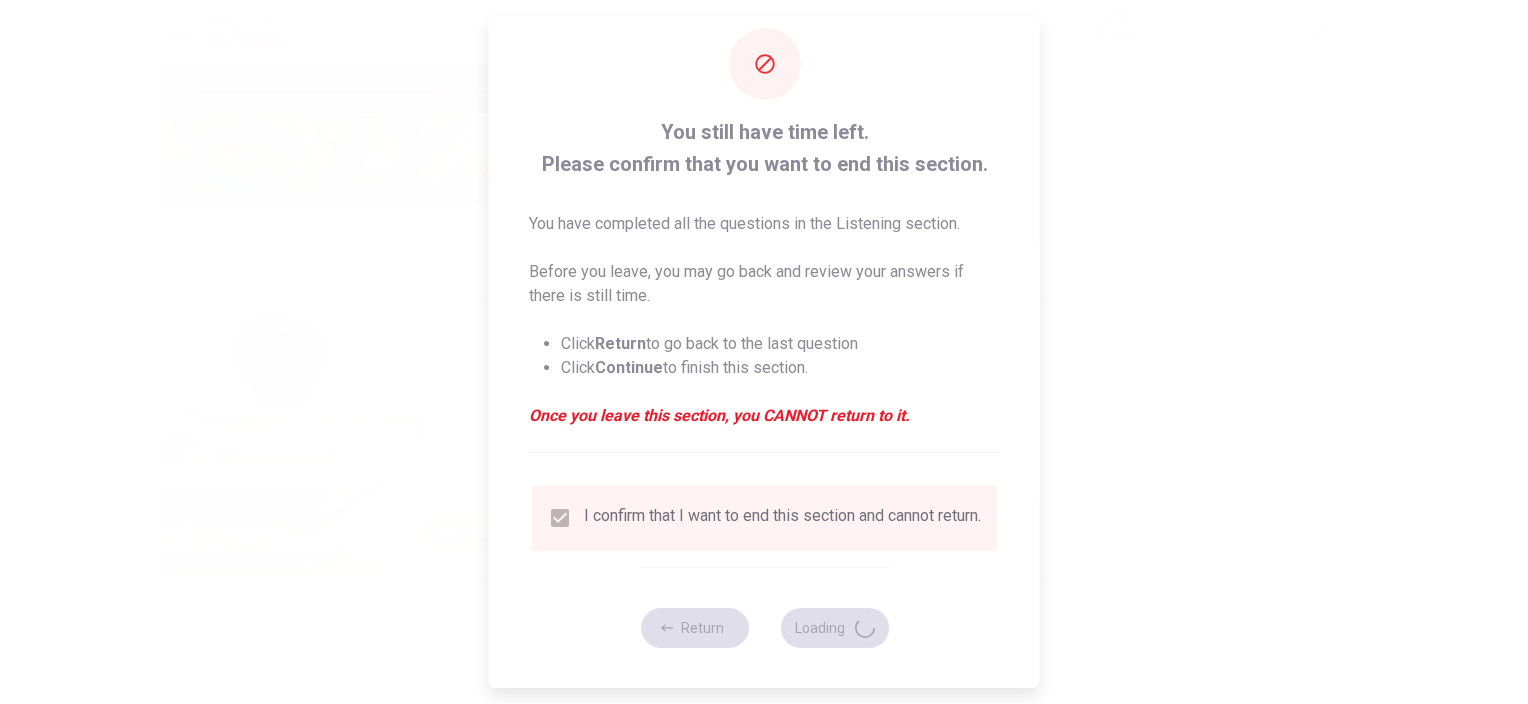 type on "67" 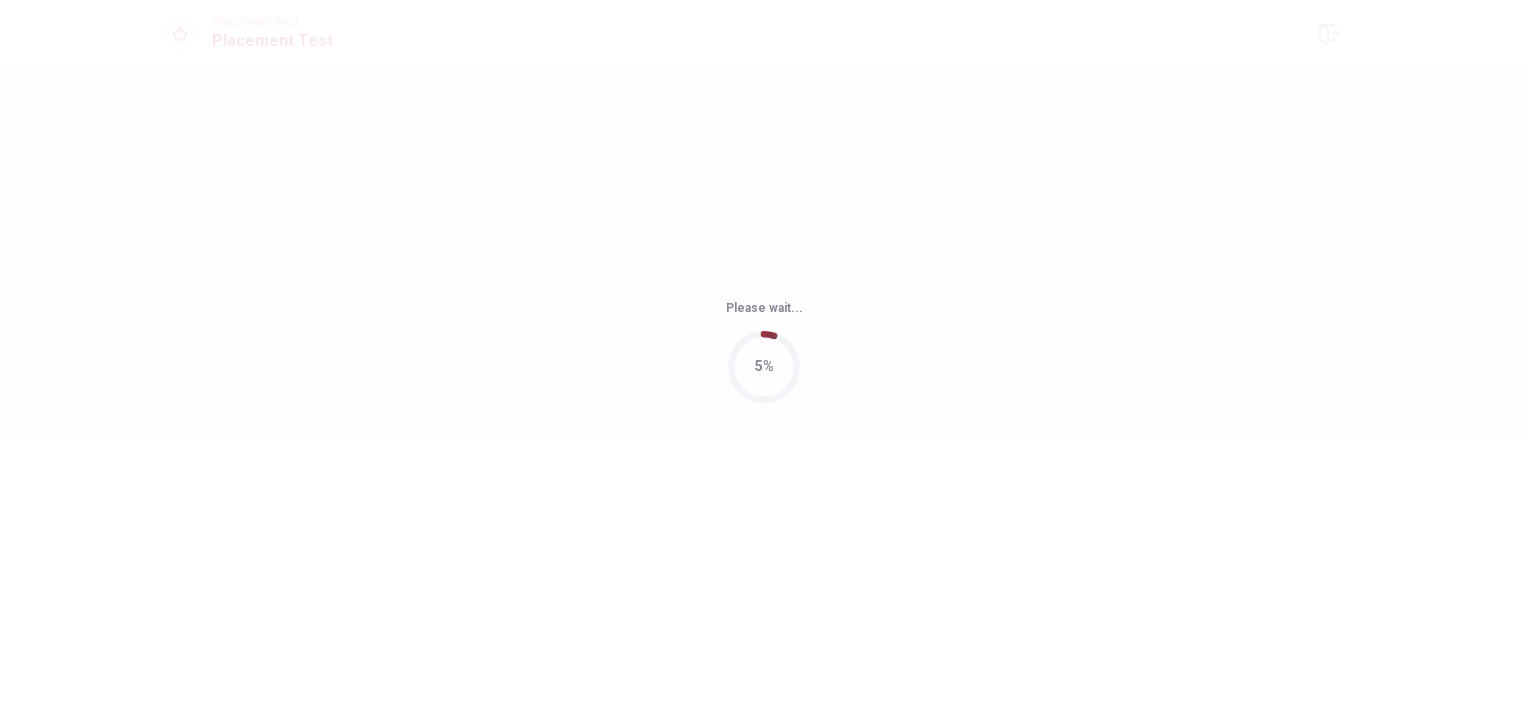 scroll, scrollTop: 0, scrollLeft: 0, axis: both 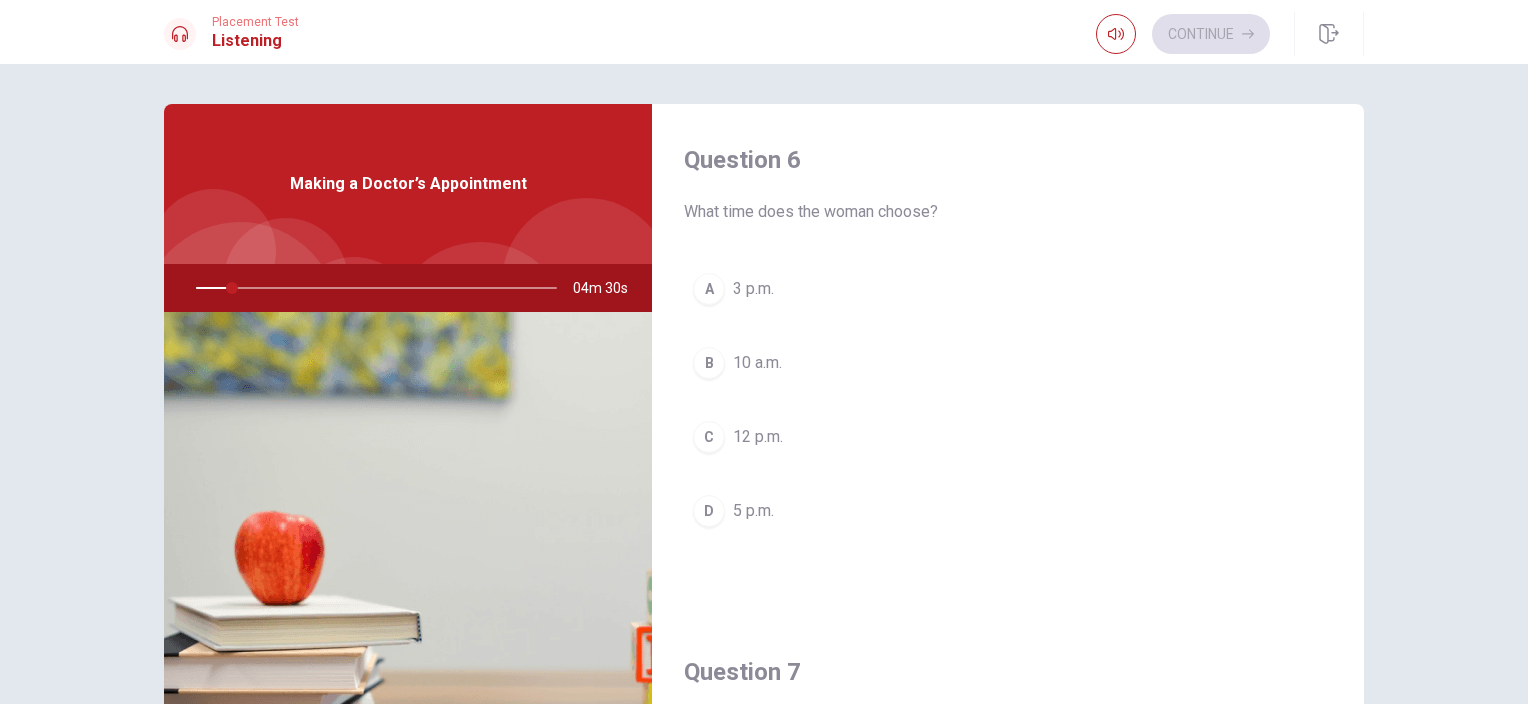 click on "A" at bounding box center (709, 289) 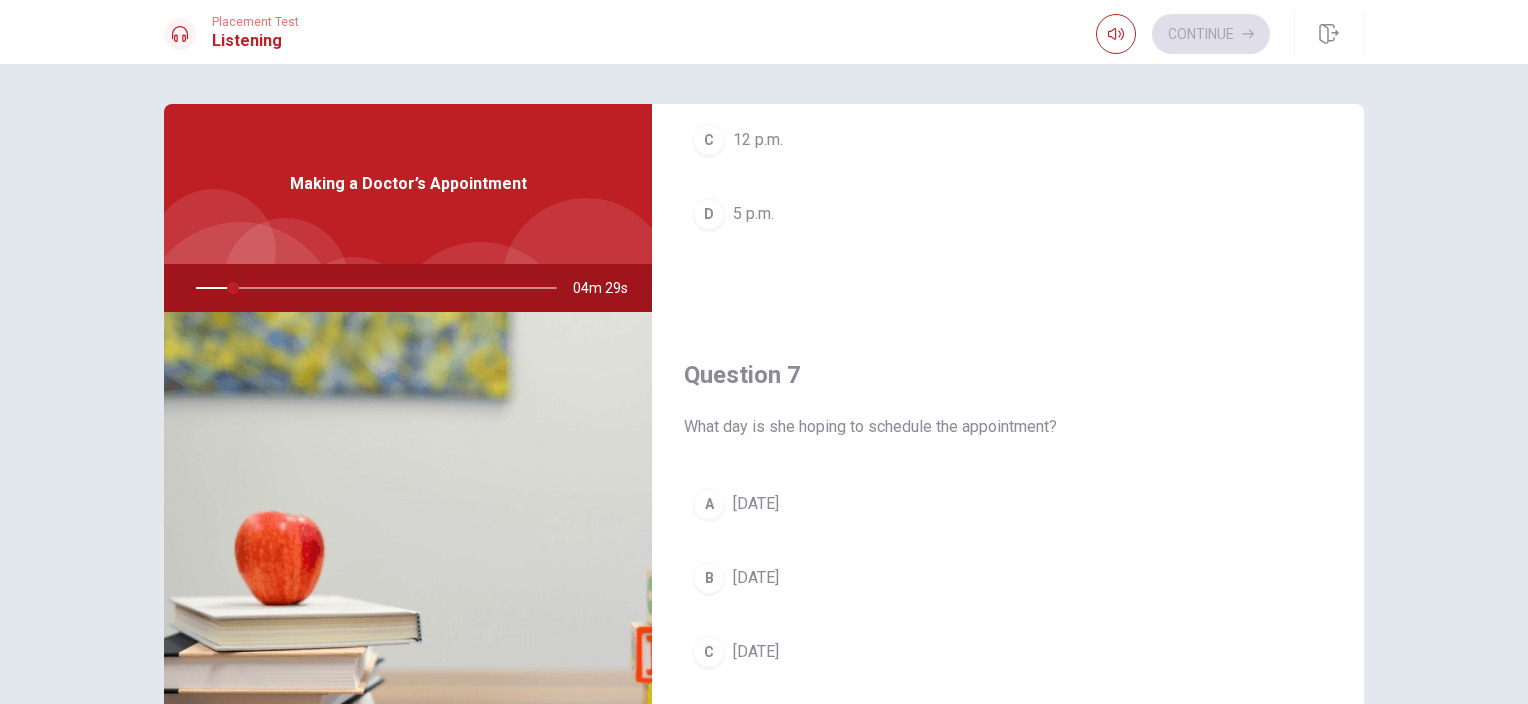 scroll, scrollTop: 300, scrollLeft: 0, axis: vertical 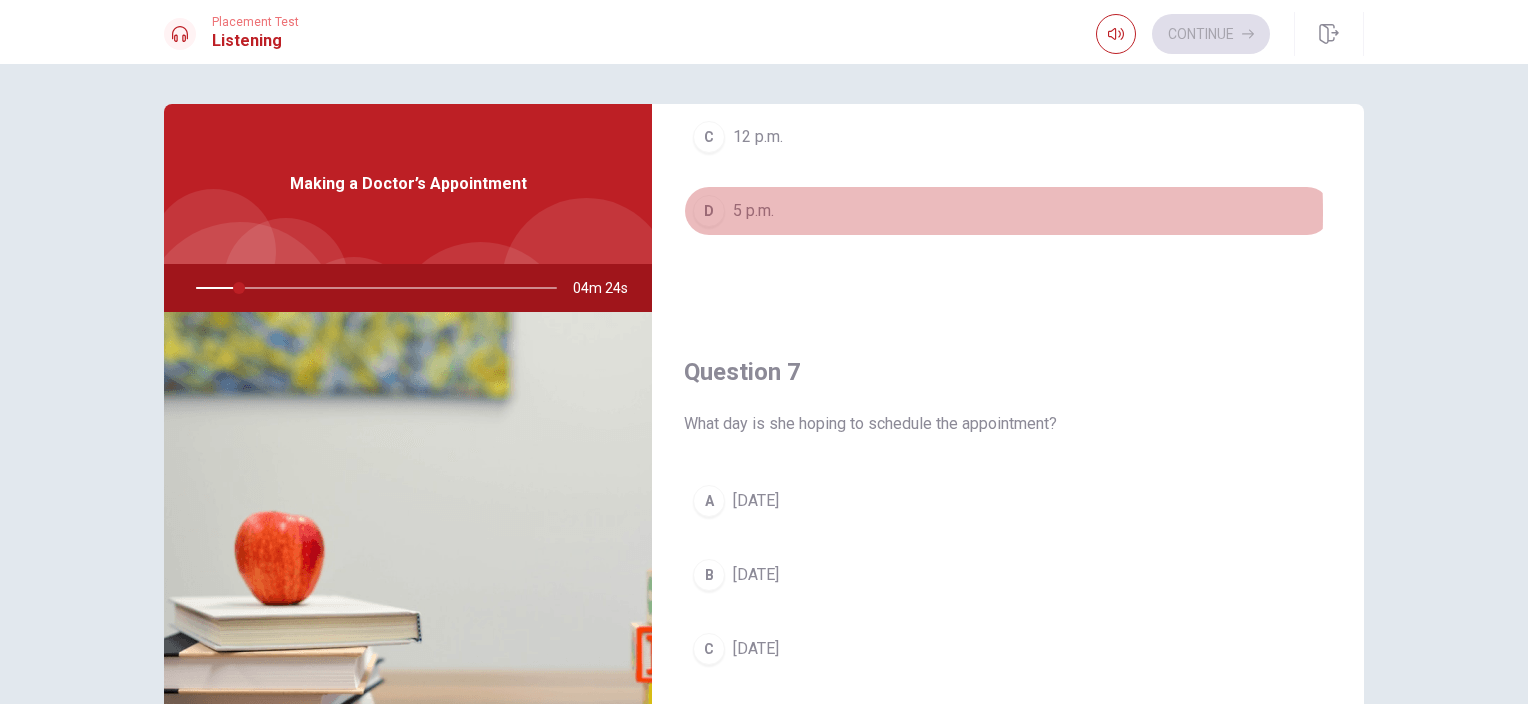 click on "D" at bounding box center (709, 211) 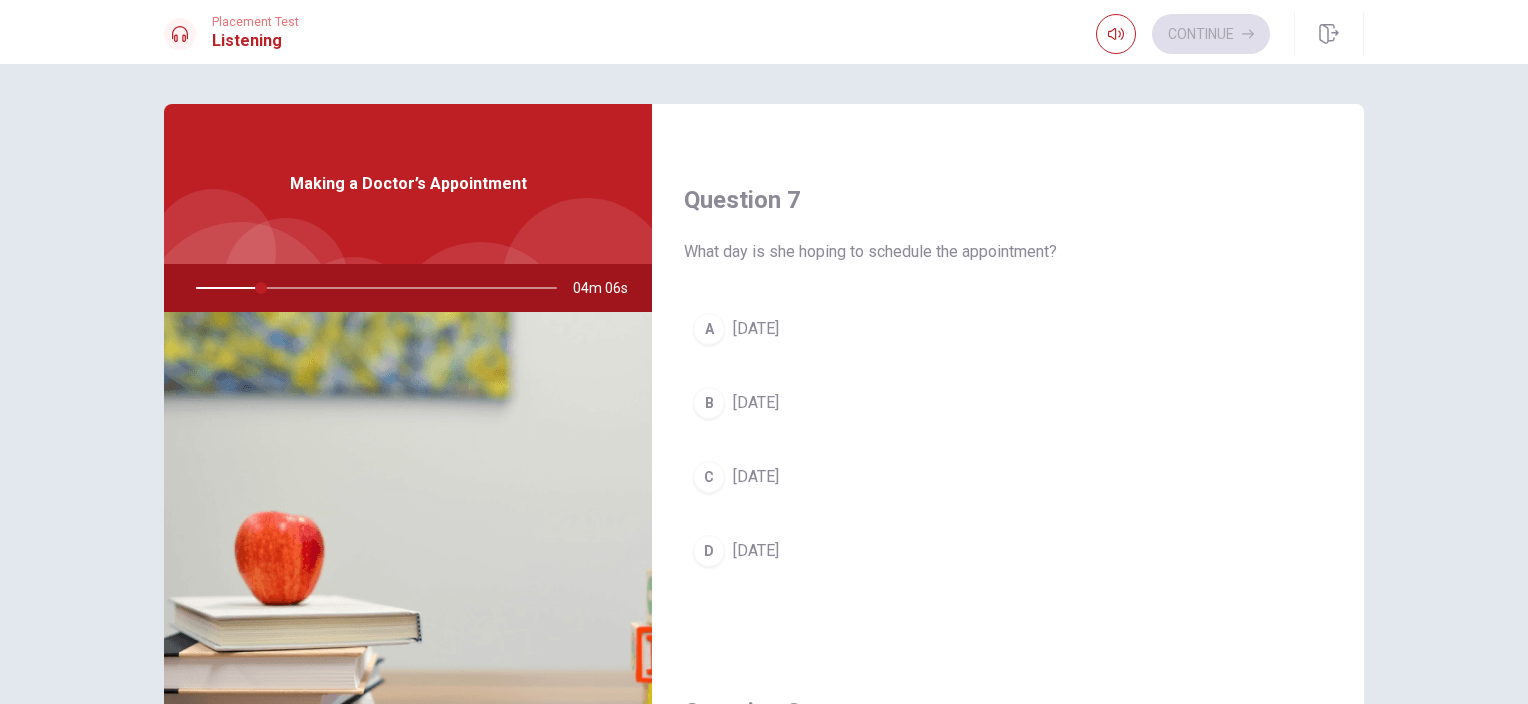 scroll, scrollTop: 600, scrollLeft: 0, axis: vertical 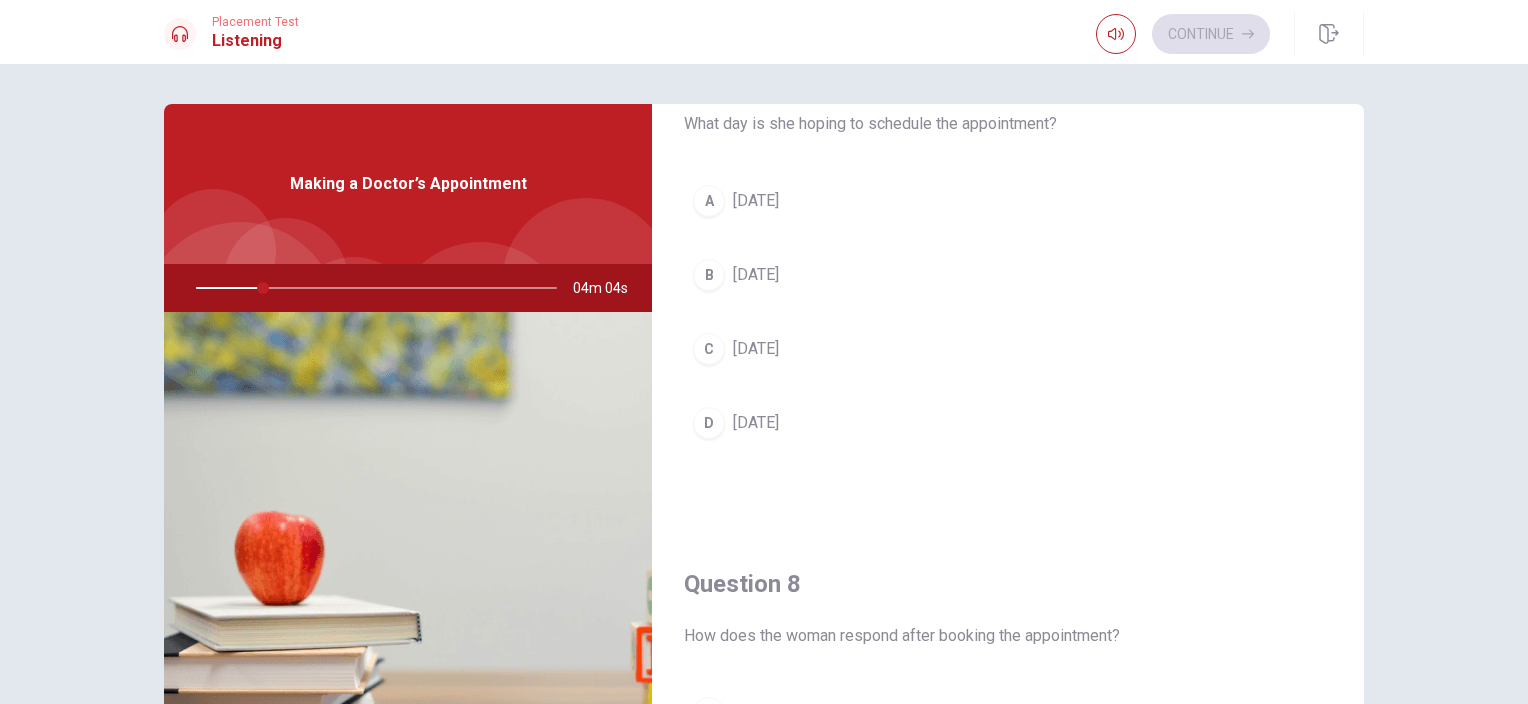 click on "[DATE]" at bounding box center [756, 423] 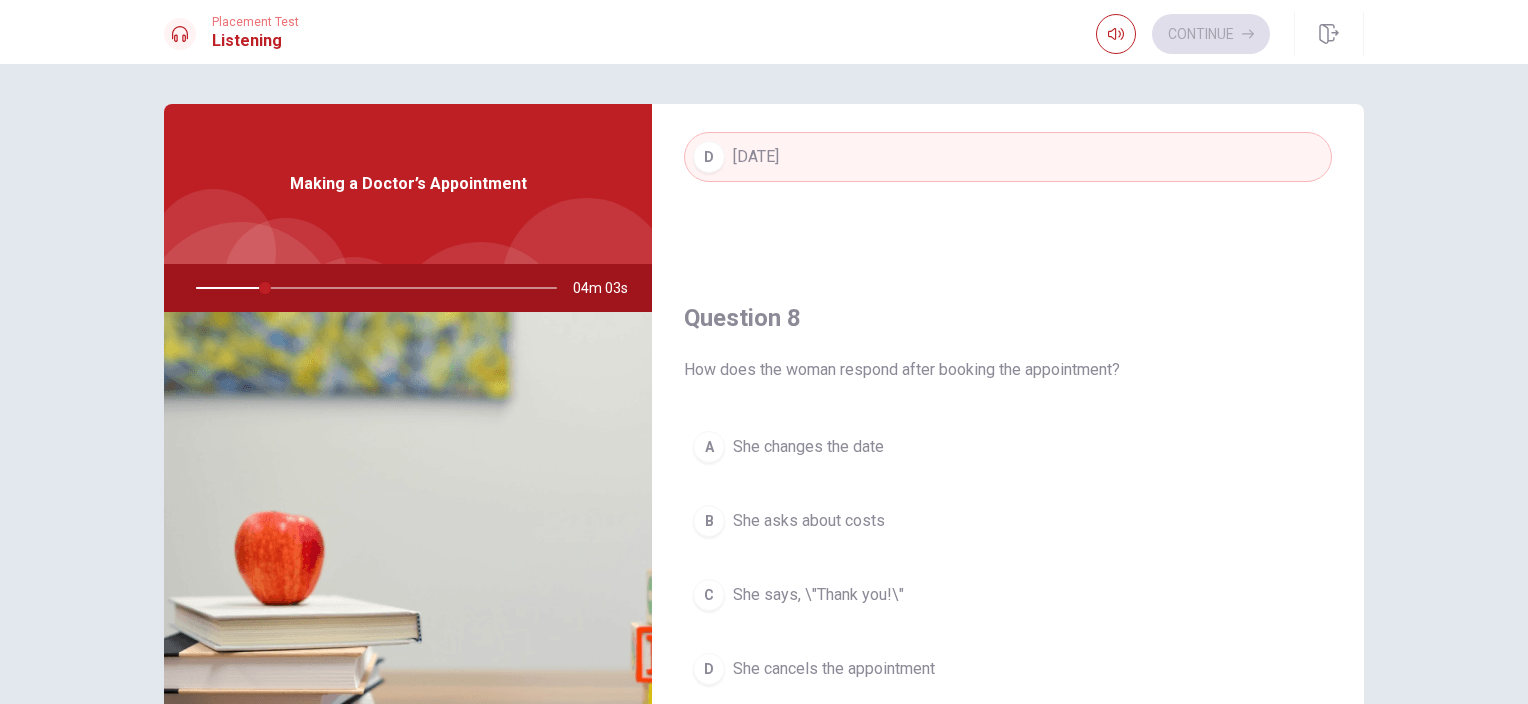 scroll, scrollTop: 900, scrollLeft: 0, axis: vertical 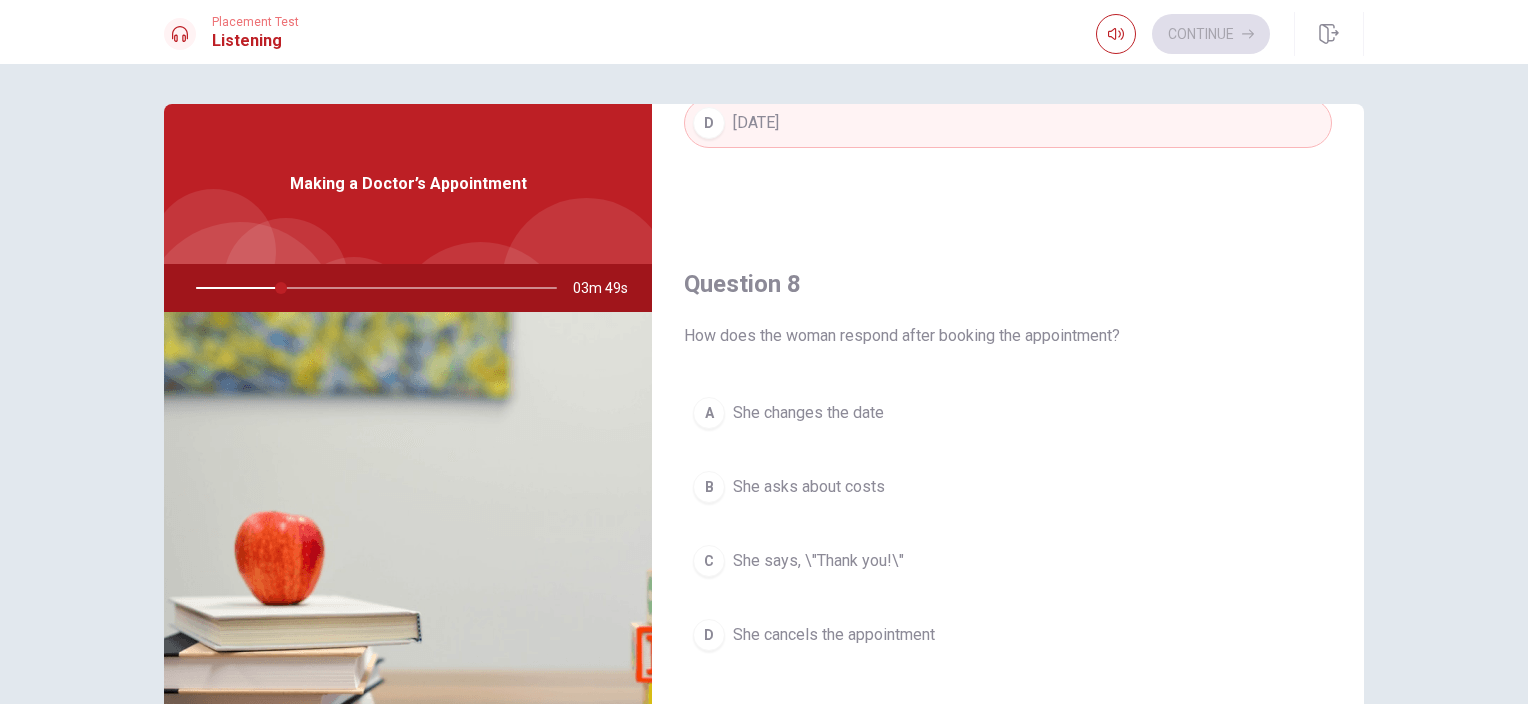 click on "B" at bounding box center (709, 487) 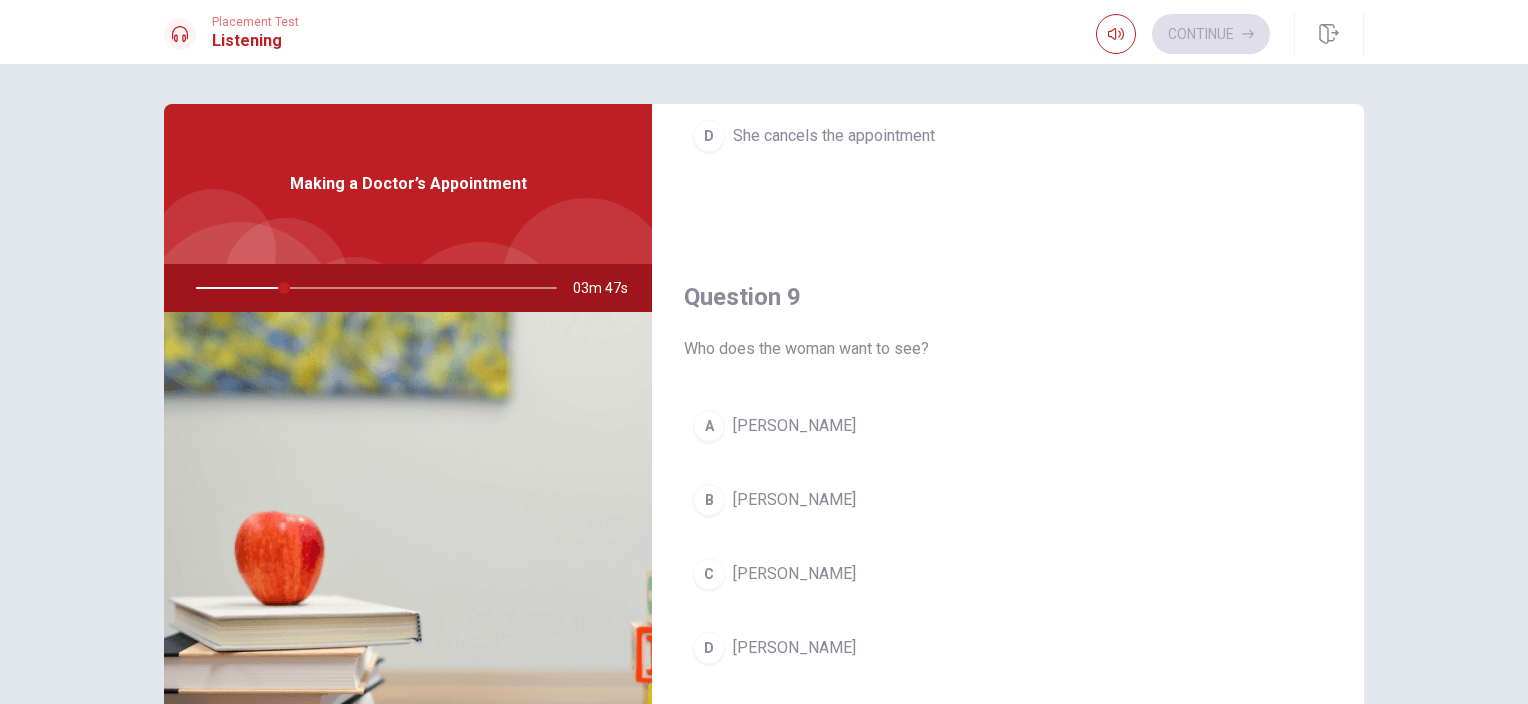 scroll, scrollTop: 1400, scrollLeft: 0, axis: vertical 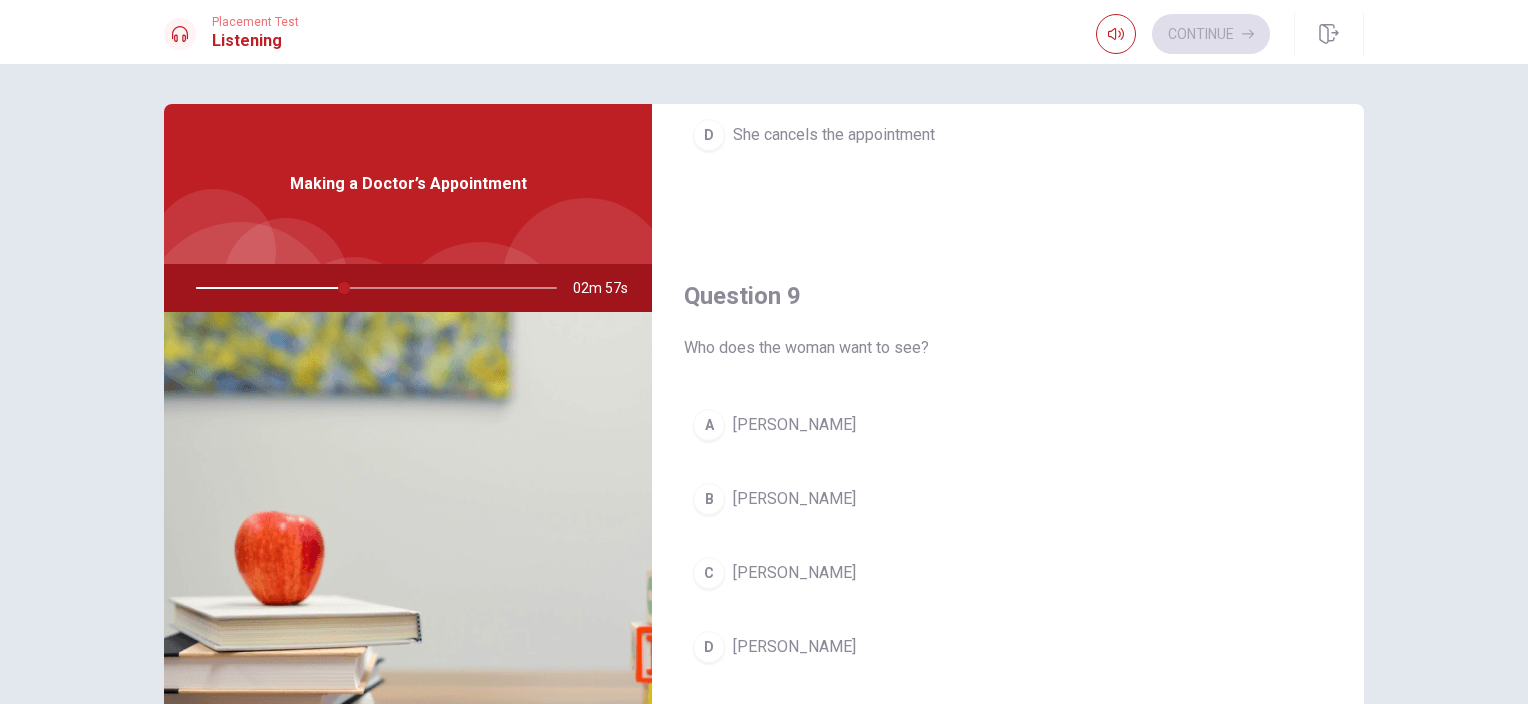 click on "B" at bounding box center (709, 499) 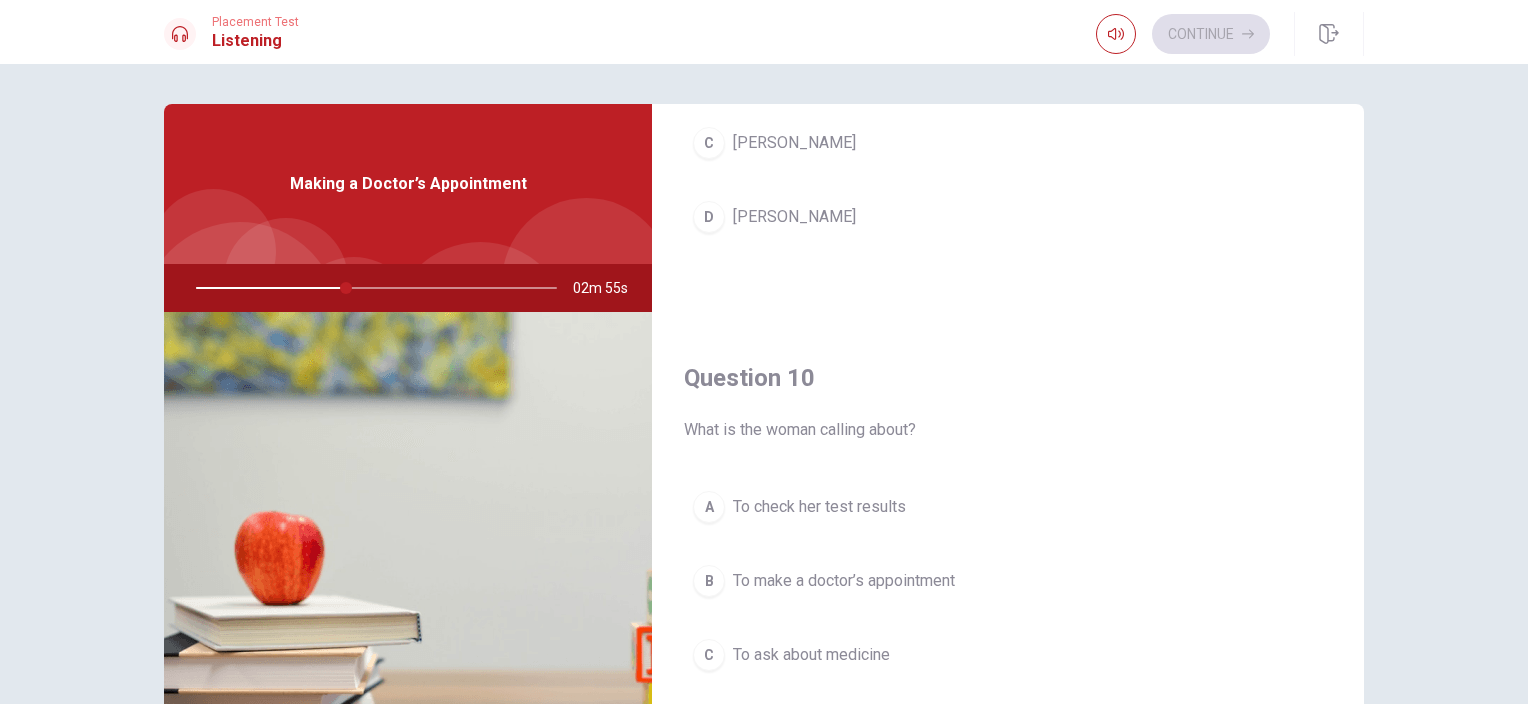 scroll, scrollTop: 1856, scrollLeft: 0, axis: vertical 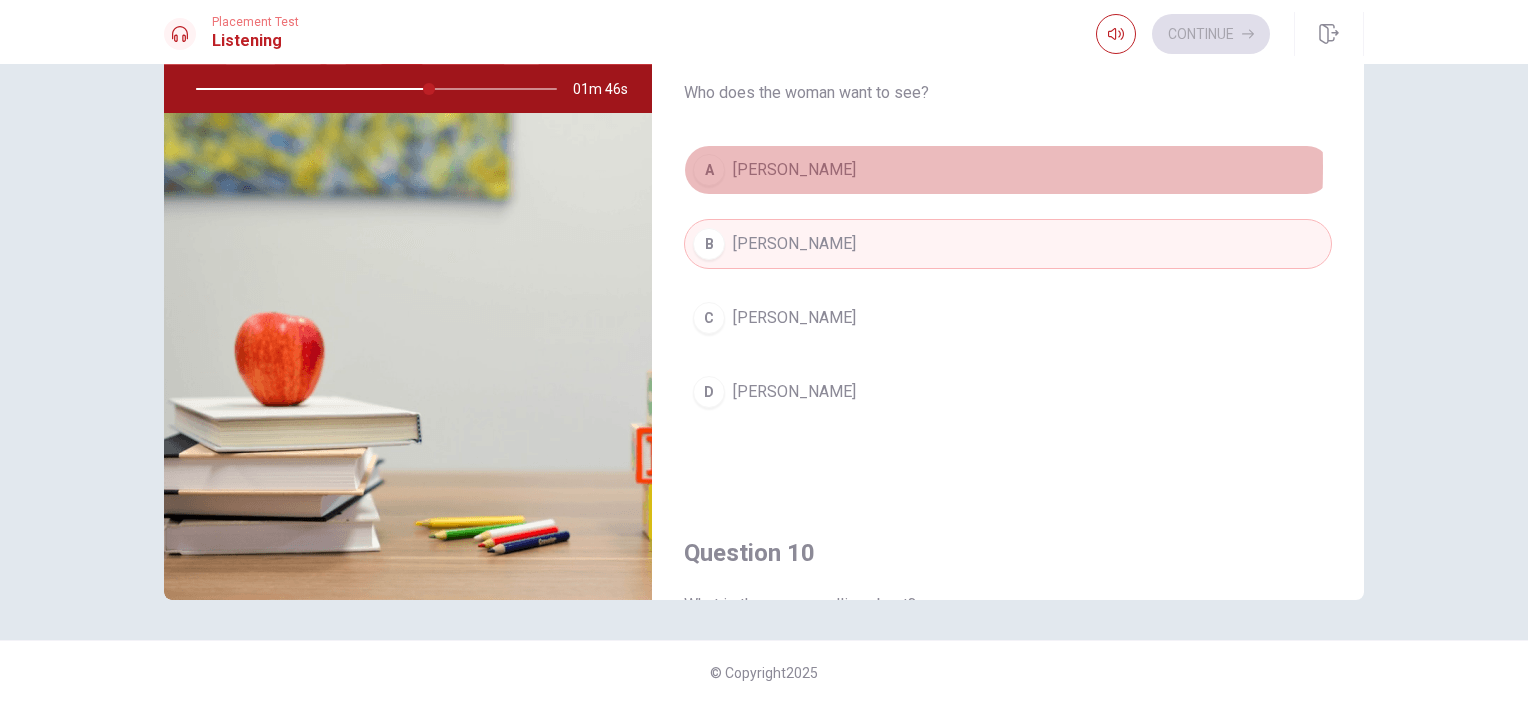 click on "[PERSON_NAME]" at bounding box center (794, 170) 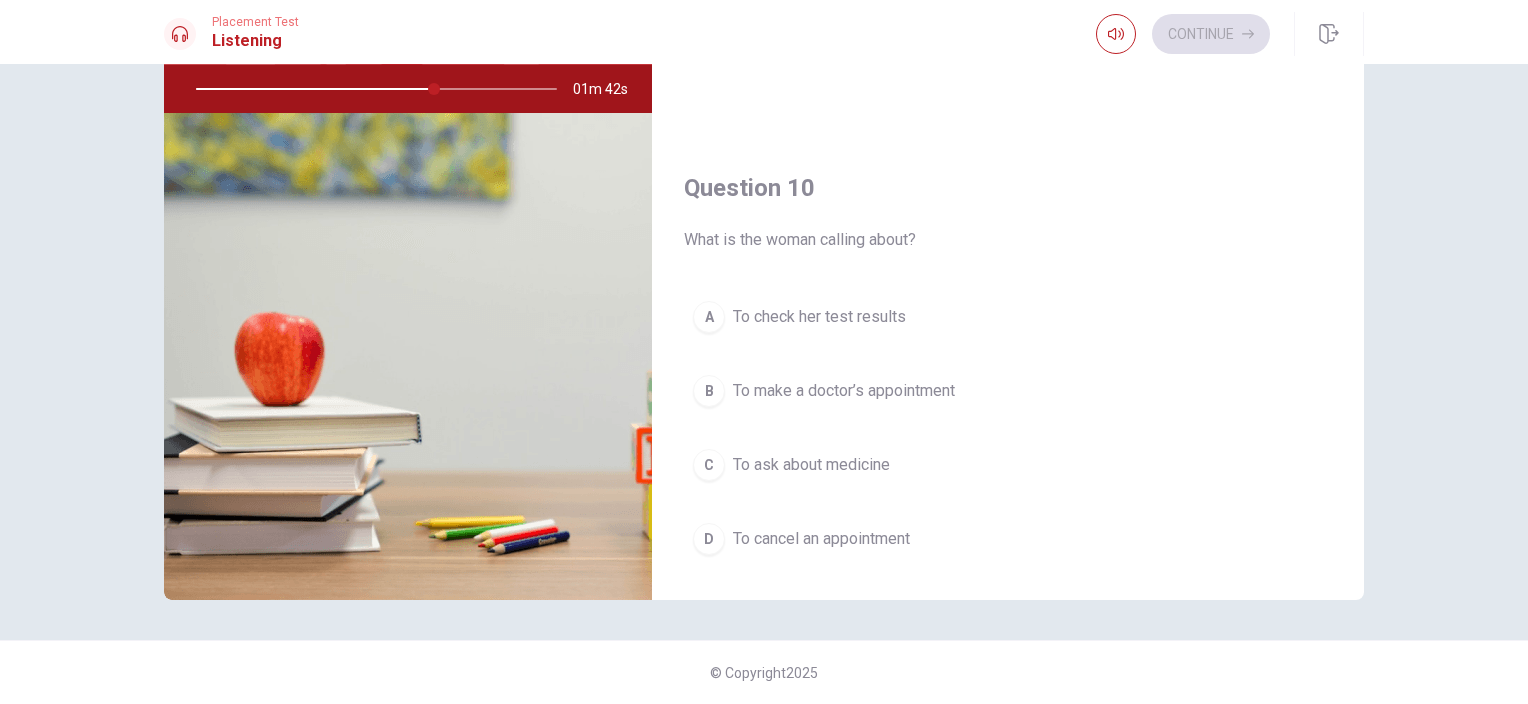 scroll, scrollTop: 1856, scrollLeft: 0, axis: vertical 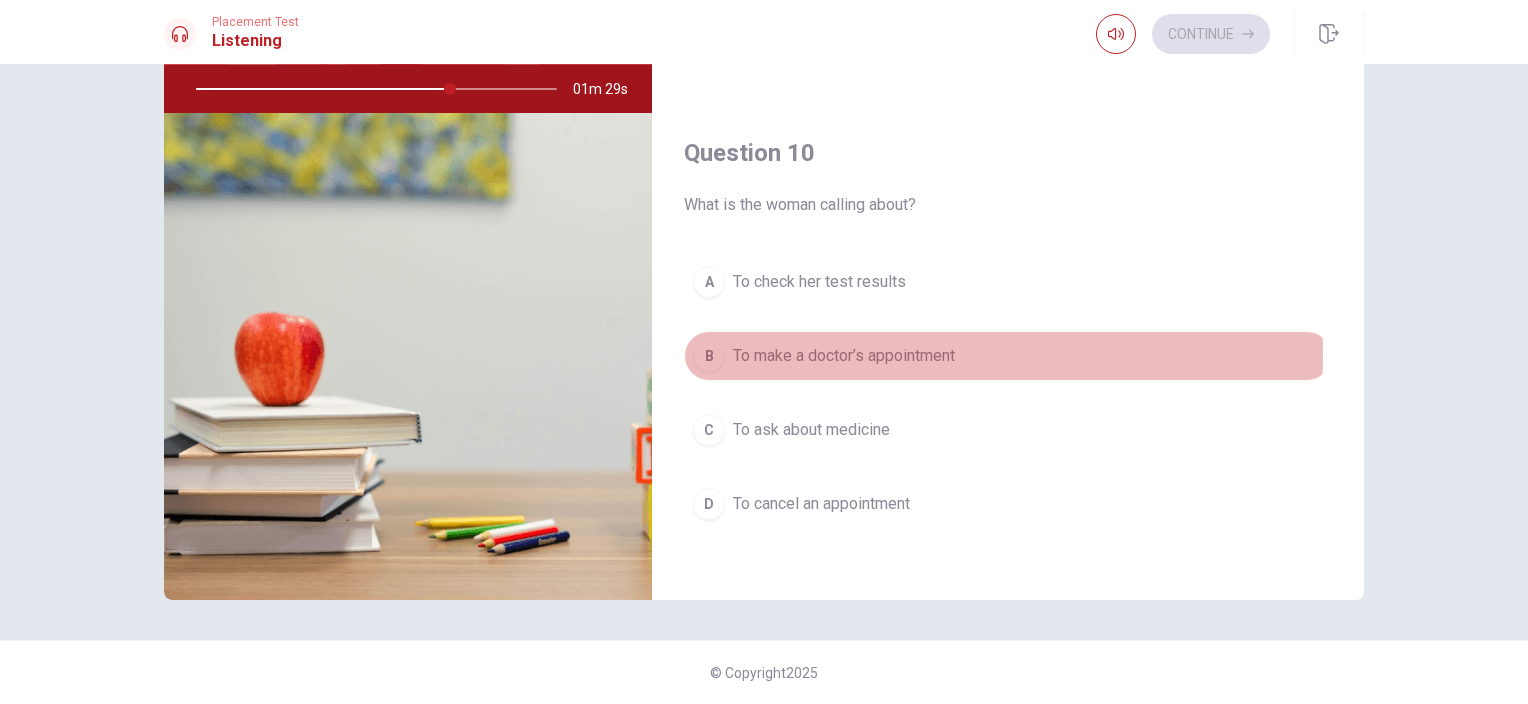 click on "To make a doctor’s appointment" at bounding box center (844, 356) 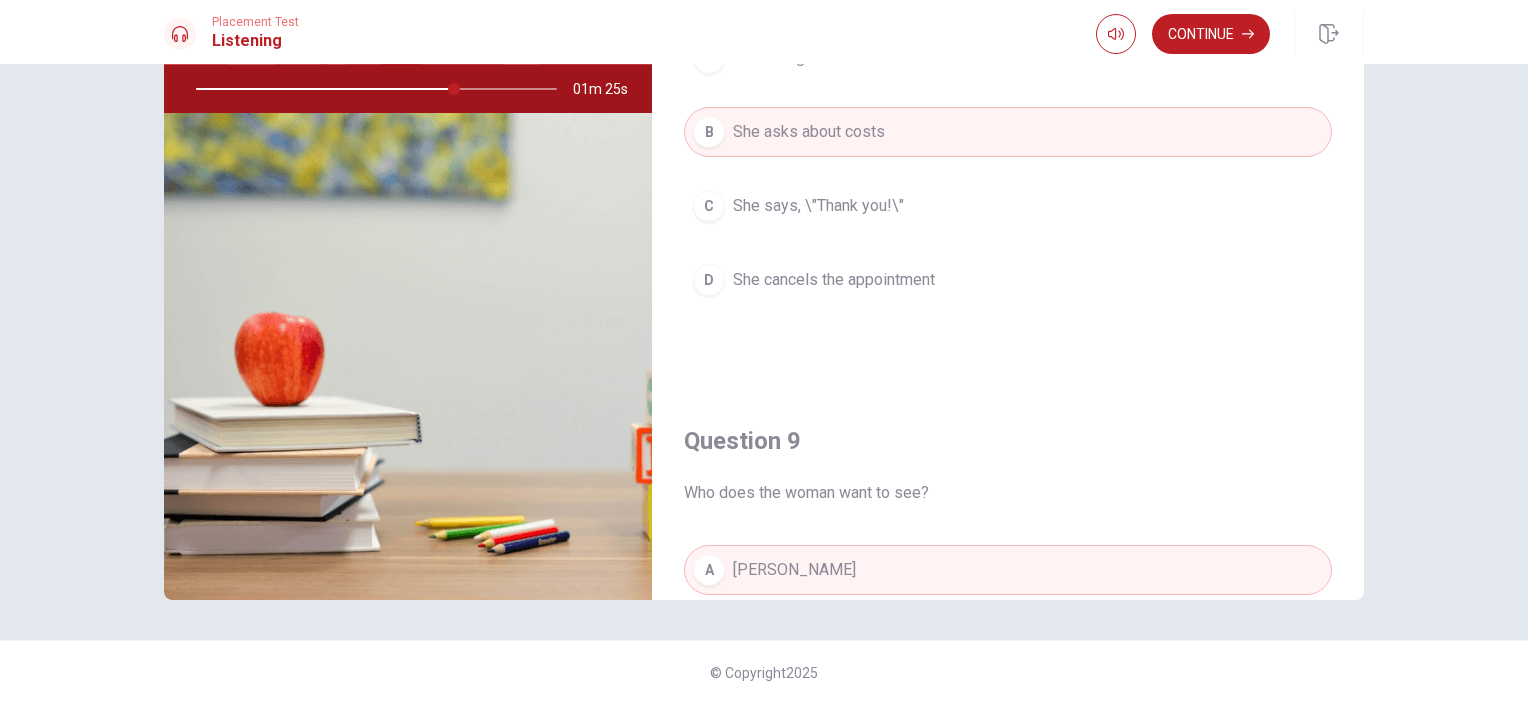 scroll, scrollTop: 856, scrollLeft: 0, axis: vertical 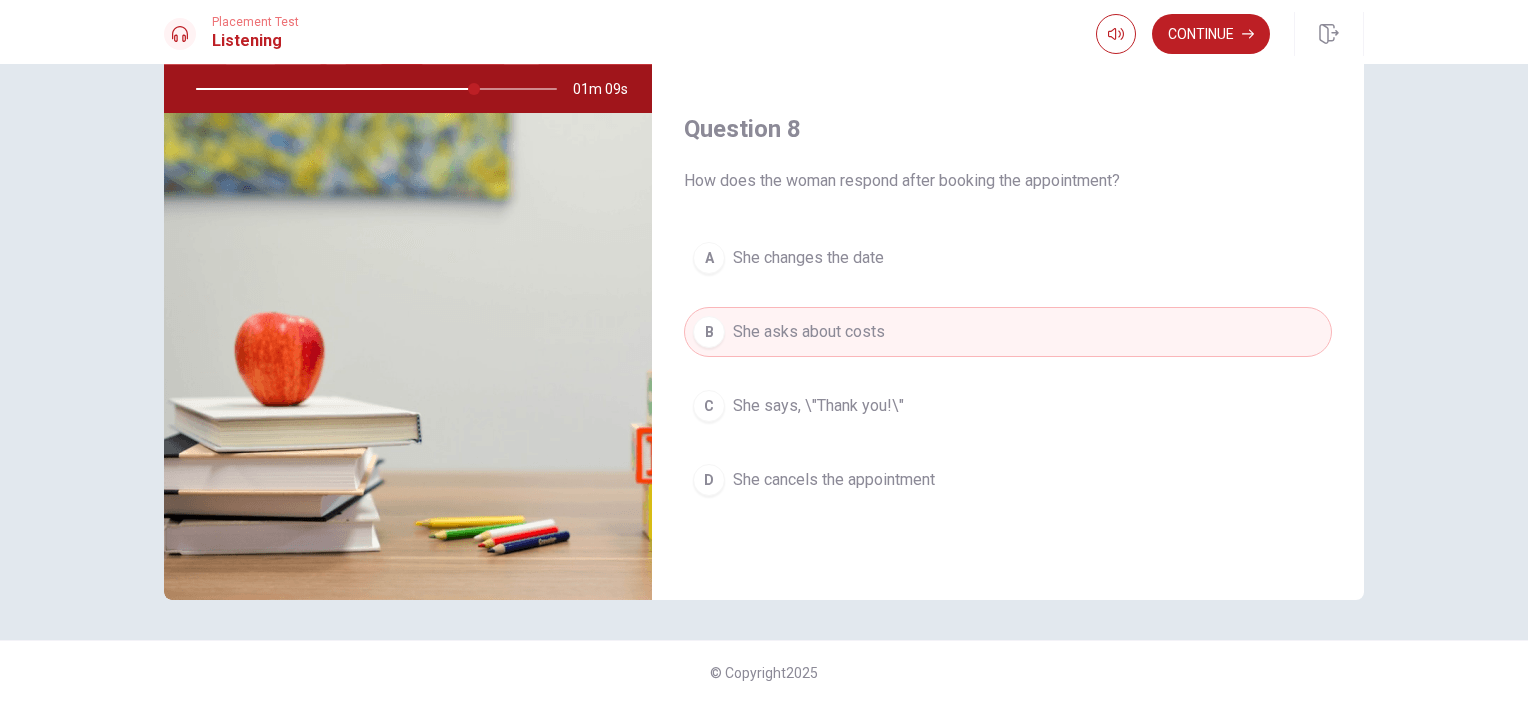 click on "She says, \"Thank you!\"" at bounding box center (818, 406) 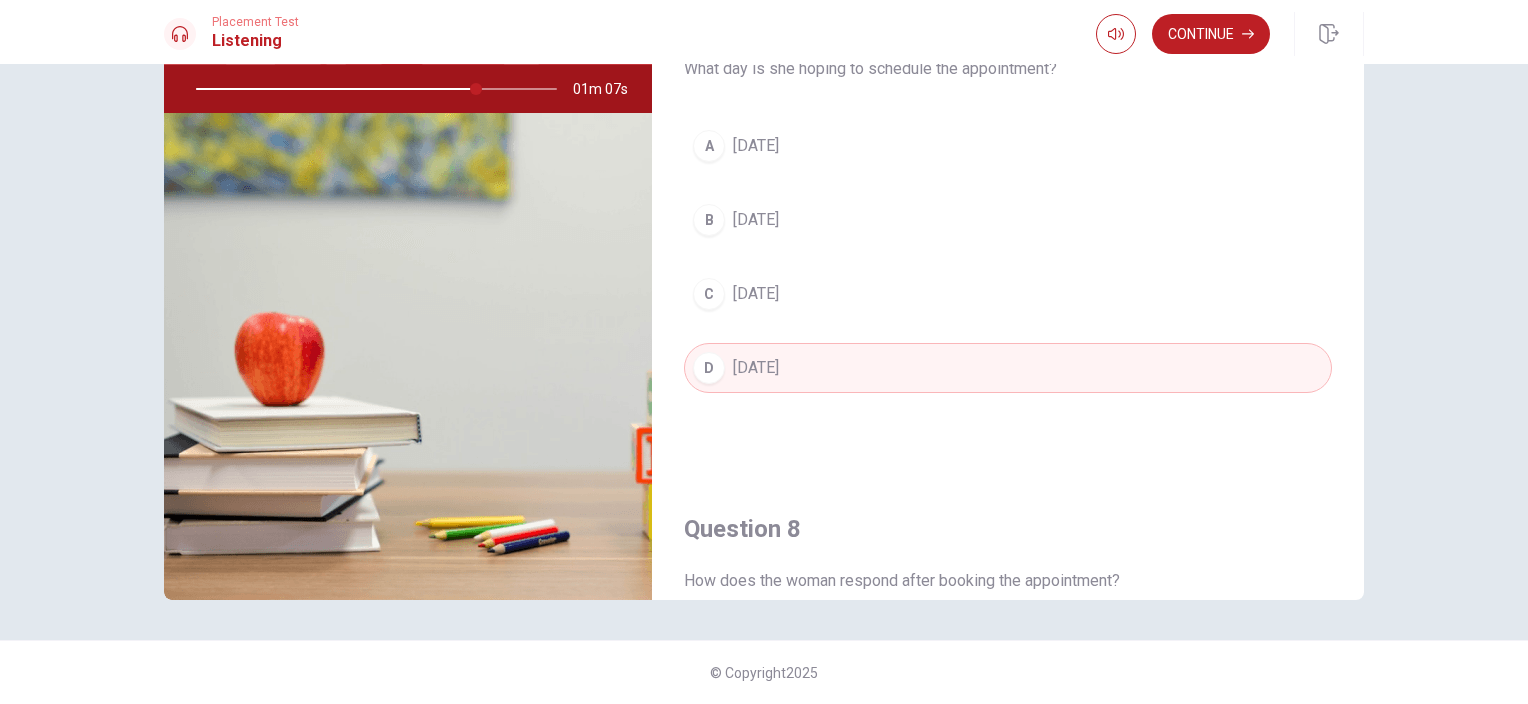 scroll, scrollTop: 356, scrollLeft: 0, axis: vertical 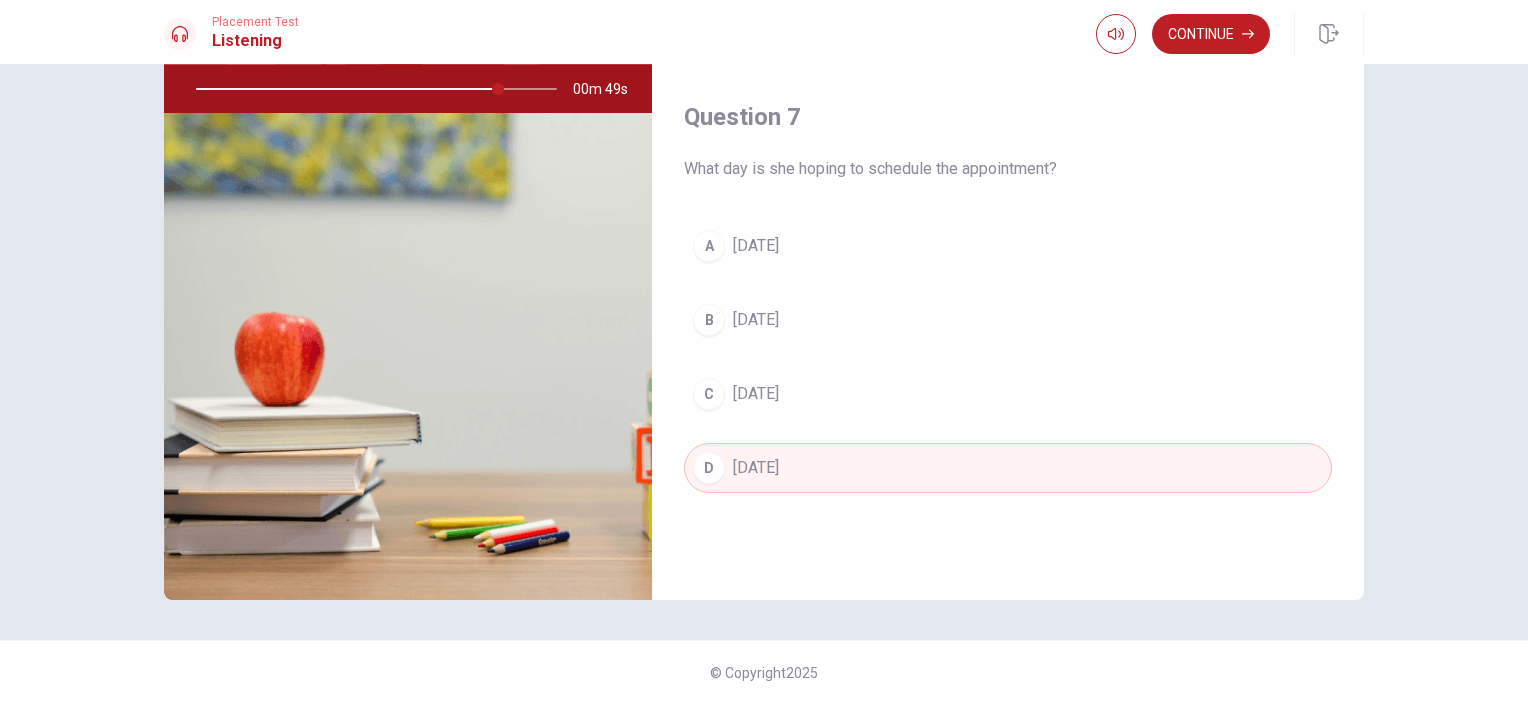click on "[DATE]" at bounding box center (756, 246) 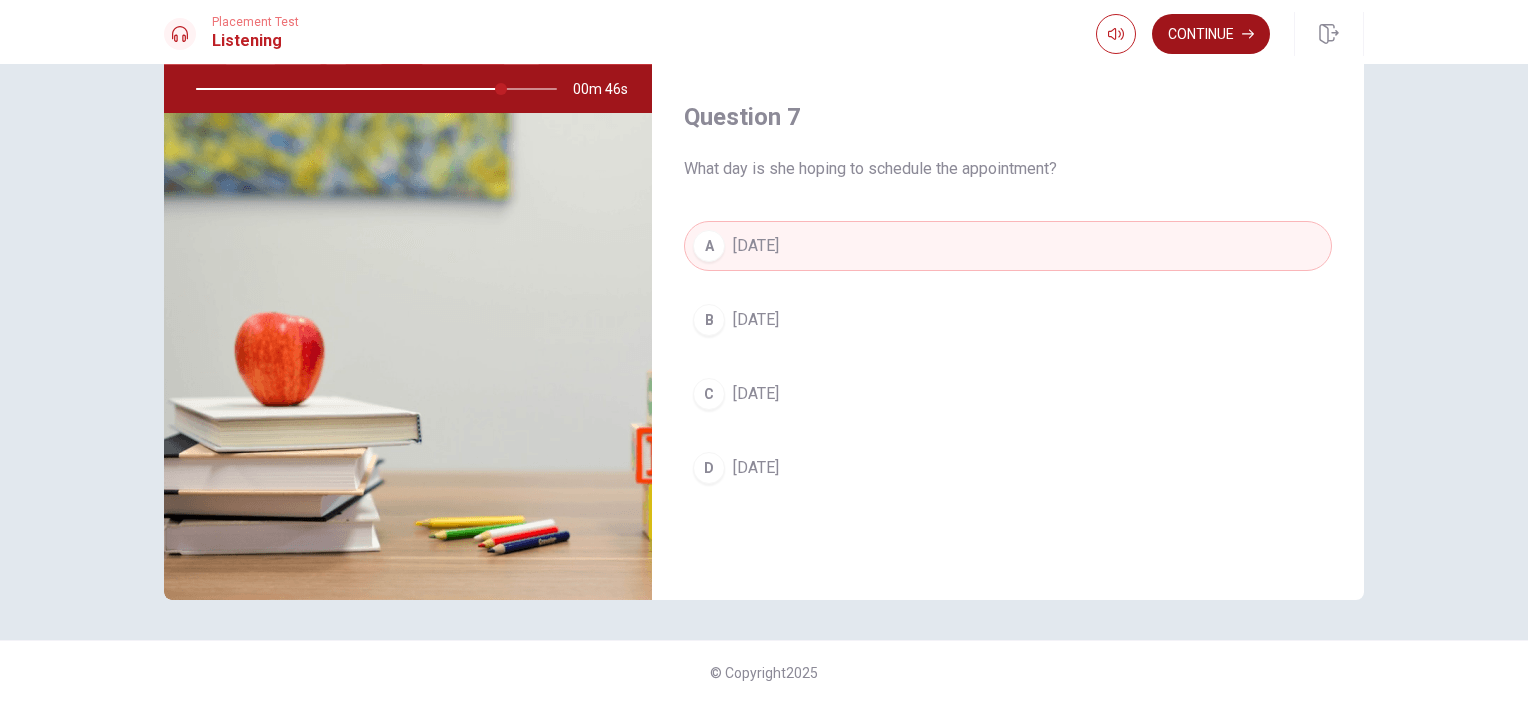click on "Continue" at bounding box center [1211, 34] 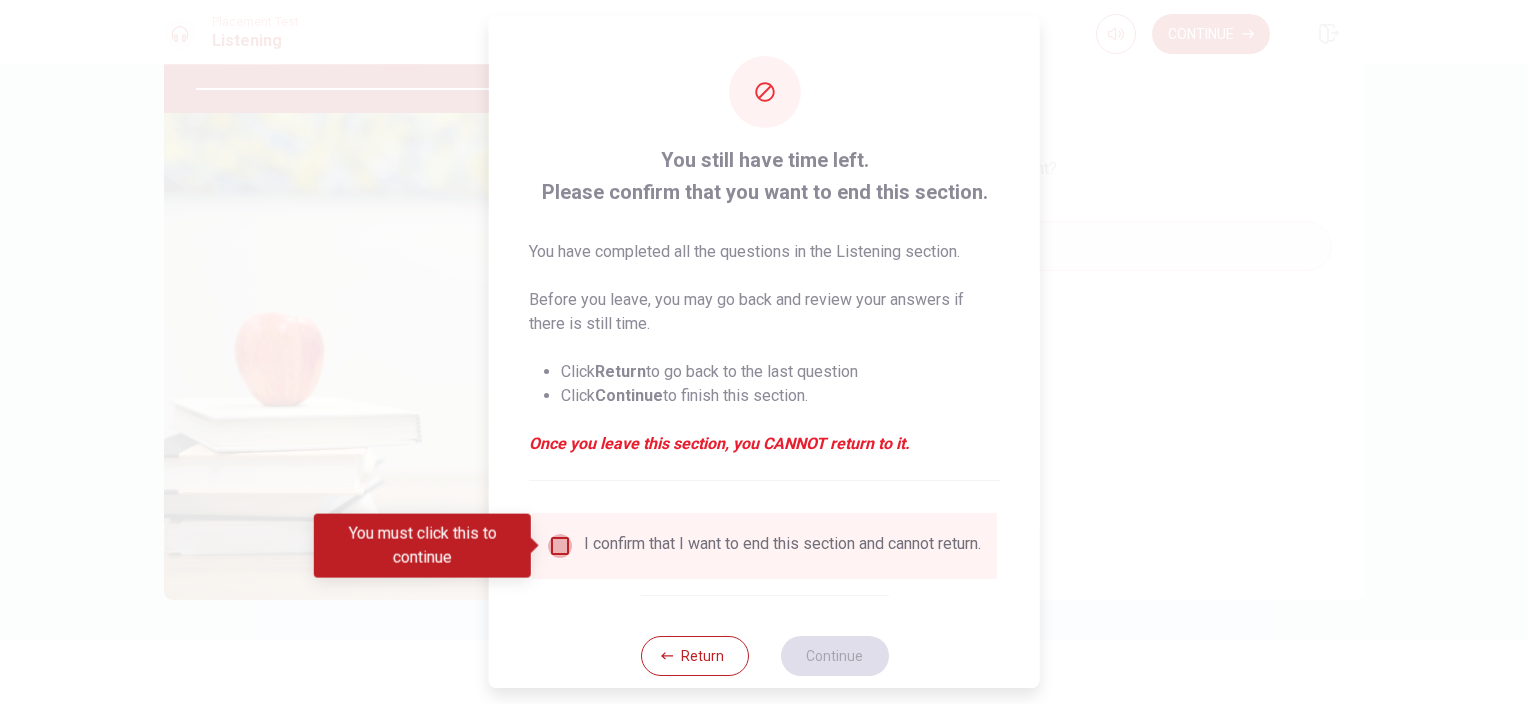 click at bounding box center (560, 546) 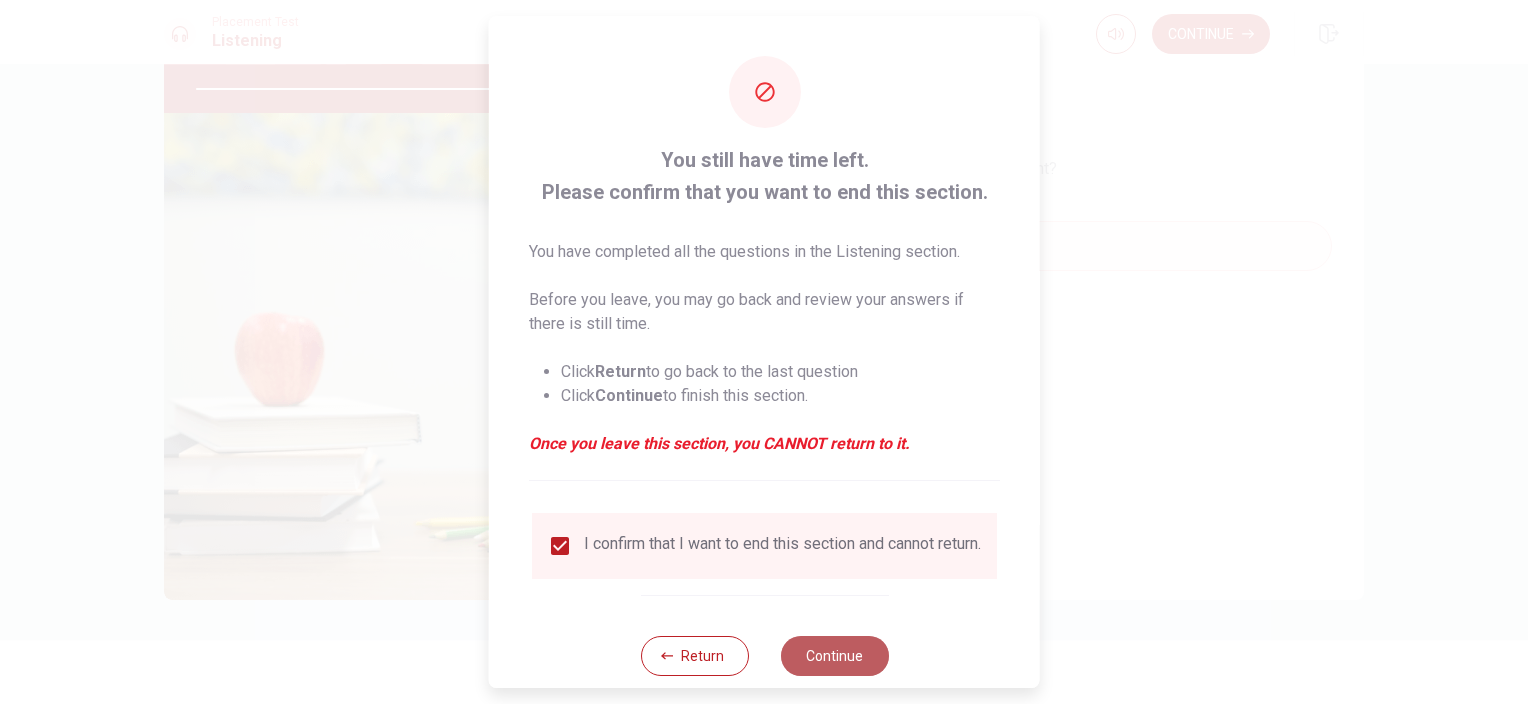 click on "Continue" at bounding box center [834, 656] 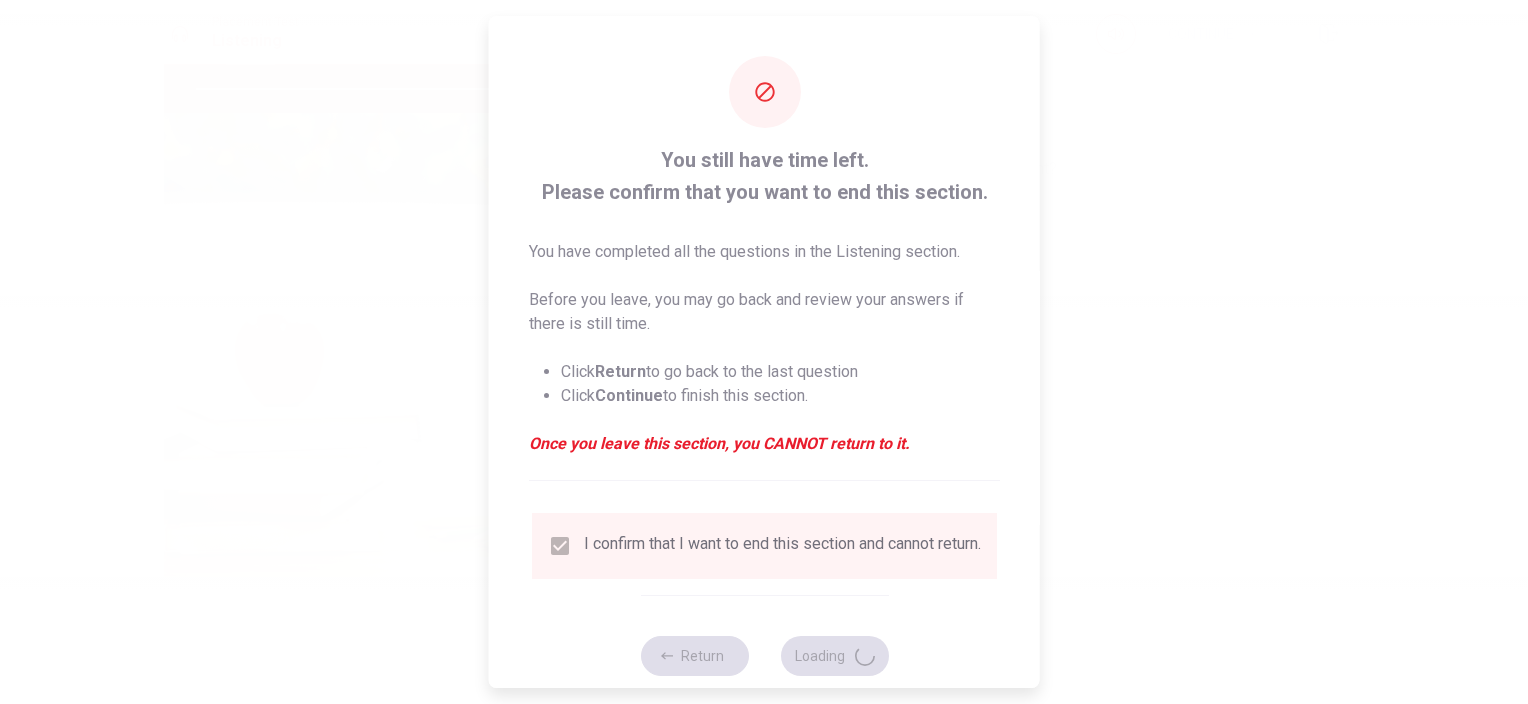 type on "86" 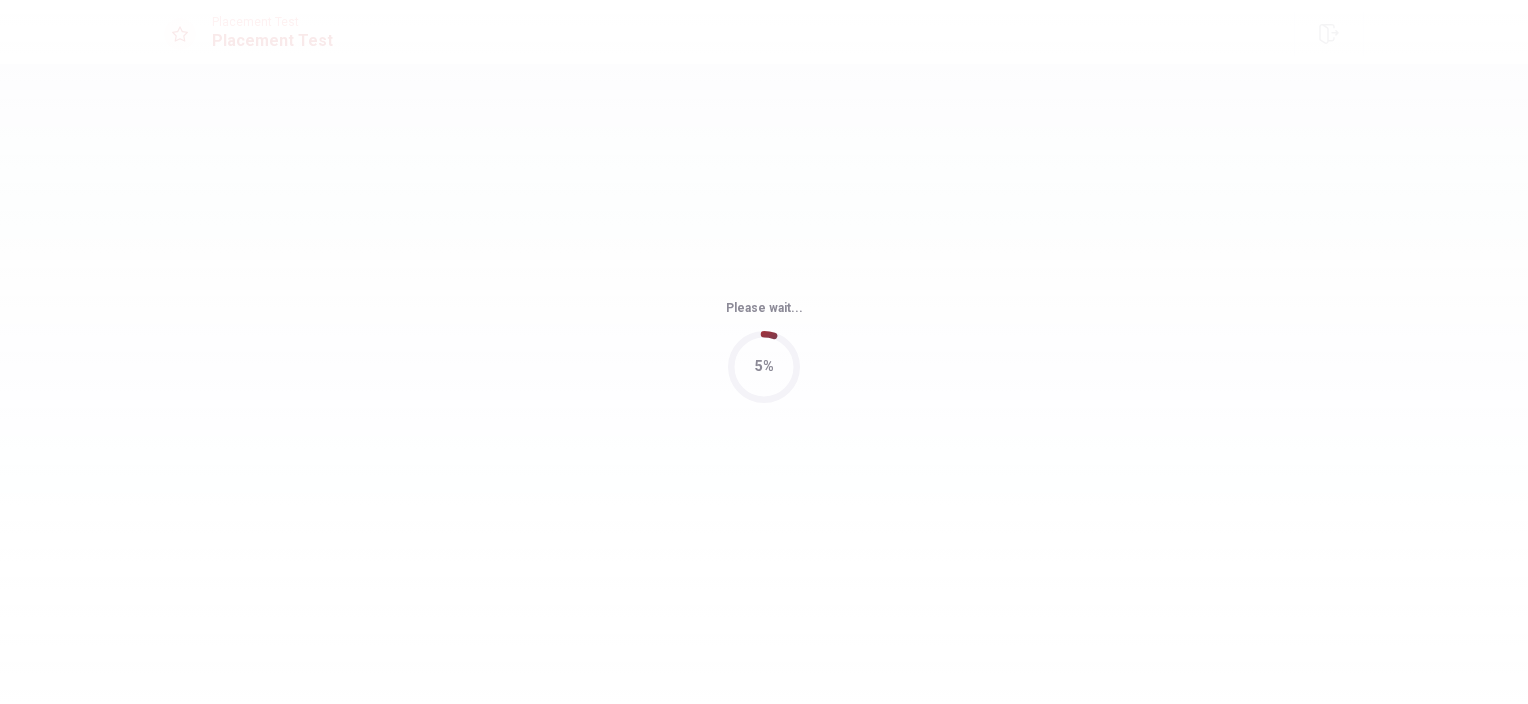 scroll, scrollTop: 0, scrollLeft: 0, axis: both 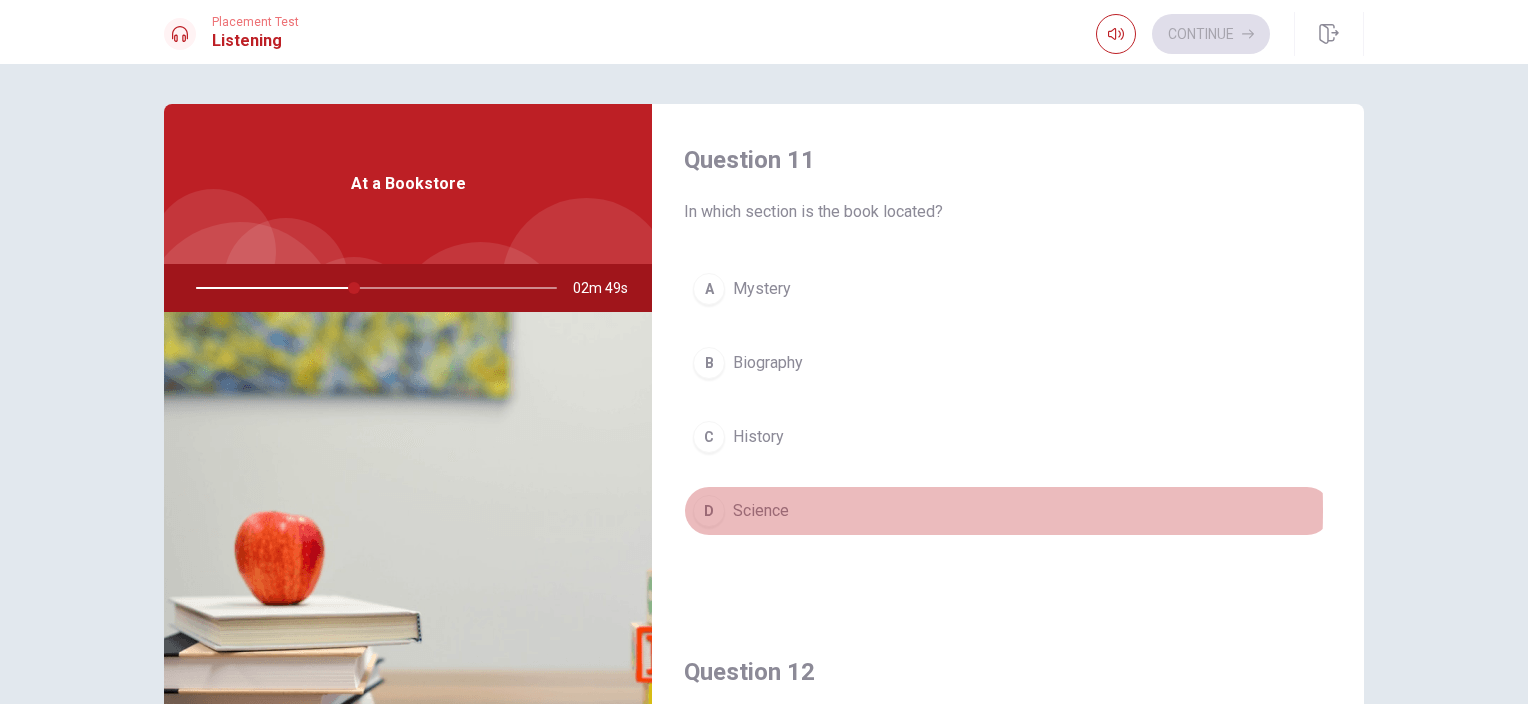 click on "Science" at bounding box center [761, 511] 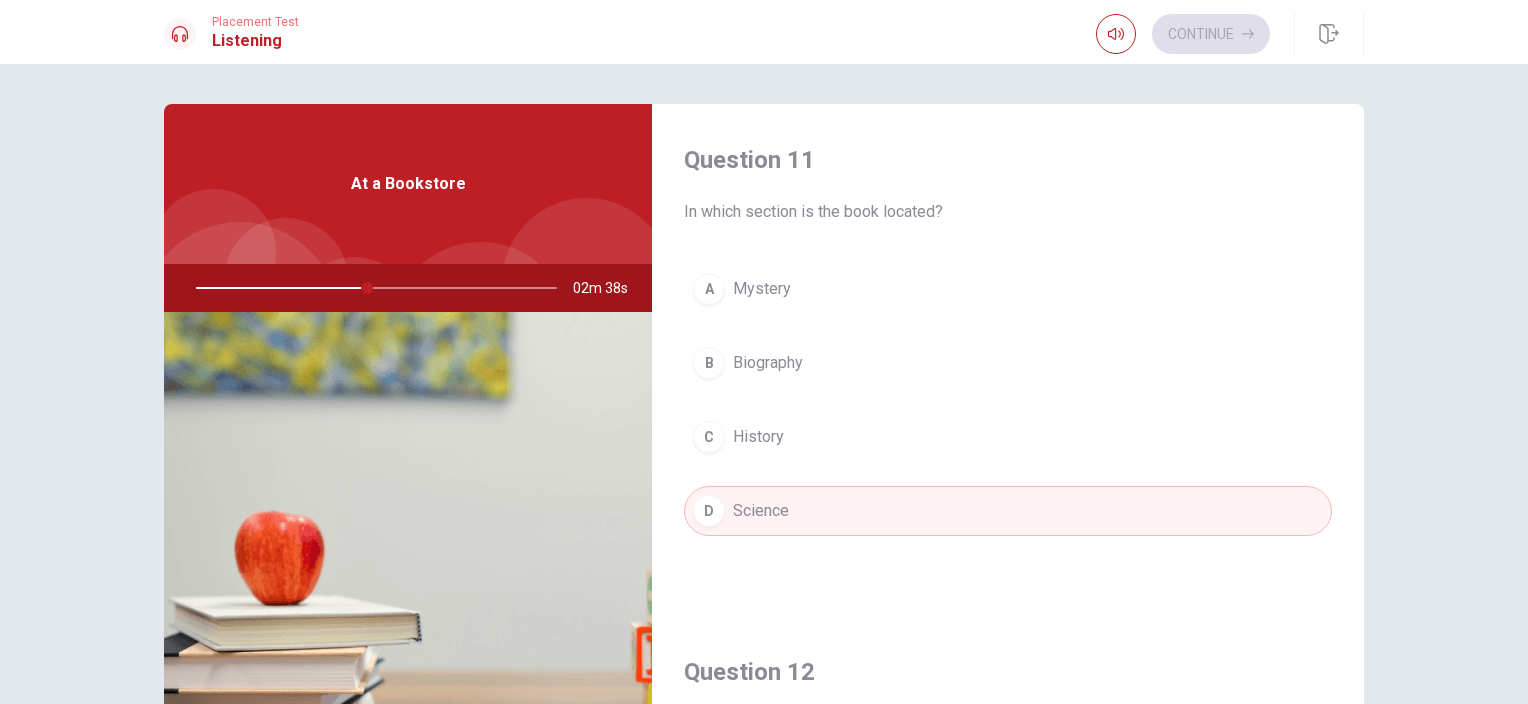 click on "History" at bounding box center [758, 437] 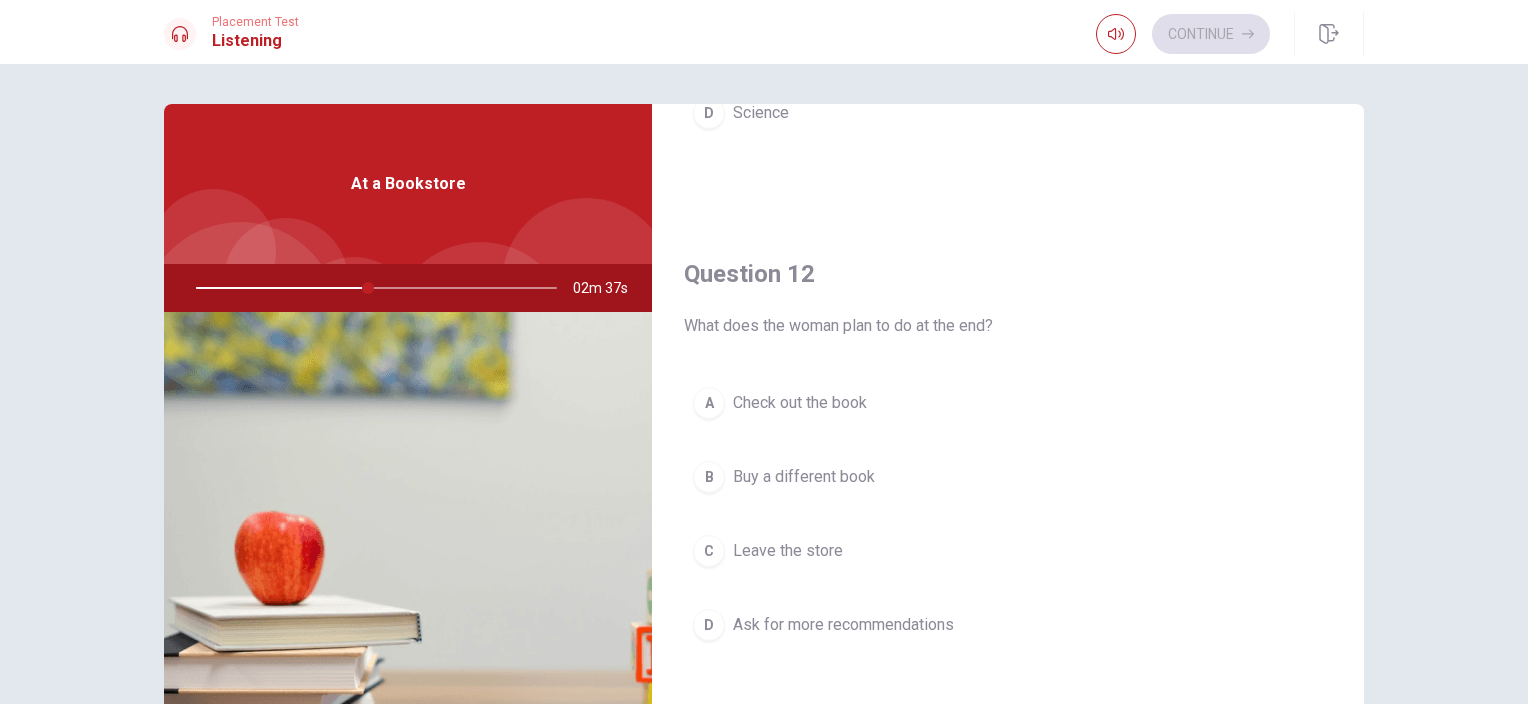 scroll, scrollTop: 400, scrollLeft: 0, axis: vertical 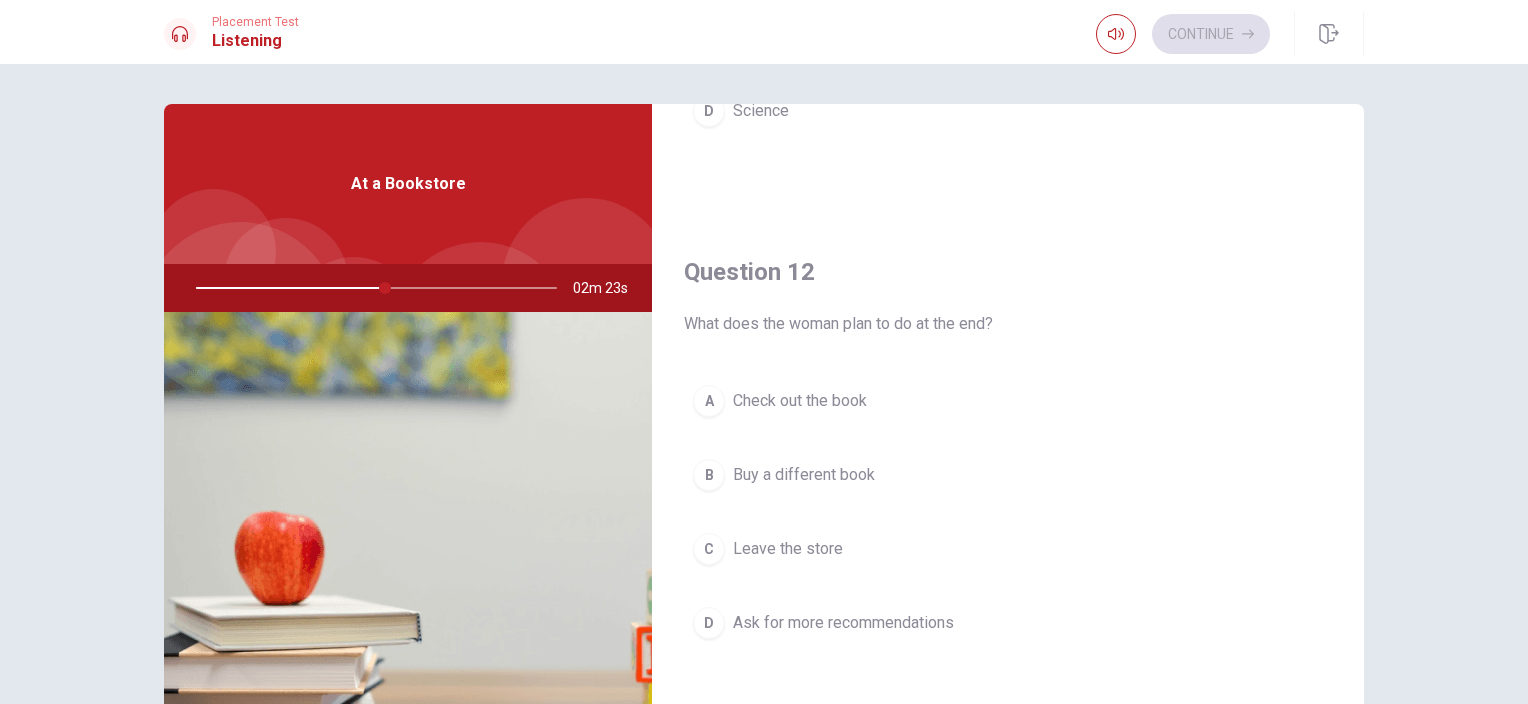 click on "Check out the book" at bounding box center [800, 401] 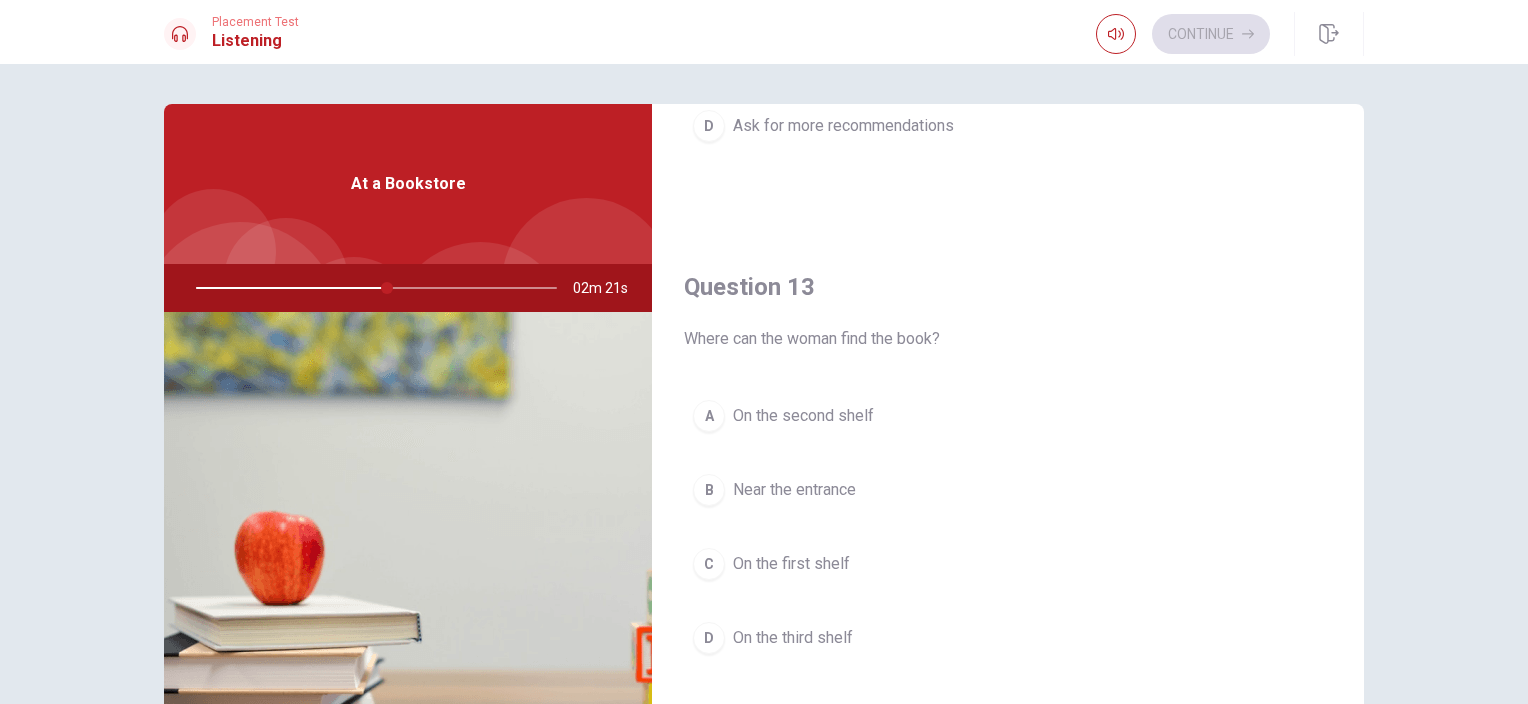 scroll, scrollTop: 900, scrollLeft: 0, axis: vertical 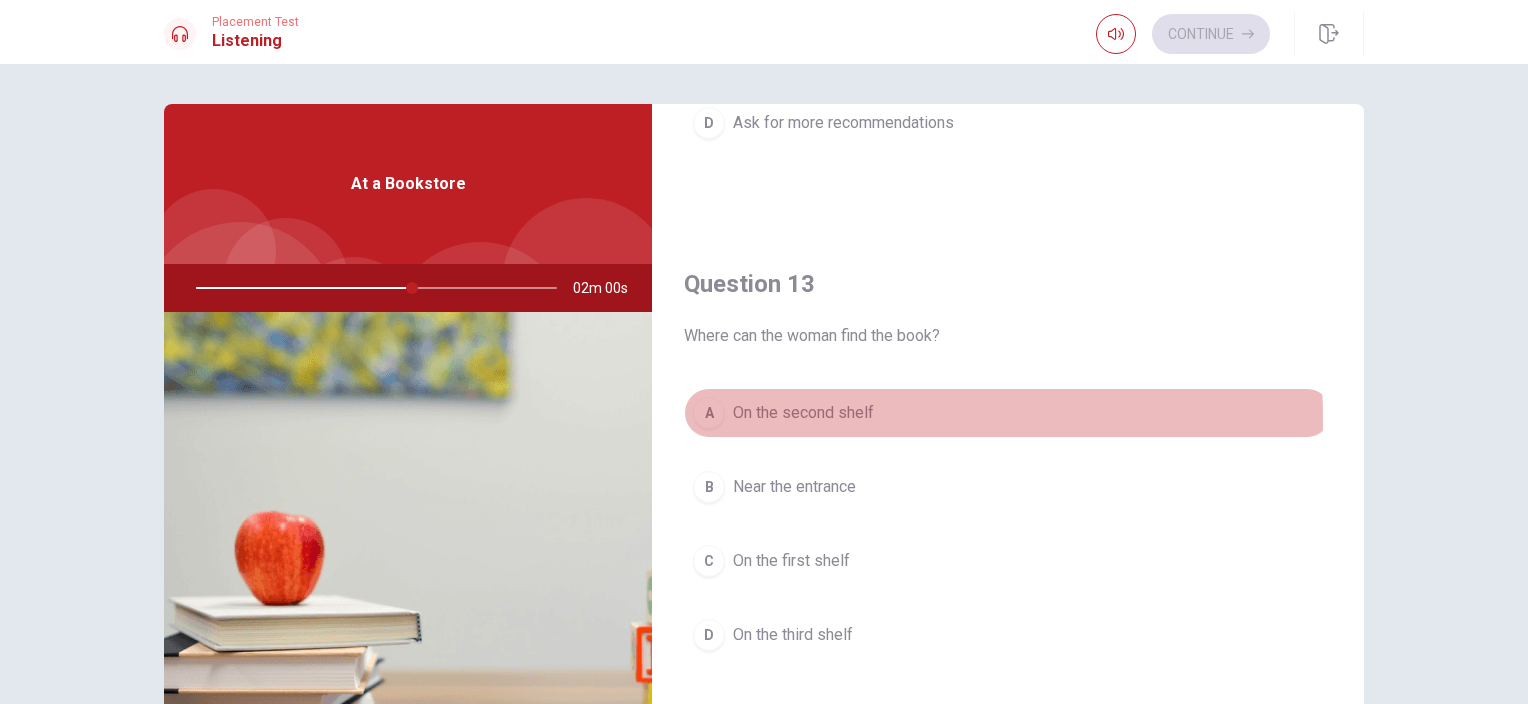 click on "On the second shelf" at bounding box center (803, 413) 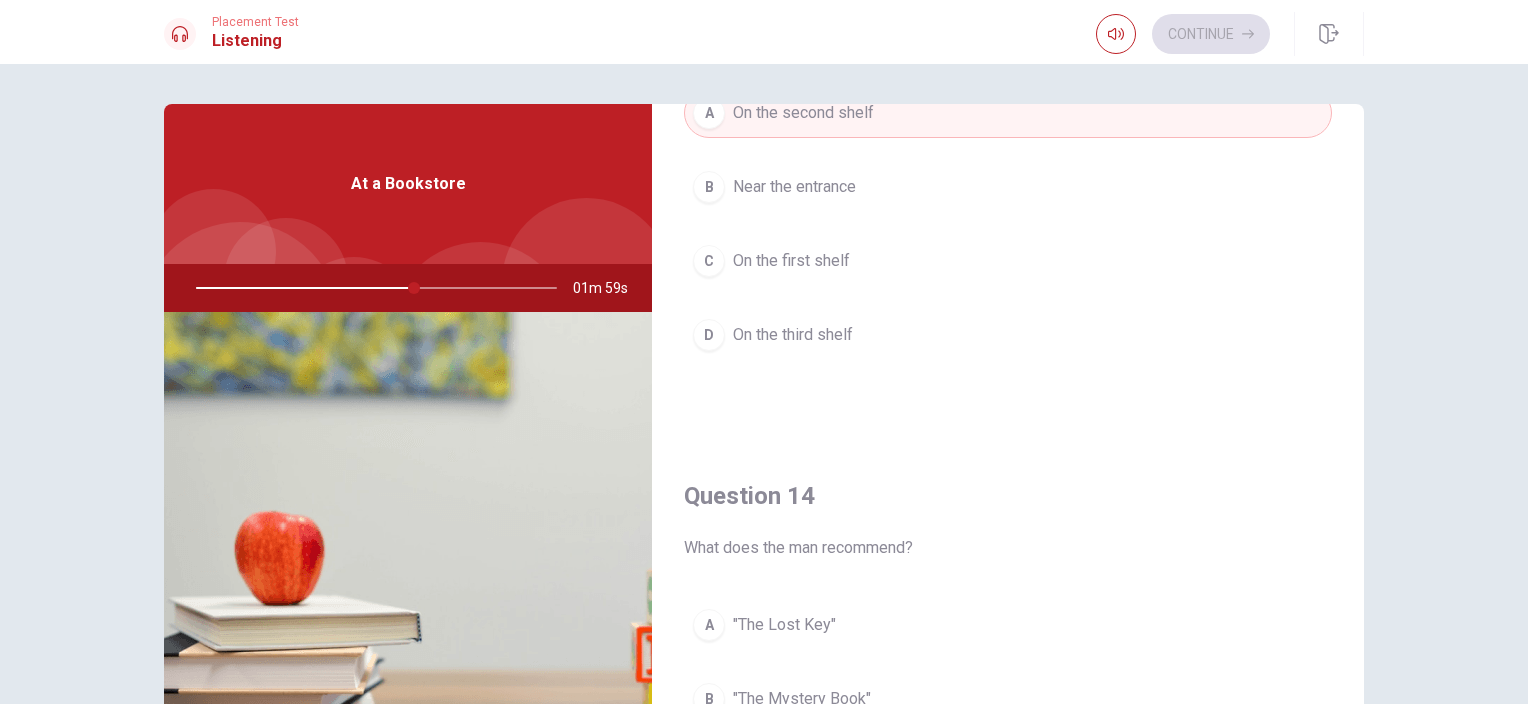 scroll, scrollTop: 1600, scrollLeft: 0, axis: vertical 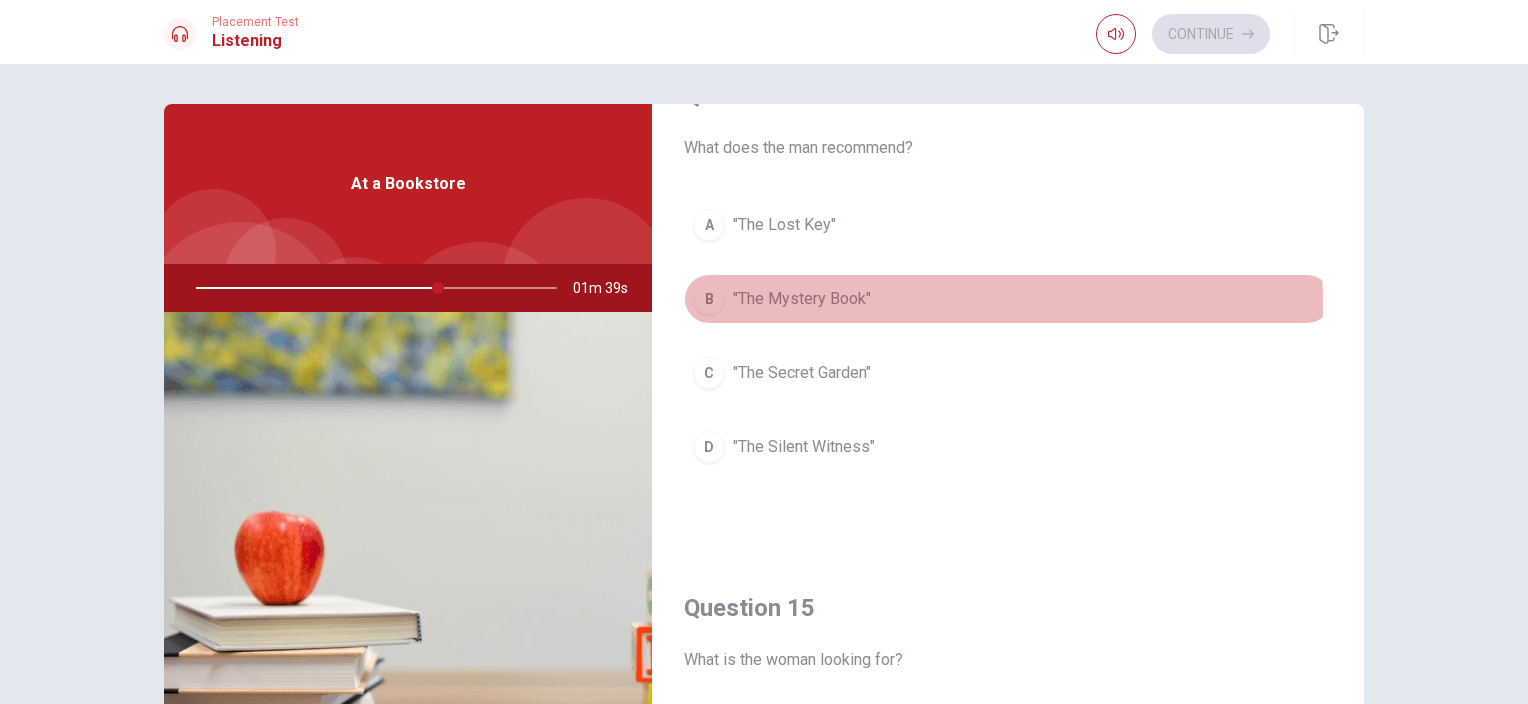 click on ""The Mystery Book"" at bounding box center (802, 299) 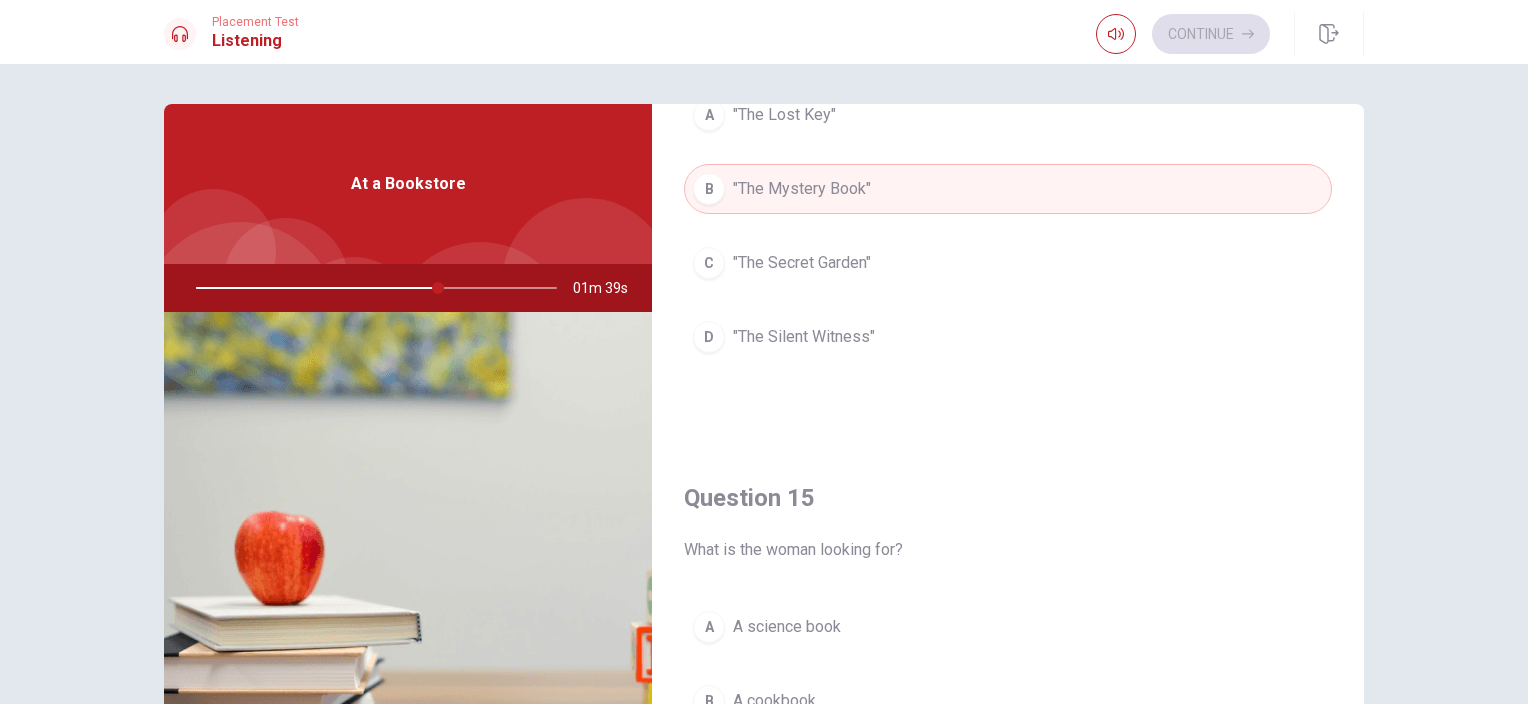 scroll, scrollTop: 1856, scrollLeft: 0, axis: vertical 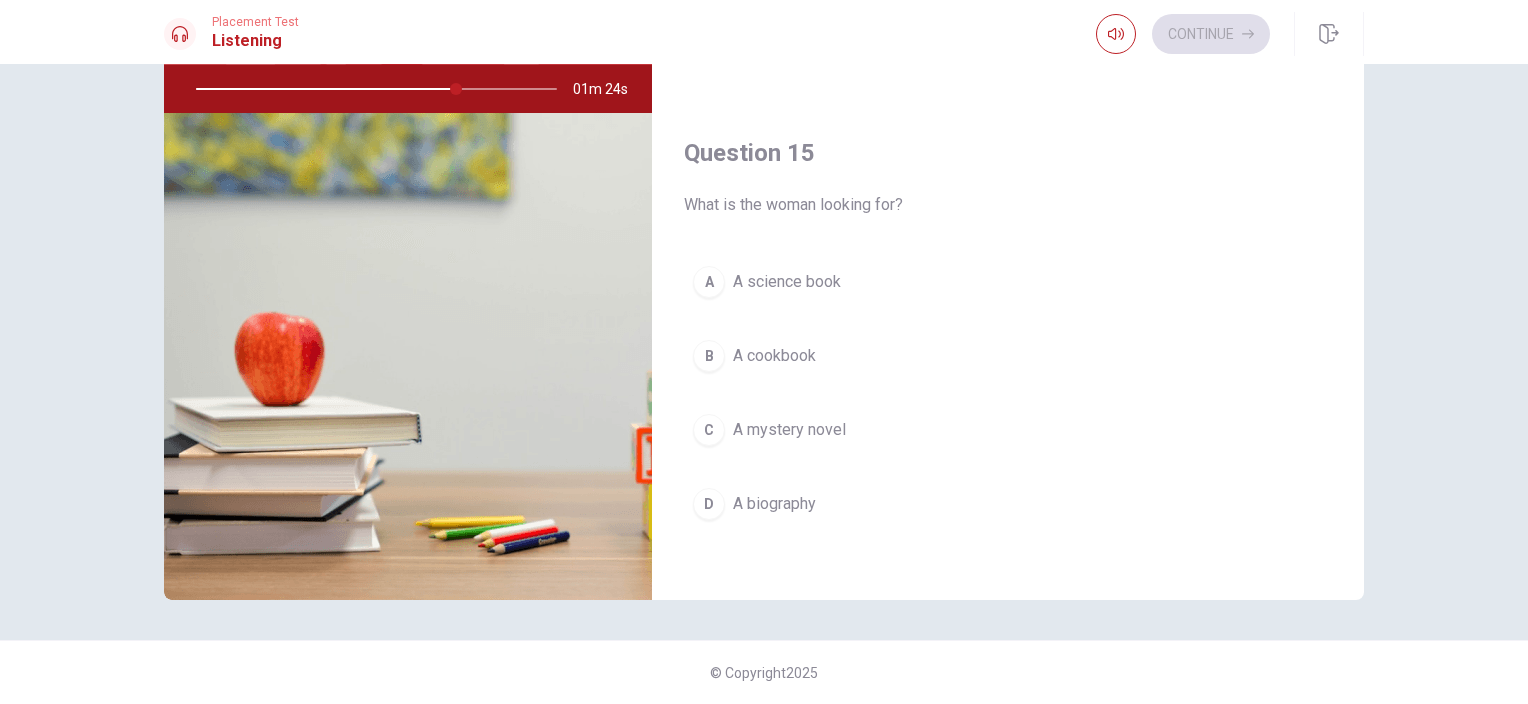 click on "A mystery novel" at bounding box center (789, 430) 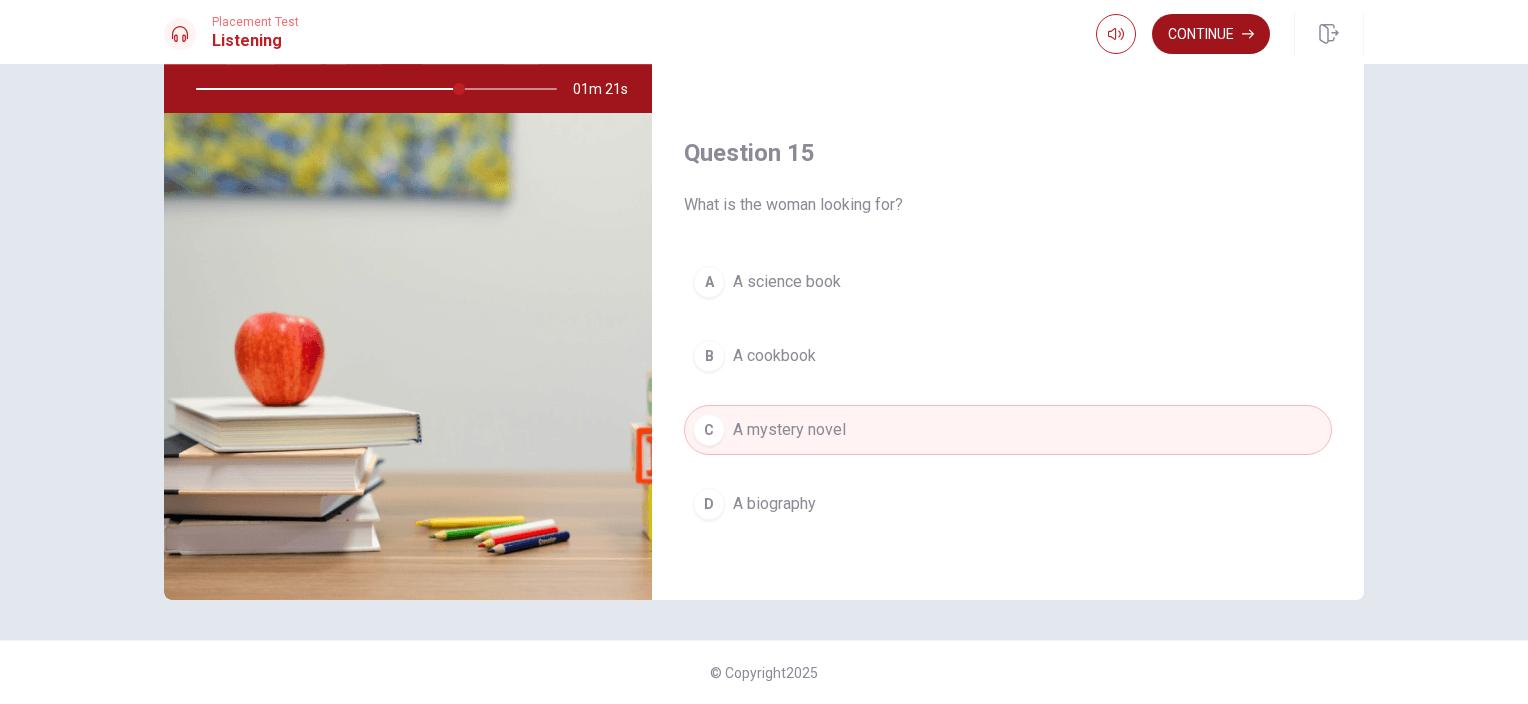 click on "Continue" at bounding box center [1211, 34] 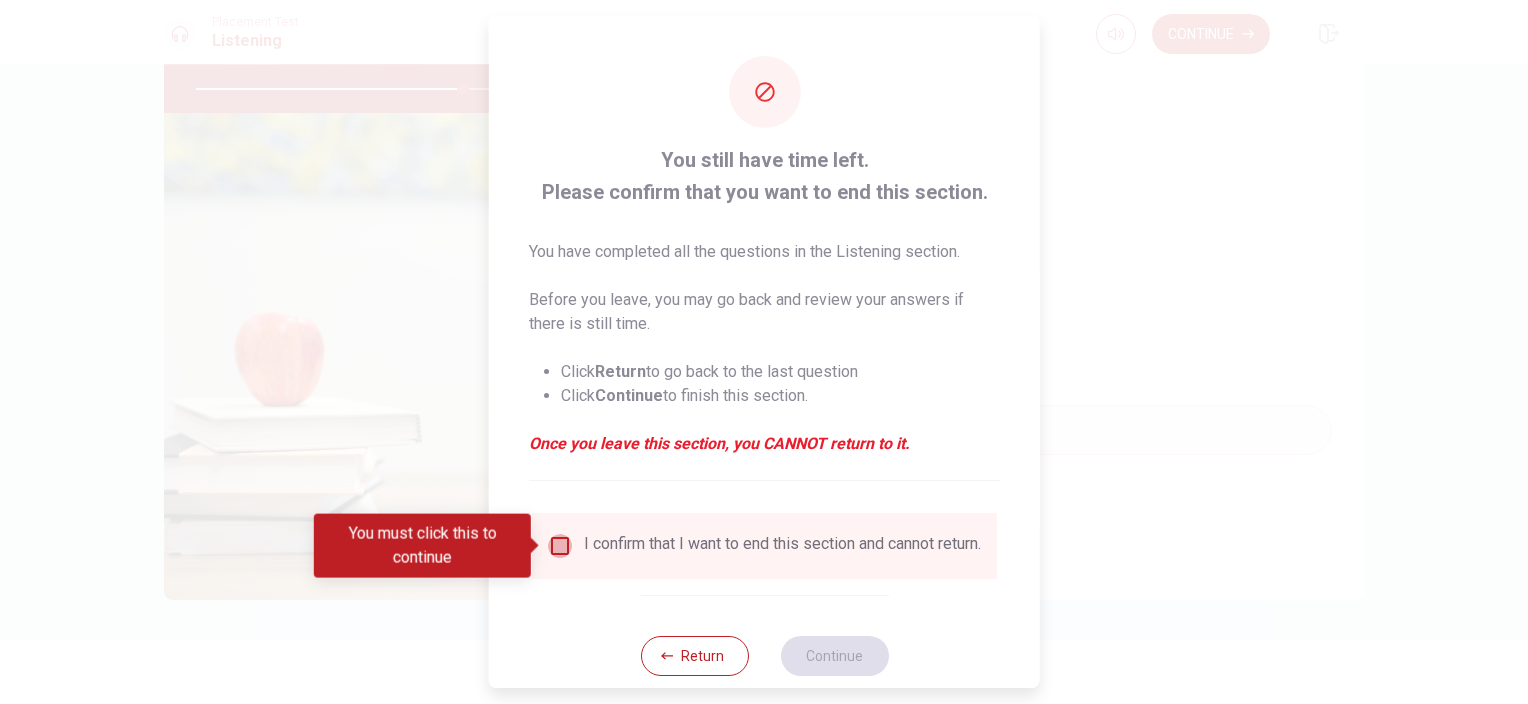 click at bounding box center [560, 546] 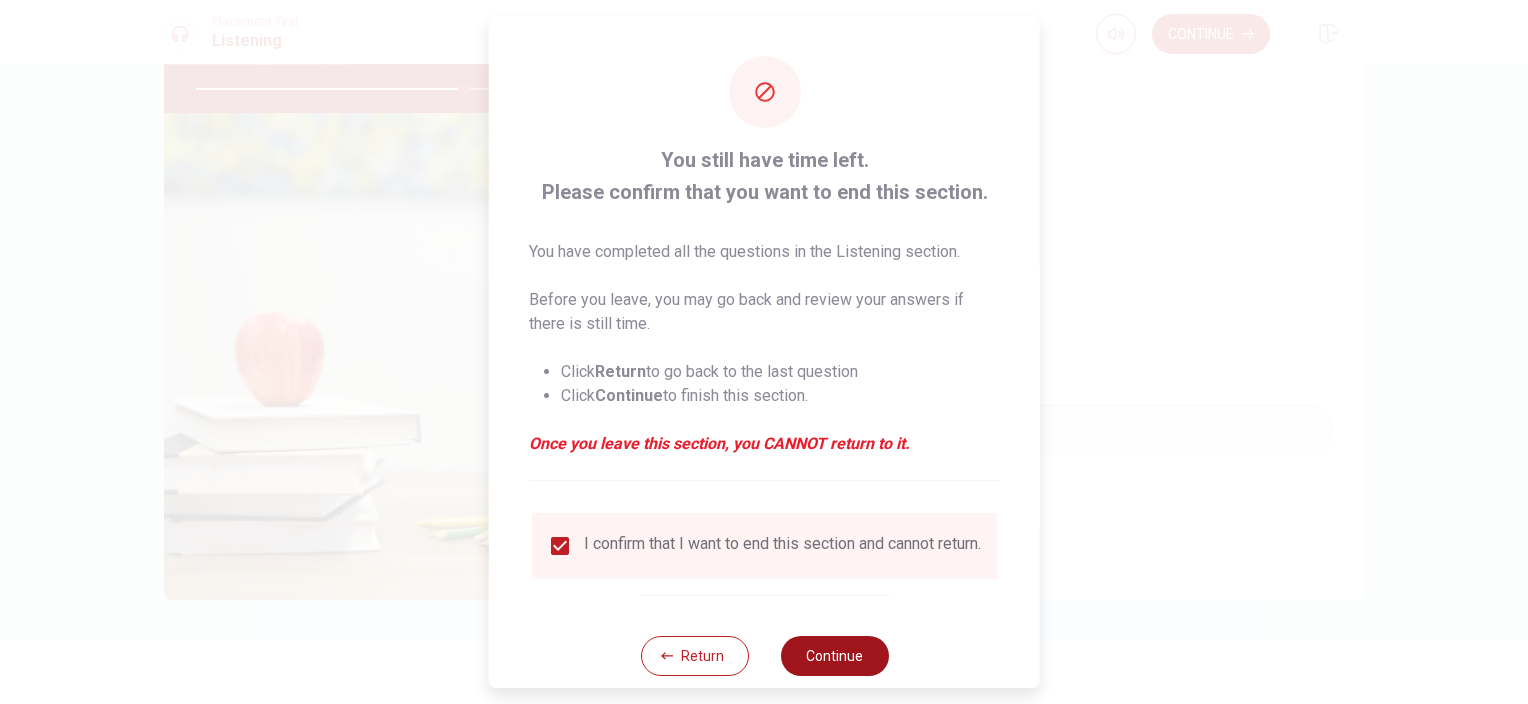 click on "Continue" at bounding box center (834, 656) 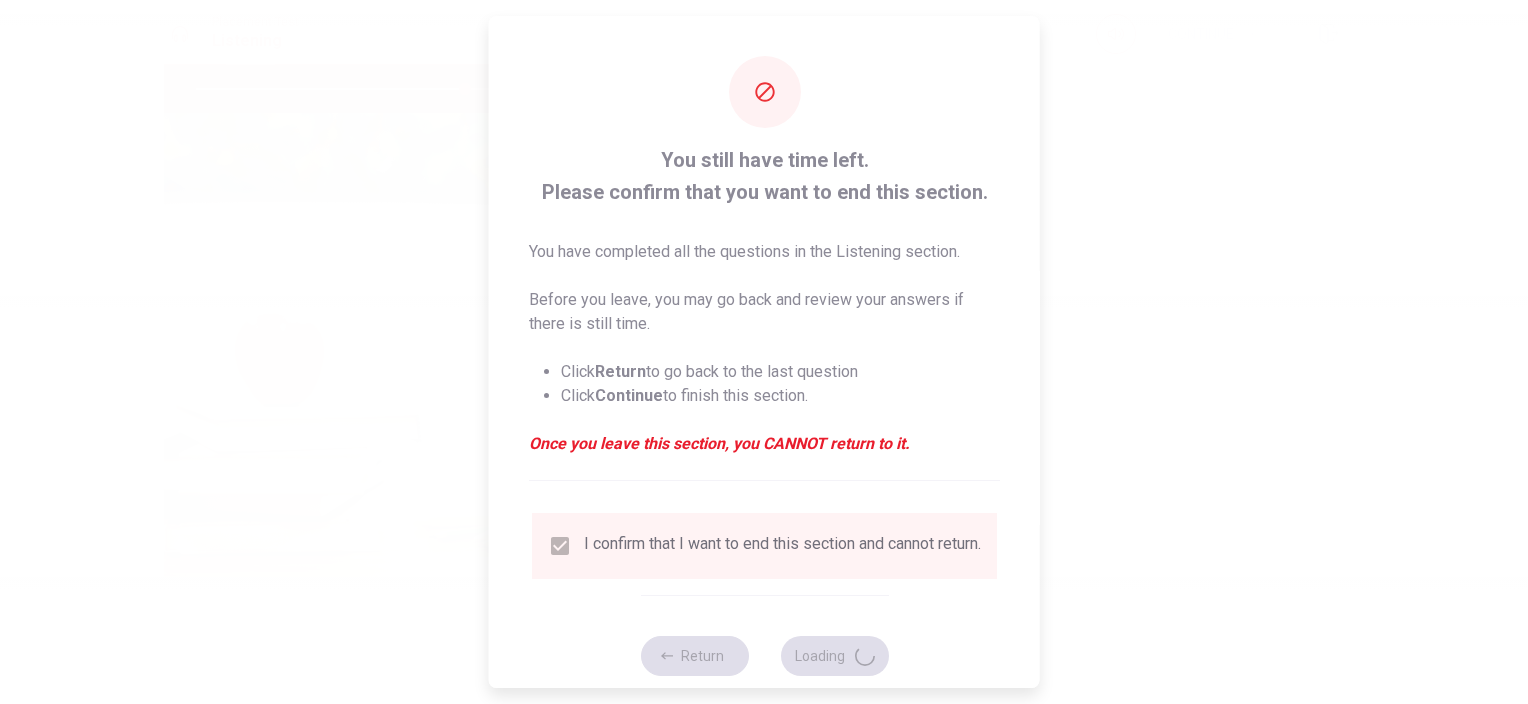 type on "75" 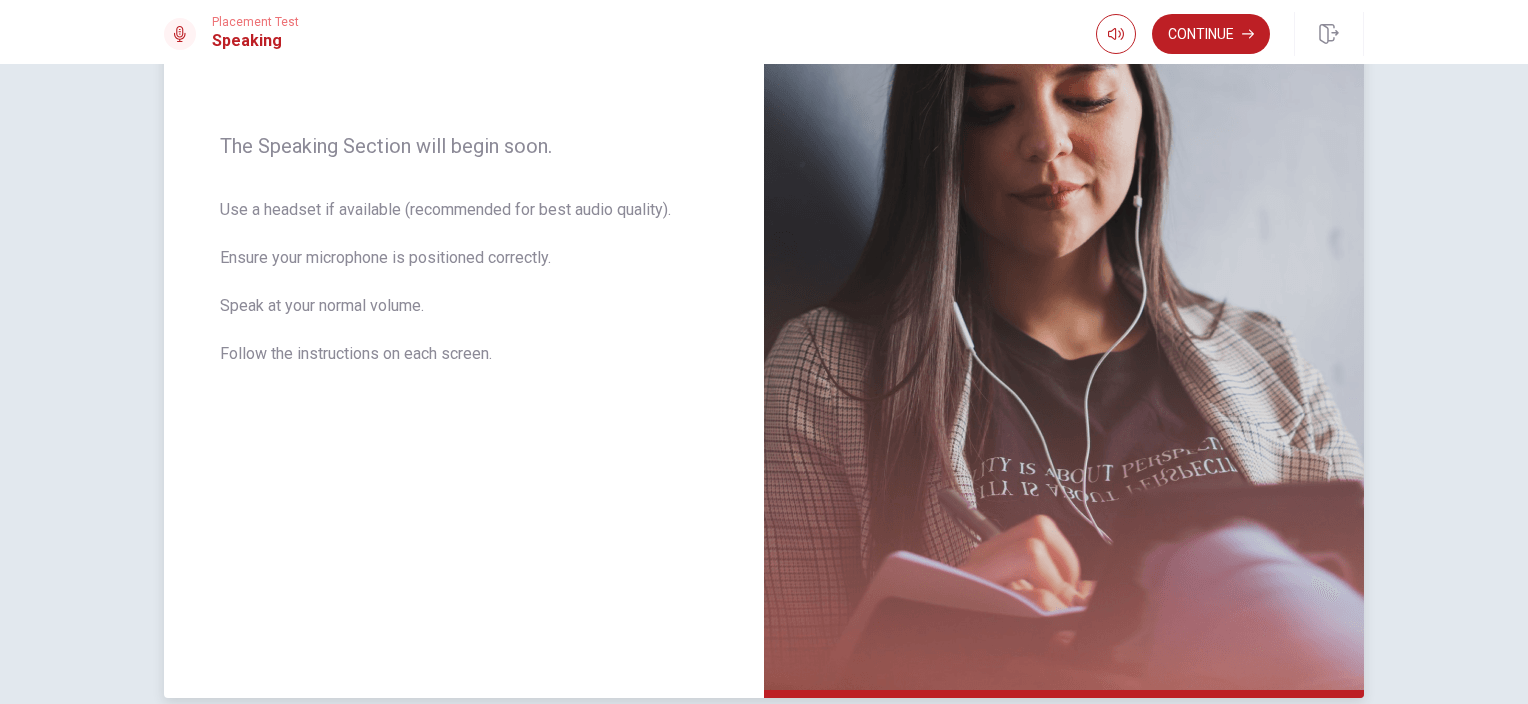 scroll, scrollTop: 276, scrollLeft: 0, axis: vertical 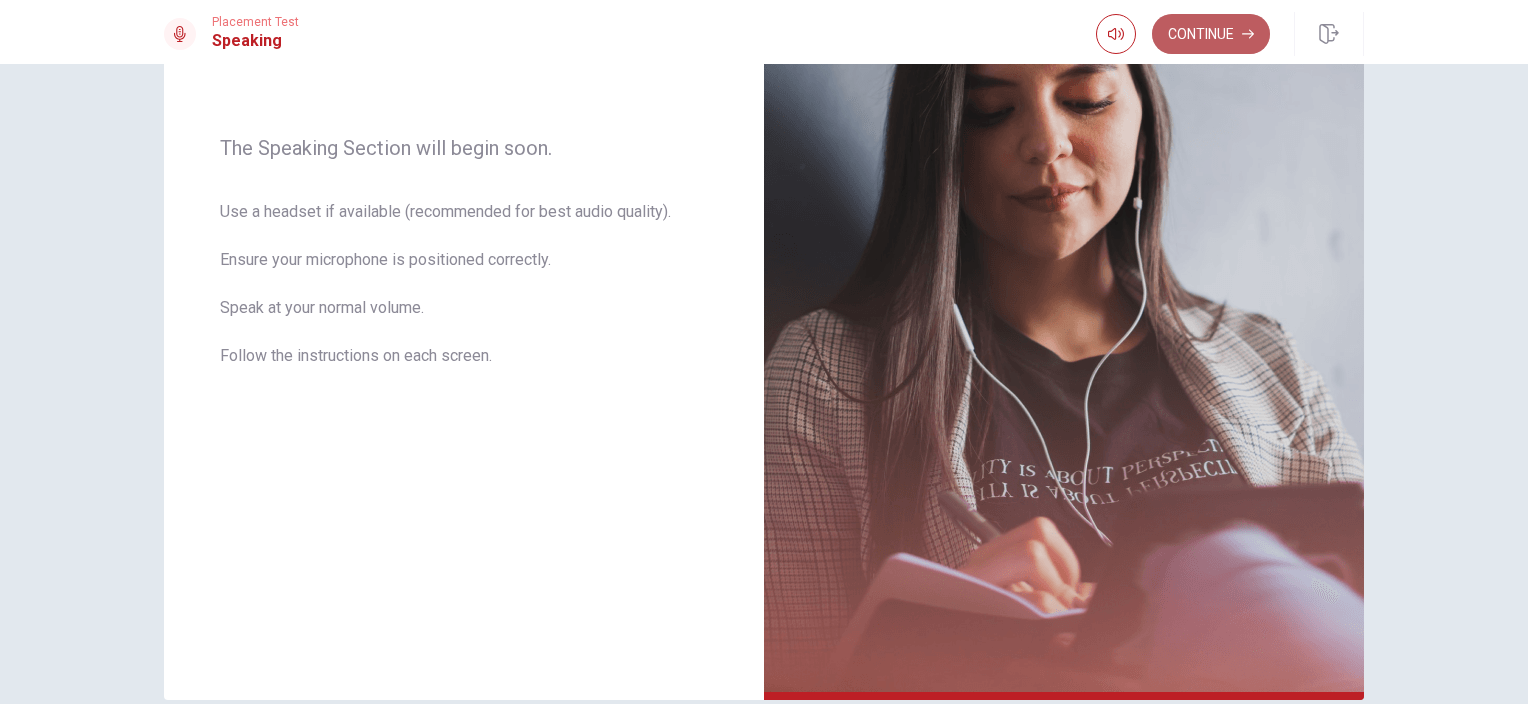 click on "Continue" at bounding box center (1211, 34) 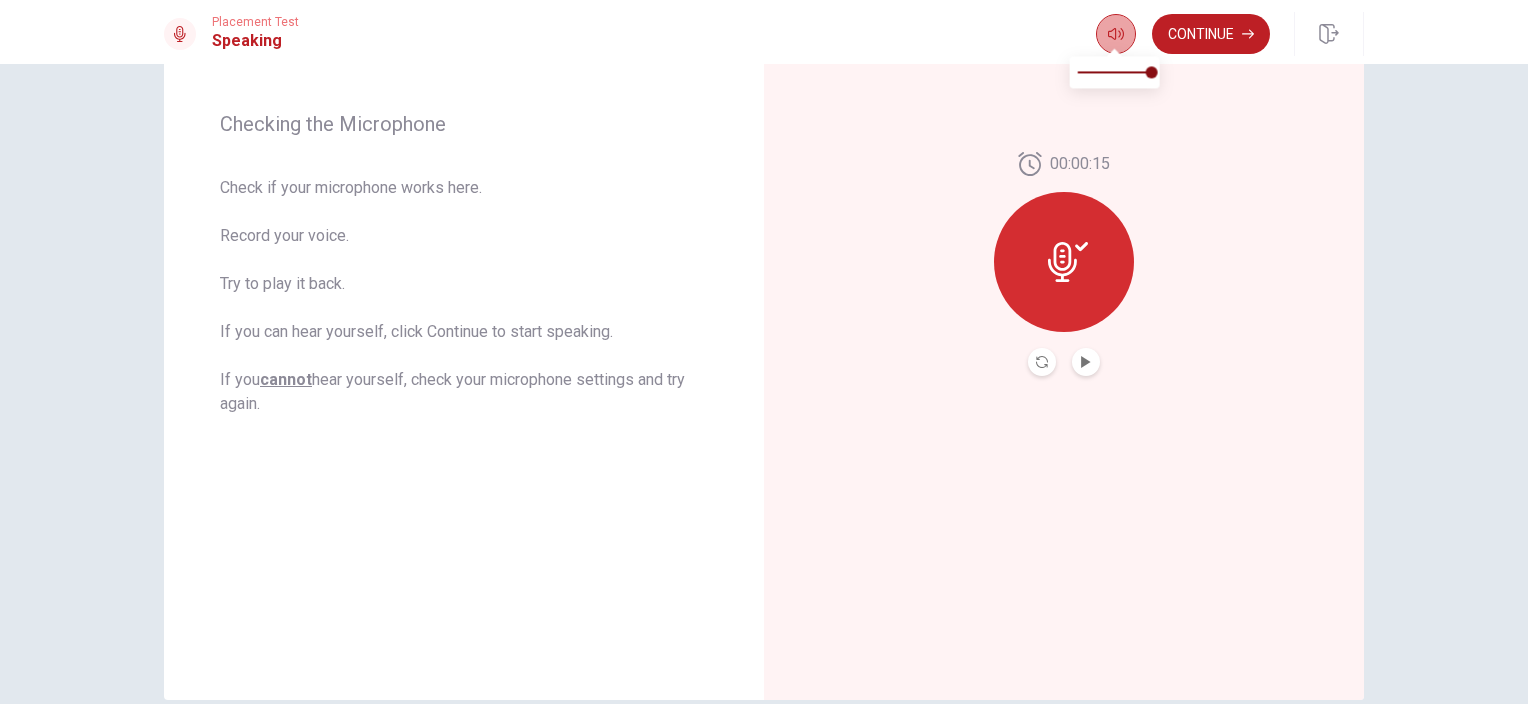 click 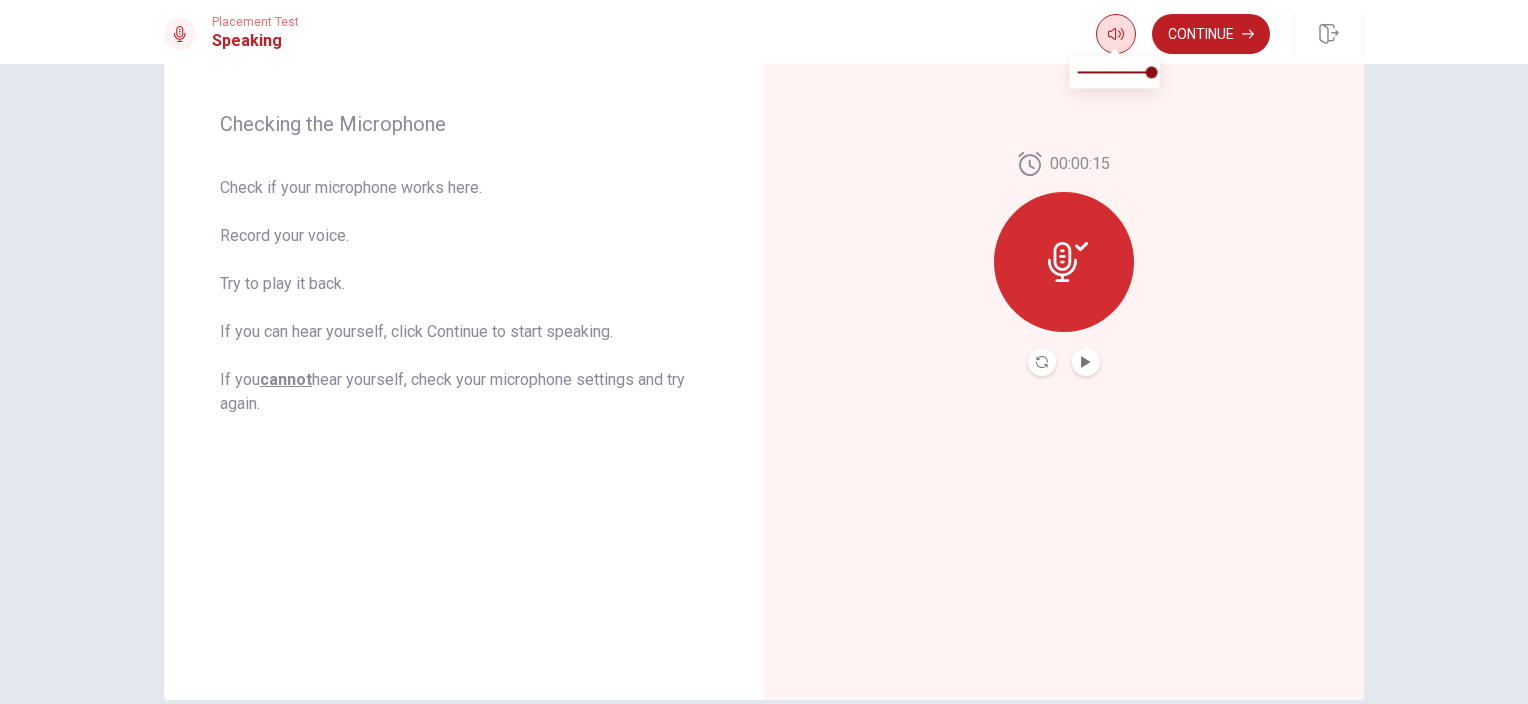 click 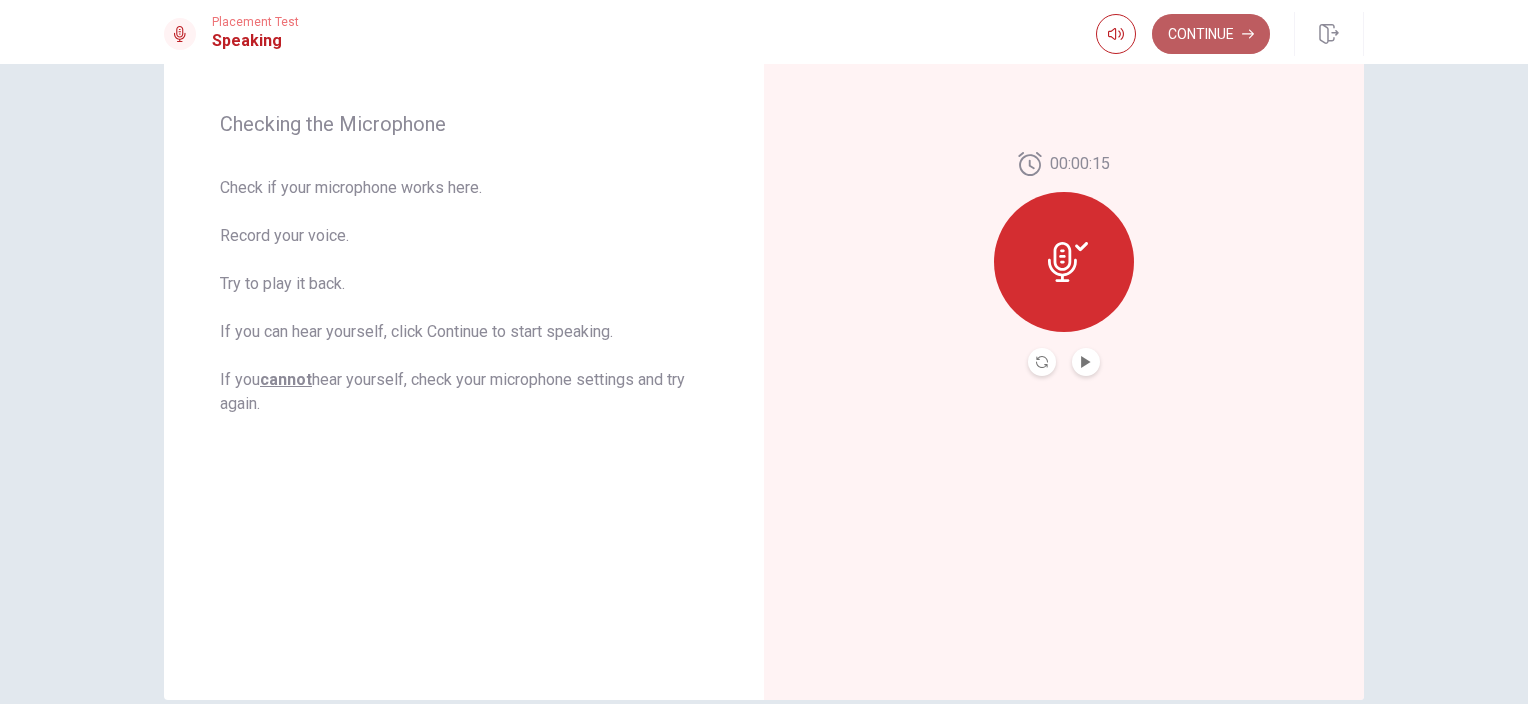 click on "Continue" at bounding box center (1211, 34) 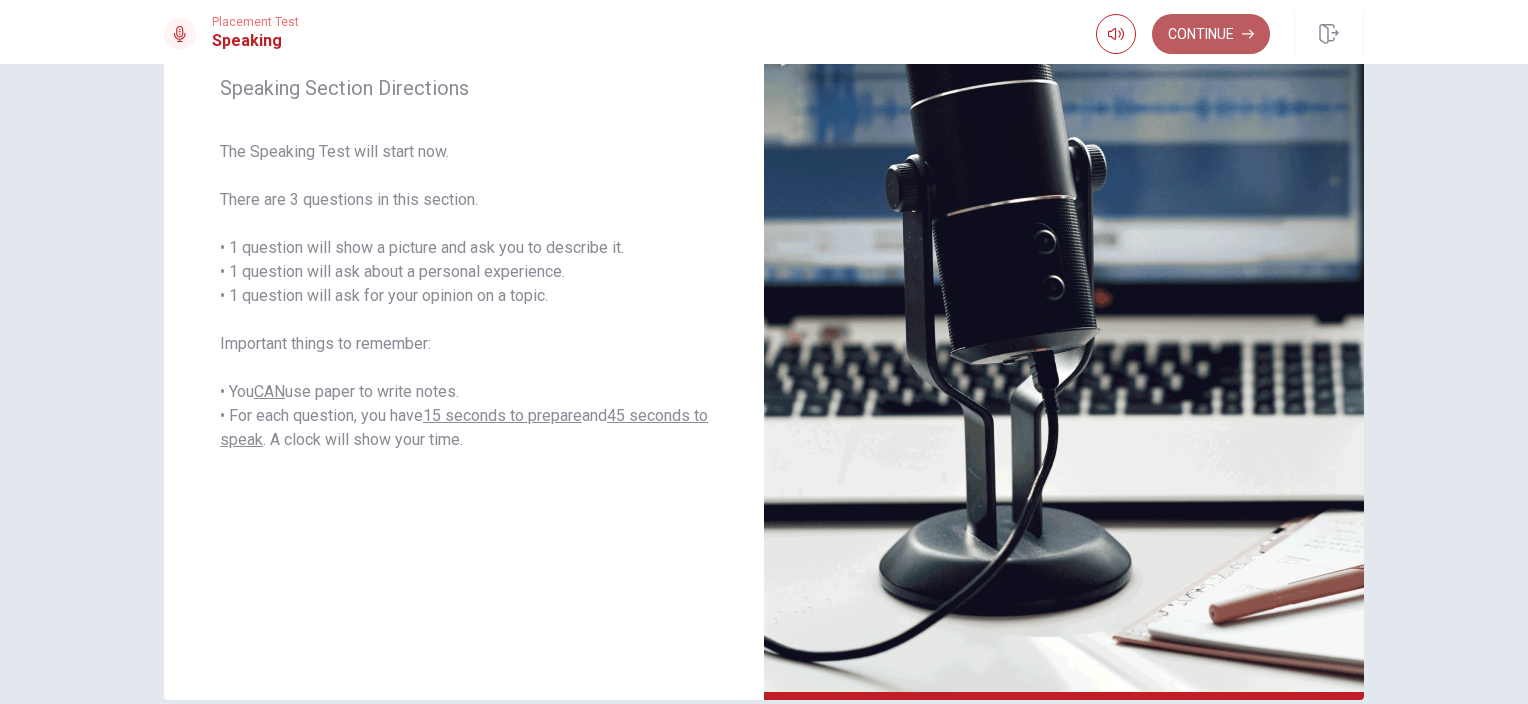 click on "Continue" at bounding box center [1211, 34] 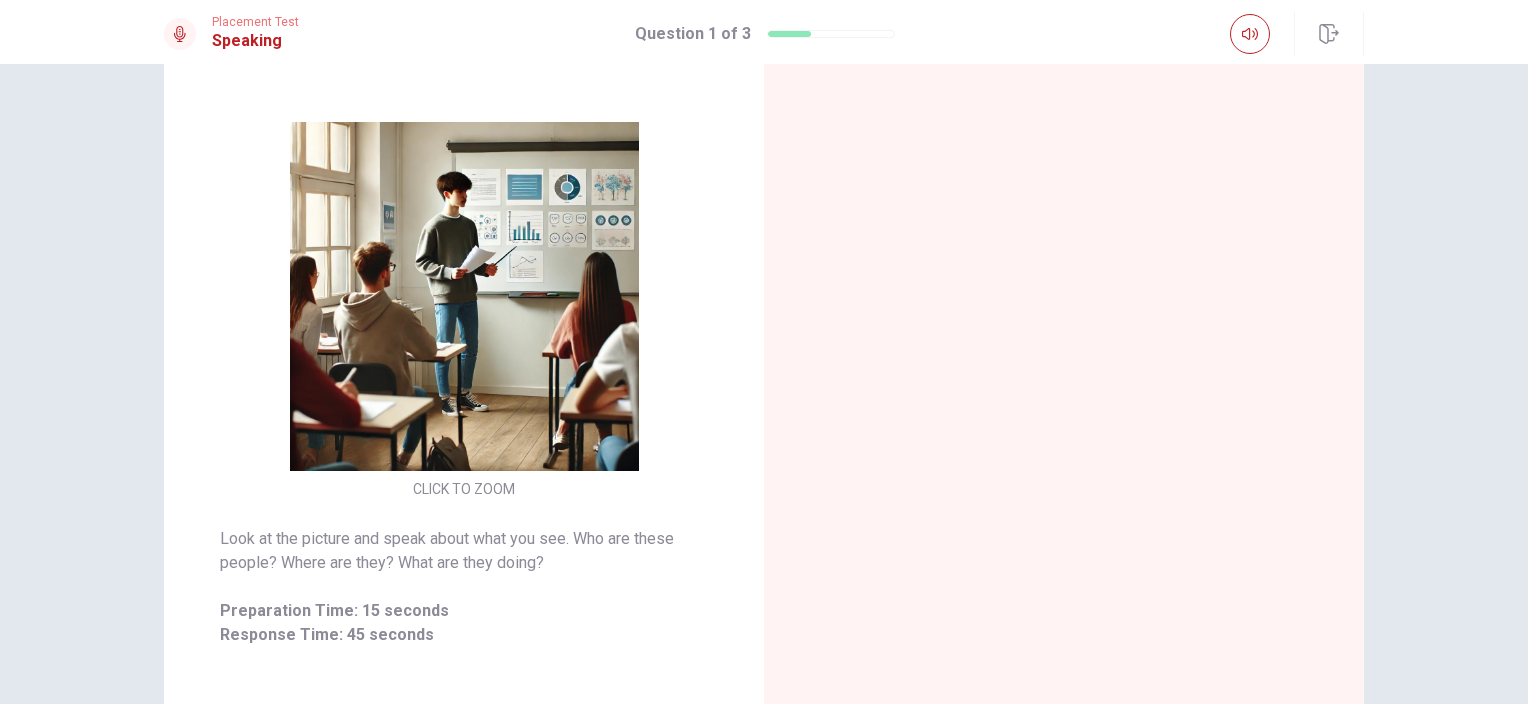 scroll, scrollTop: 276, scrollLeft: 0, axis: vertical 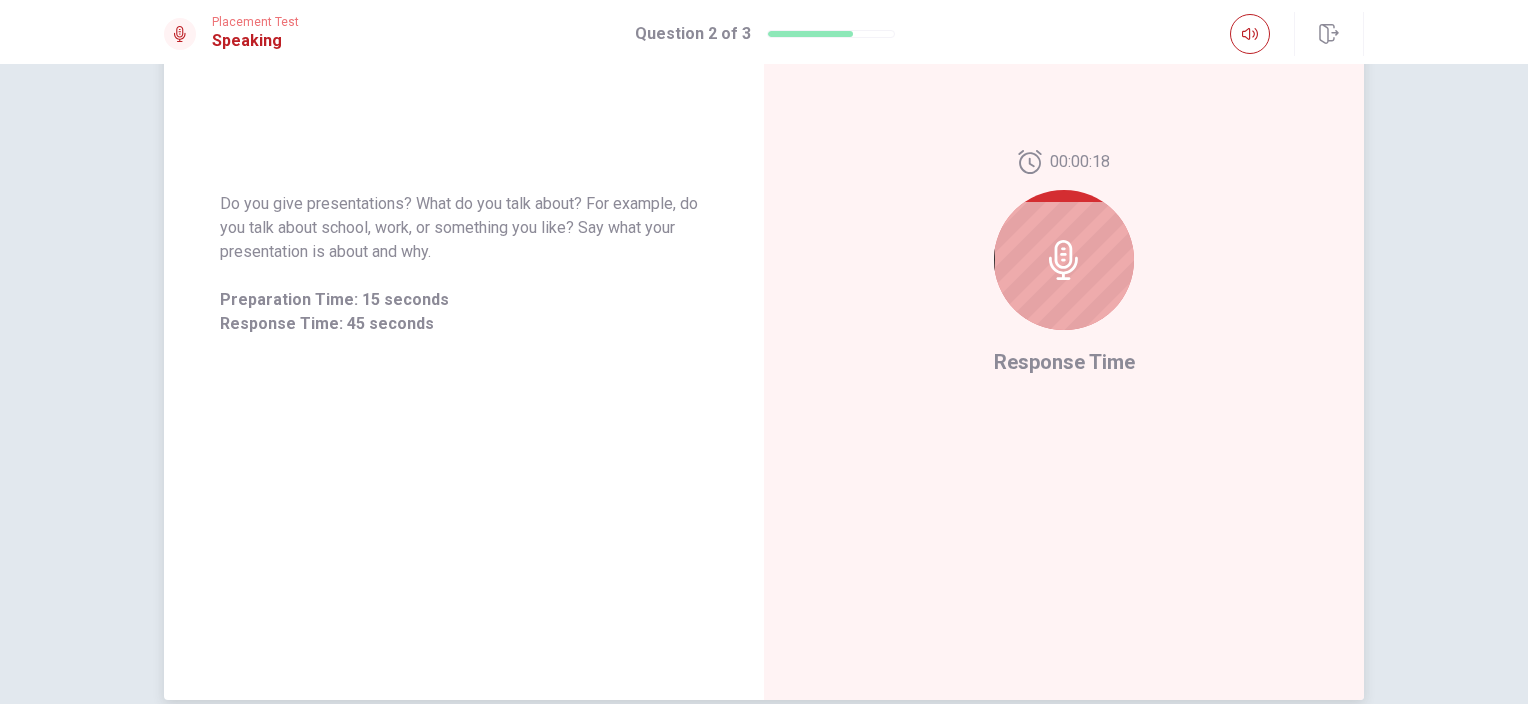 click 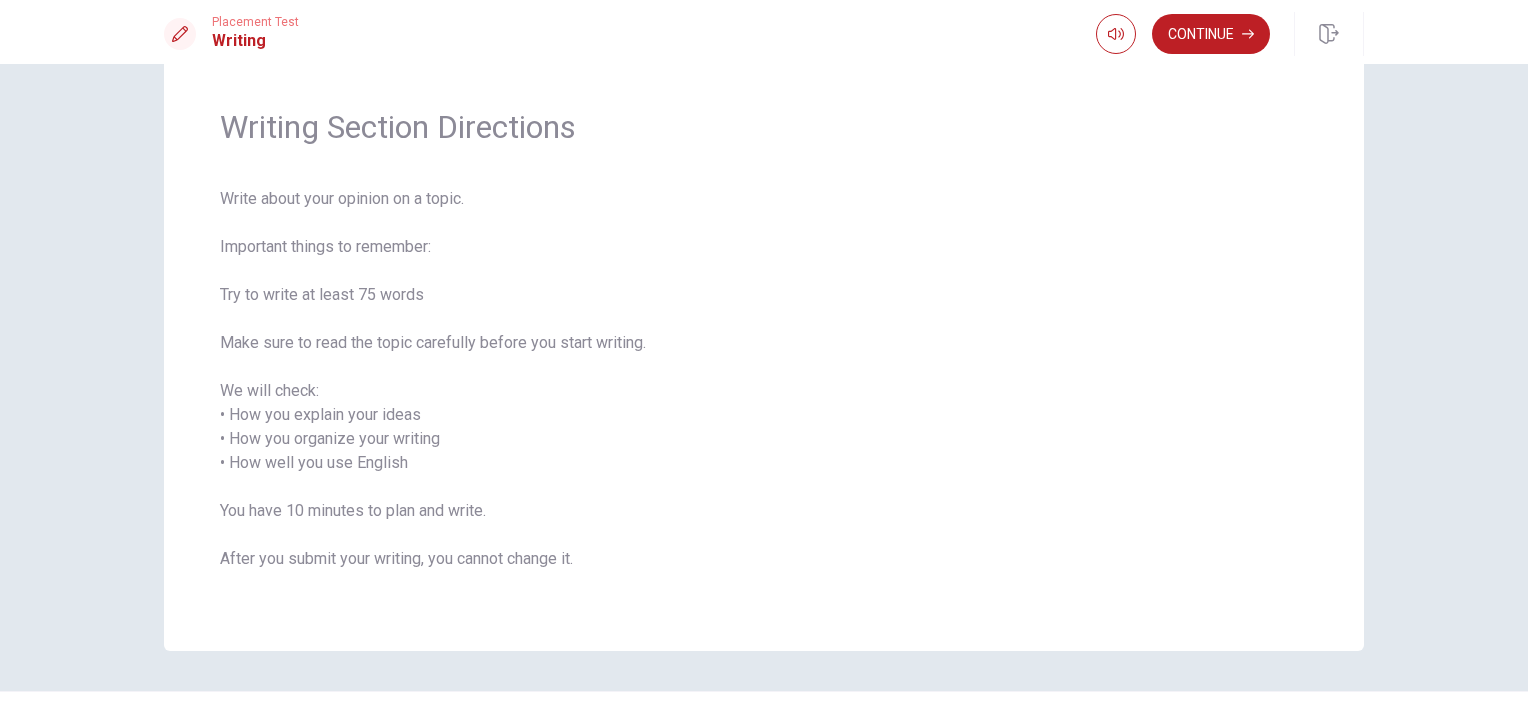 scroll, scrollTop: 100, scrollLeft: 0, axis: vertical 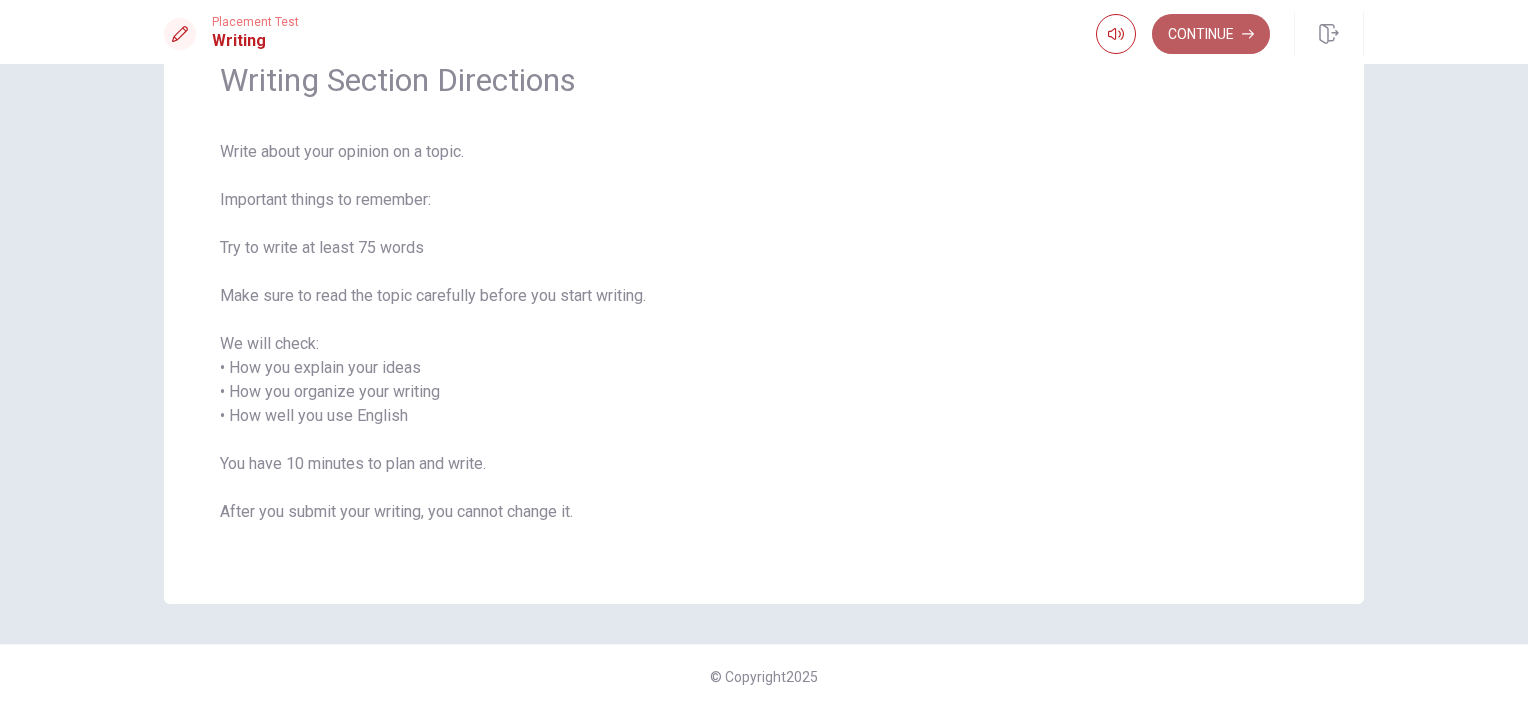 click on "Continue" at bounding box center (1211, 34) 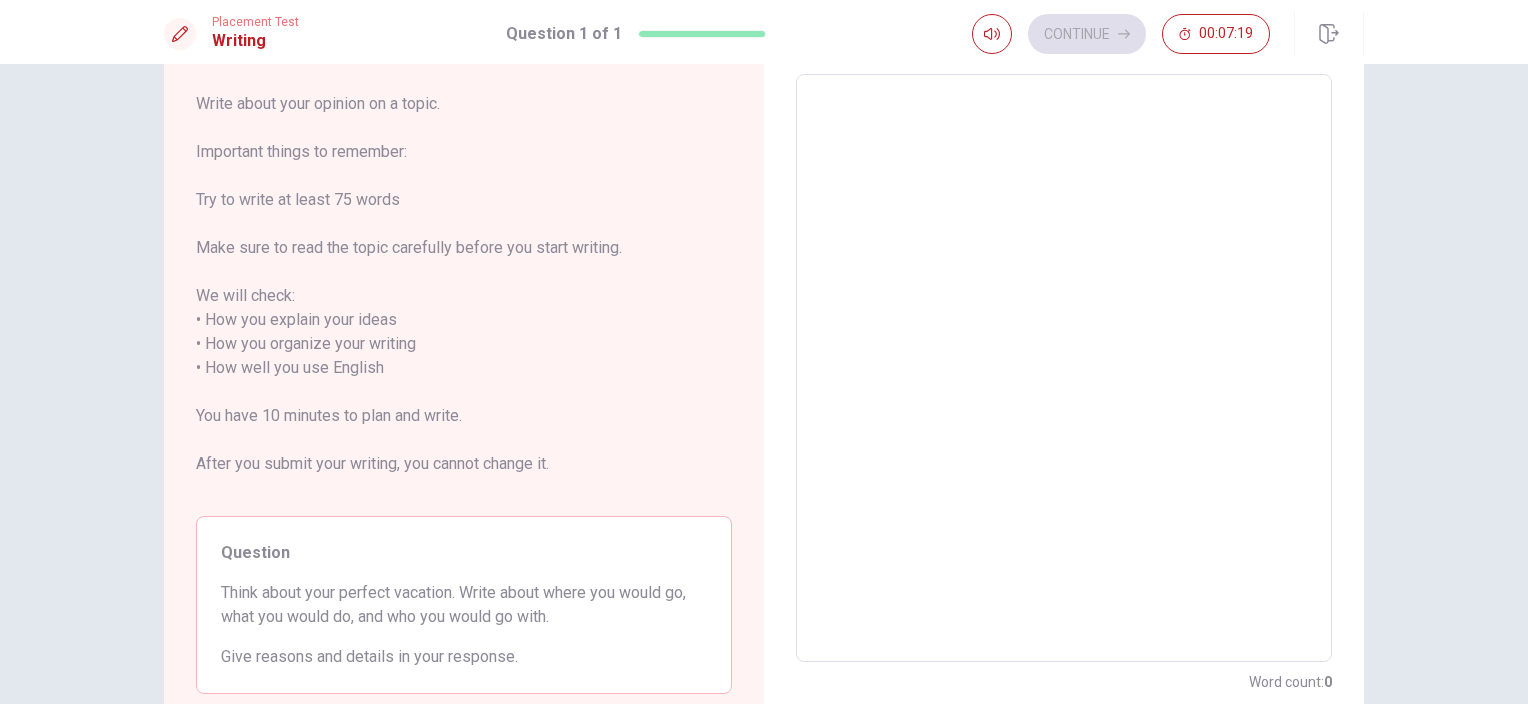 click at bounding box center (1064, 368) 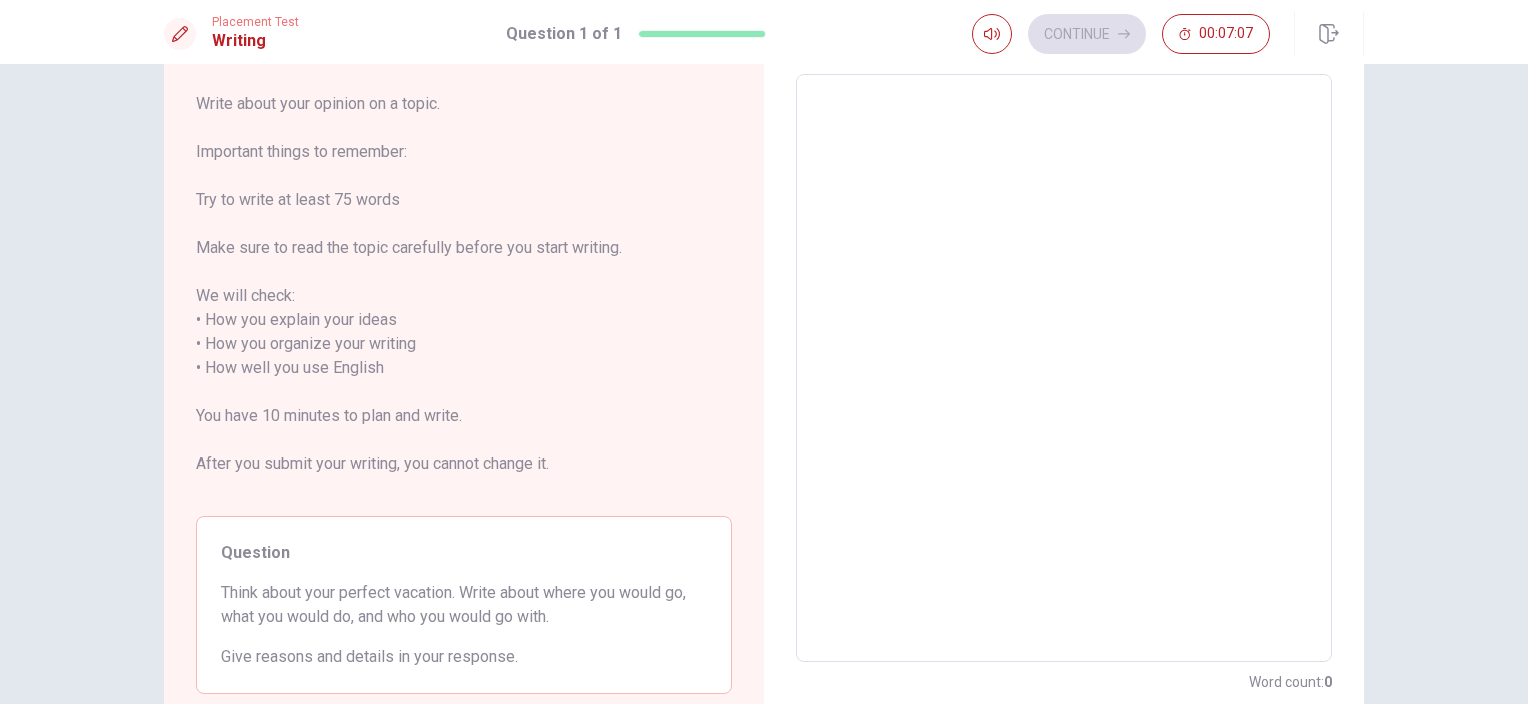 type on "i" 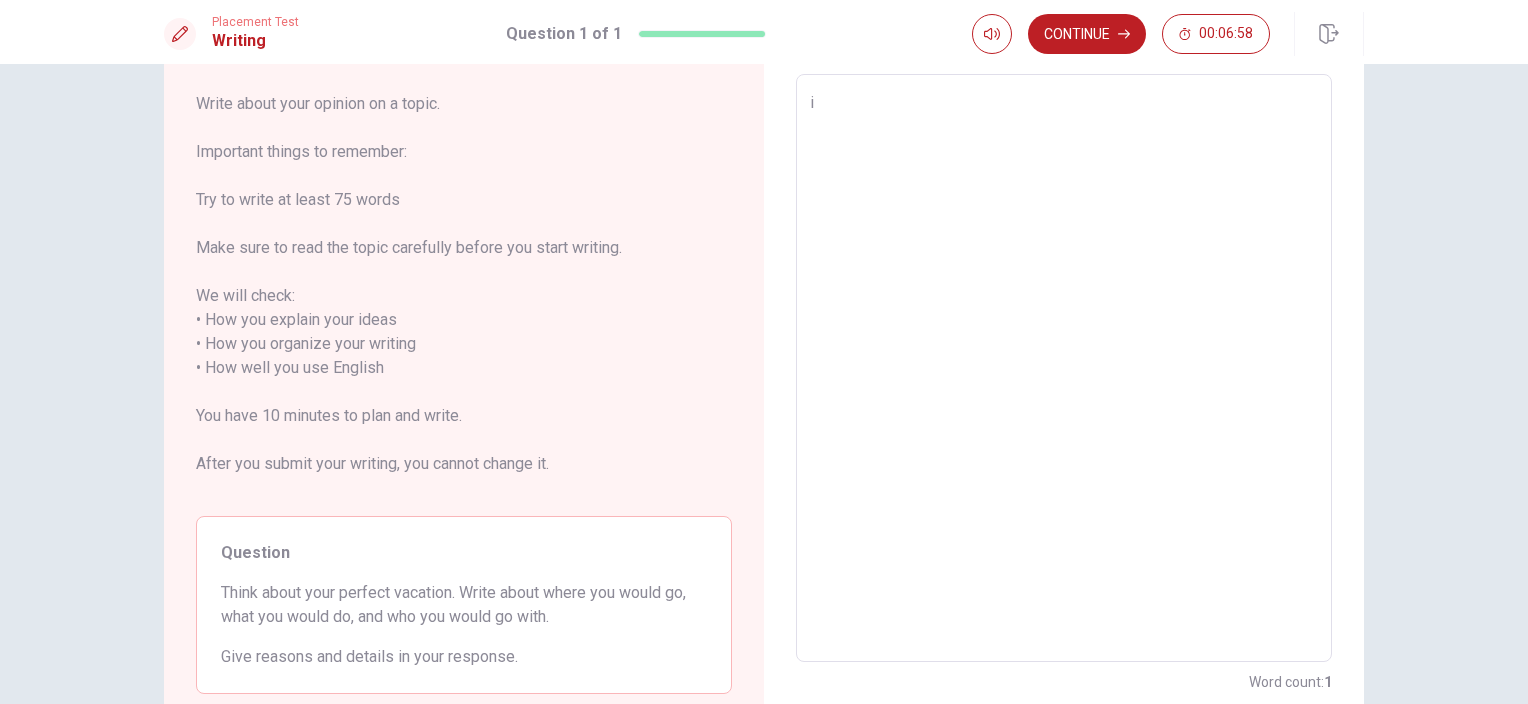 type on "x" 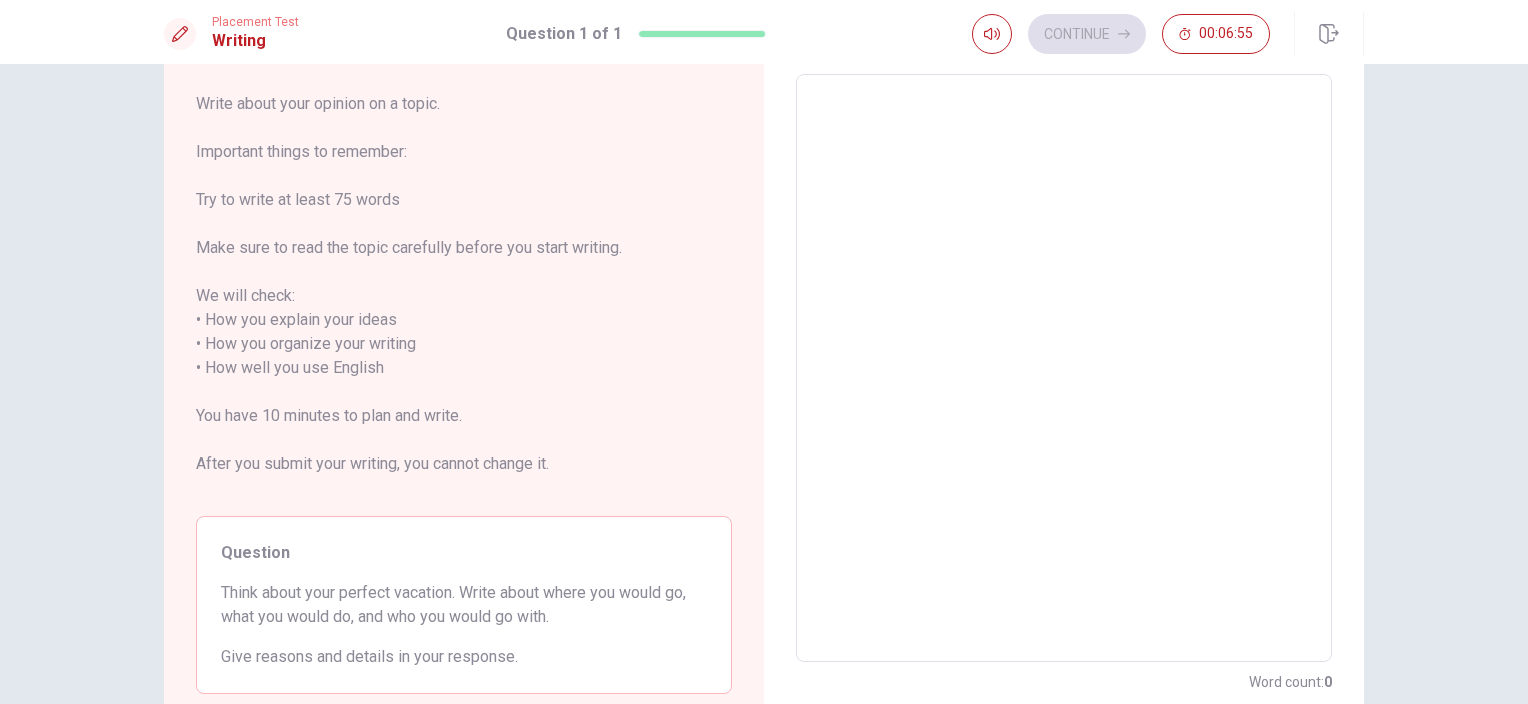 type on "i" 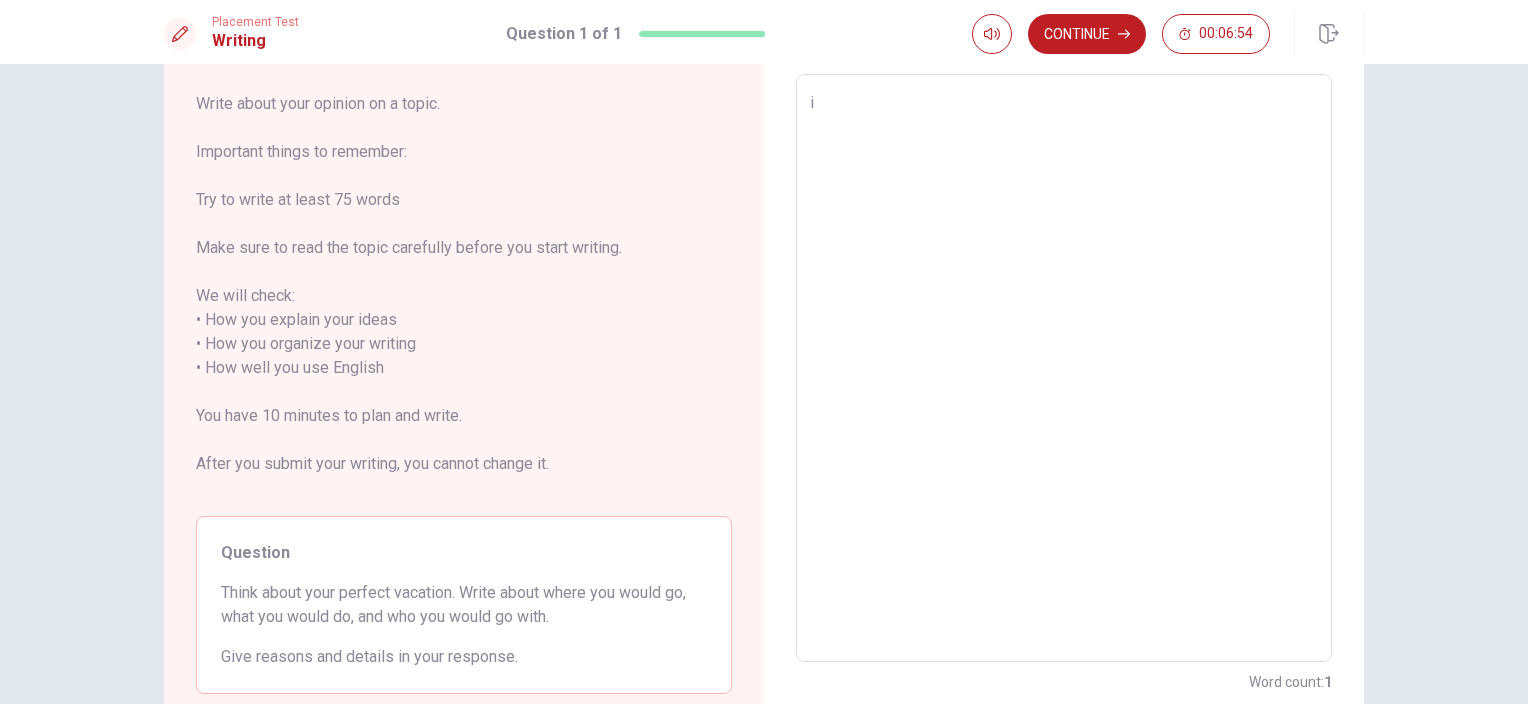 type on "x" 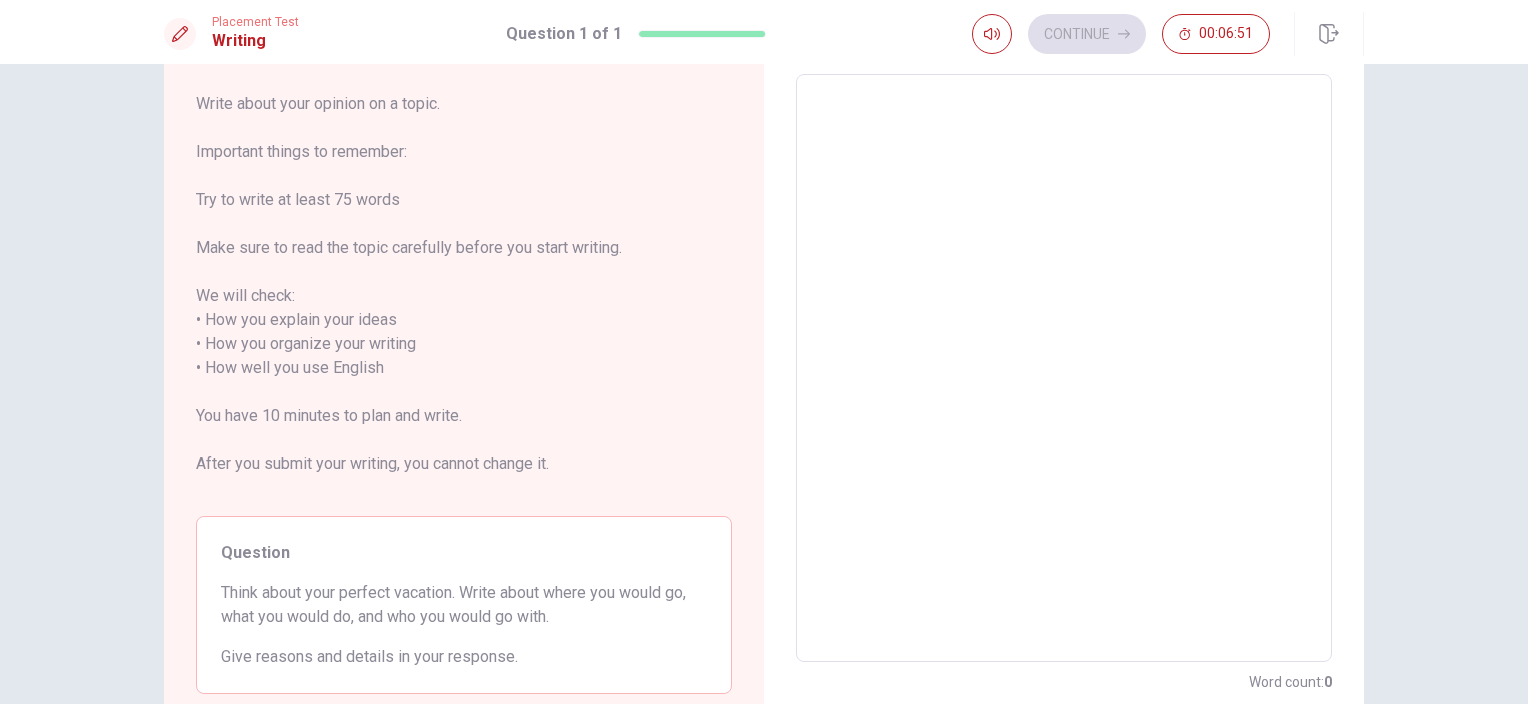 type on "I" 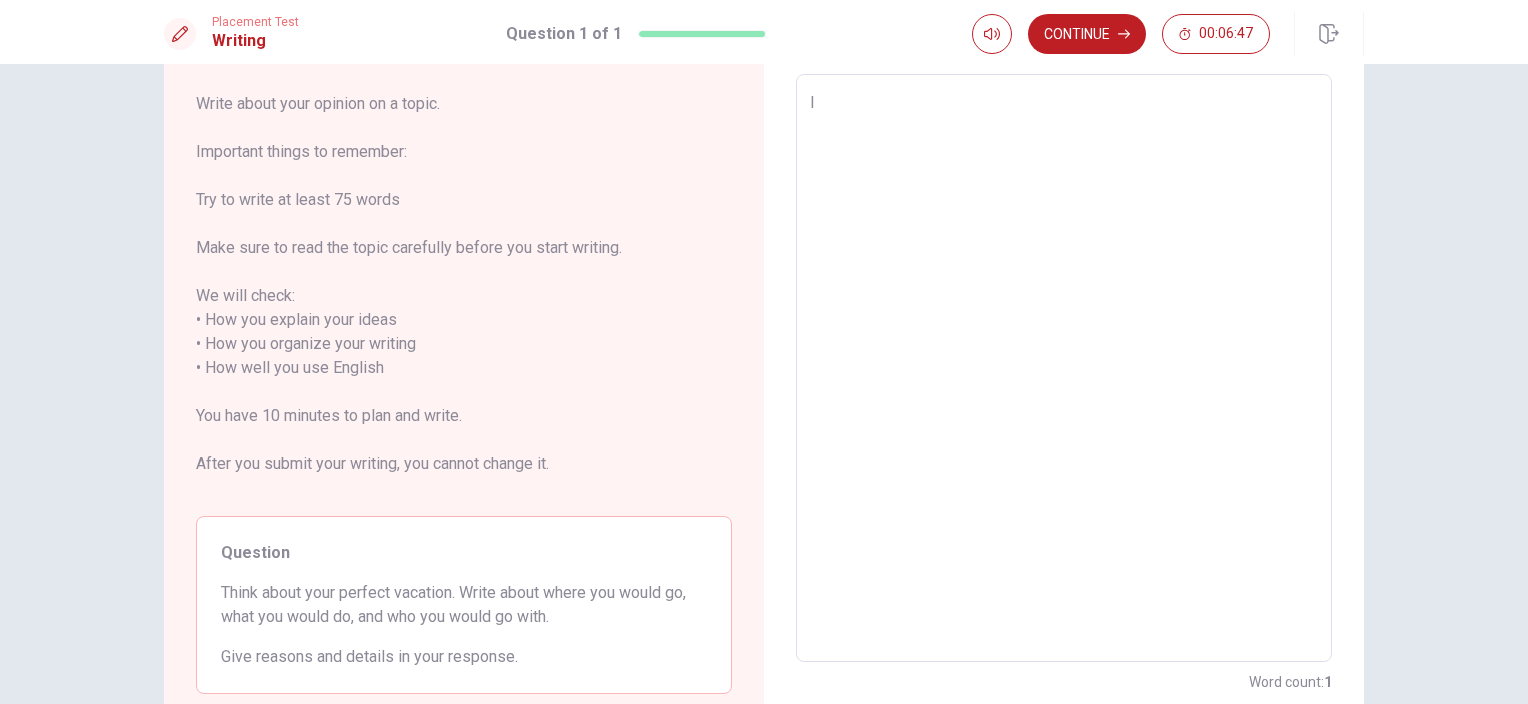type on "x" 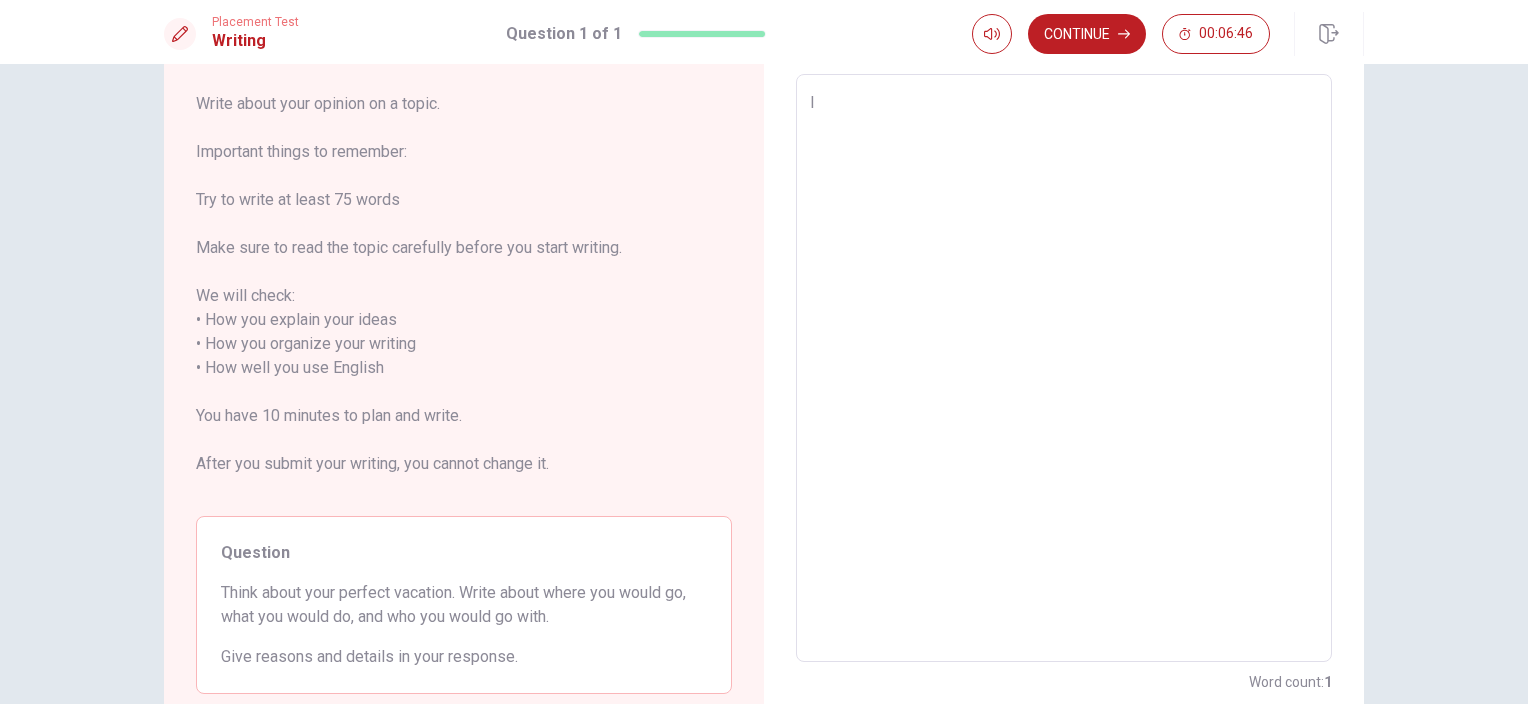 type on "I" 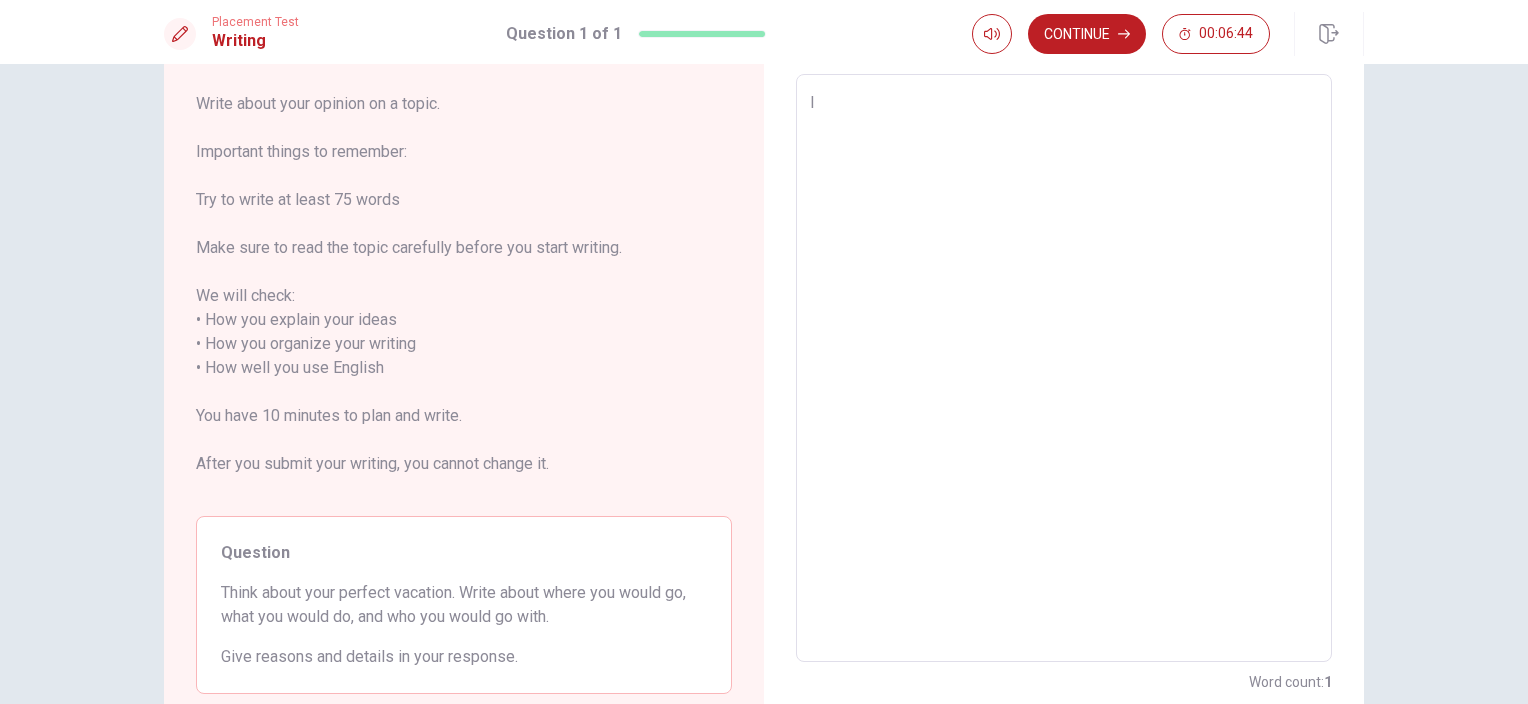 type on "x" 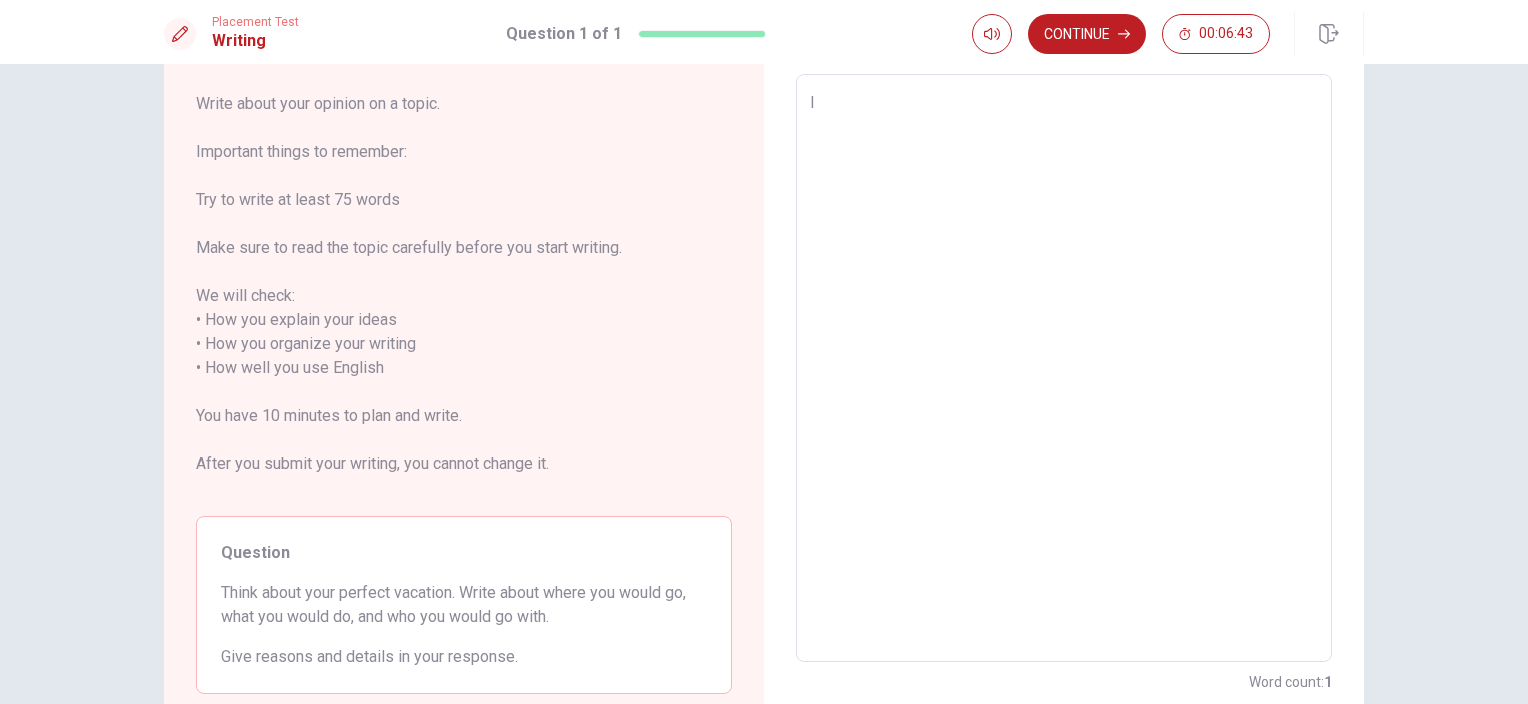 type on "I r" 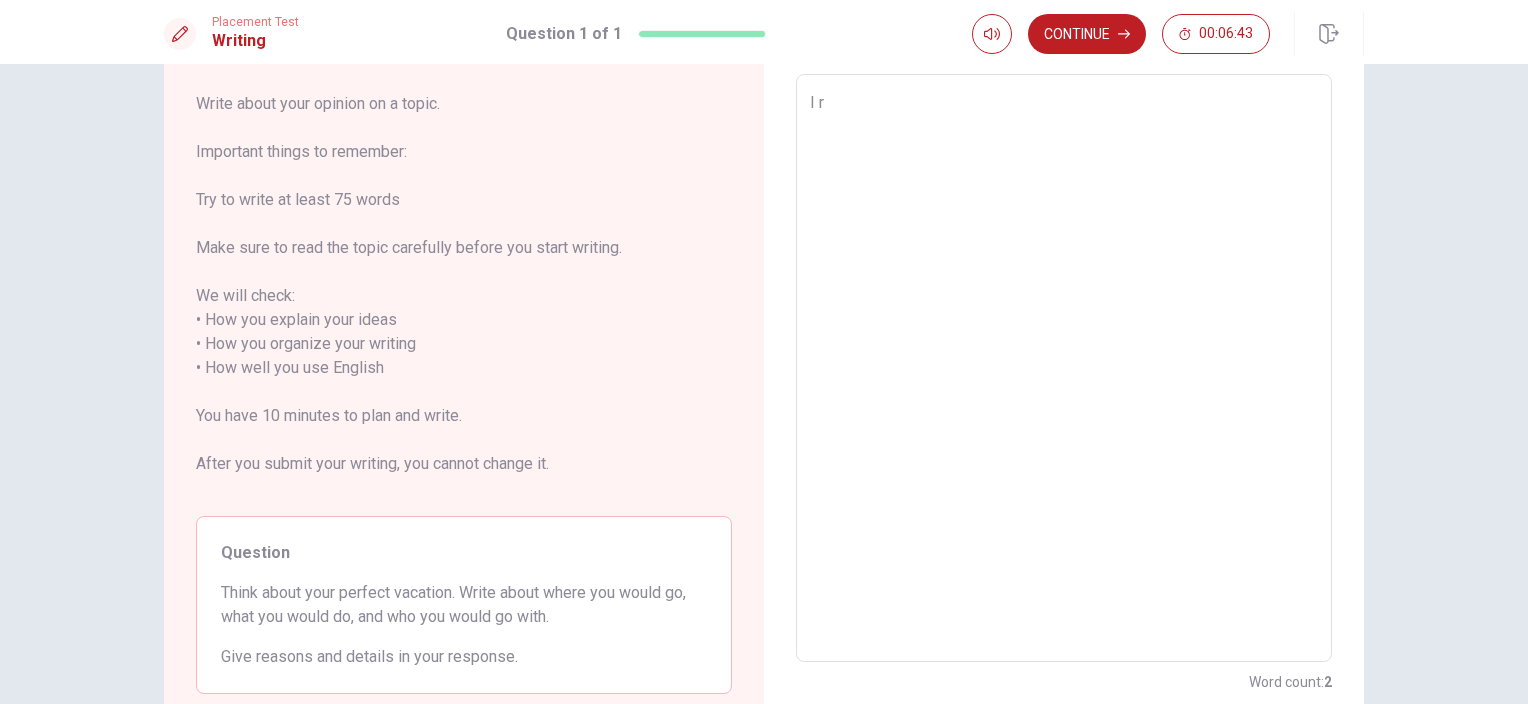 type on "x" 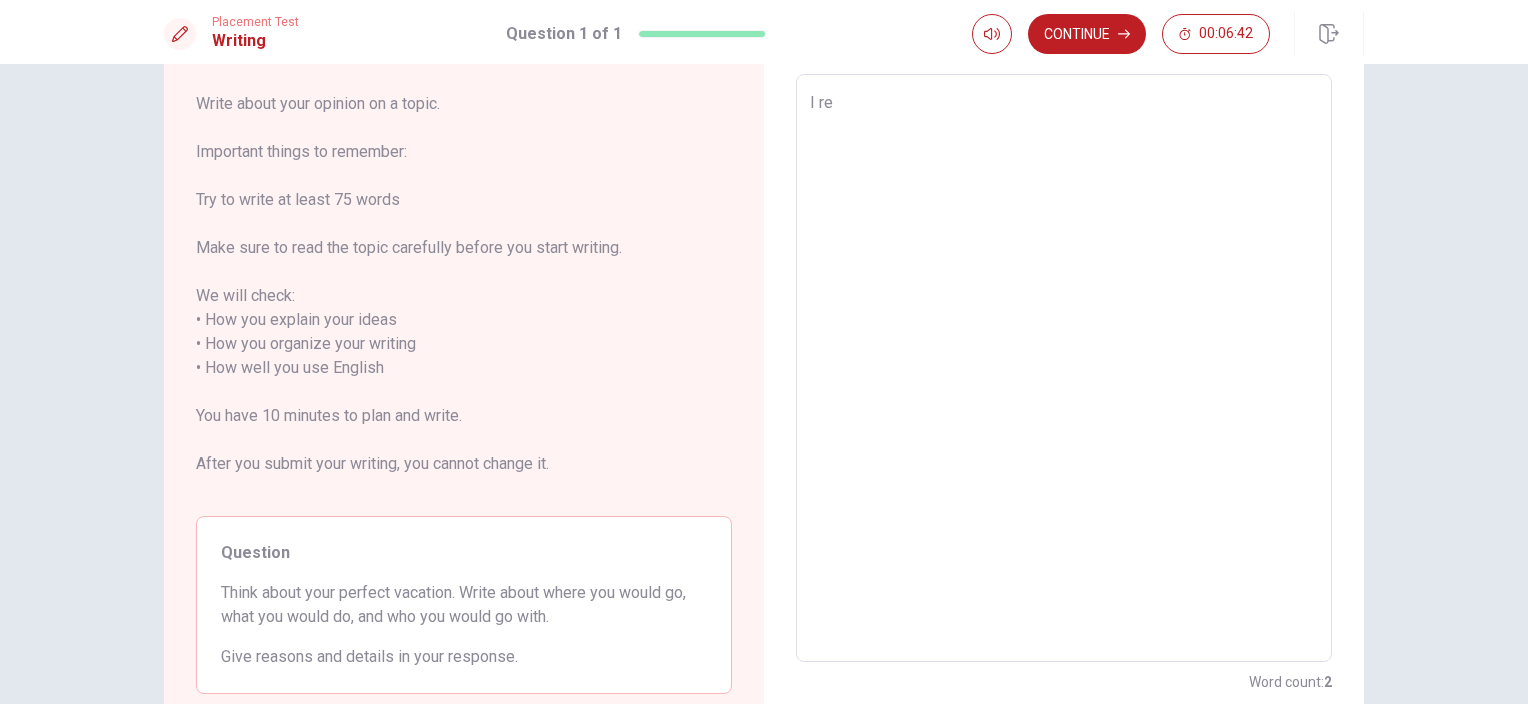 type on "x" 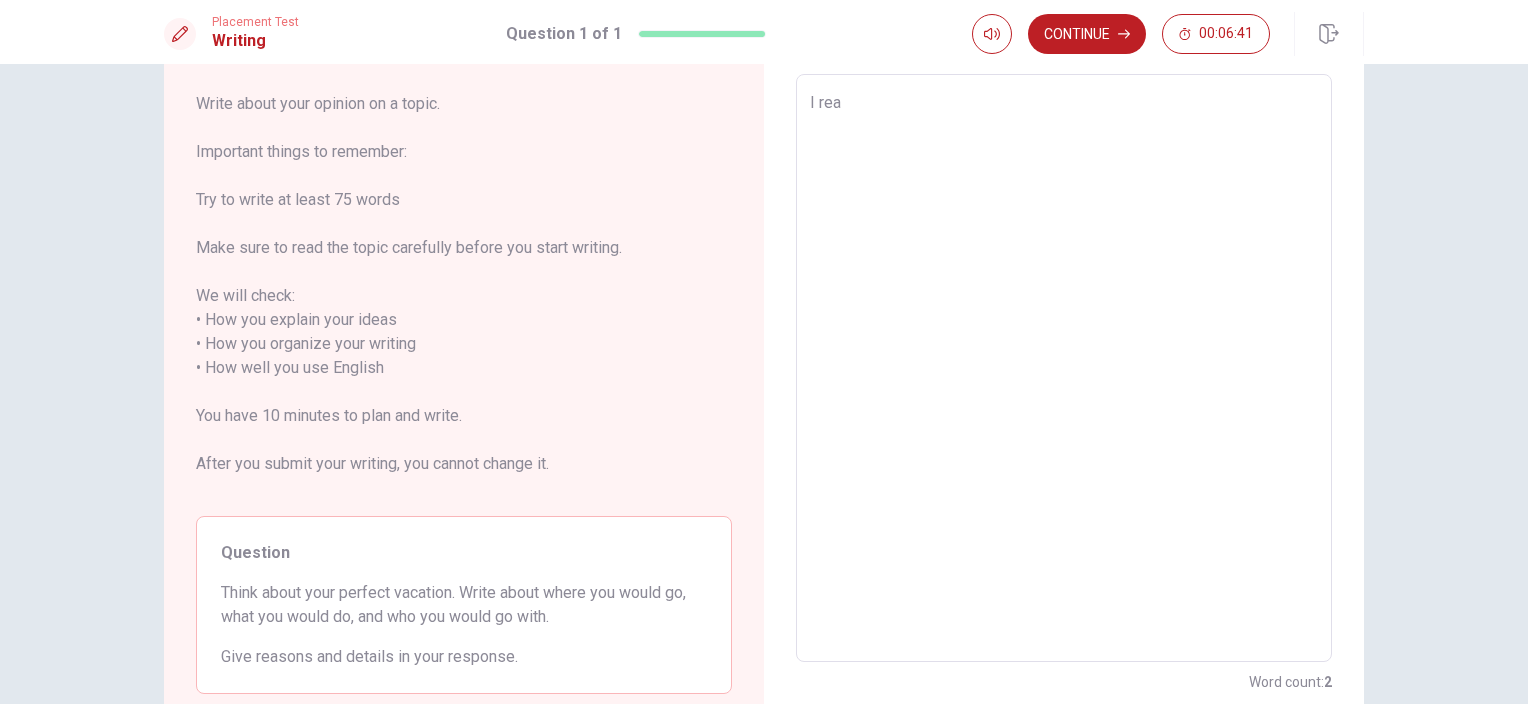 type on "x" 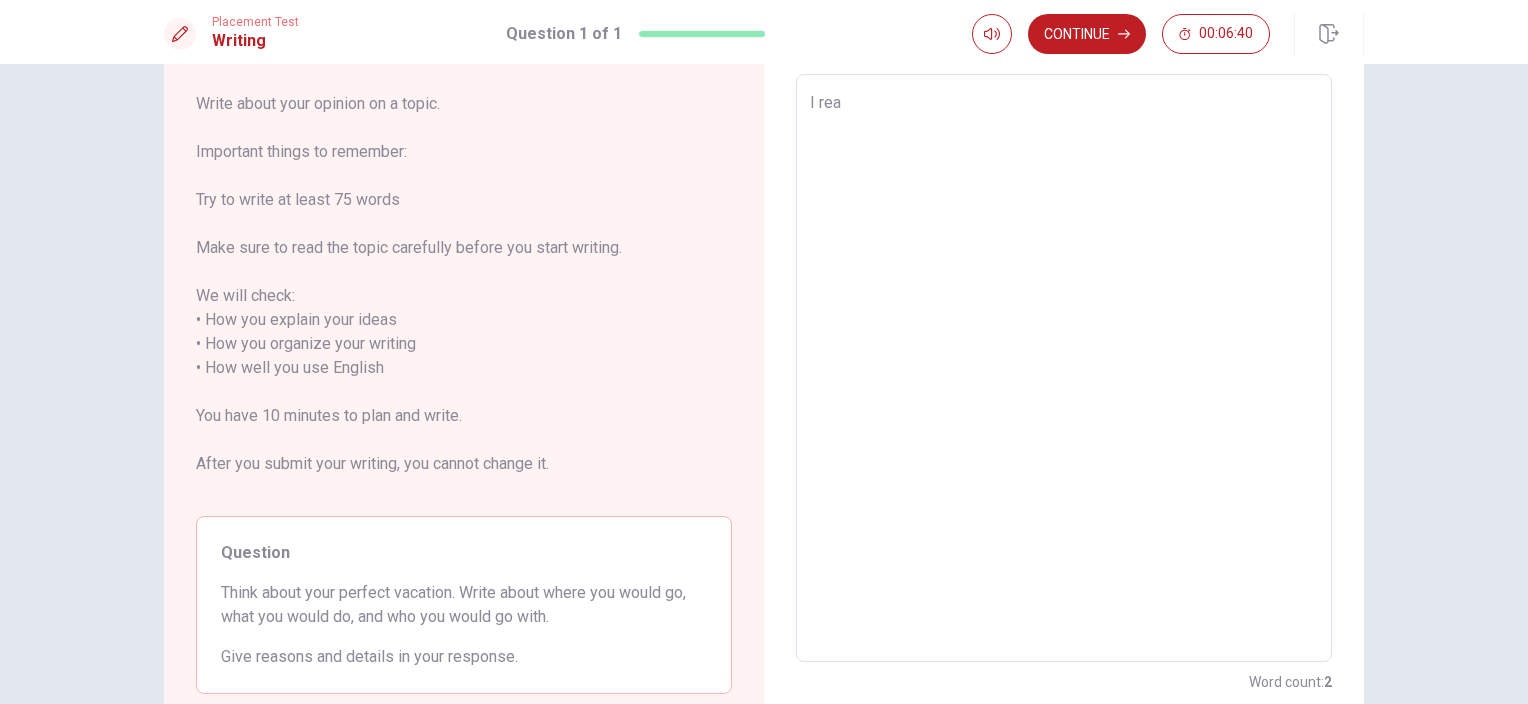 type on "I real" 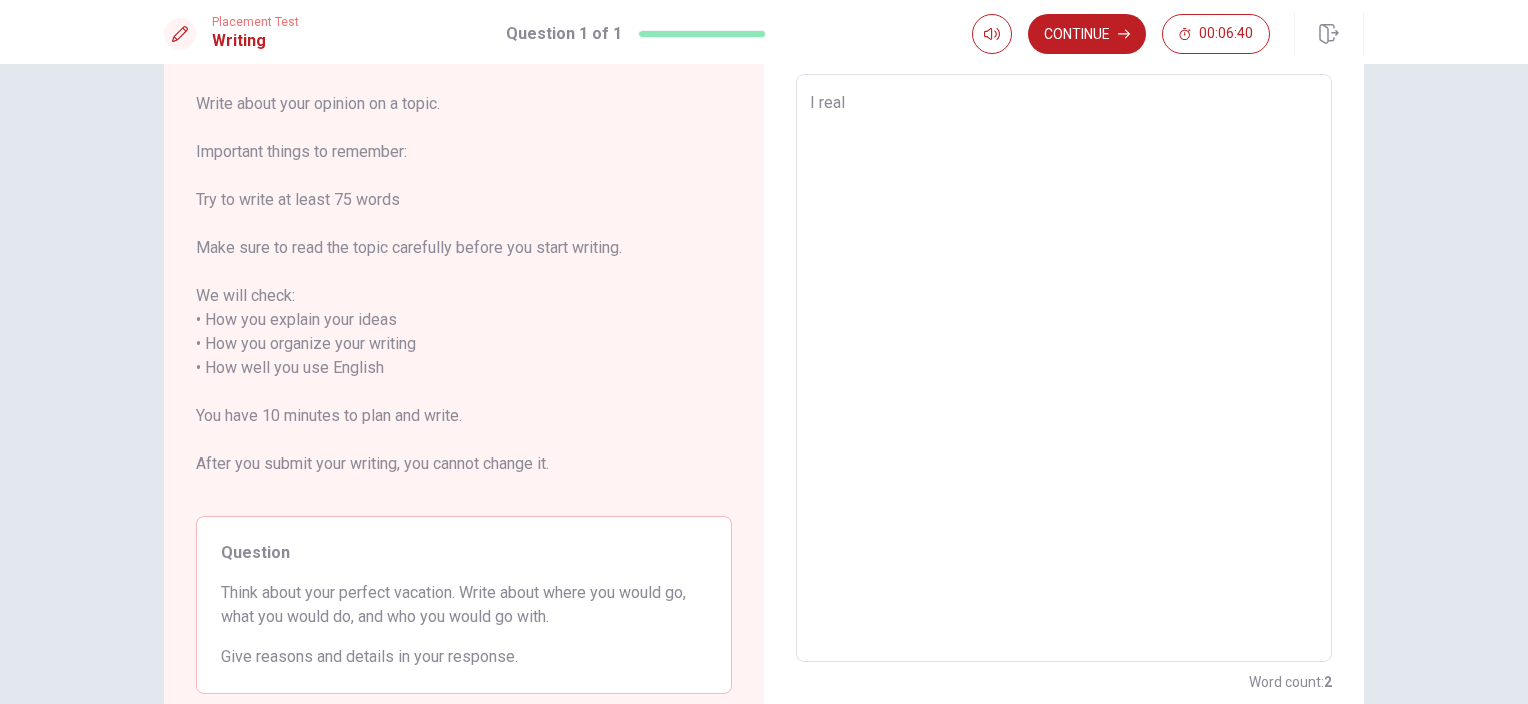 type on "x" 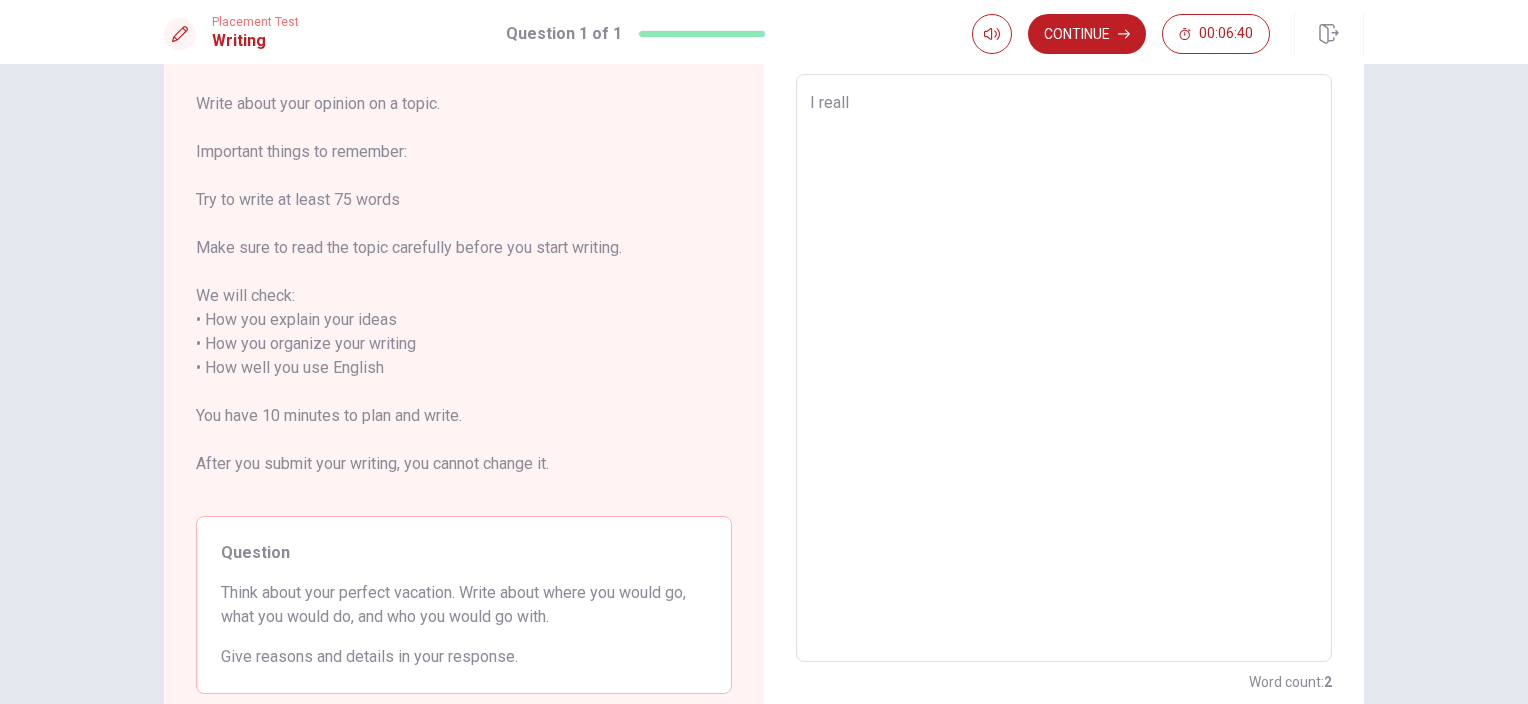 type on "x" 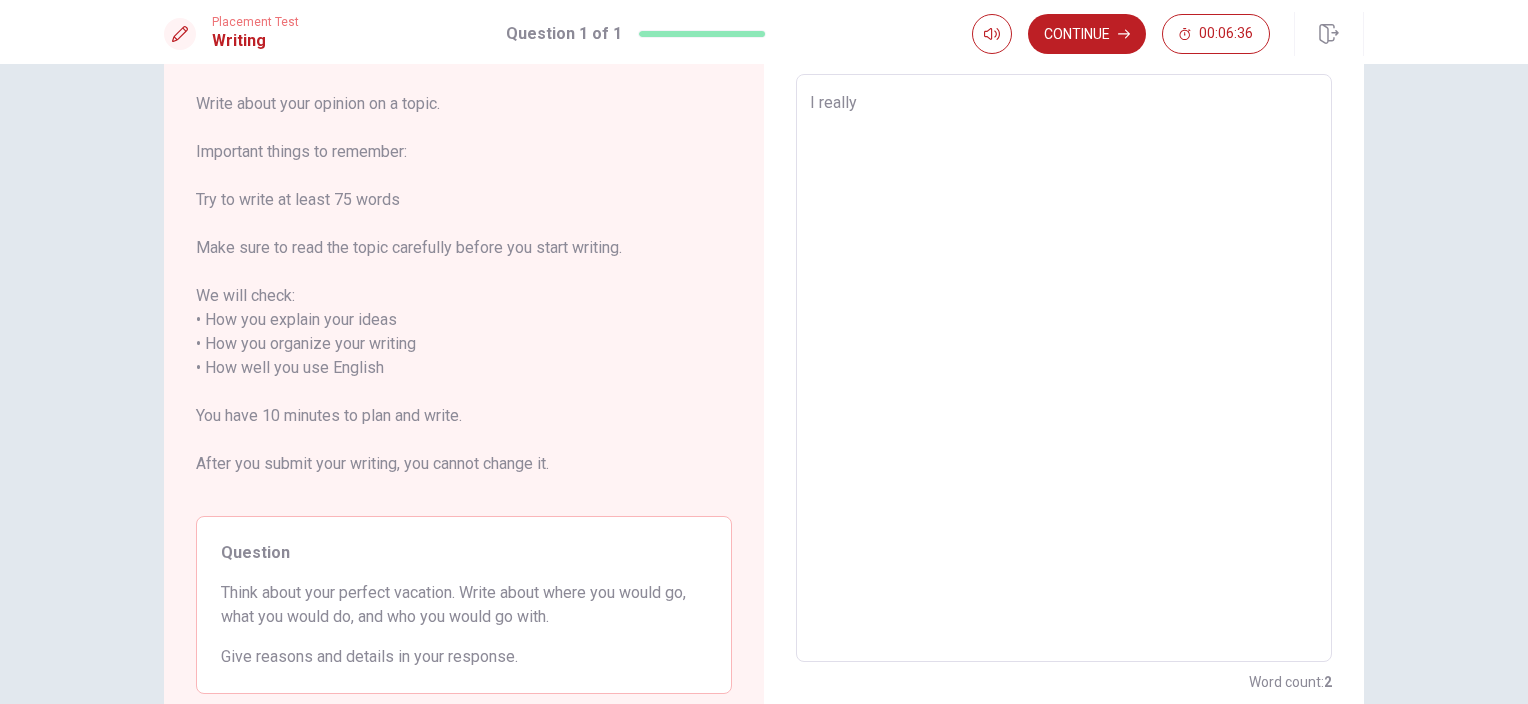 type on "x" 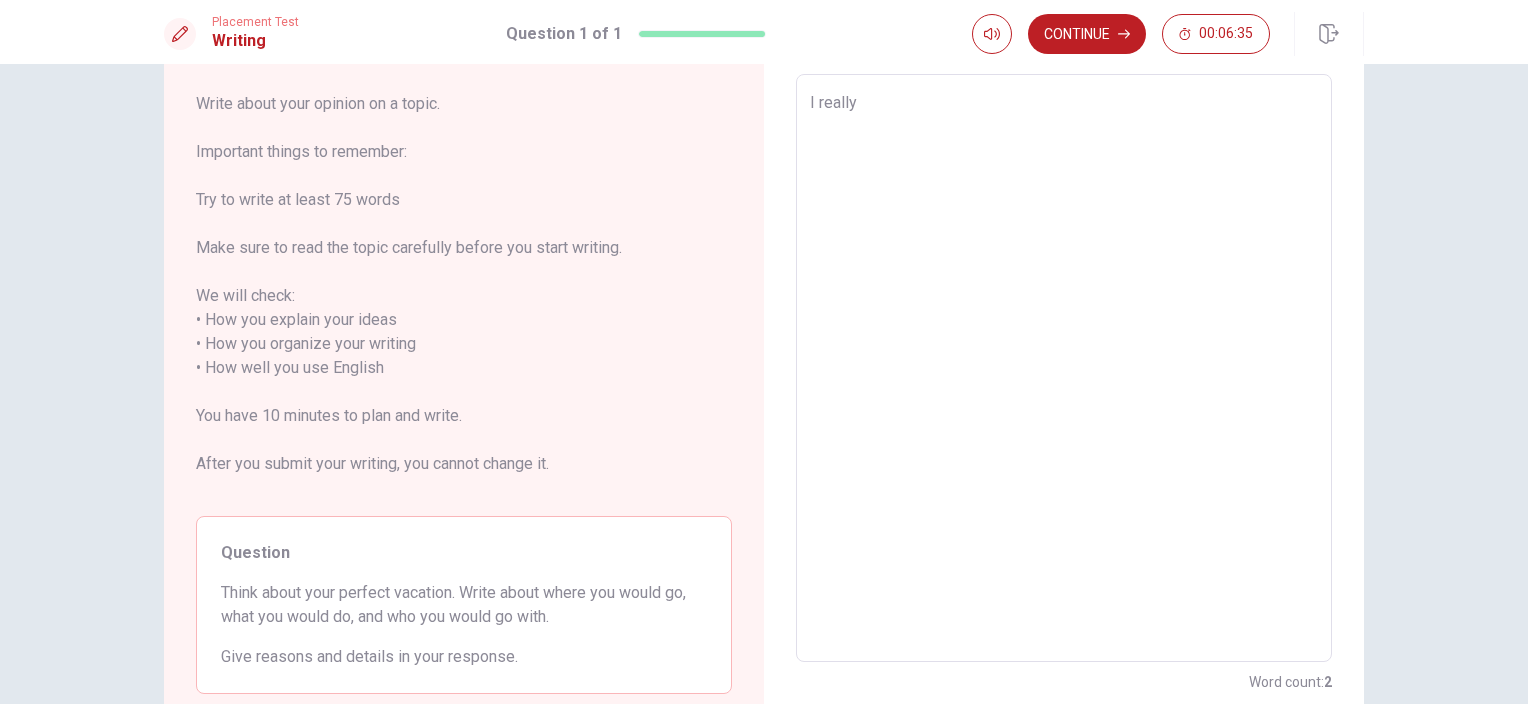 type on "I really" 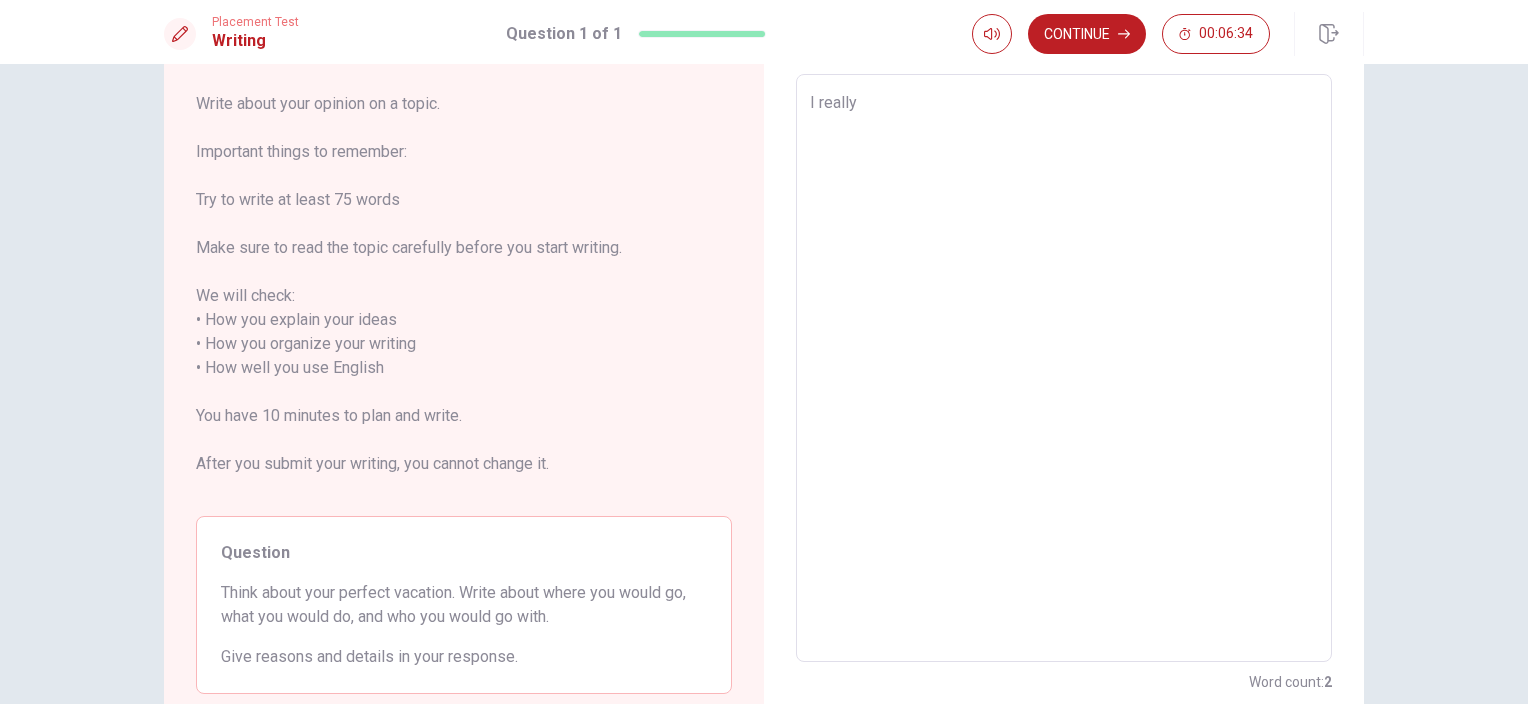 type on "I really l" 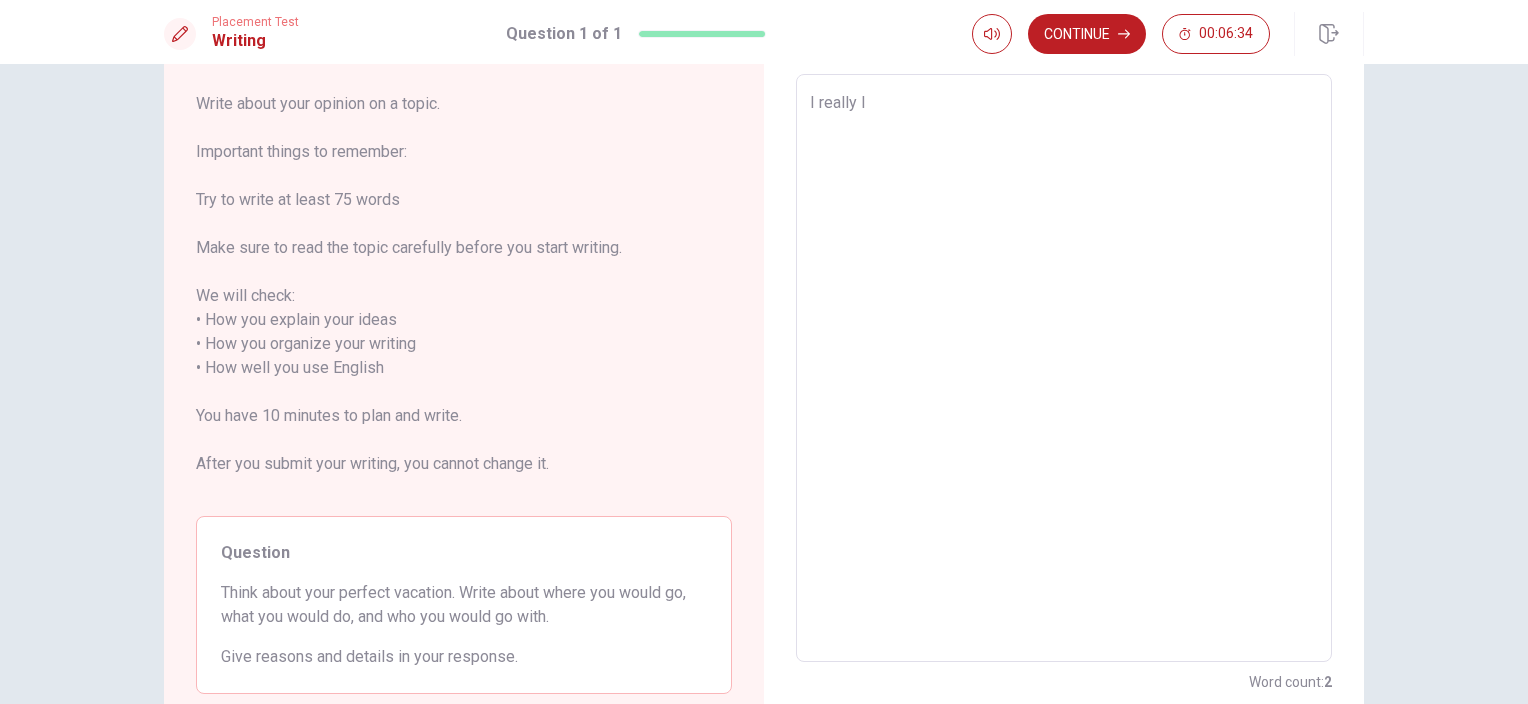type on "x" 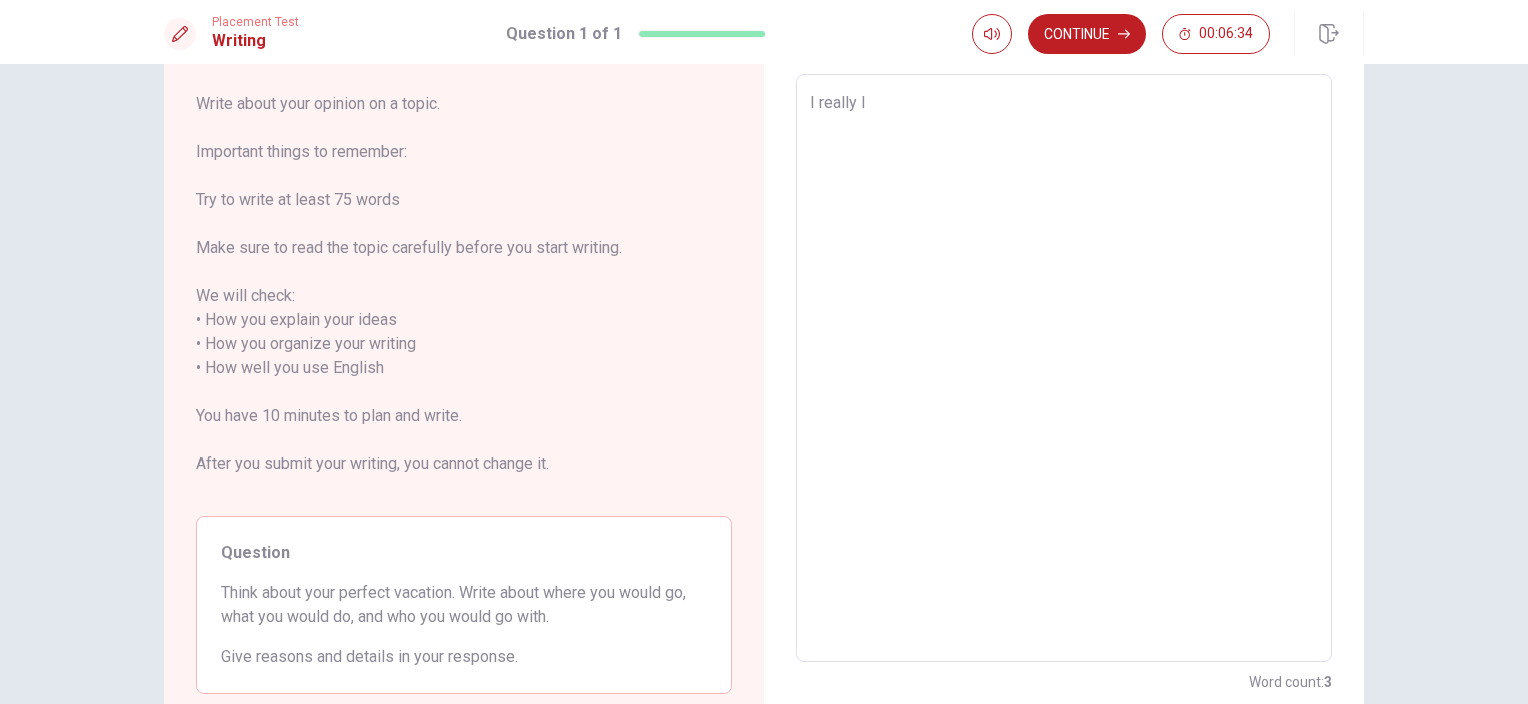 type on "I really li" 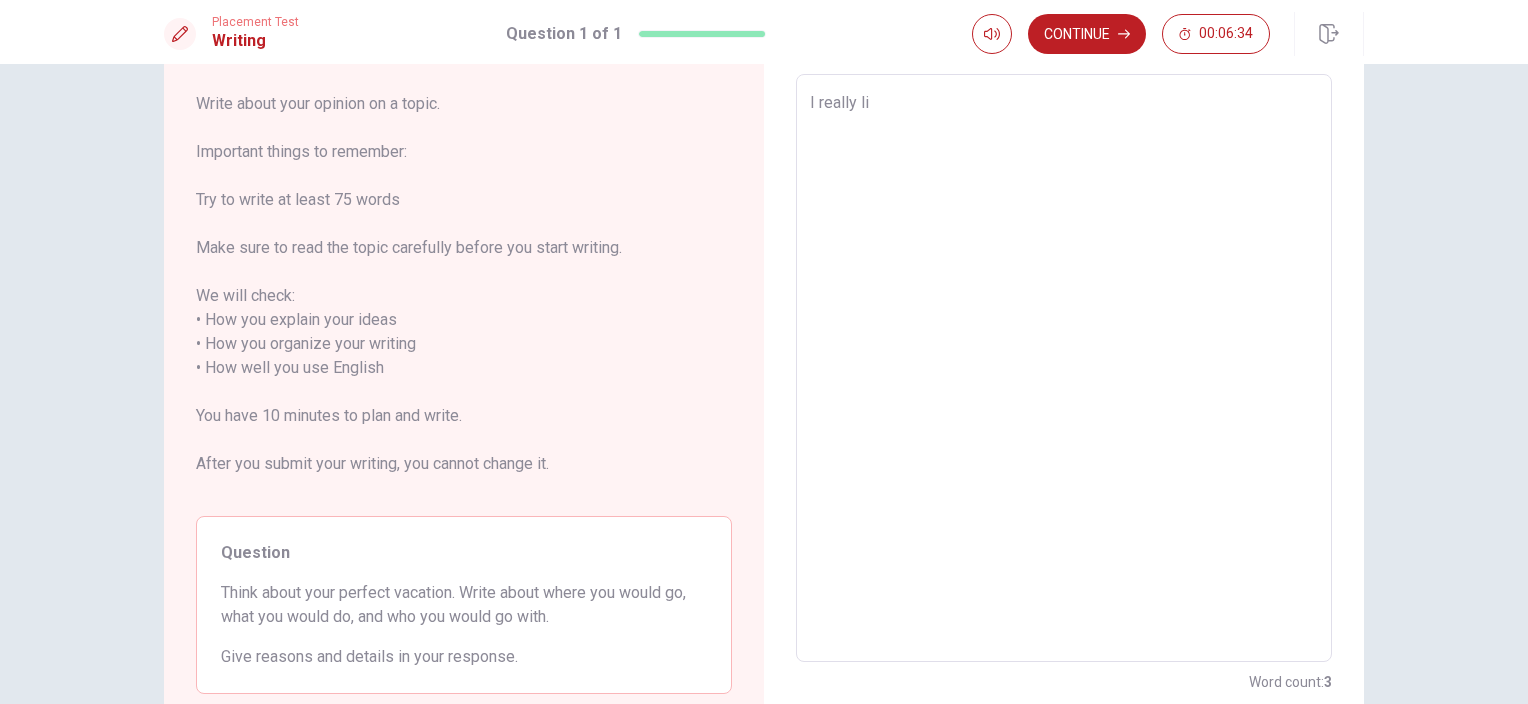 type on "x" 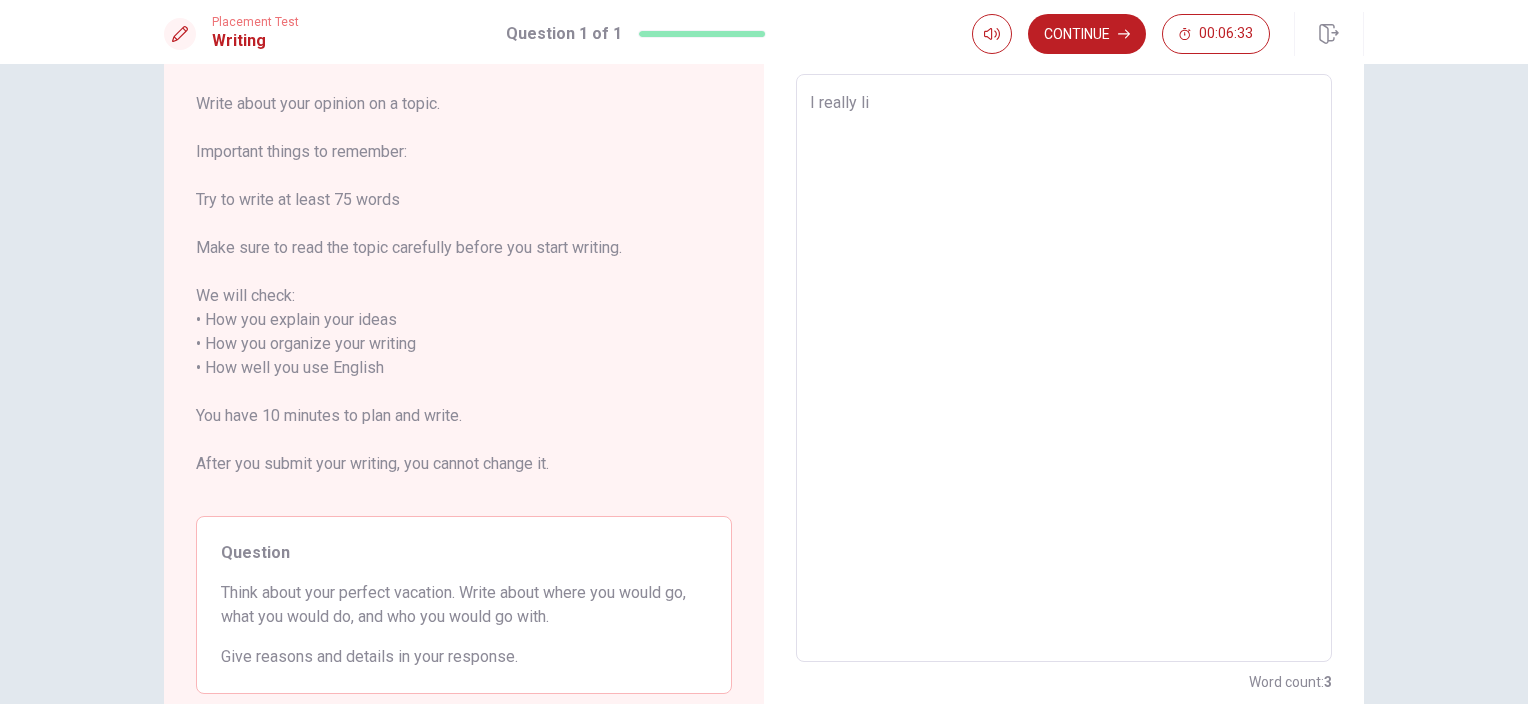 type on "I really lik" 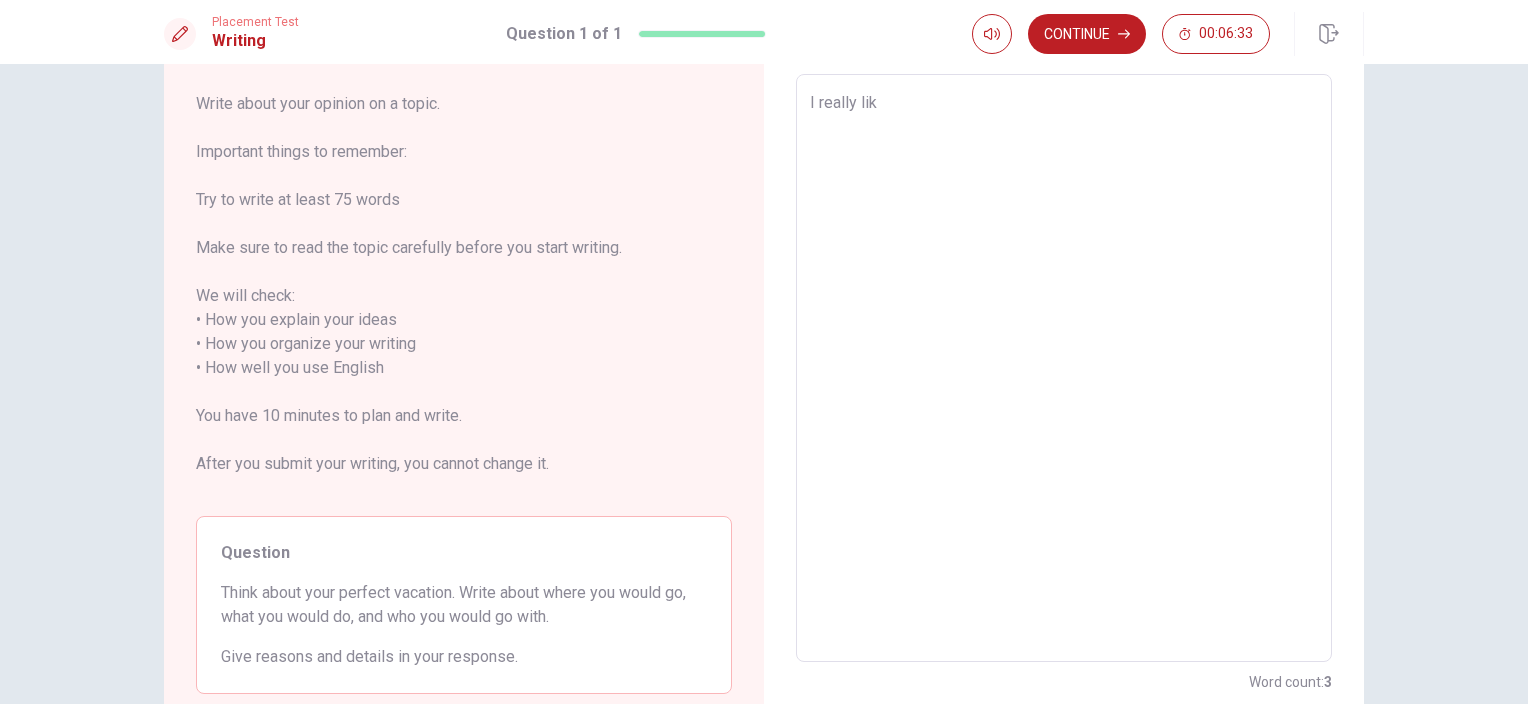 type on "x" 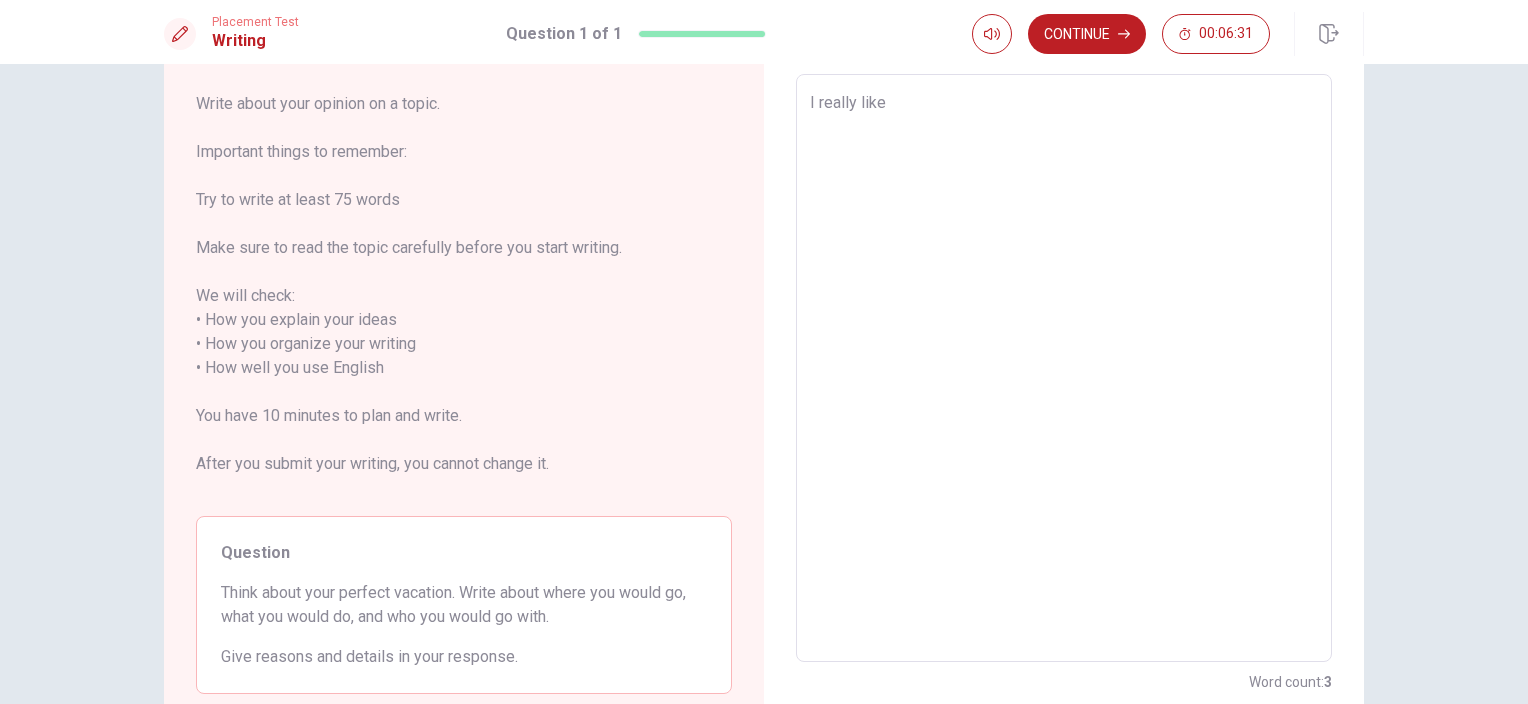 type on "x" 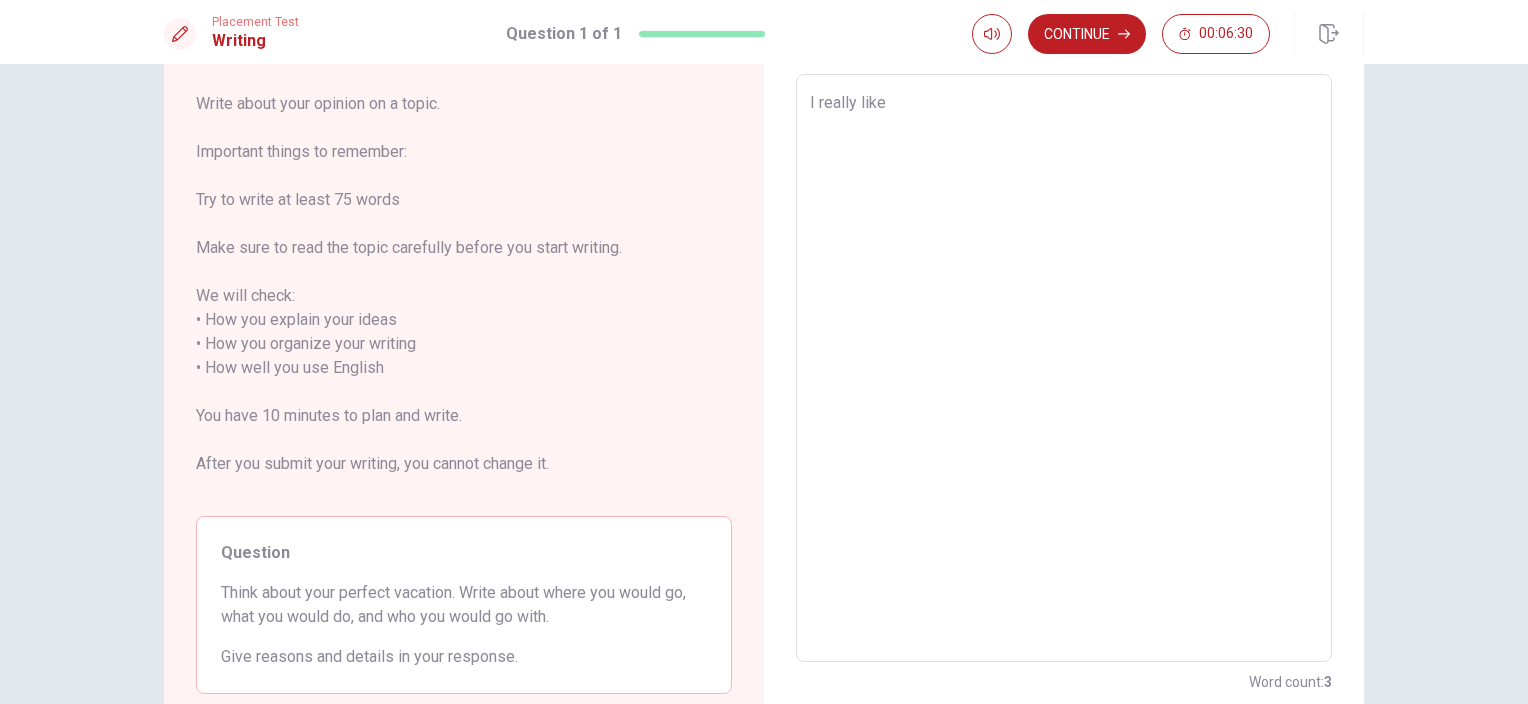 type on "I really like" 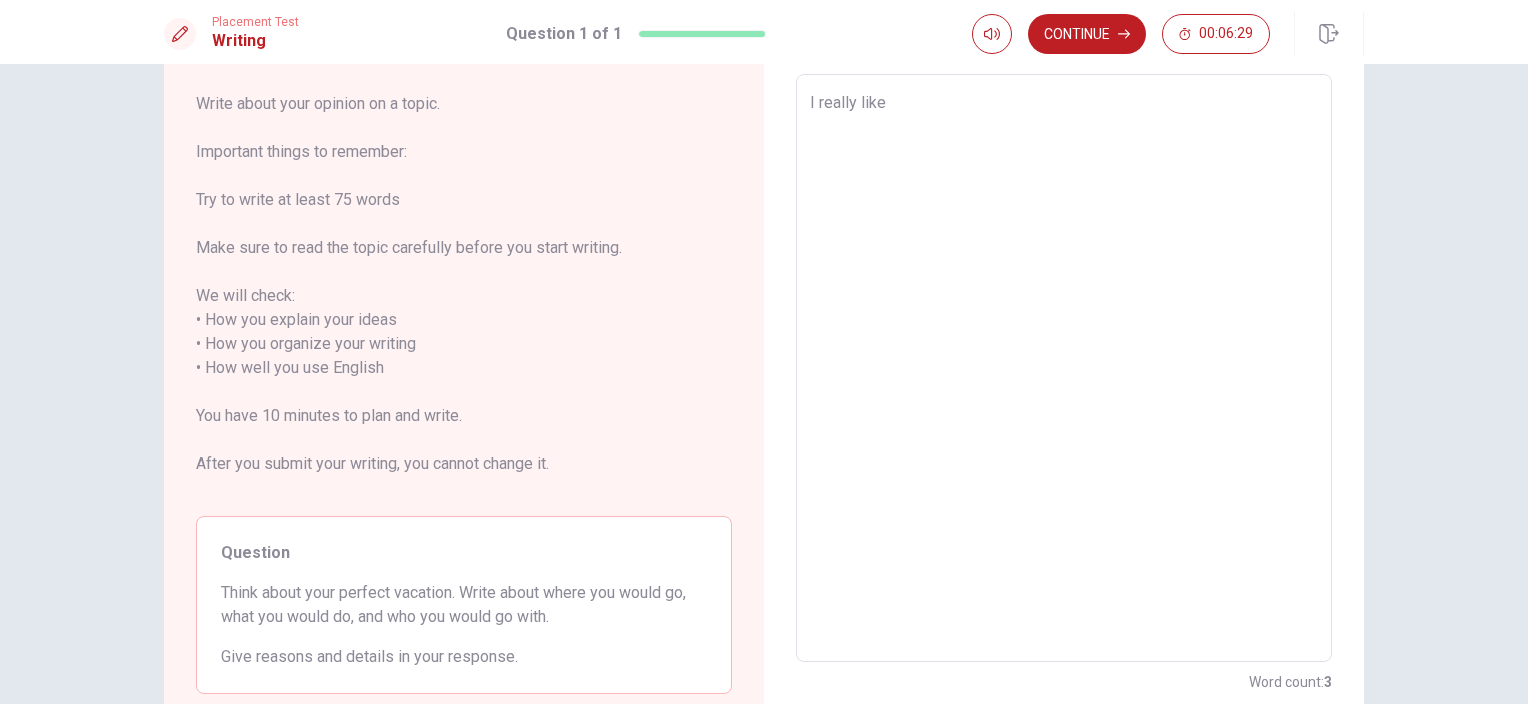 type on "I really like d" 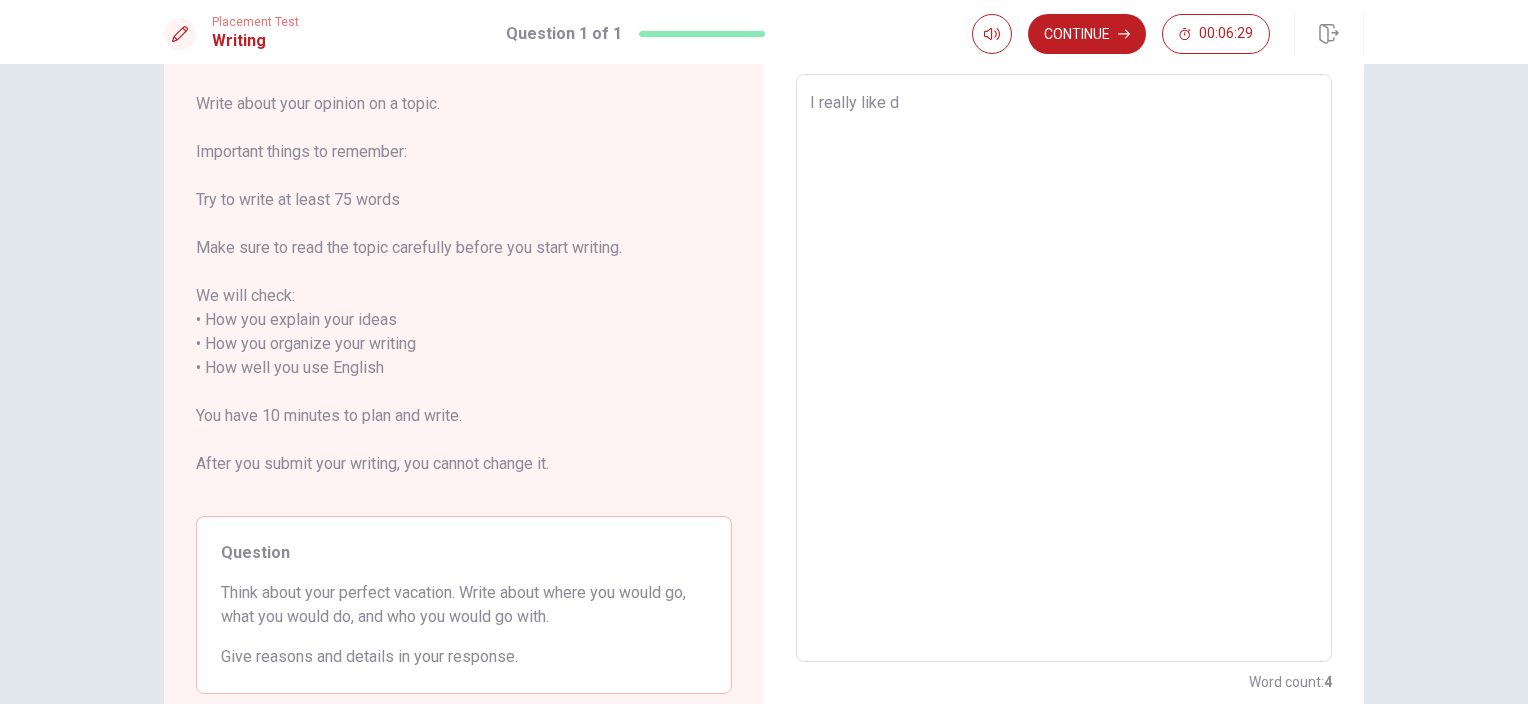 type on "x" 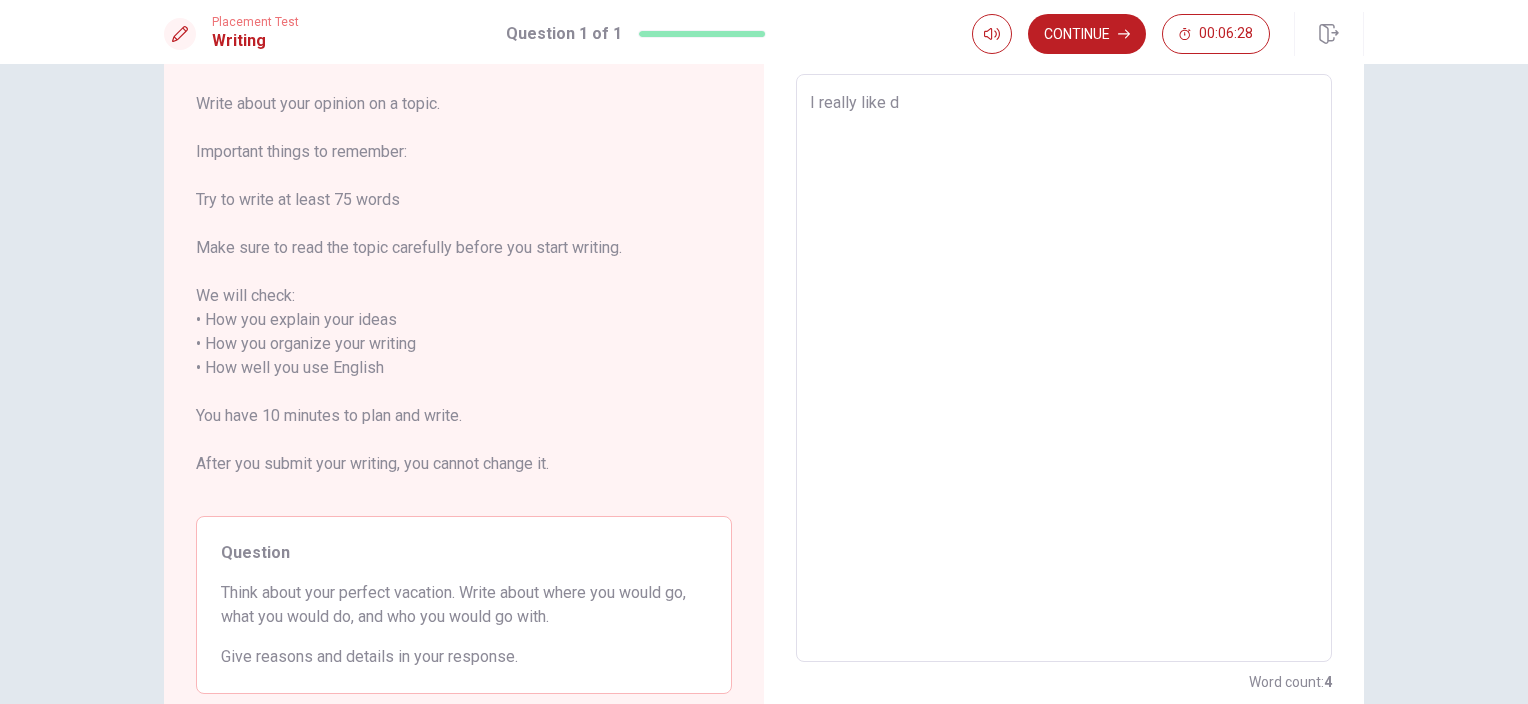 type on "I really like do" 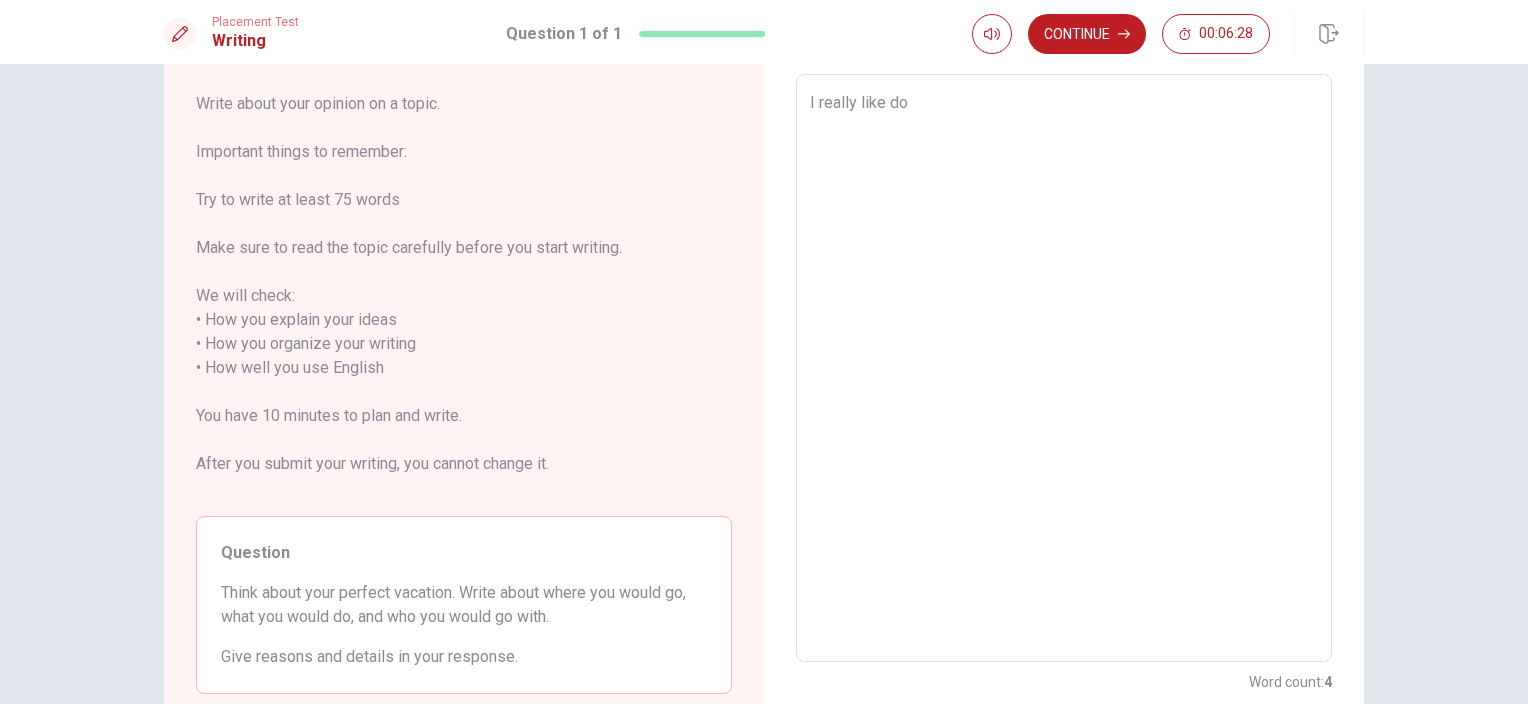 type on "x" 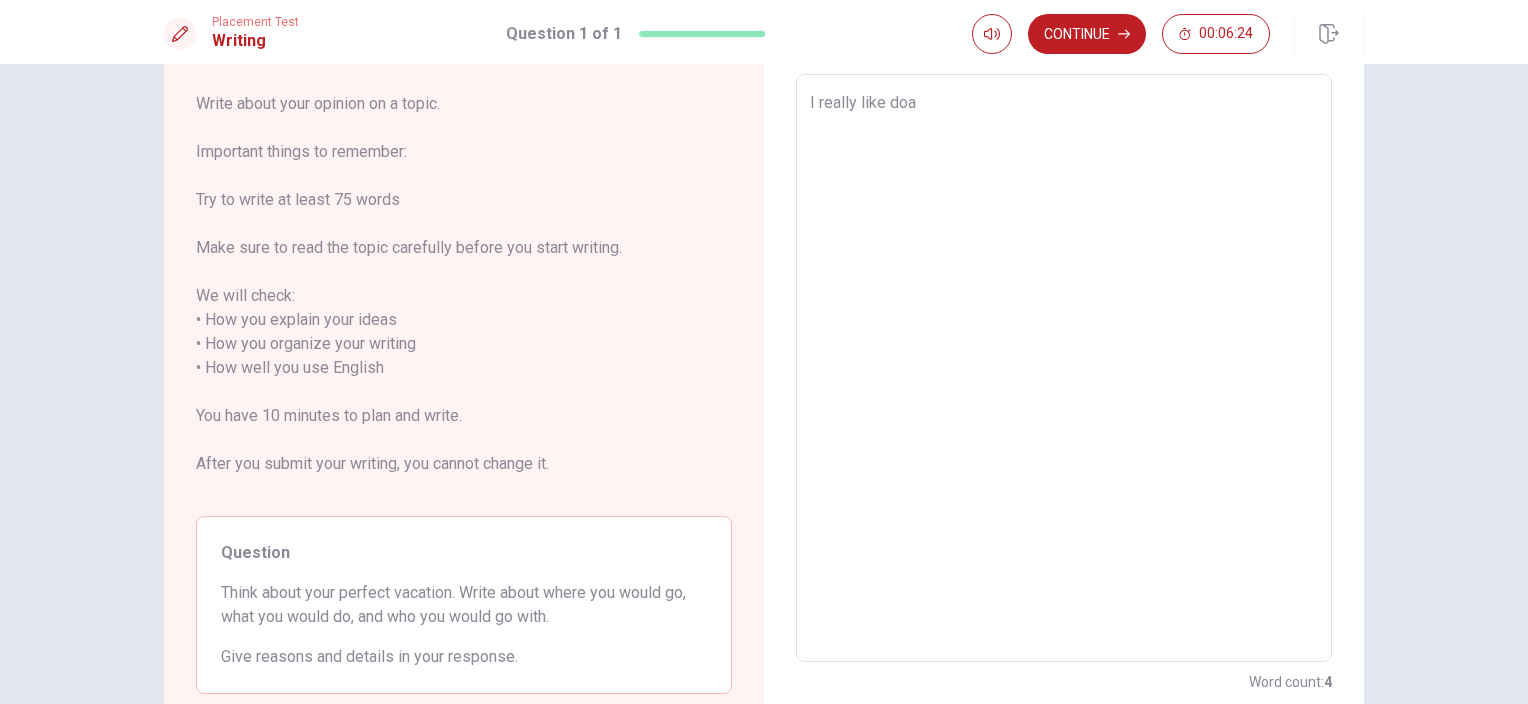 type on "x" 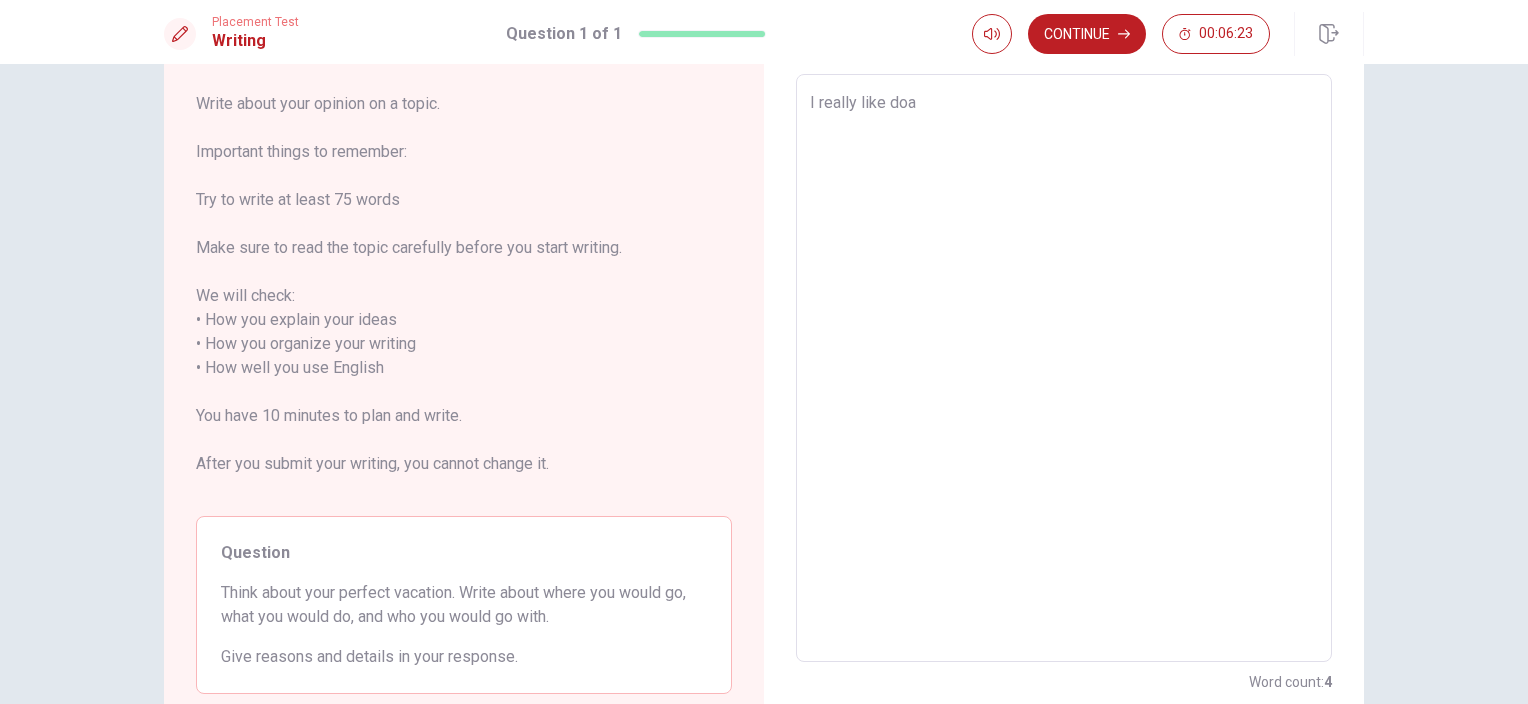 type on "I really like doas" 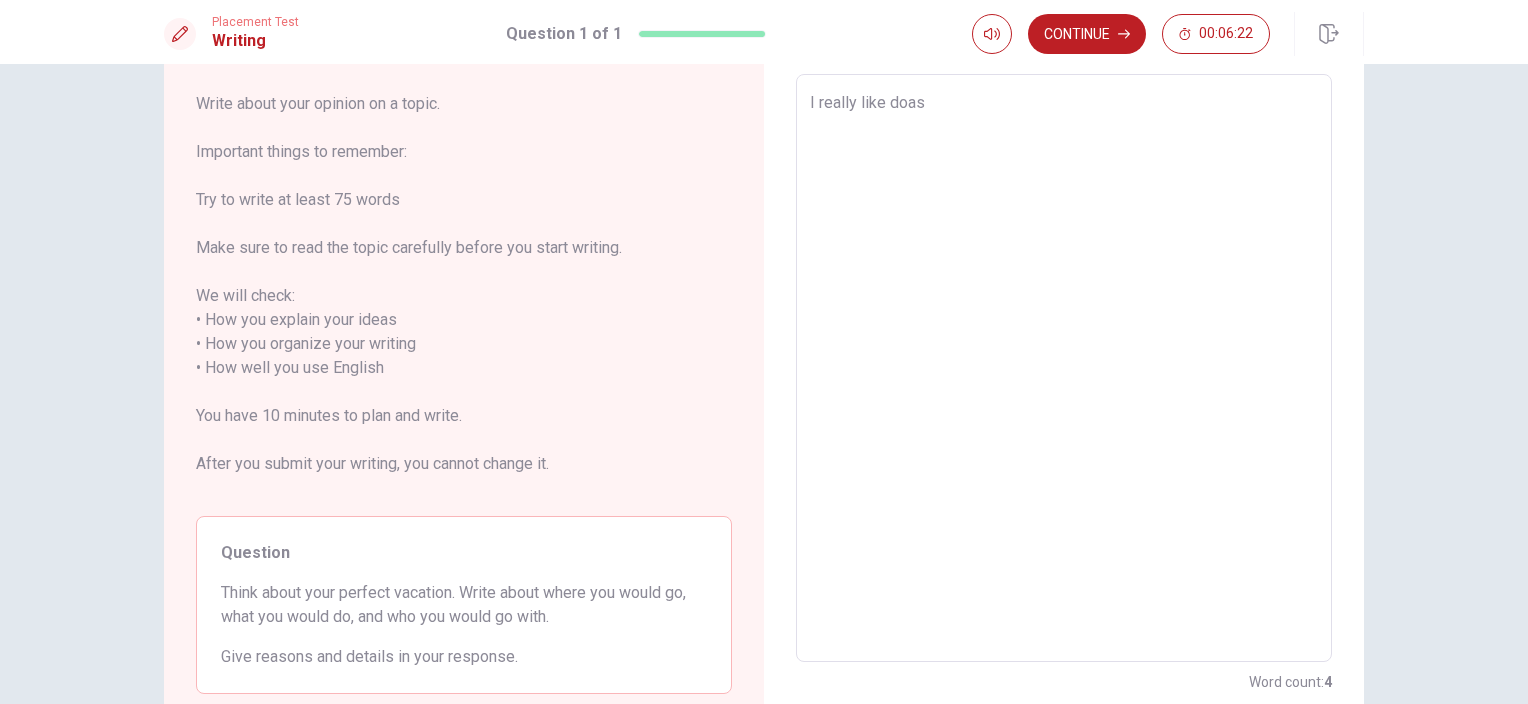 type on "x" 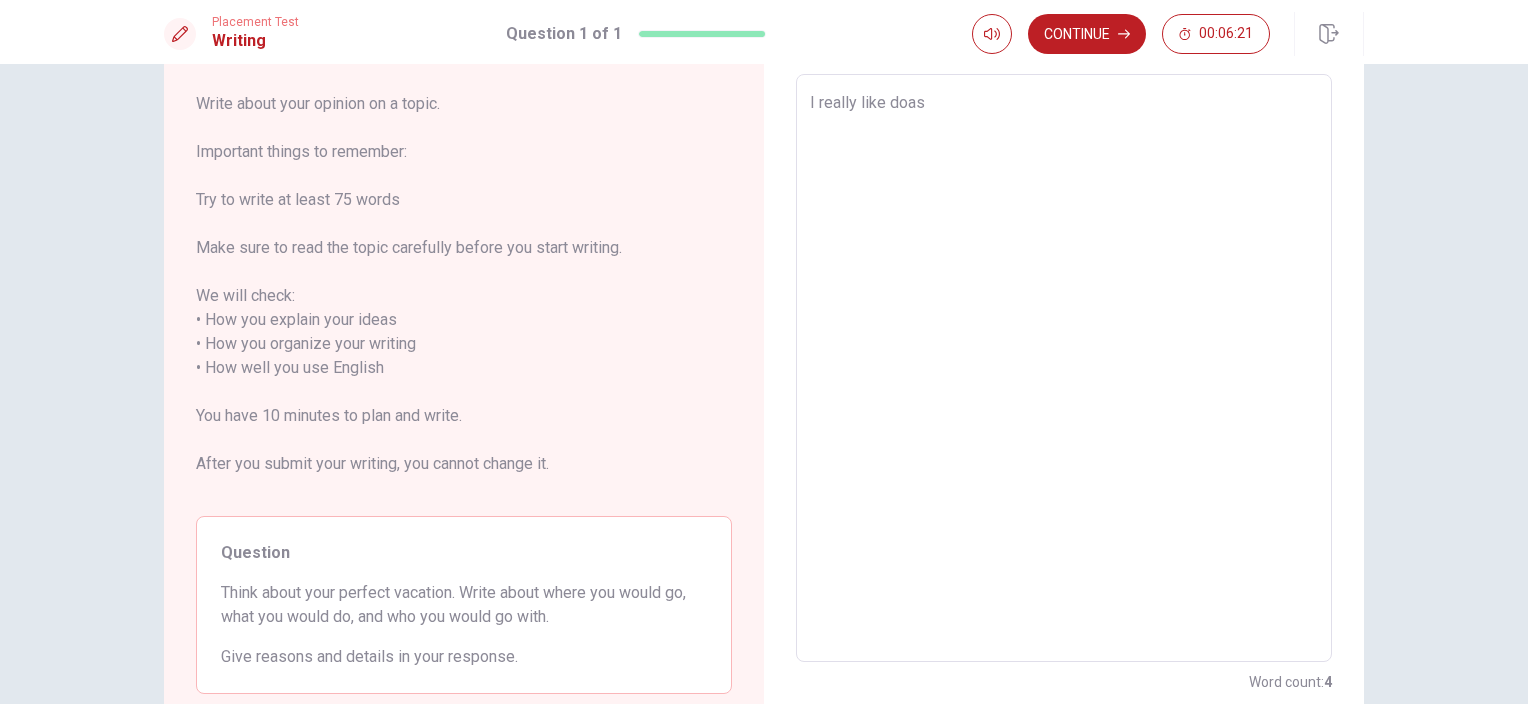 type on "I really like doa" 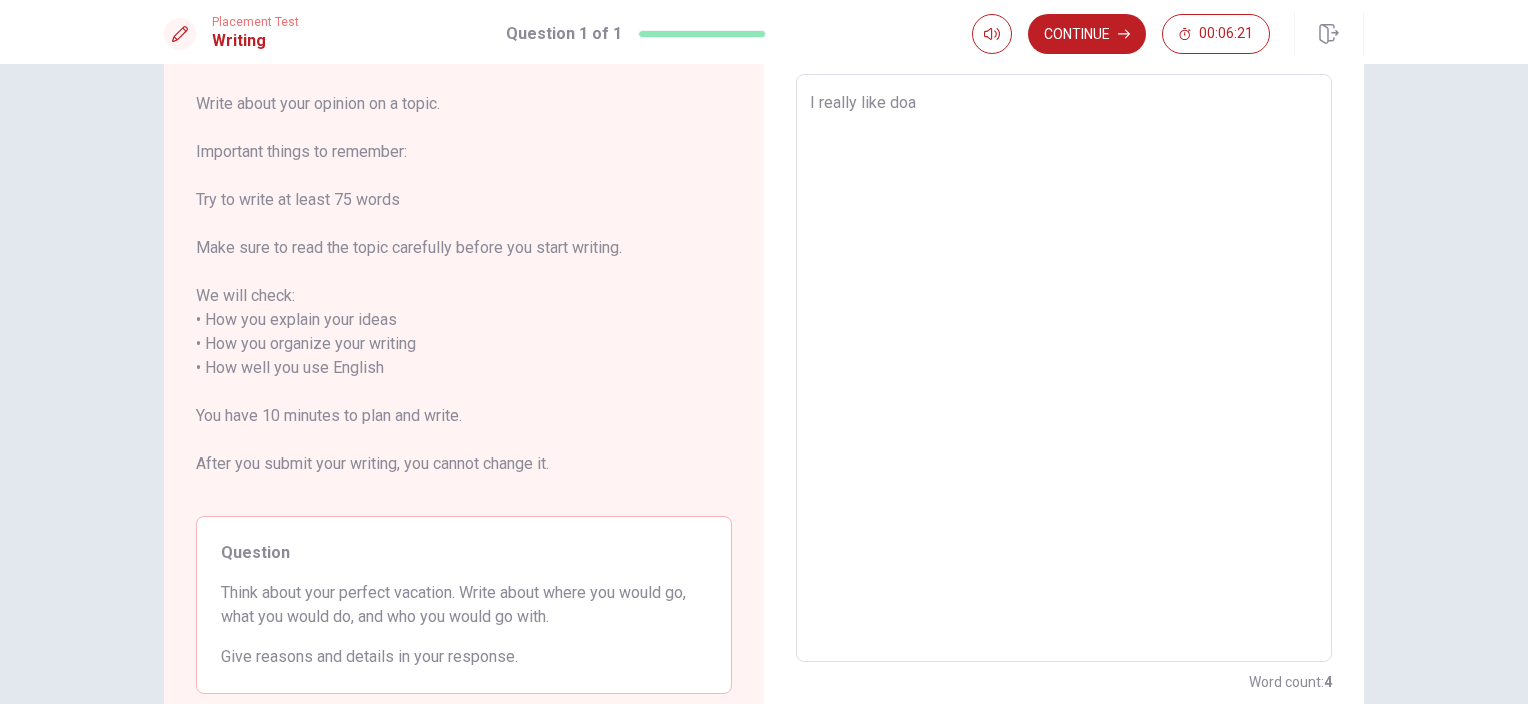 type on "x" 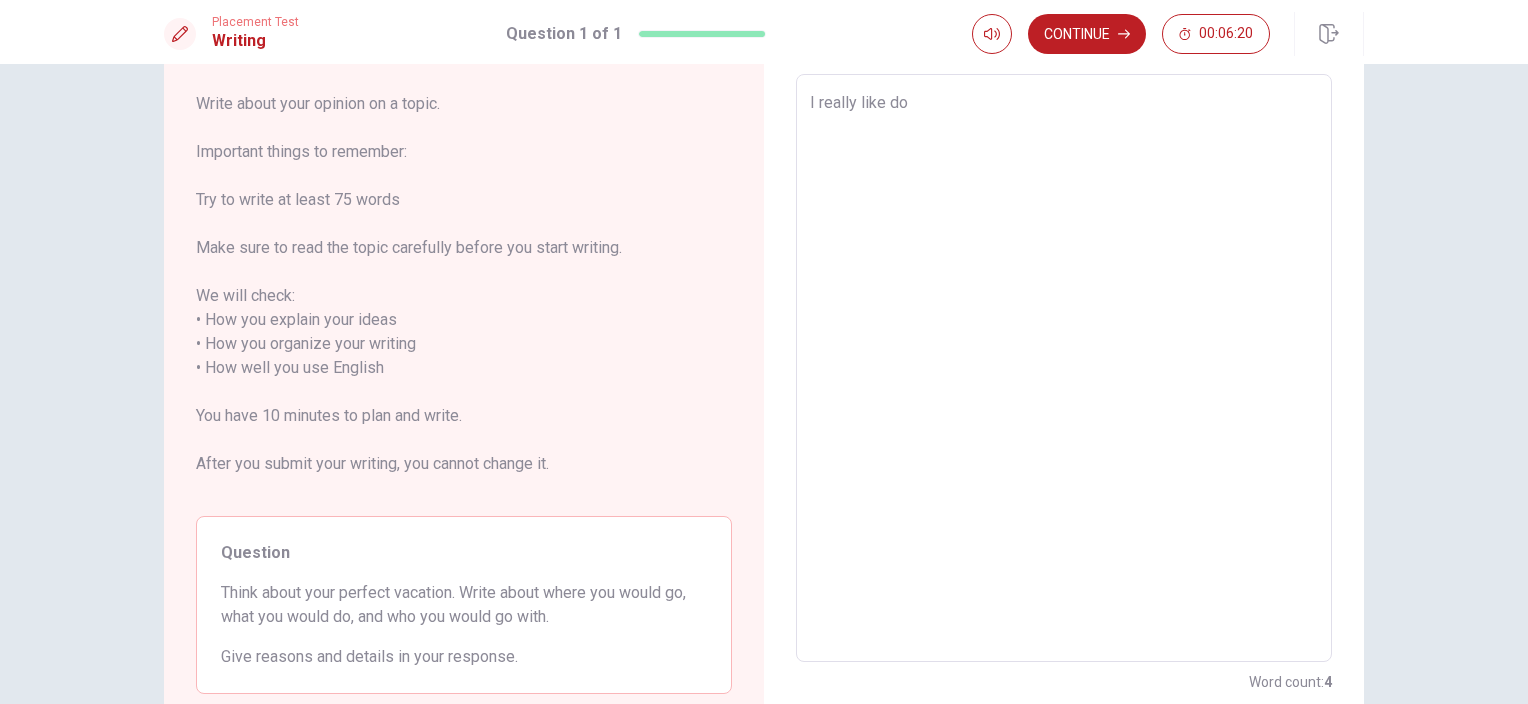 type on "x" 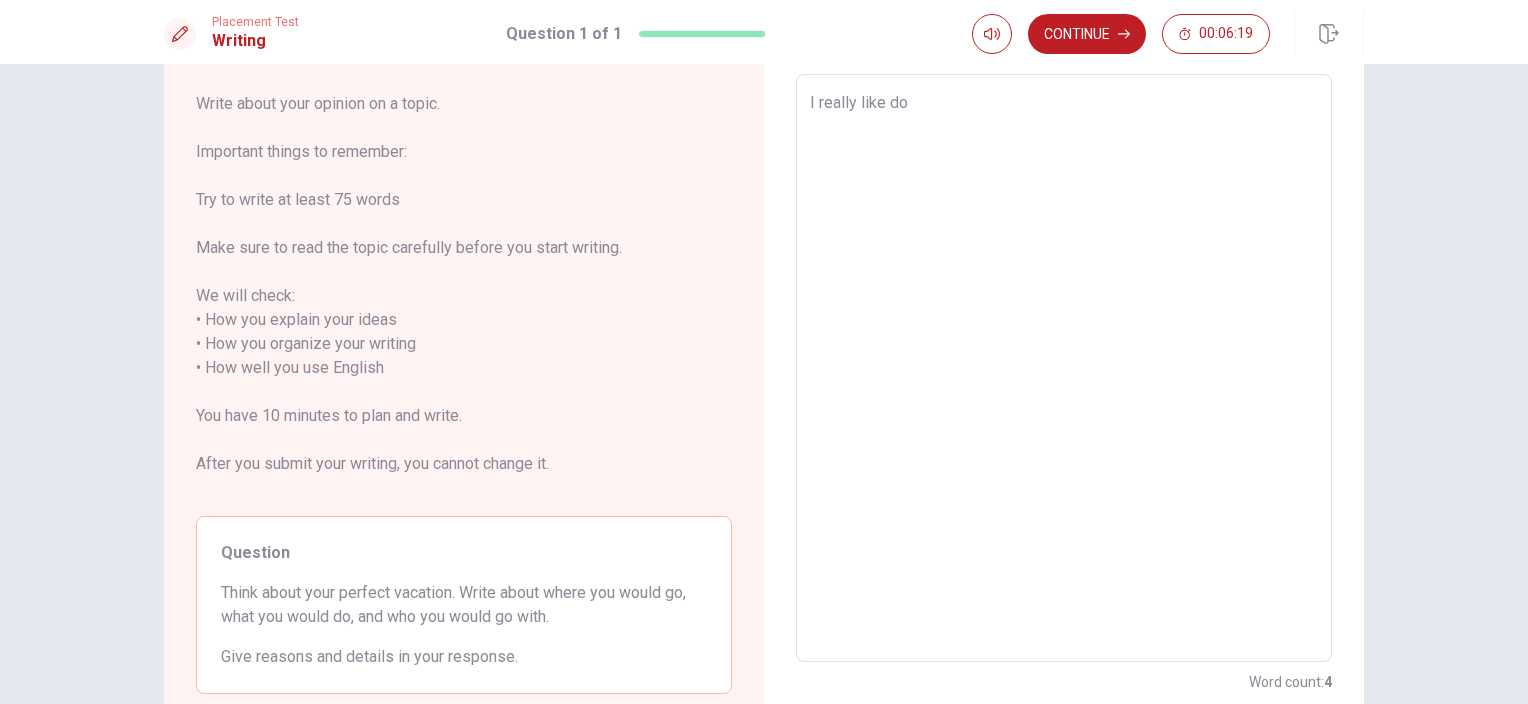 type on "I really like dog" 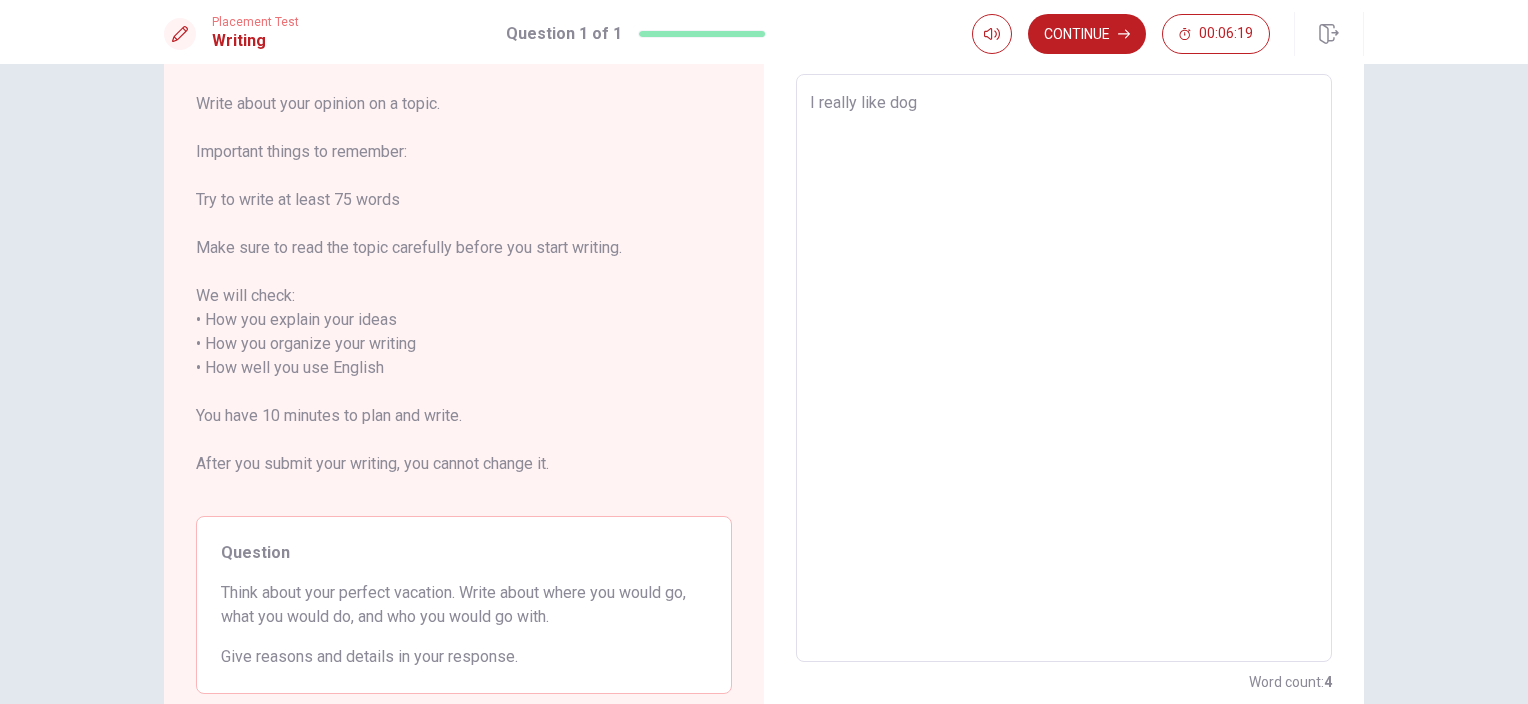 type on "x" 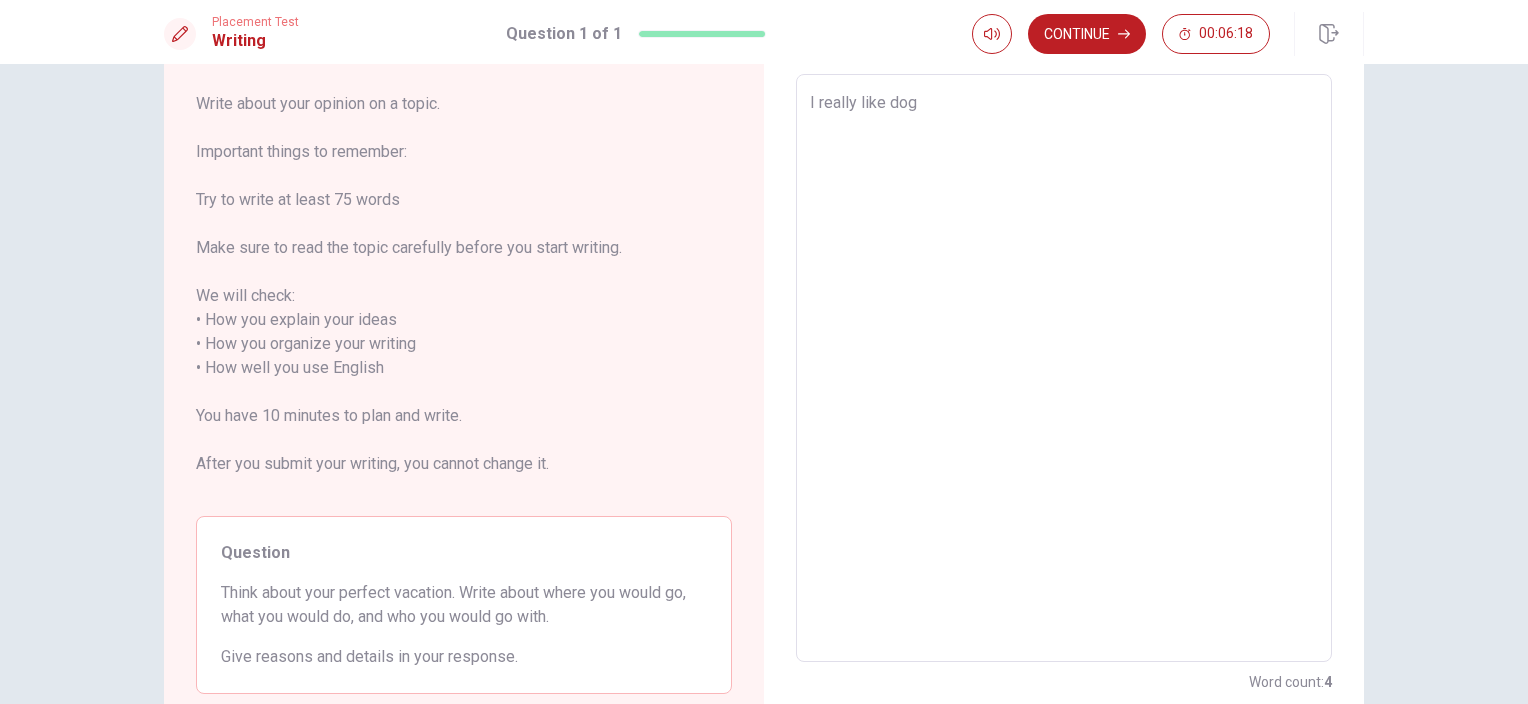 type on "I really like dogs" 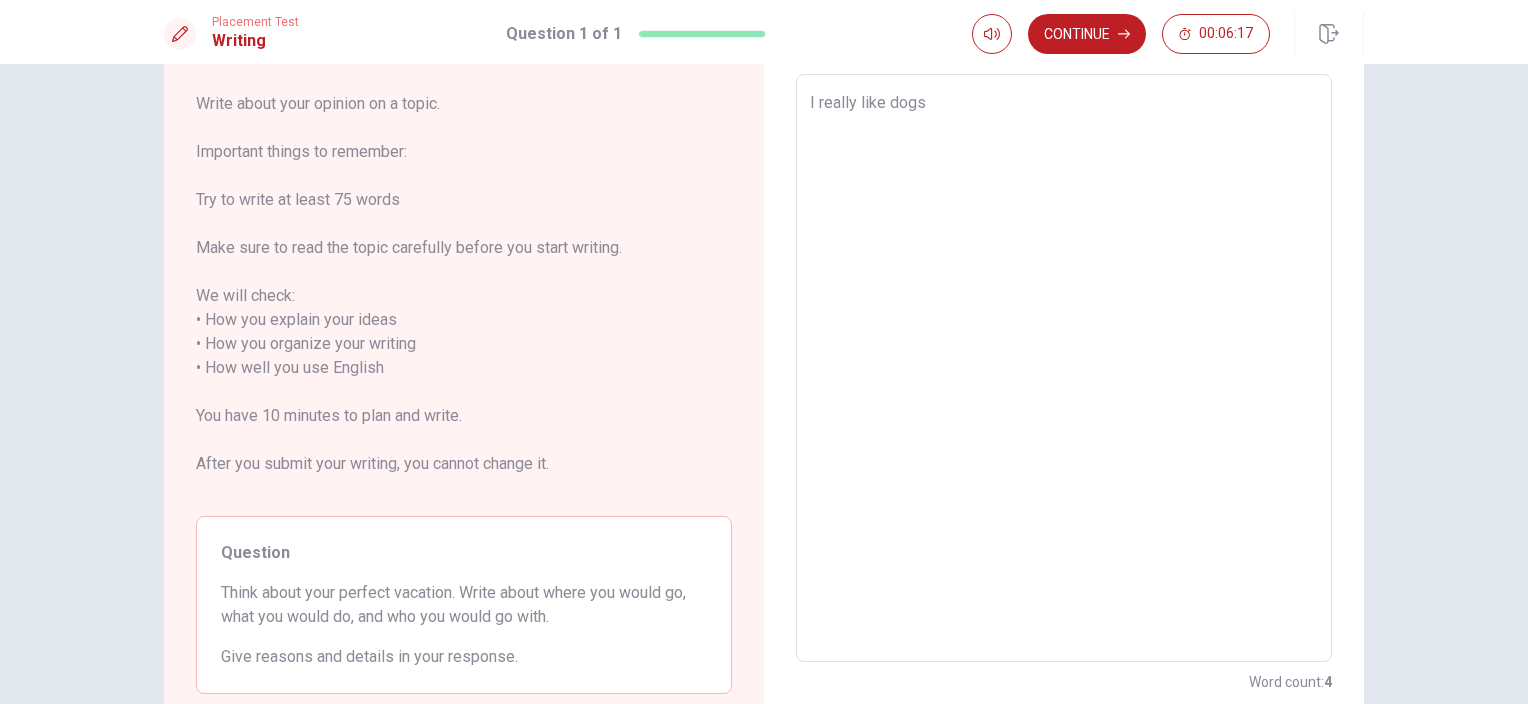 type on "x" 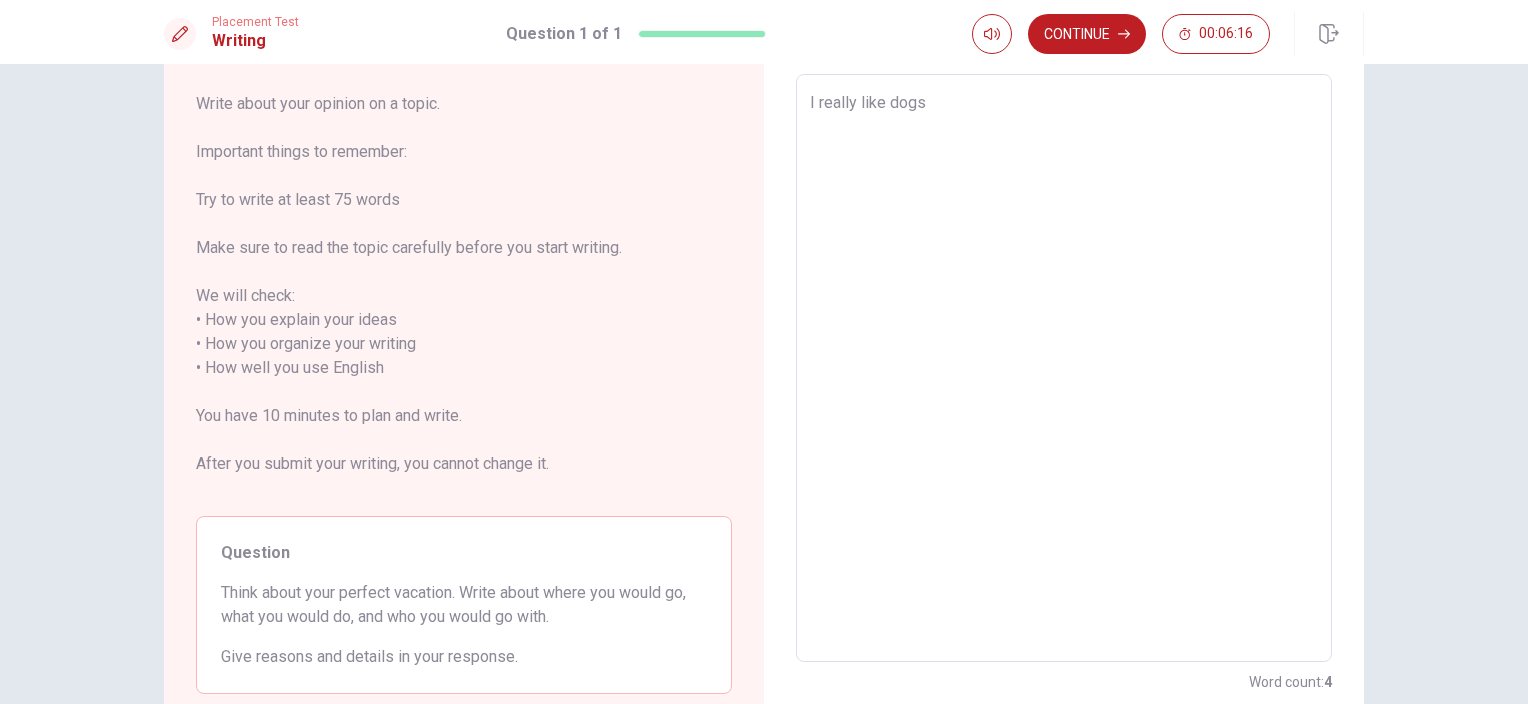 type on "I really like dogs" 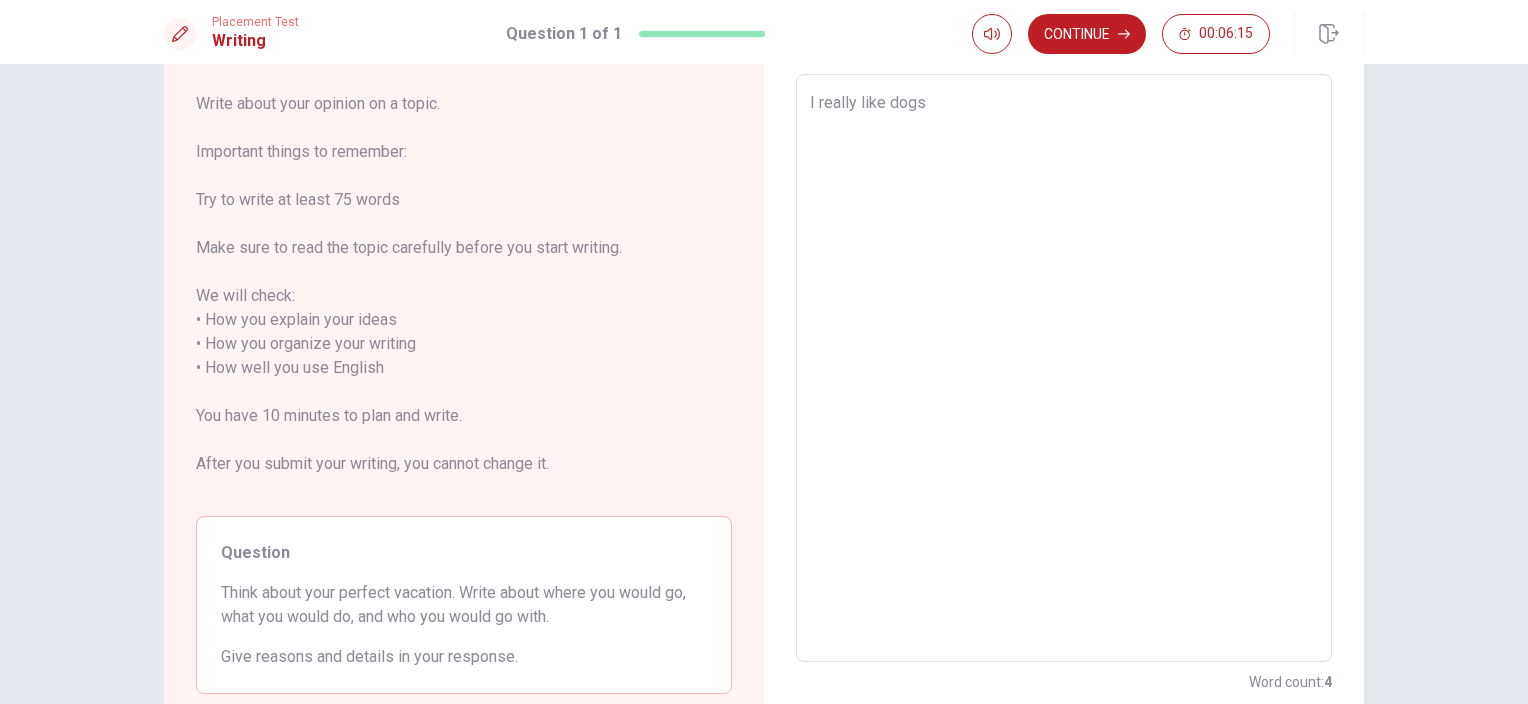 type on "I really like dogs i" 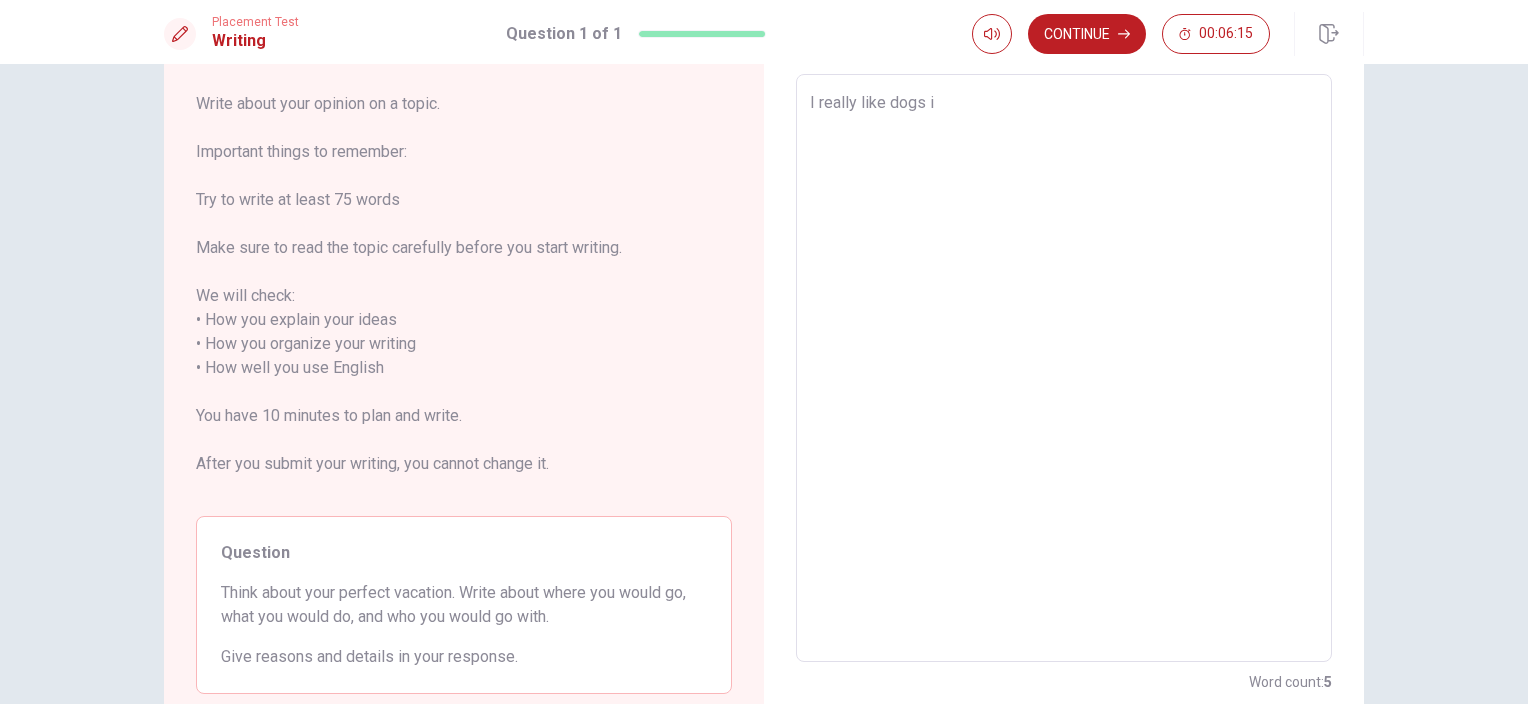 type on "x" 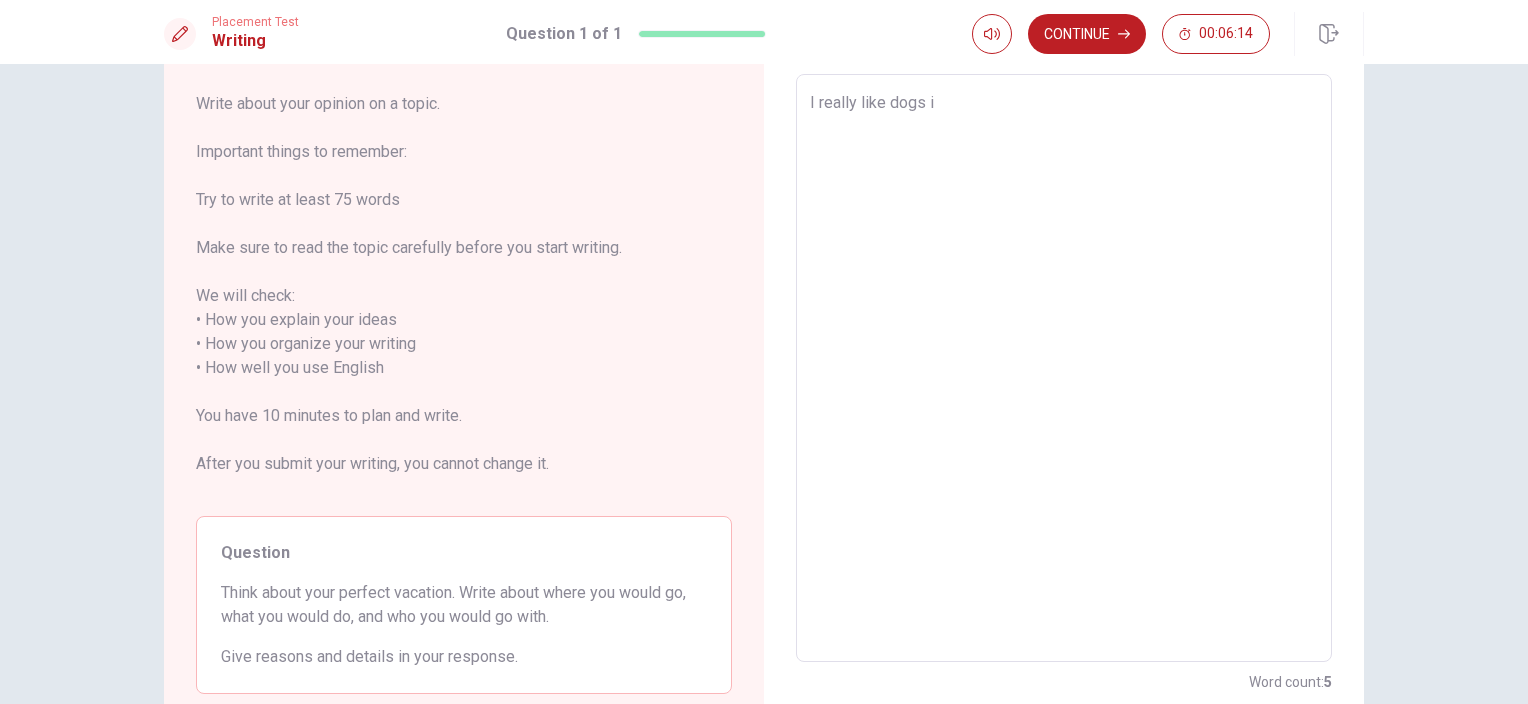 type on "I really like dogs in" 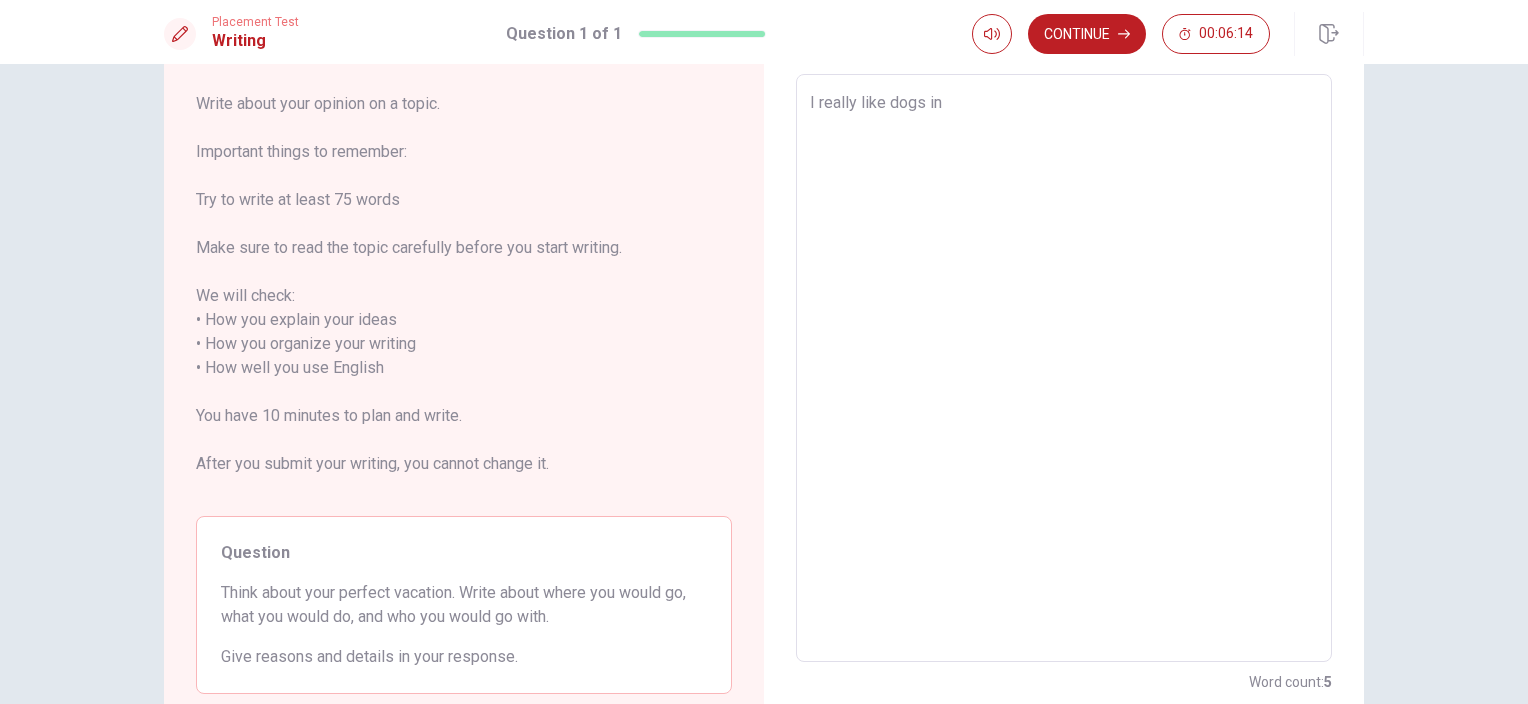 type on "x" 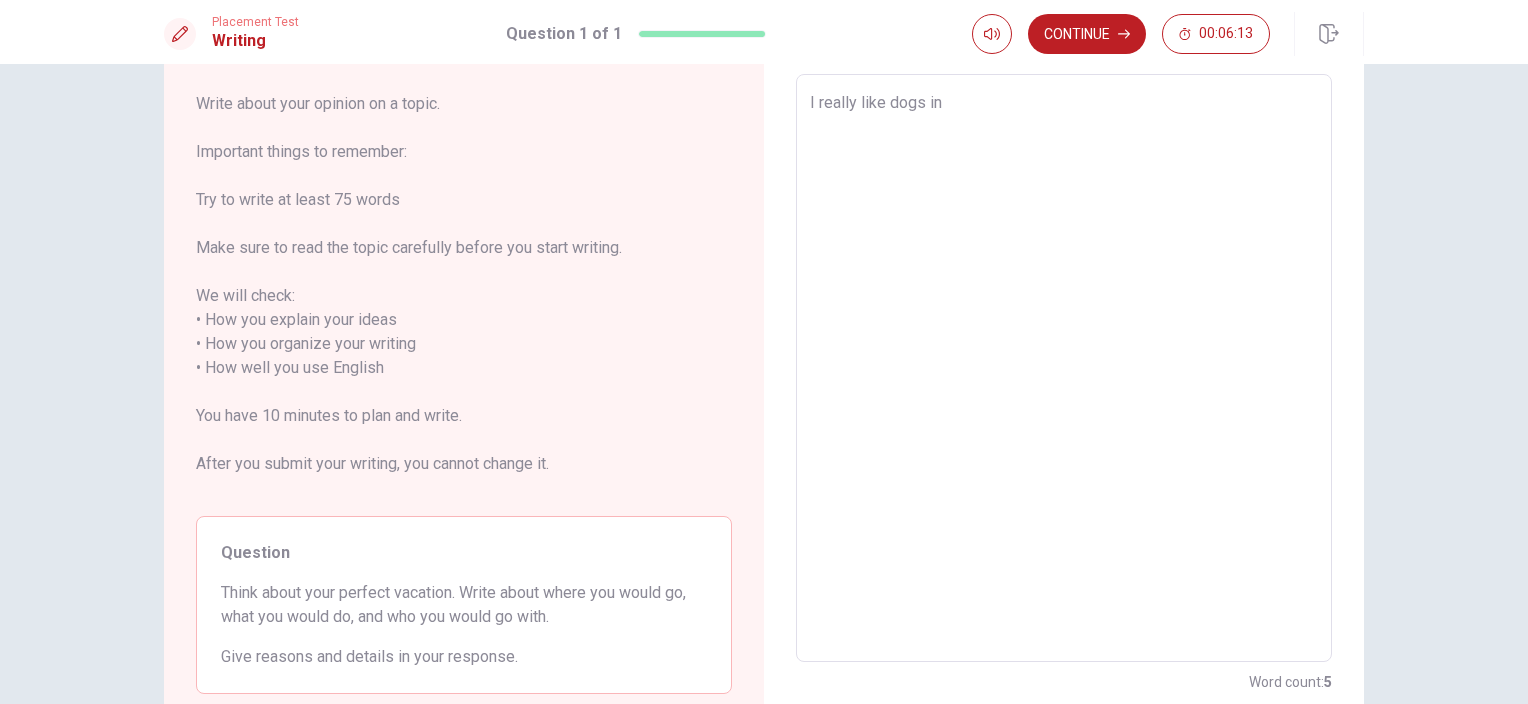type on "I really like dogs in" 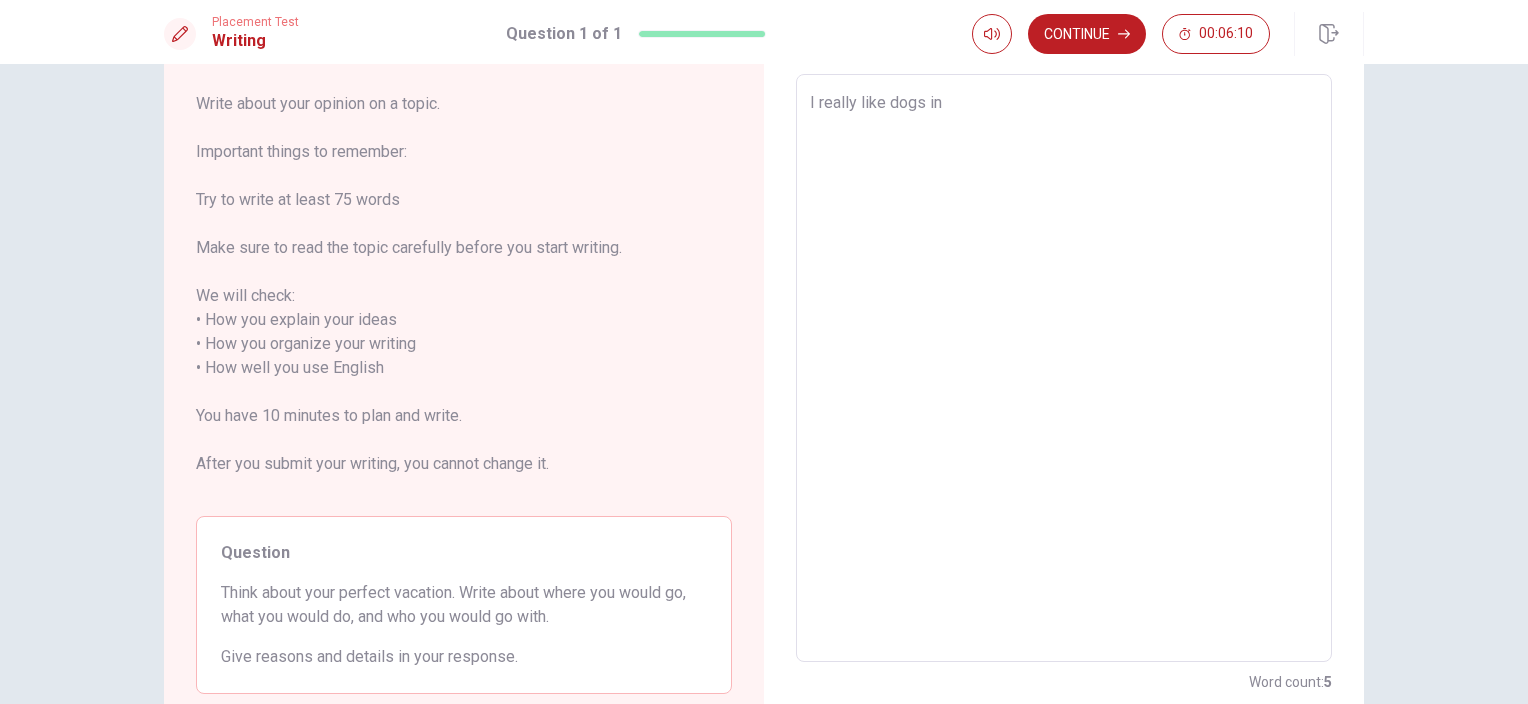 type on "x" 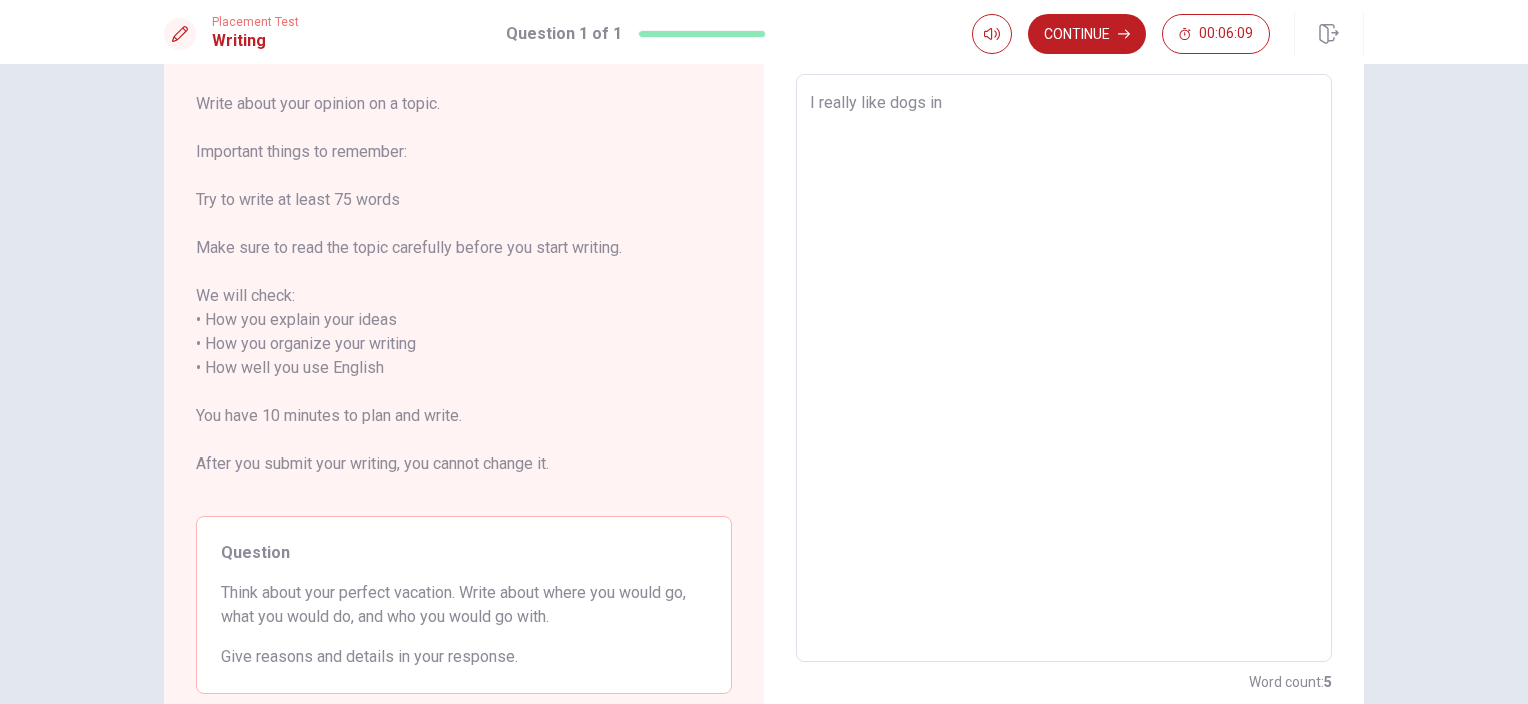 type on "I really like dogs in C" 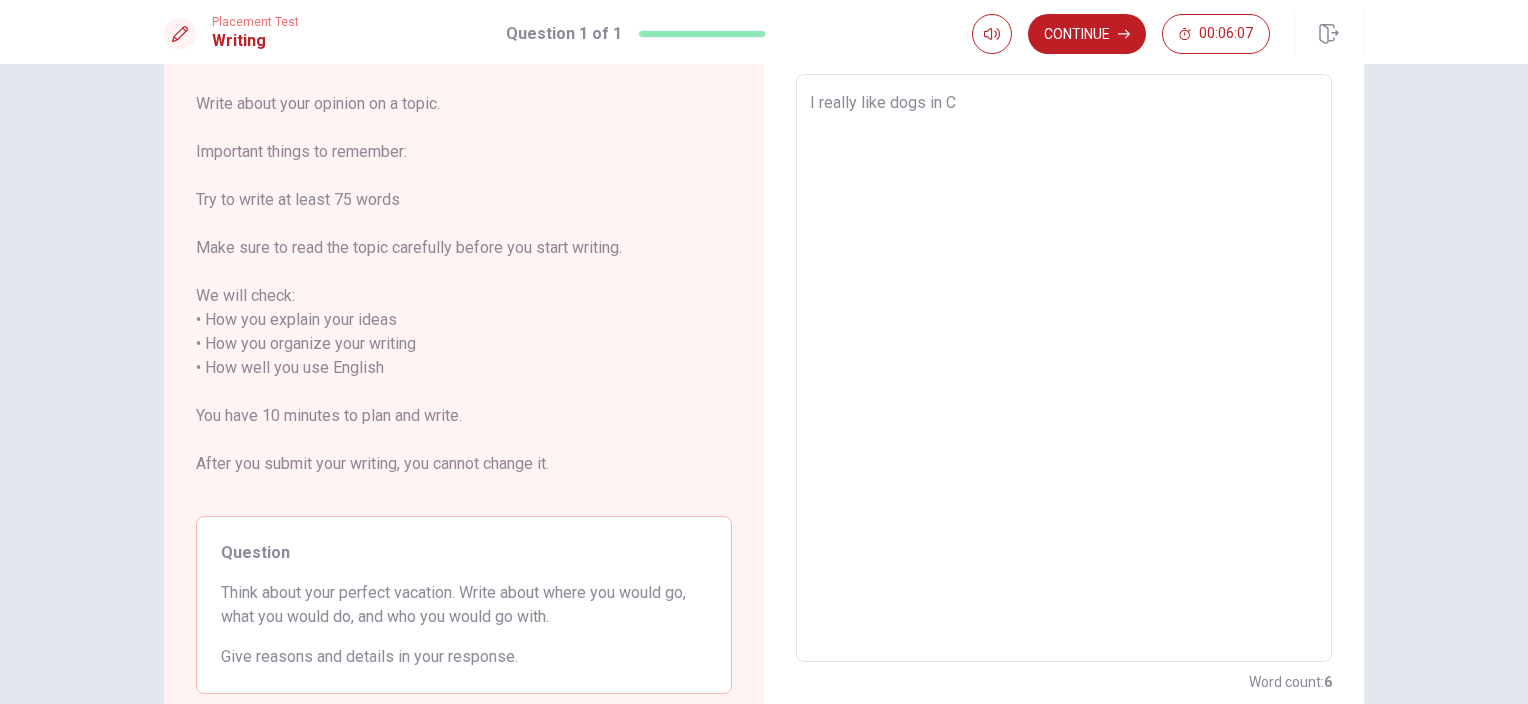 type on "x" 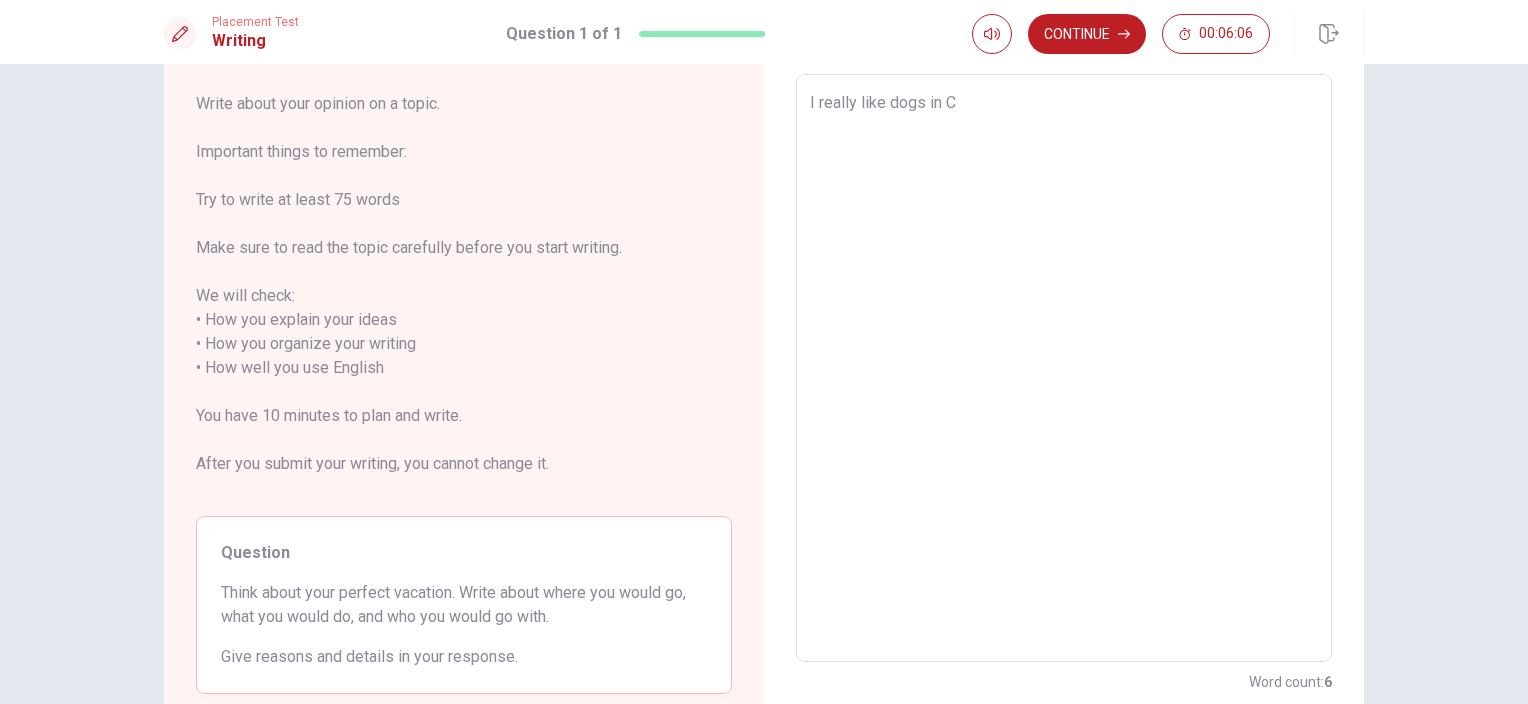 type on "I really like dogs in Ch" 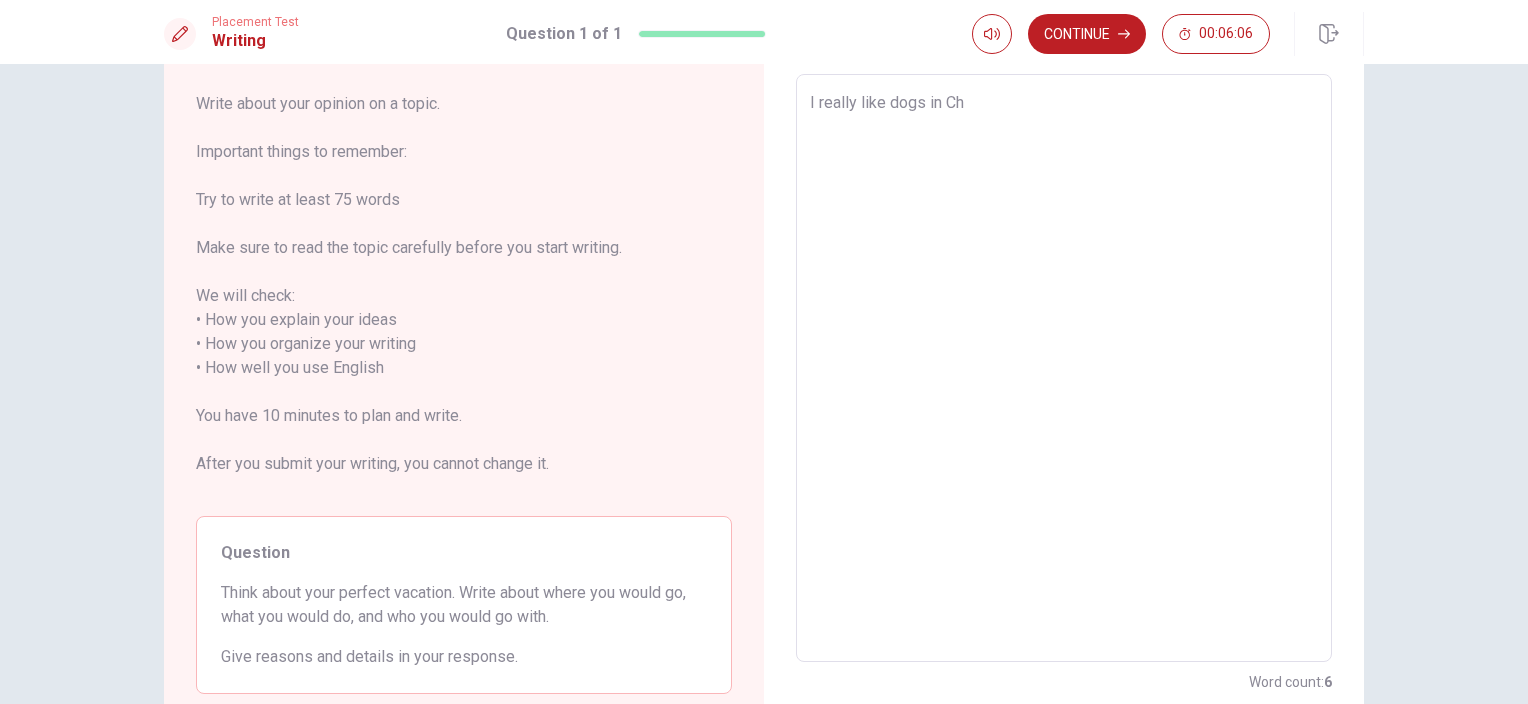 type on "x" 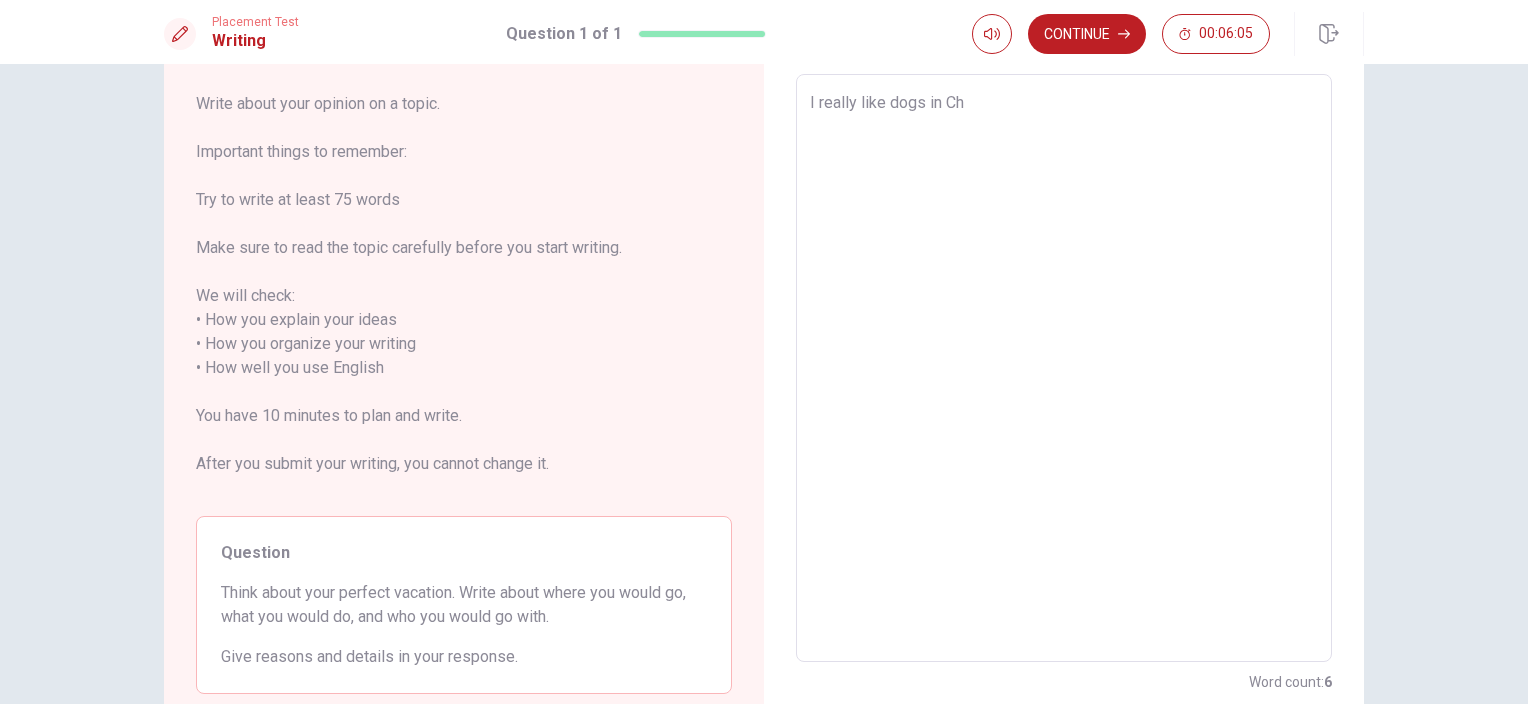 type on "I really like dogs in Chi" 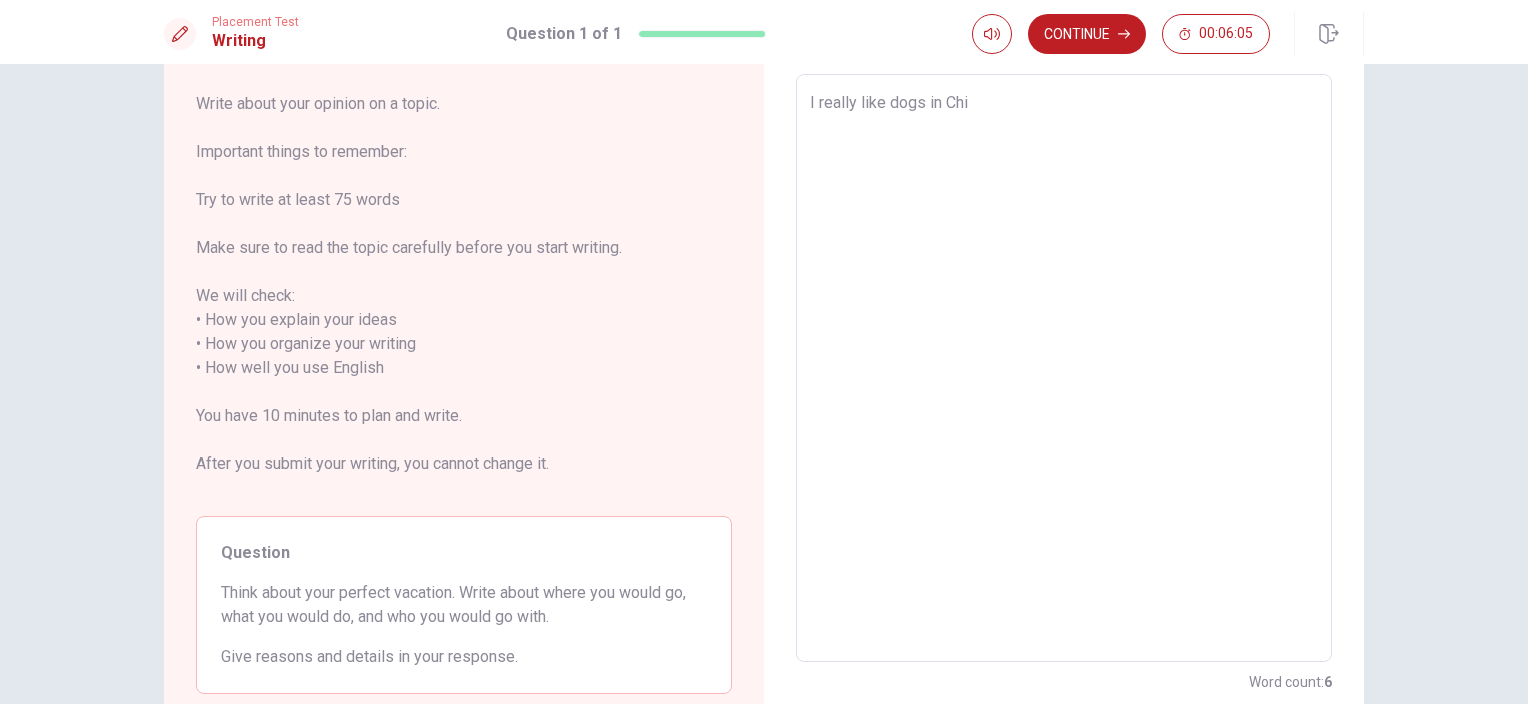 type on "x" 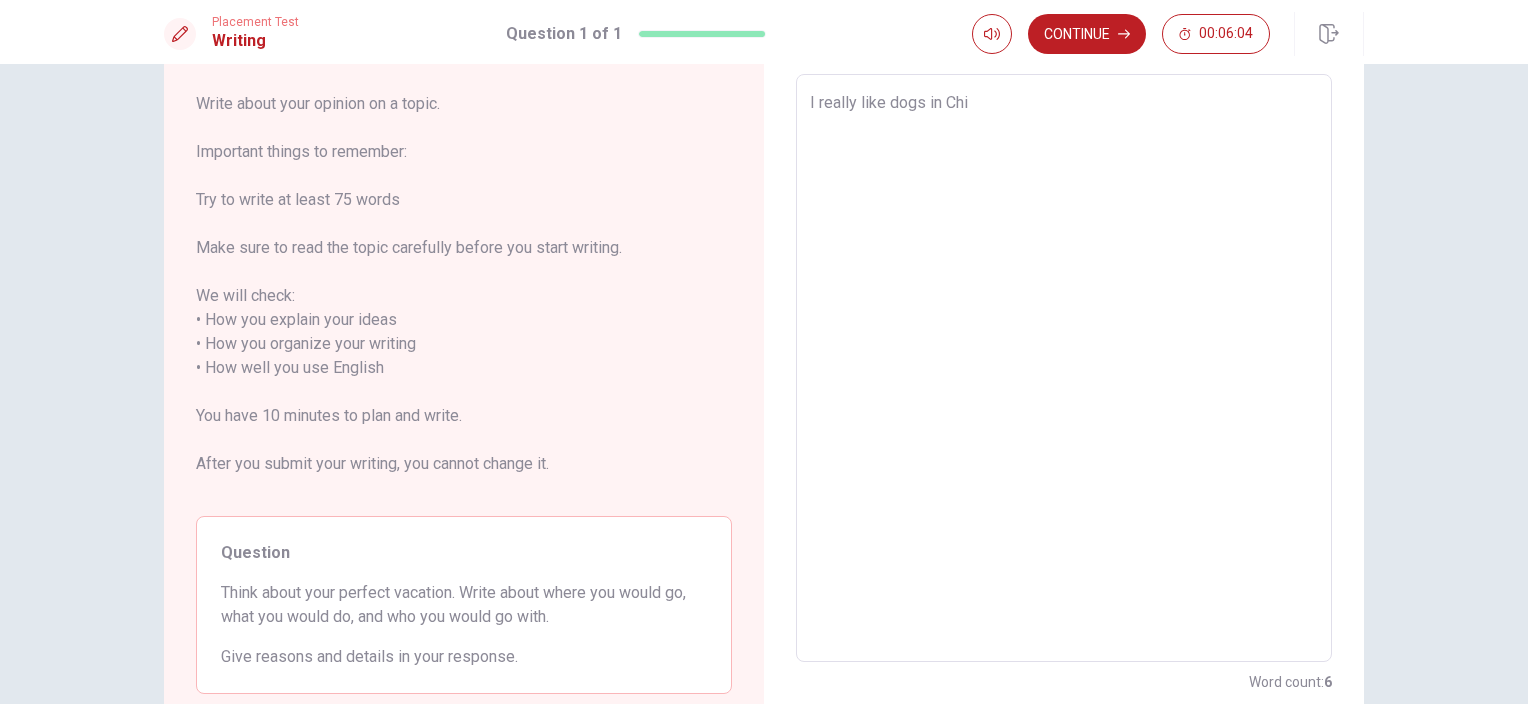 type on "I really like dogs in [GEOGRAPHIC_DATA]" 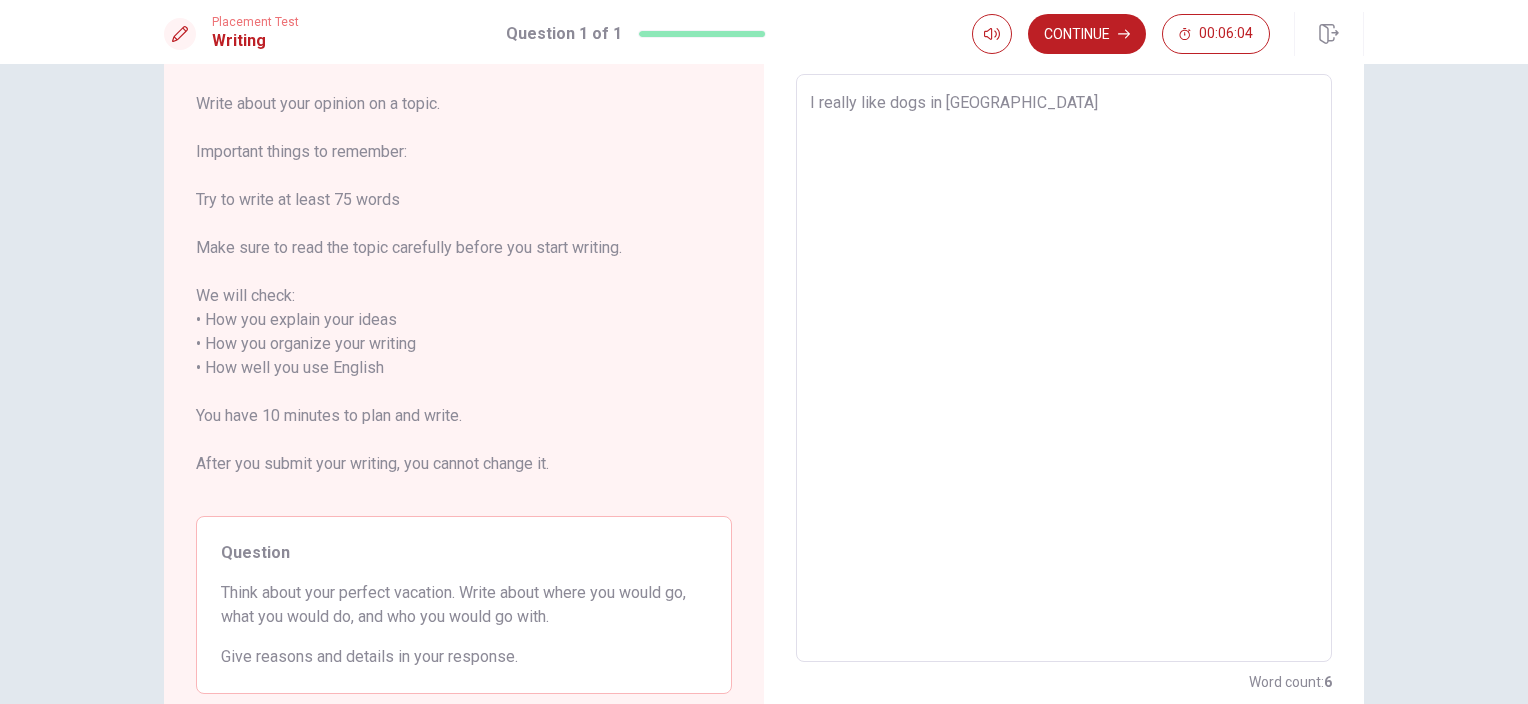 type on "x" 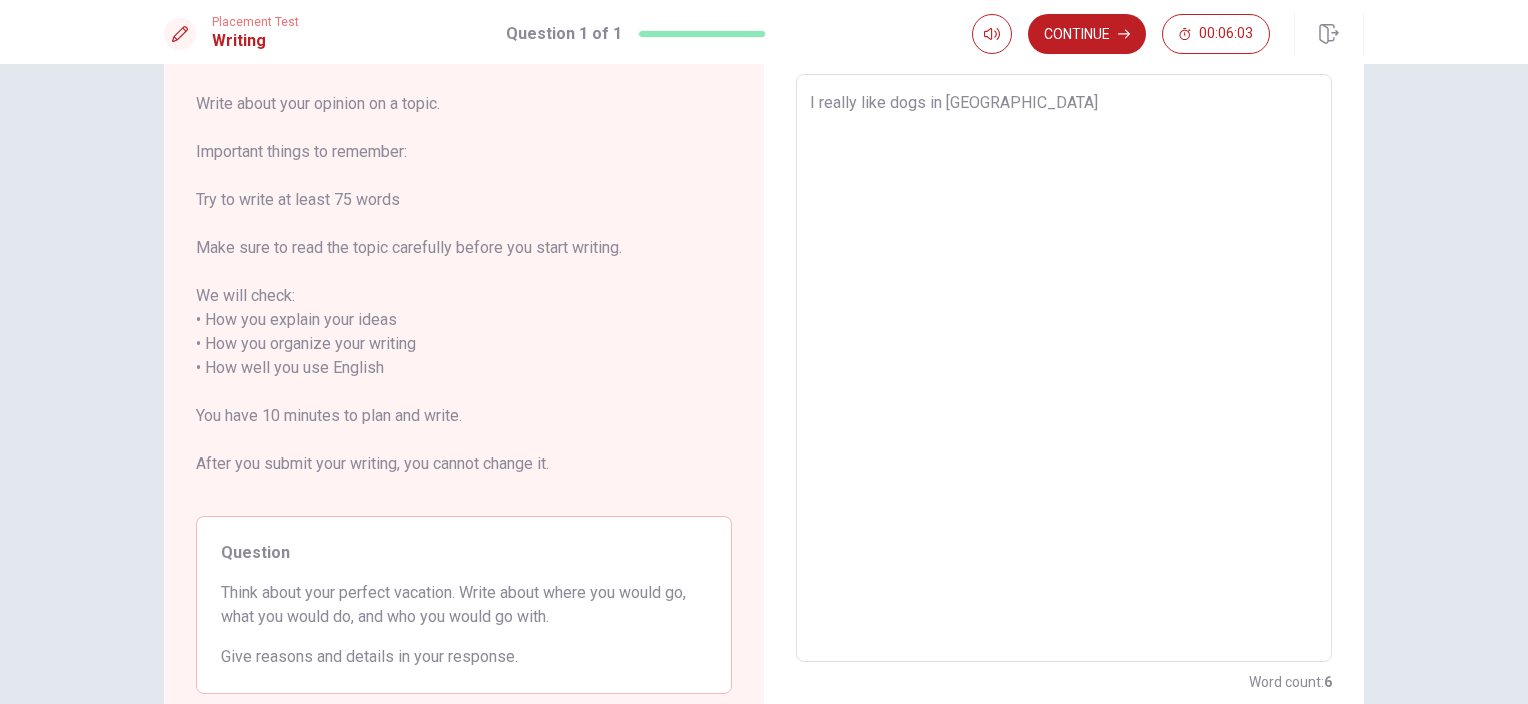 click on "I really like dogs in [GEOGRAPHIC_DATA]" at bounding box center (1064, 368) 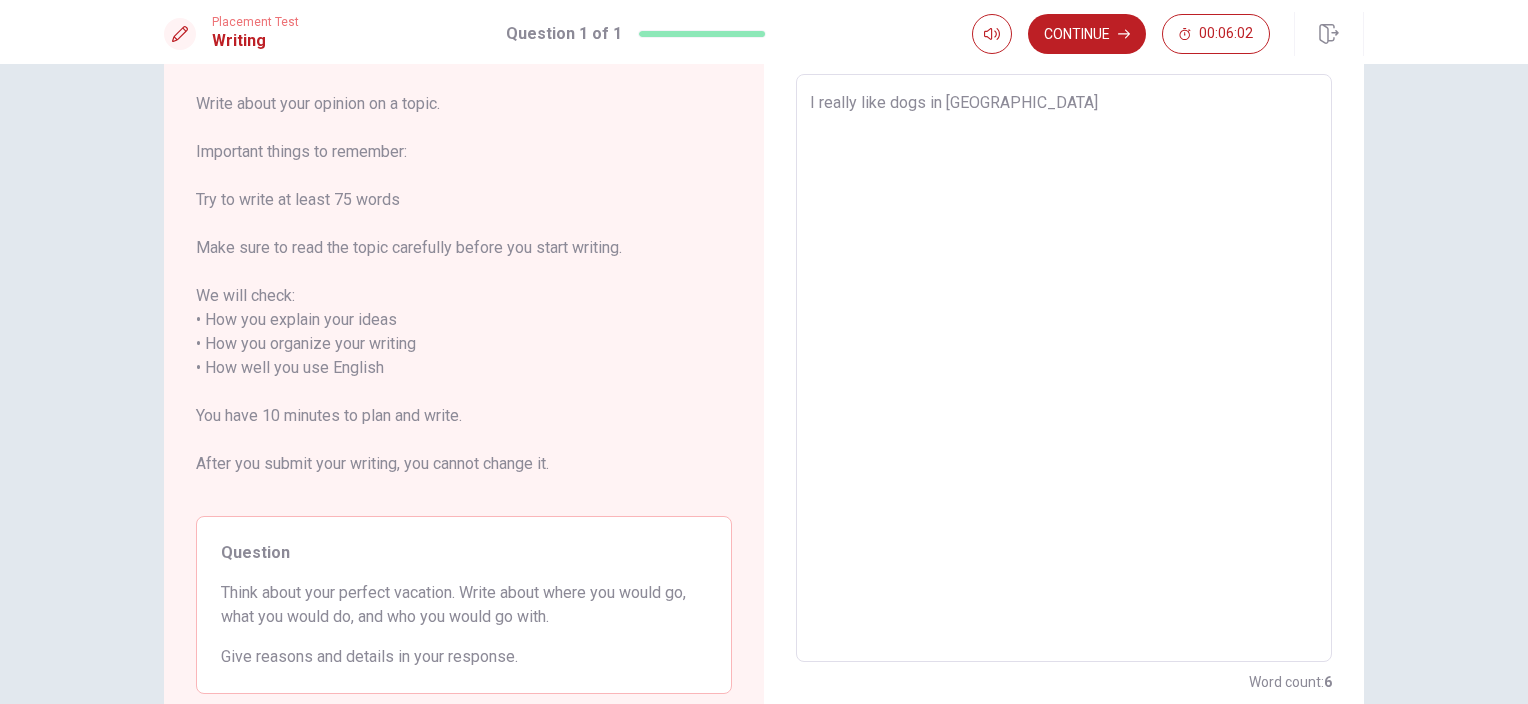 type on "I really like dogs in [GEOGRAPHIC_DATA]." 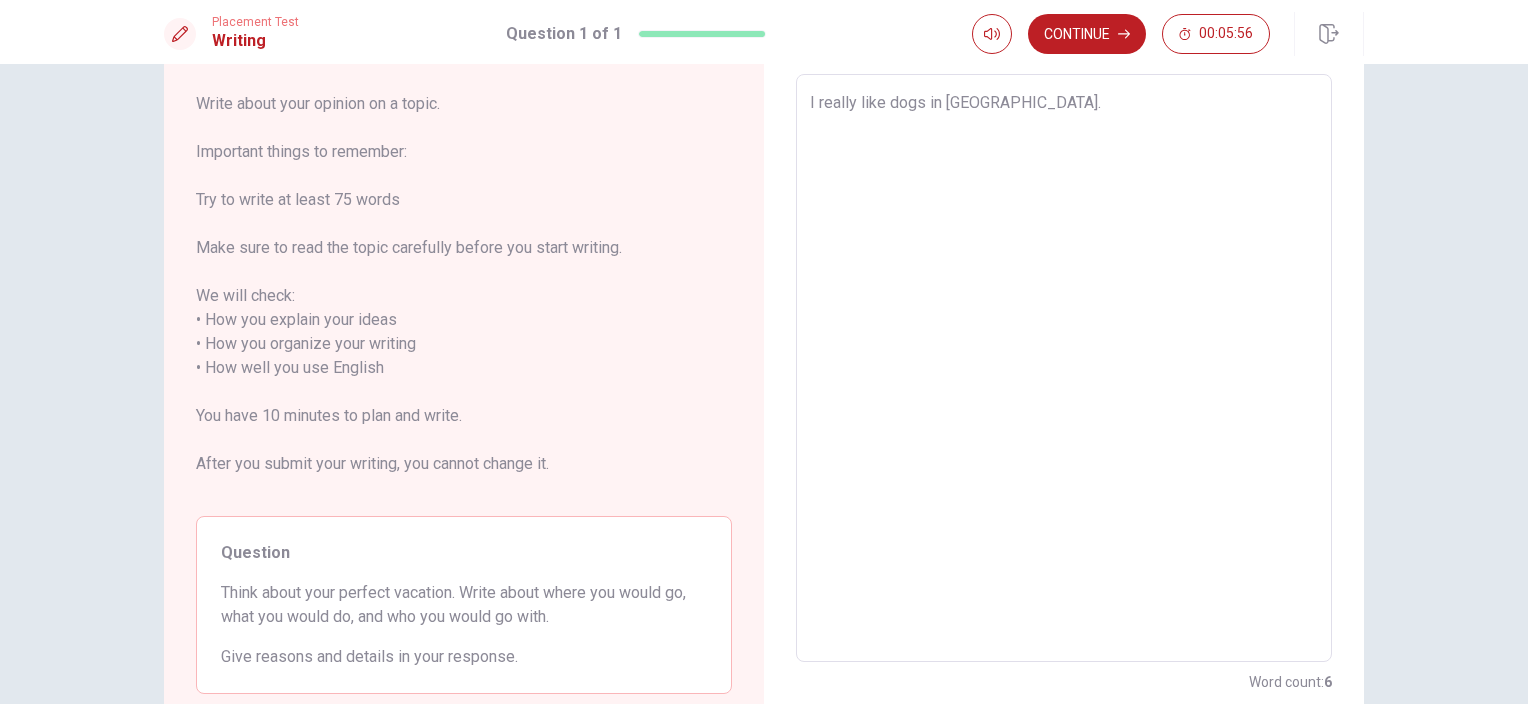 type on "x" 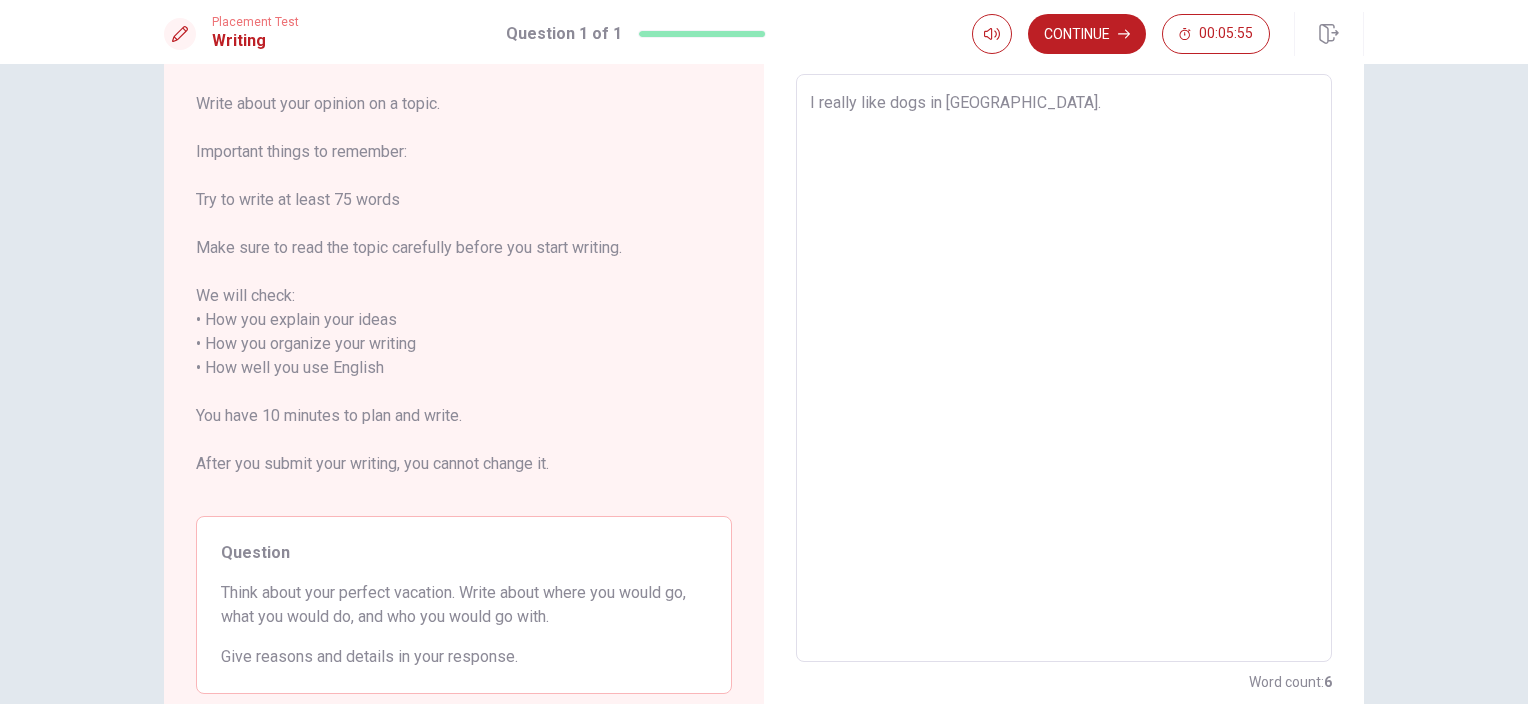 type on "I really like dogs in [GEOGRAPHIC_DATA]I" 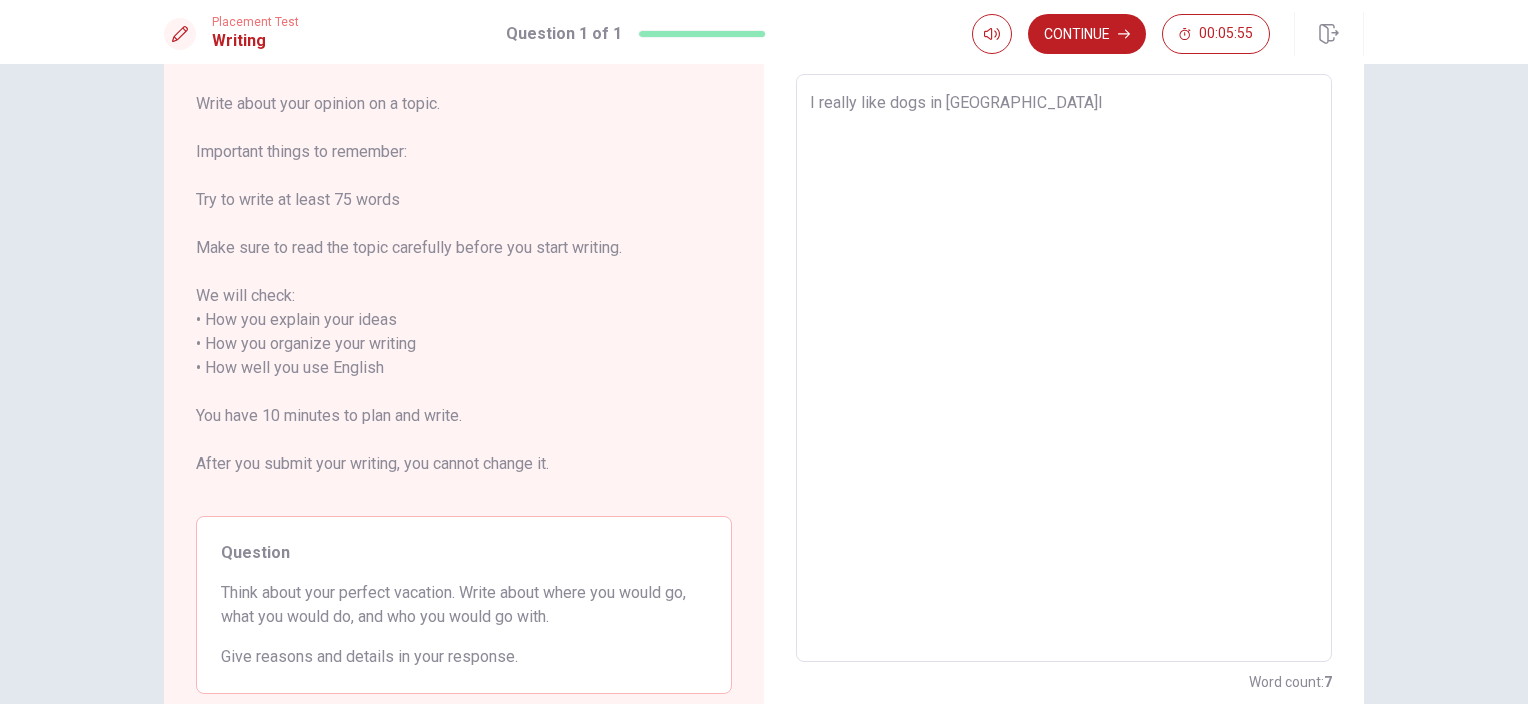 type on "x" 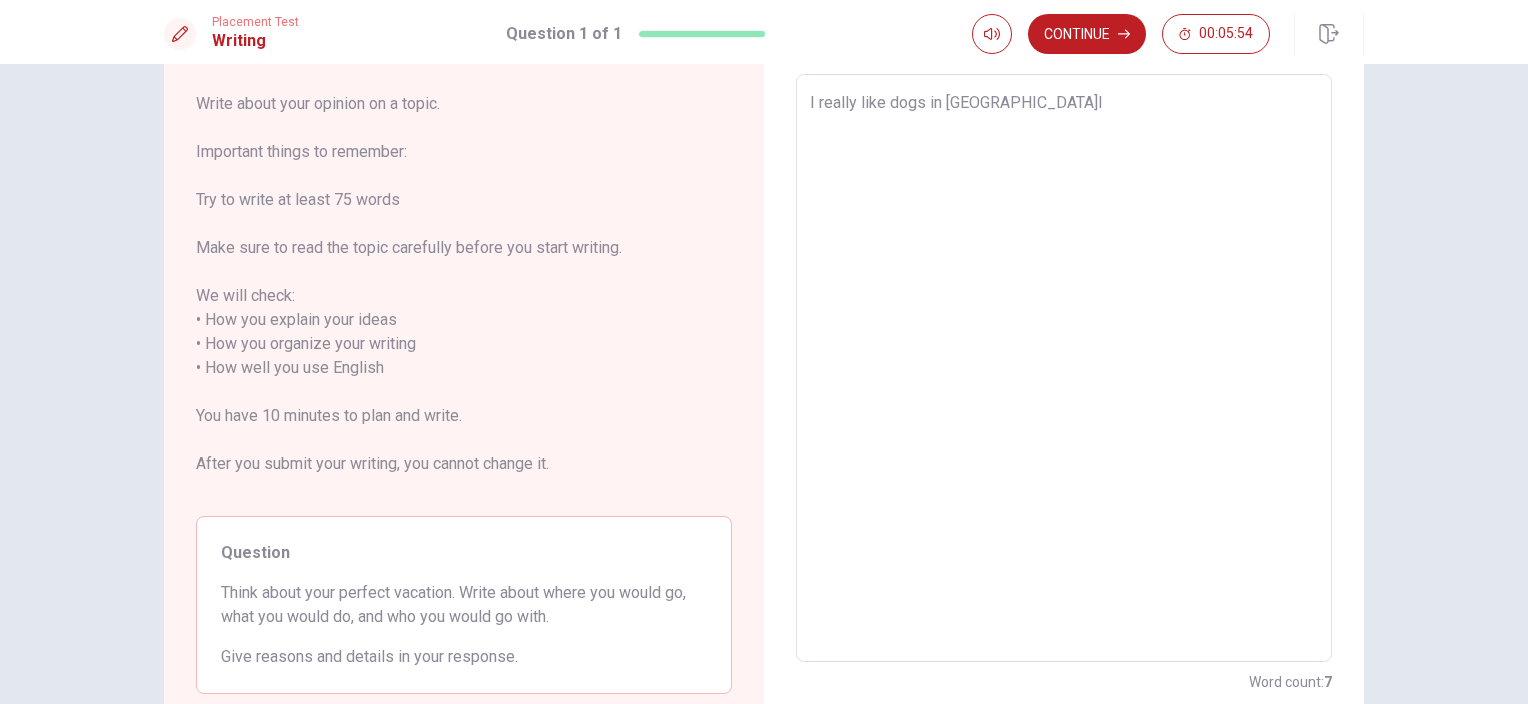 type on "I really like dogs in [GEOGRAPHIC_DATA]I" 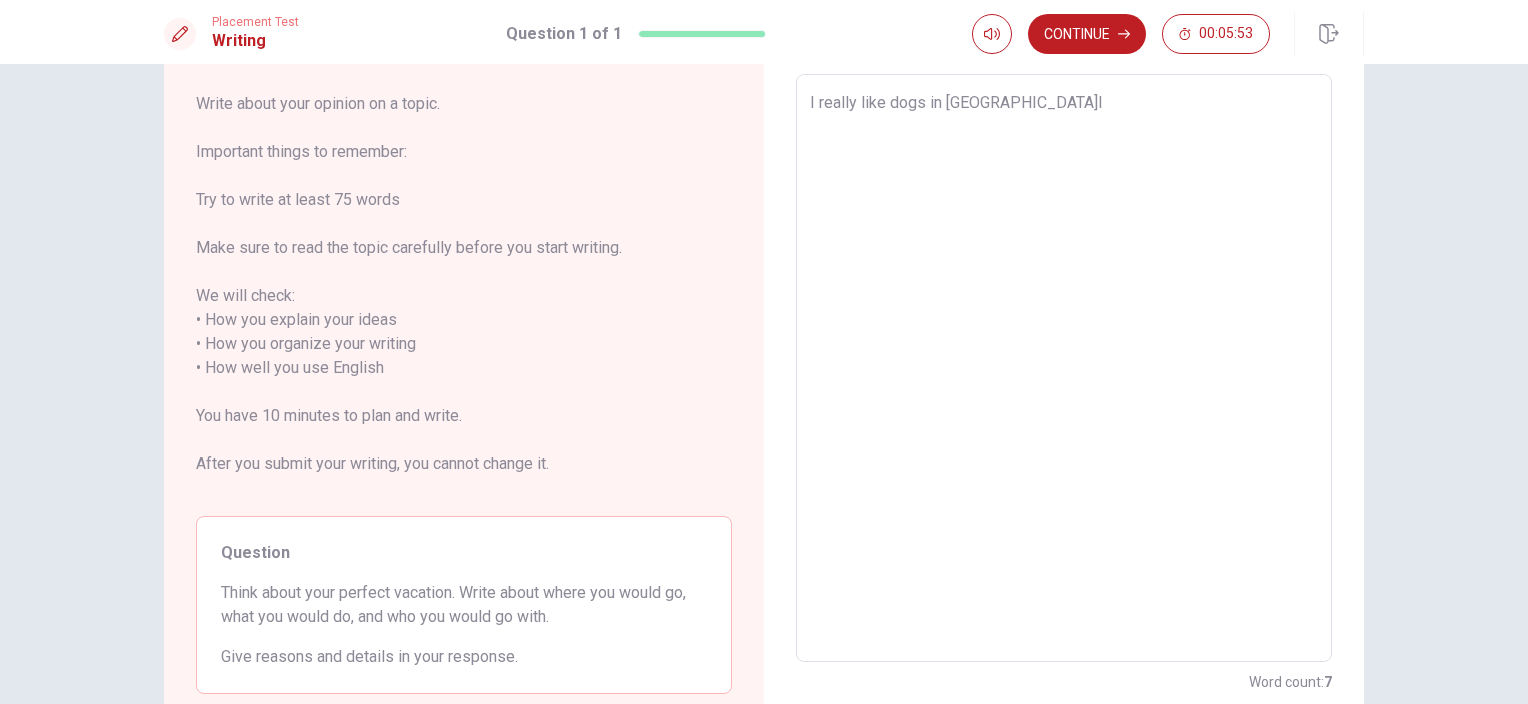 type on "I really like dogs in [GEOGRAPHIC_DATA]I h" 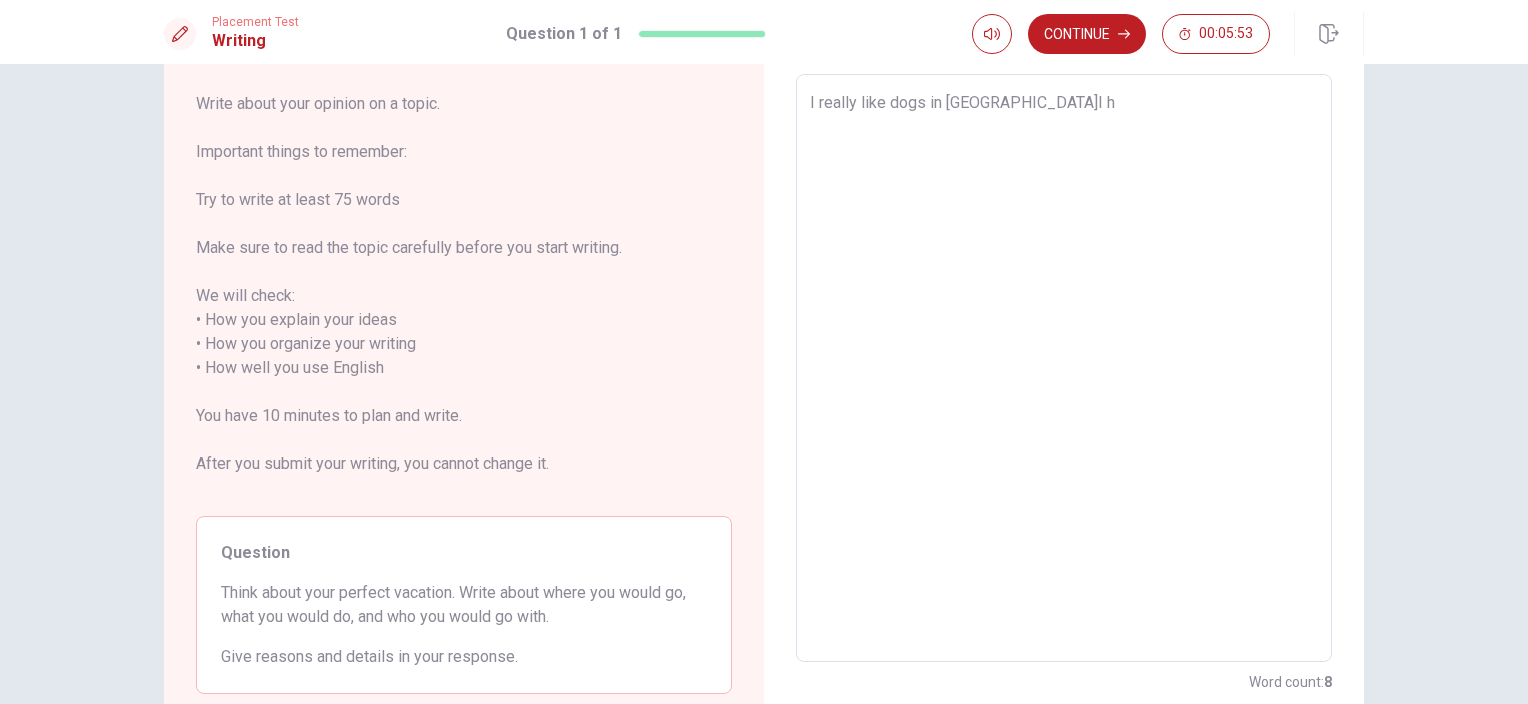 type on "x" 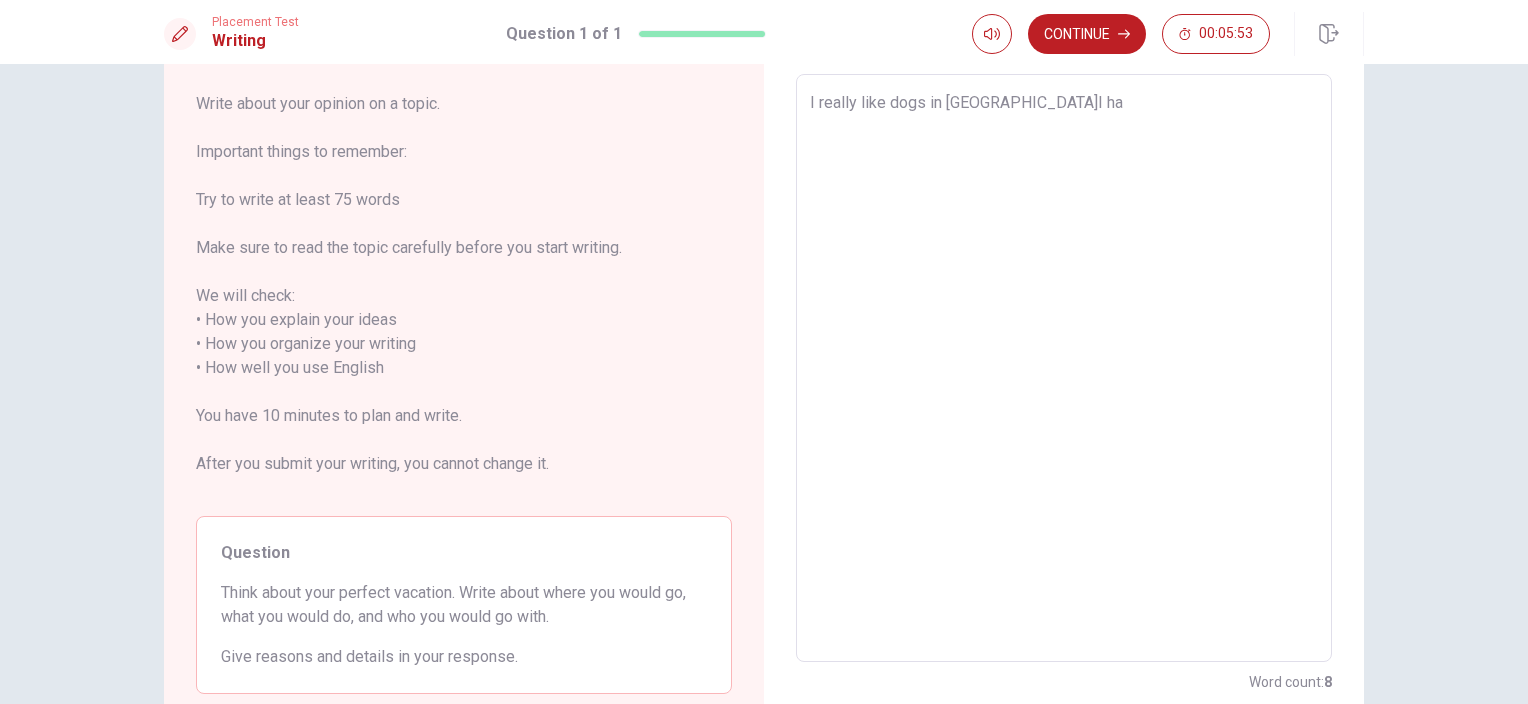 type on "x" 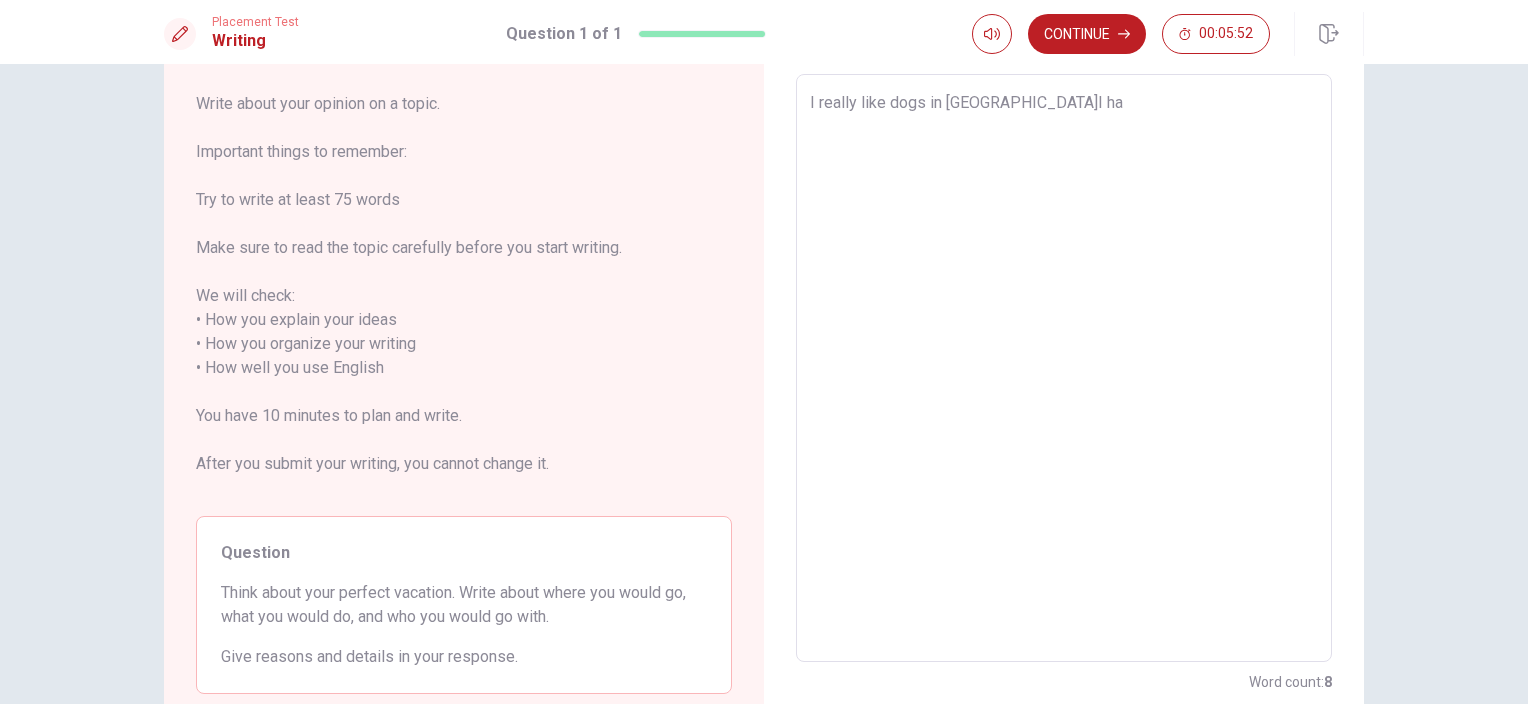 type on "I really like dogs in [GEOGRAPHIC_DATA]I hav" 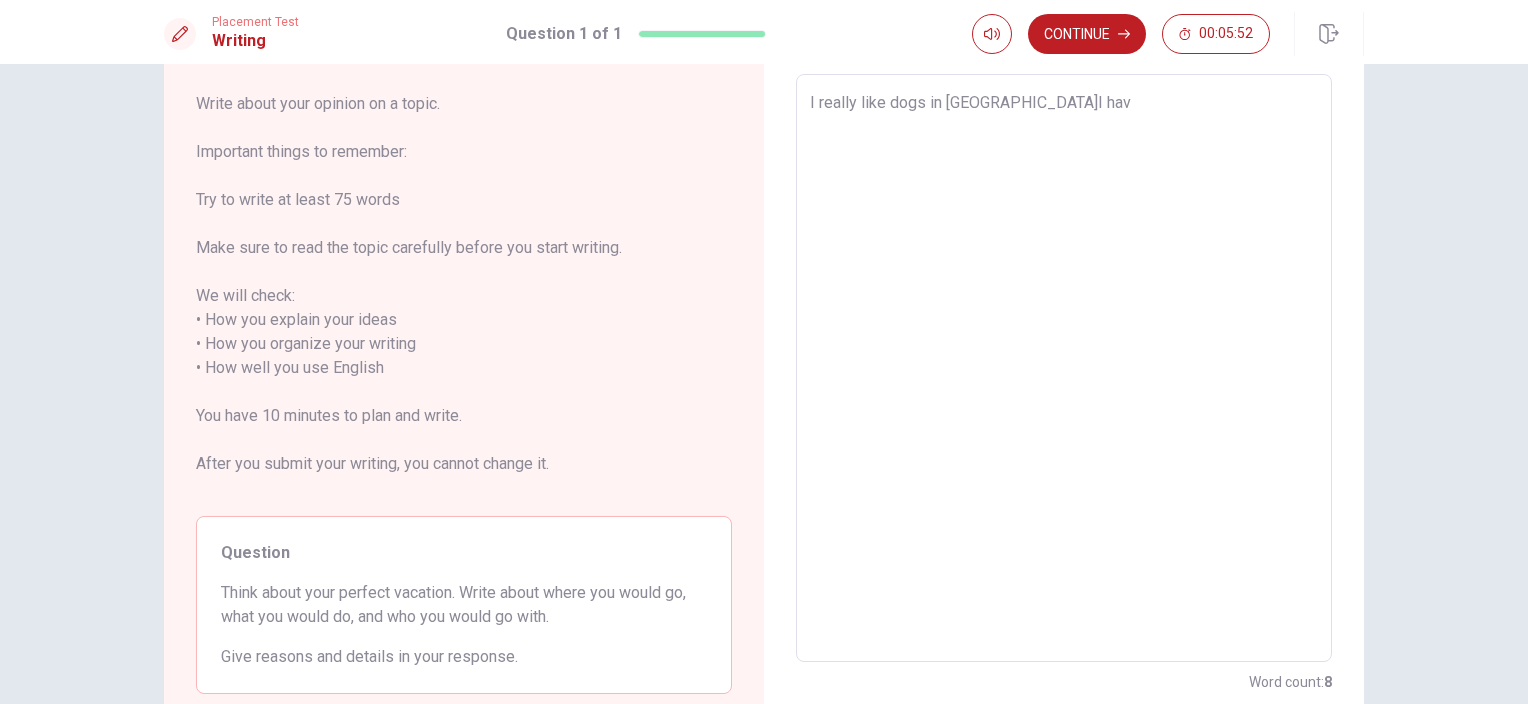 type on "x" 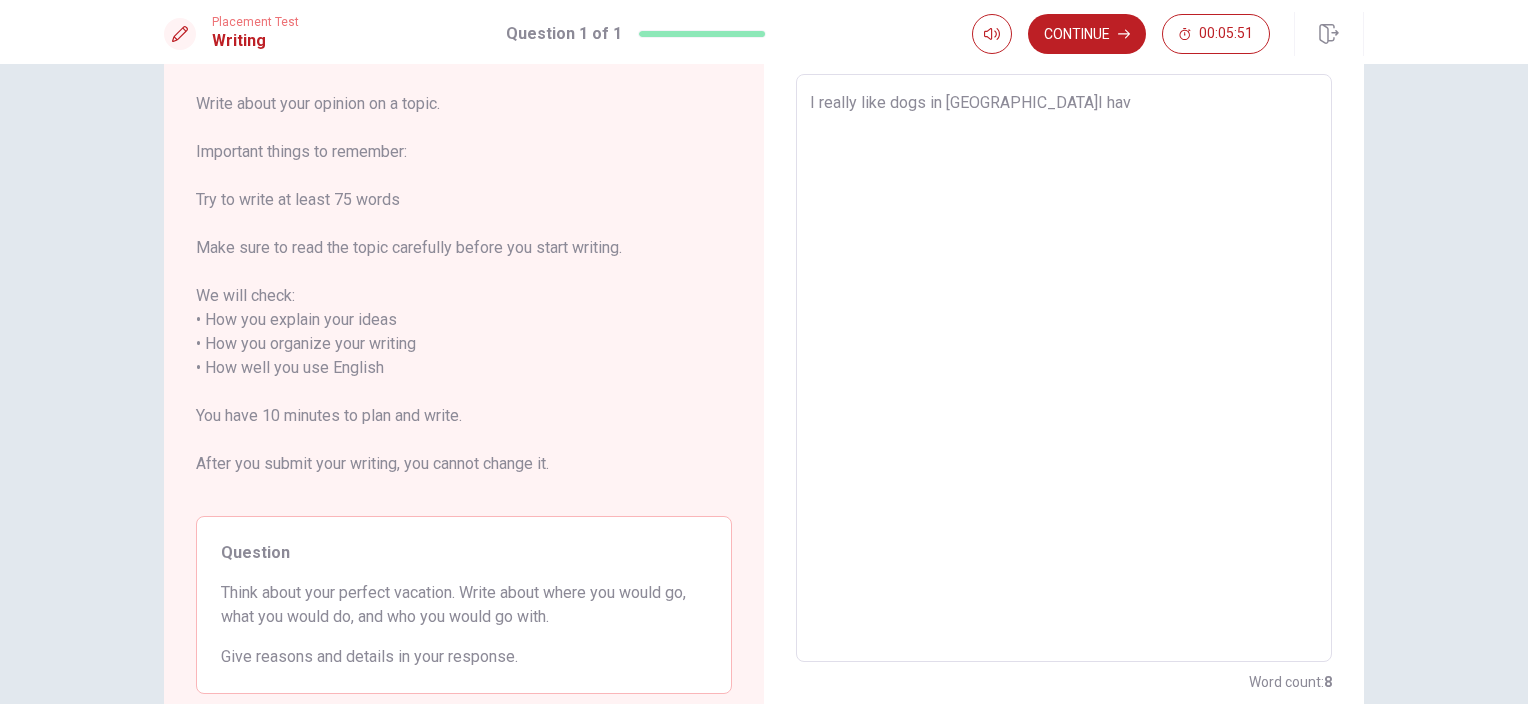 type on "I really like dogs in [GEOGRAPHIC_DATA]I have" 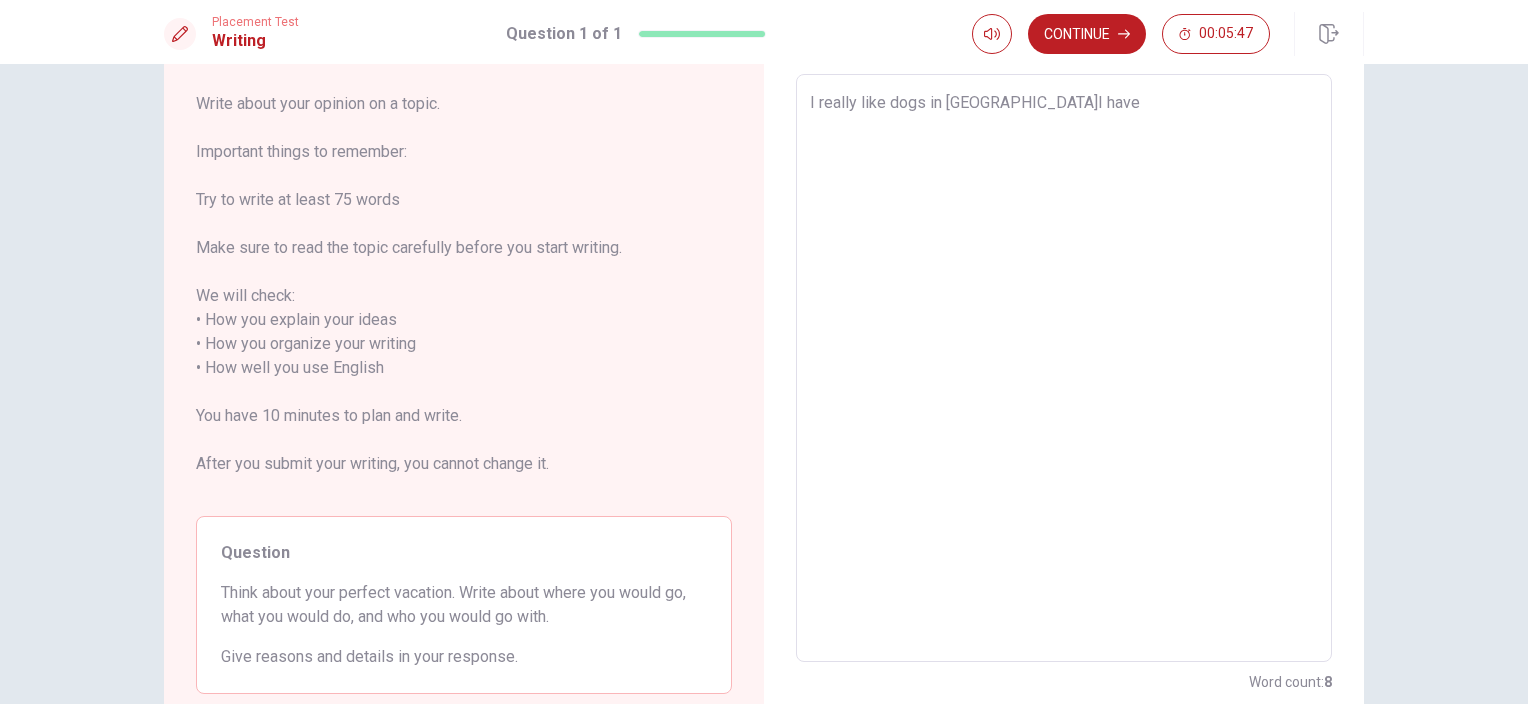 type on "x" 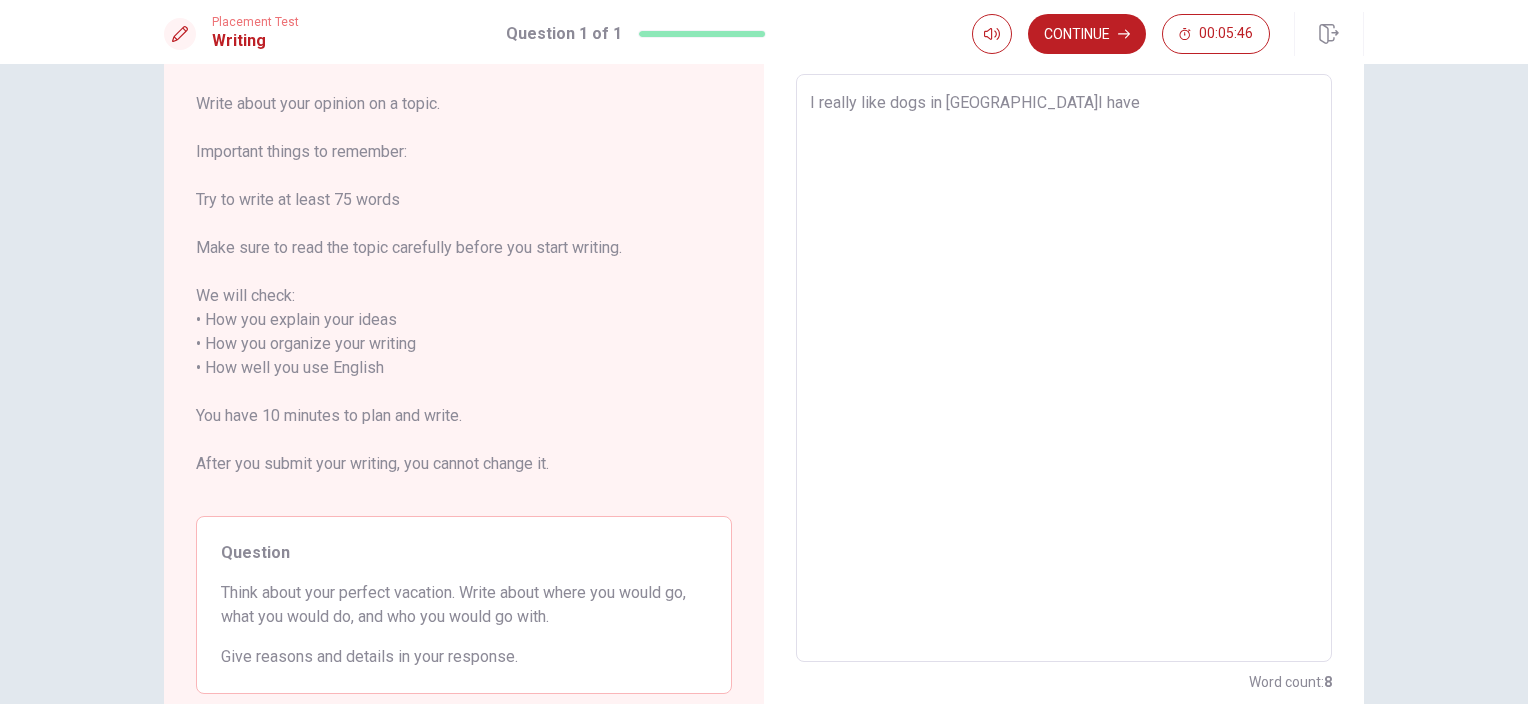 type on "I really like dogs in [GEOGRAPHIC_DATA]I have" 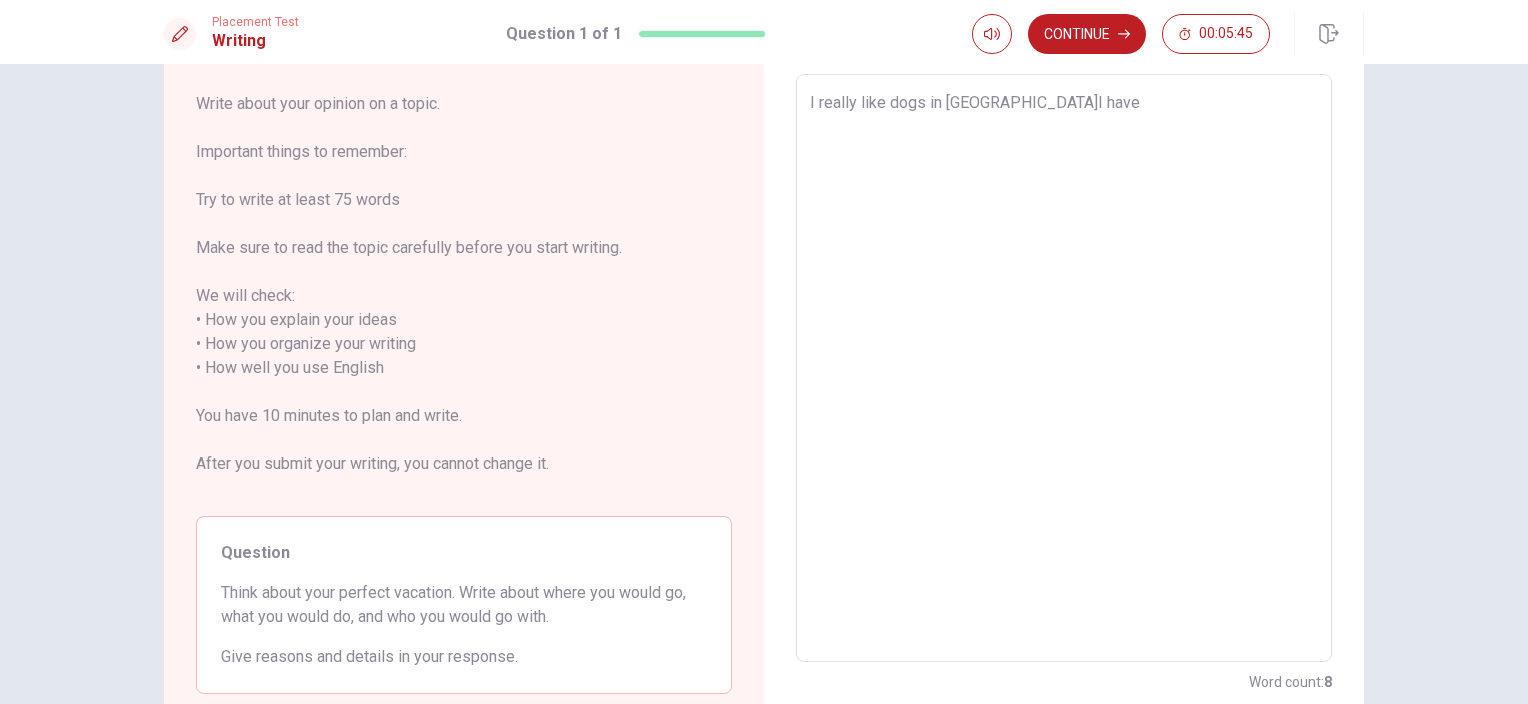 type on "x" 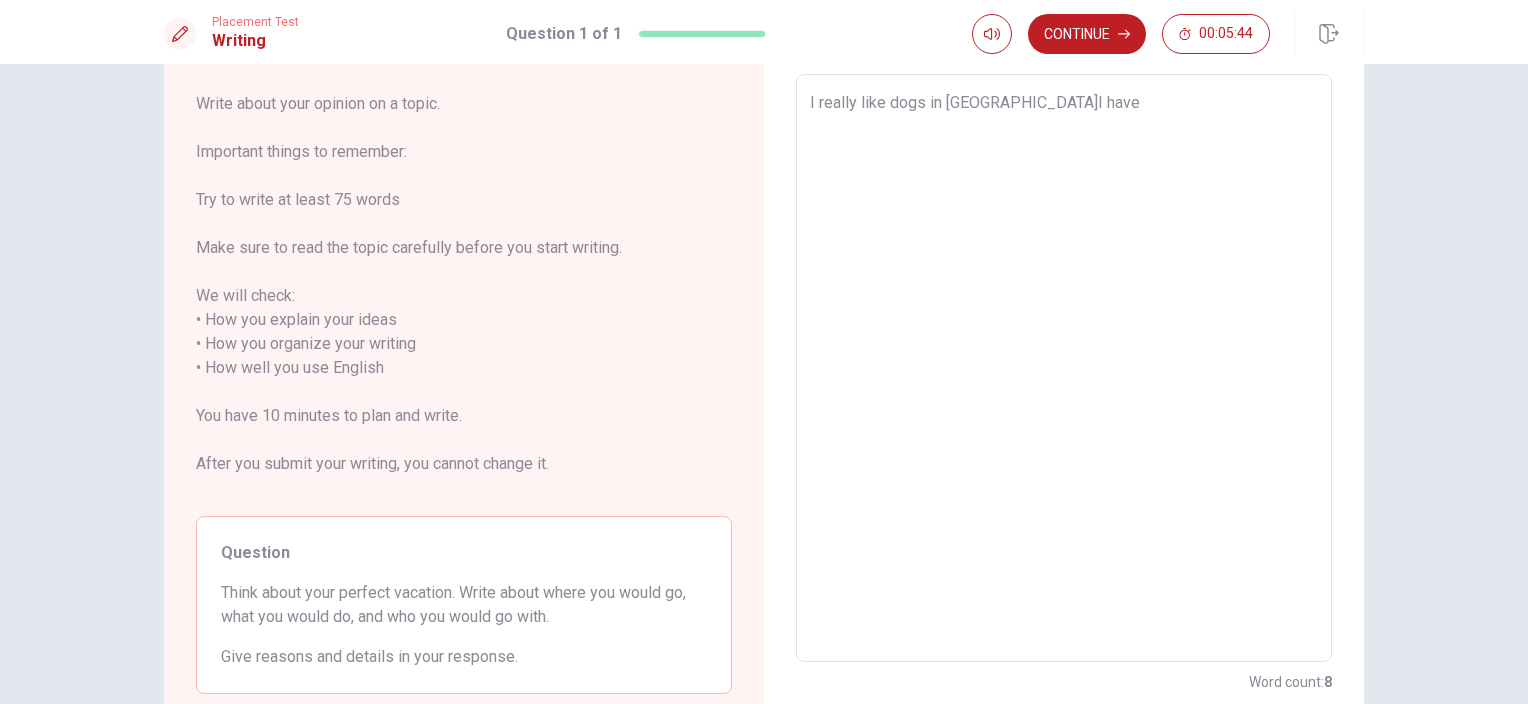 type on "I really like dogs in [GEOGRAPHIC_DATA]I have a" 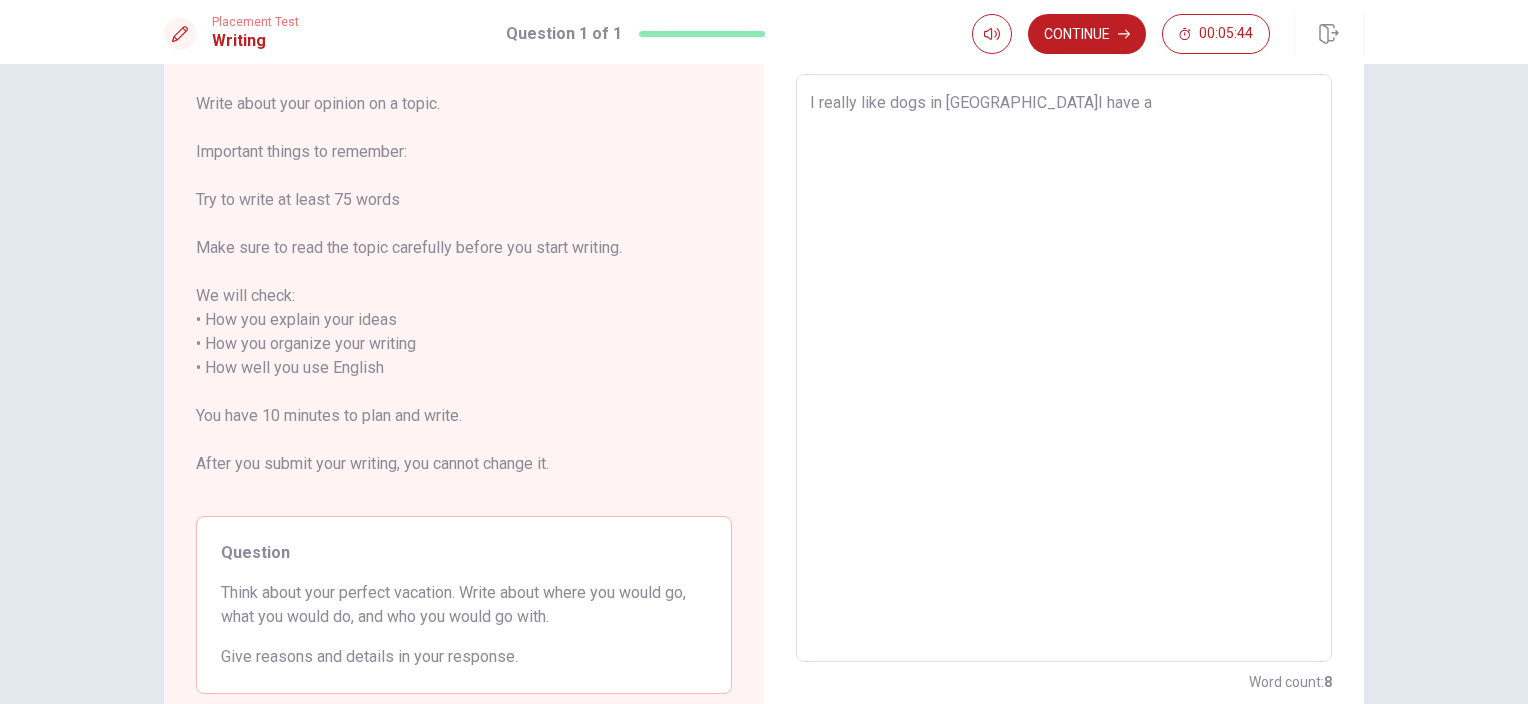 type on "x" 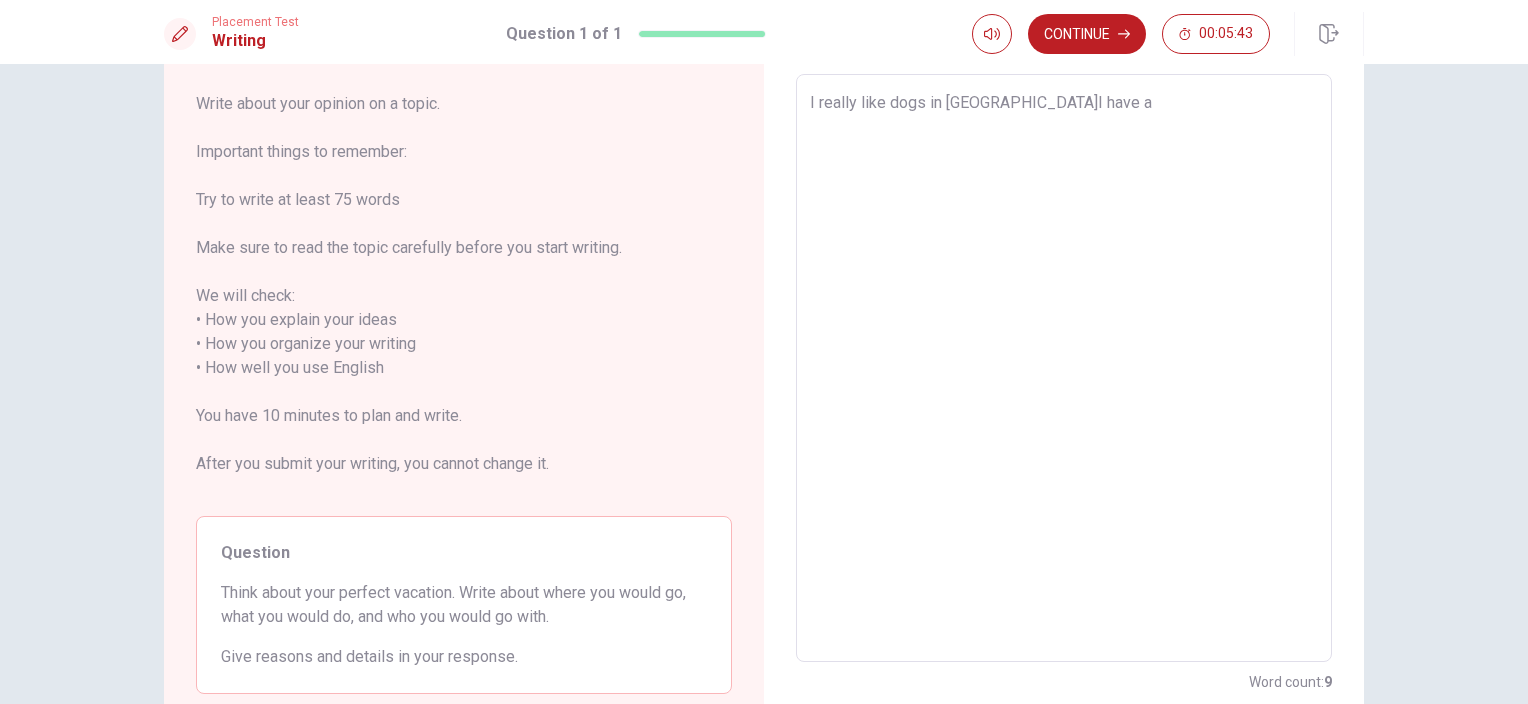 type on "I really like dogs in [GEOGRAPHIC_DATA]I have ad" 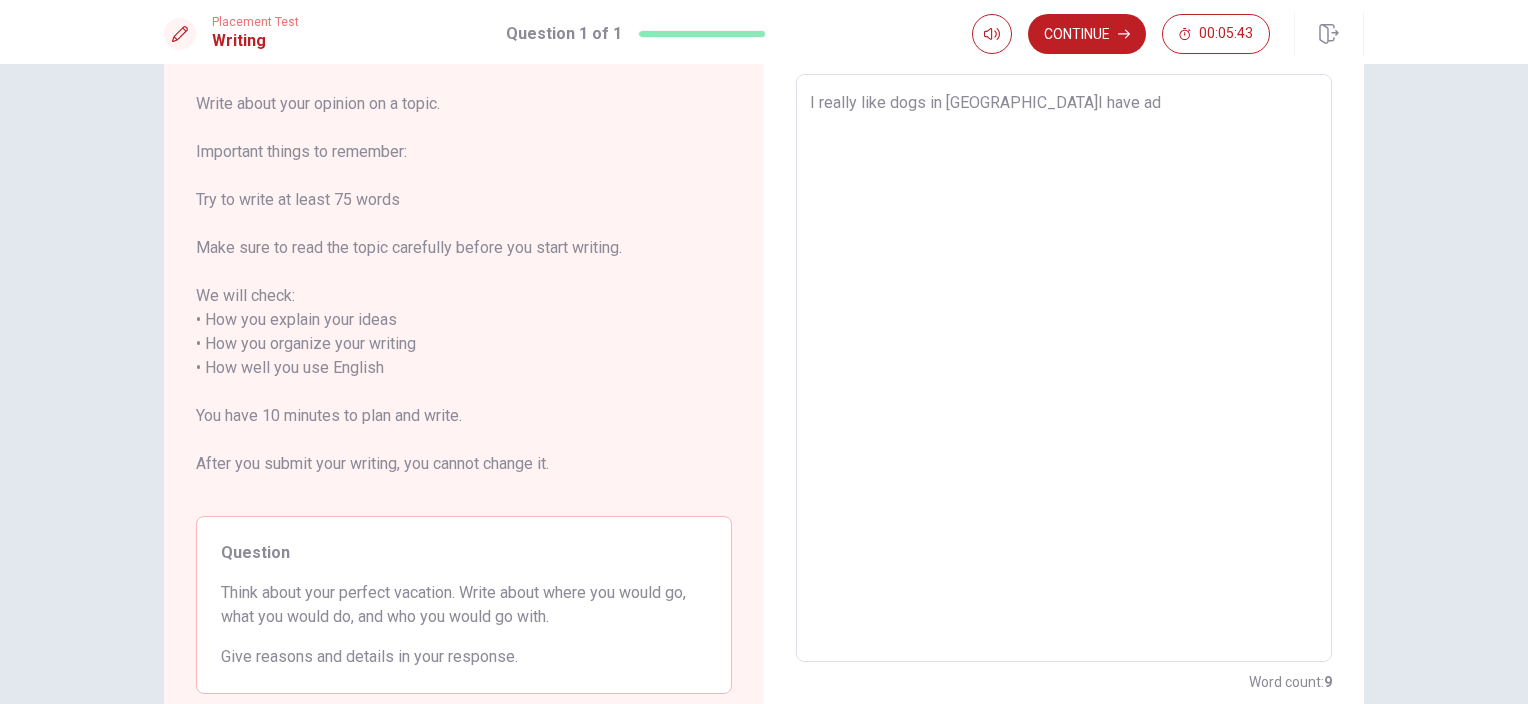 type on "x" 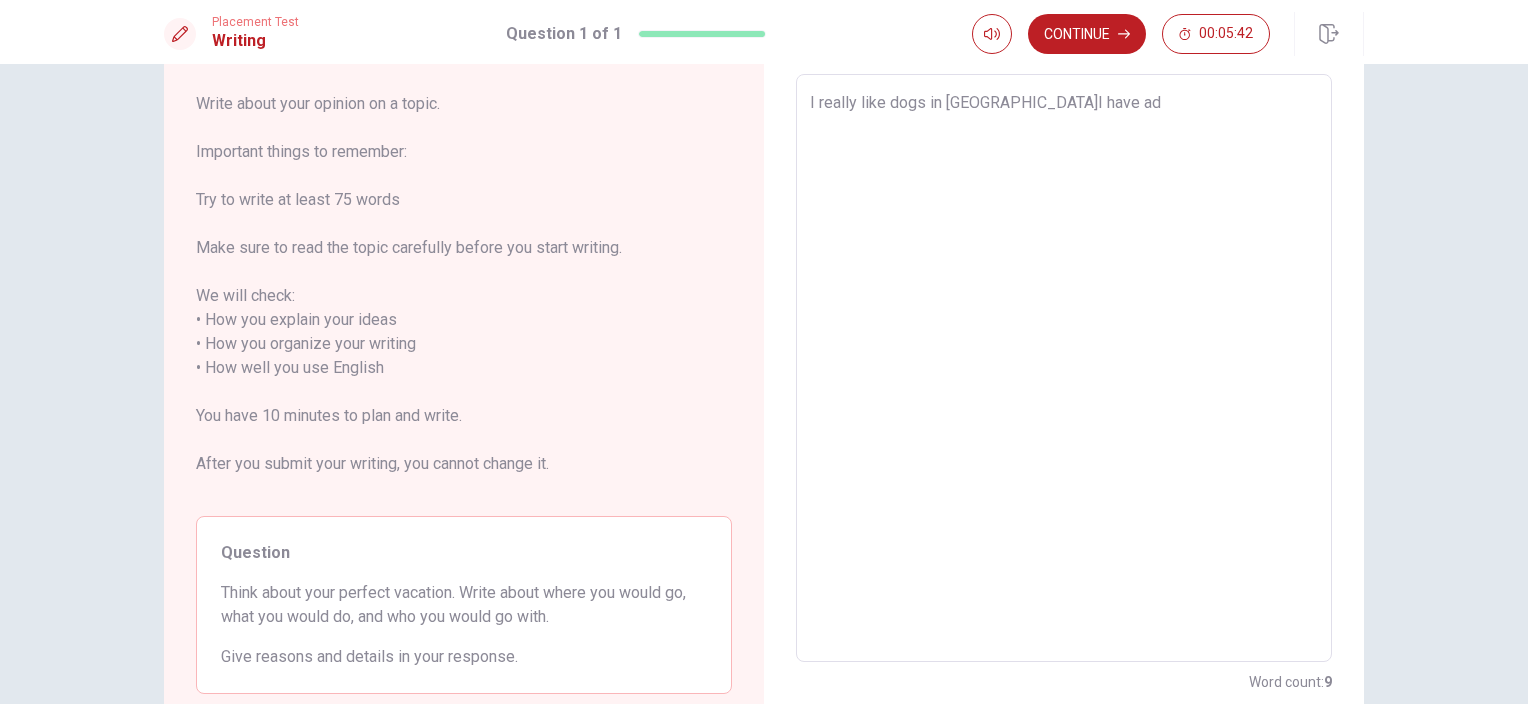 type on "I really like dogs in [GEOGRAPHIC_DATA]I have ado" 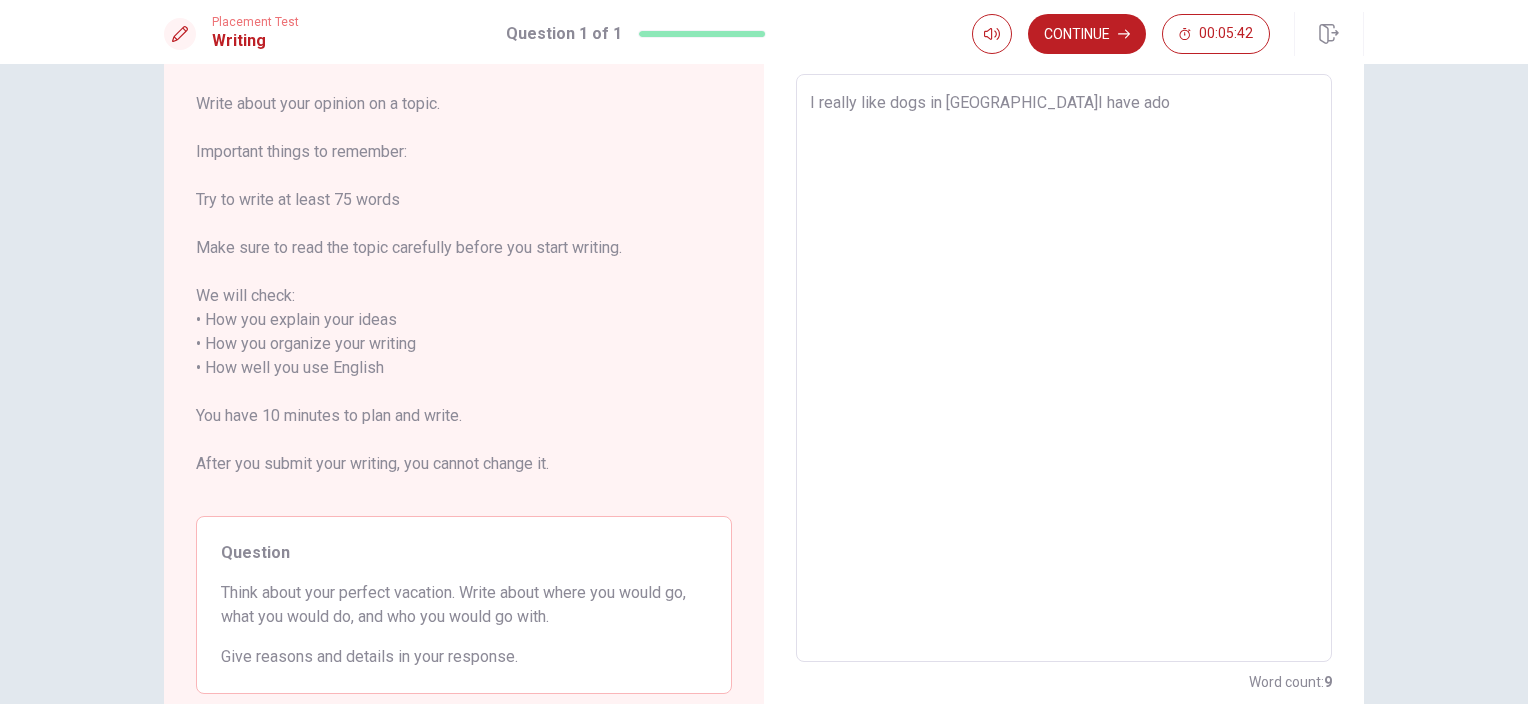 type on "x" 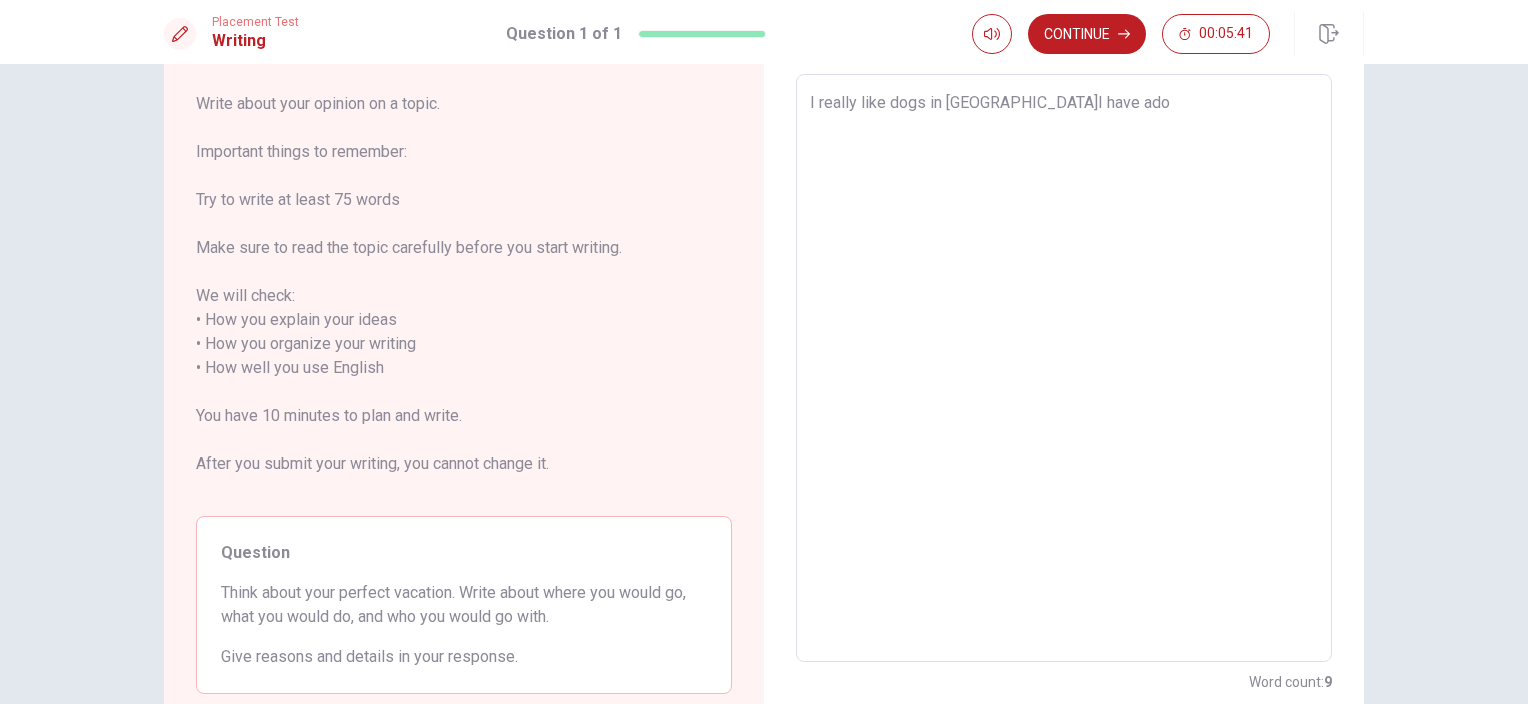 type on "I really like dogs in [GEOGRAPHIC_DATA]I have adop" 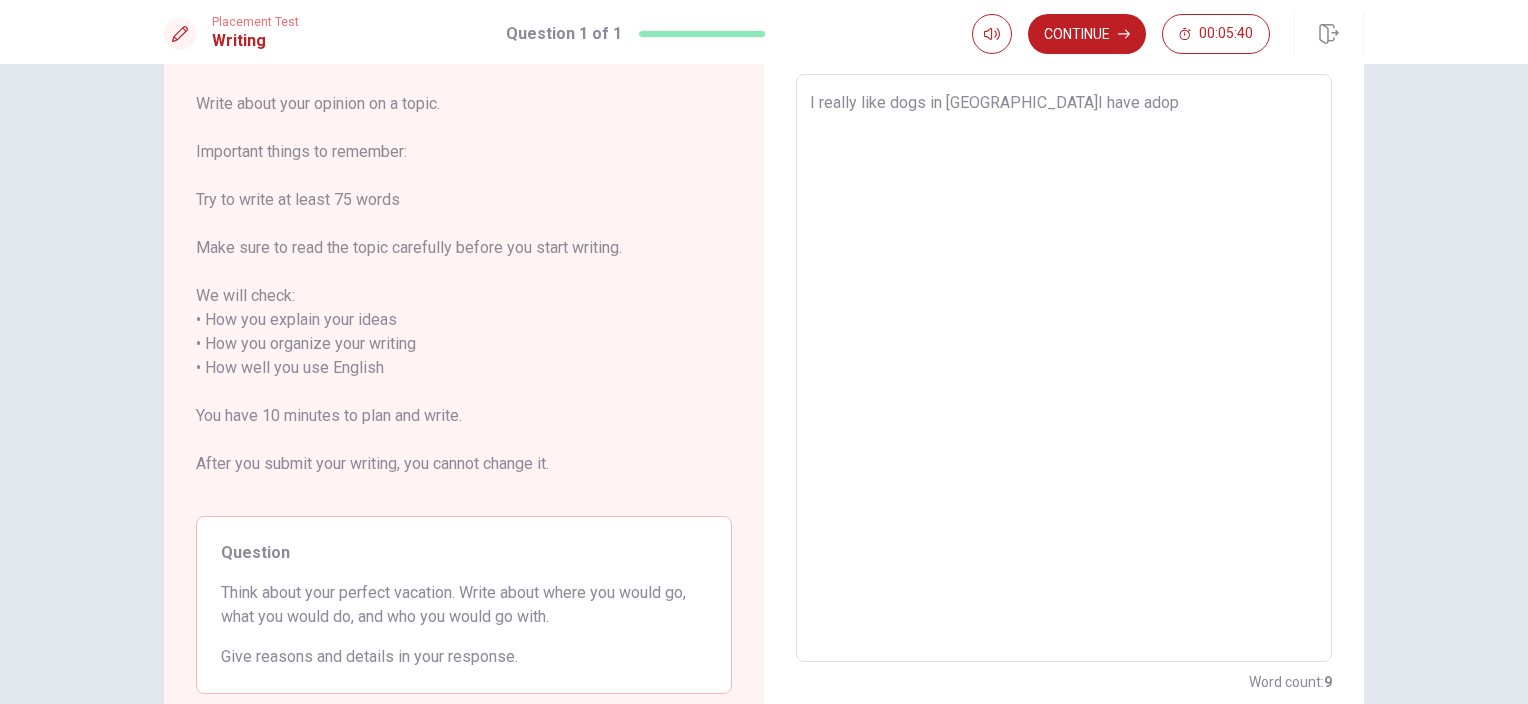 type on "x" 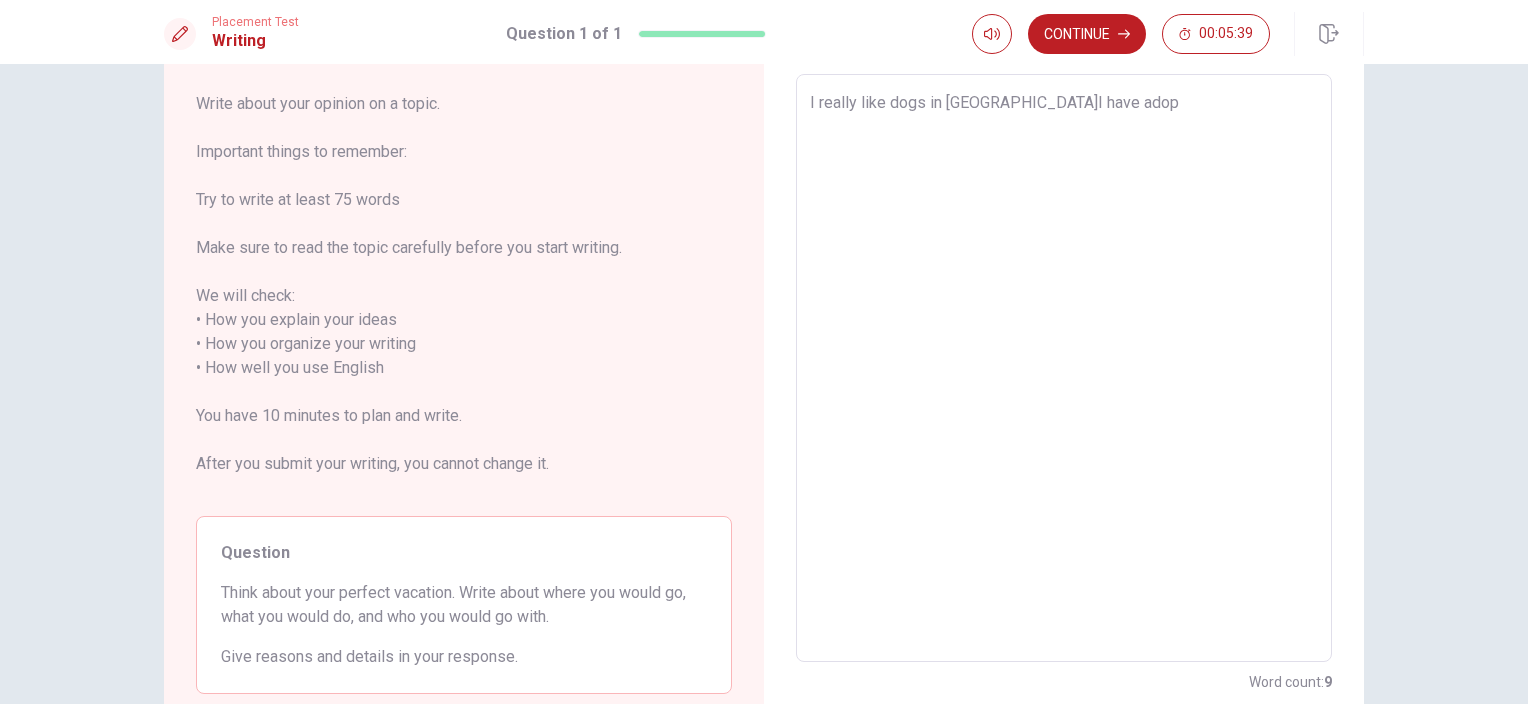 type on "I really like dogs in [GEOGRAPHIC_DATA]I have adopt" 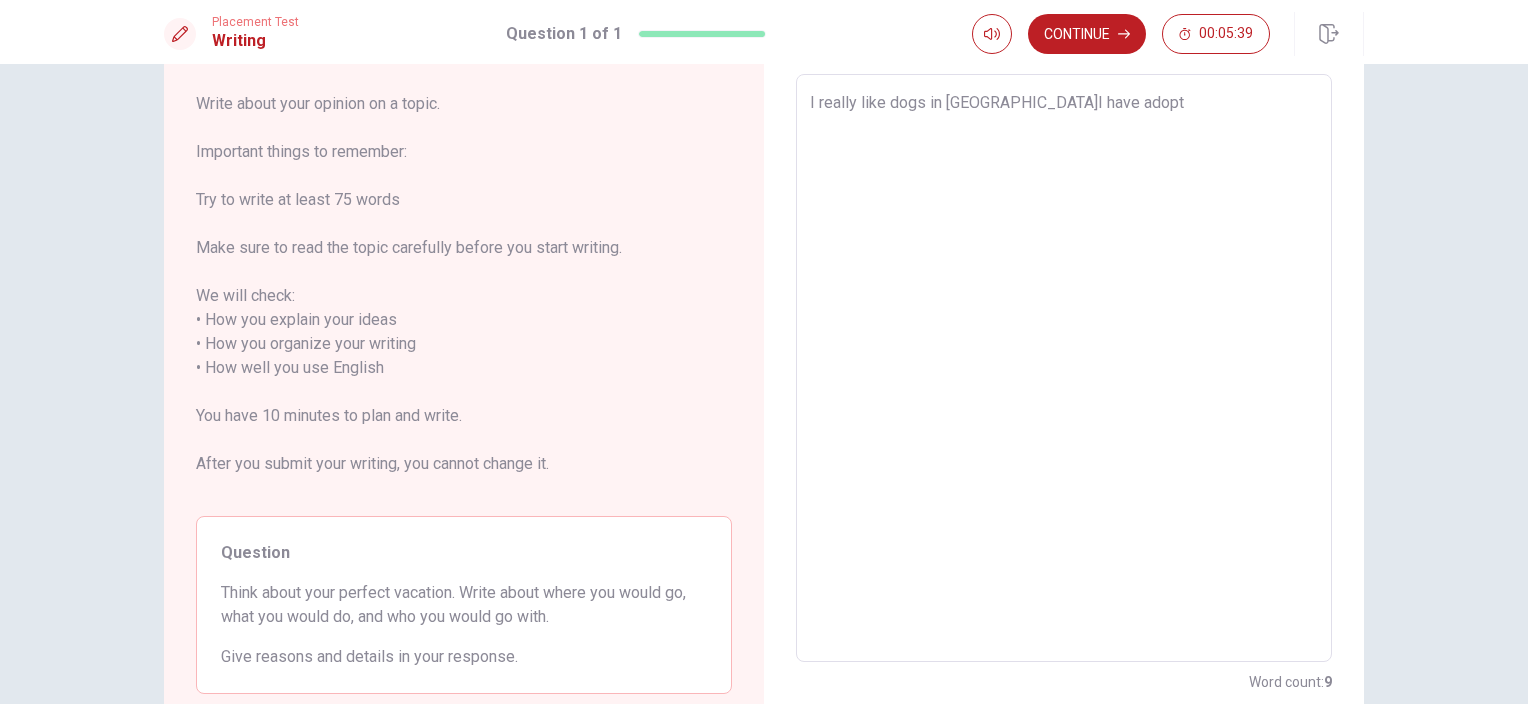 type on "x" 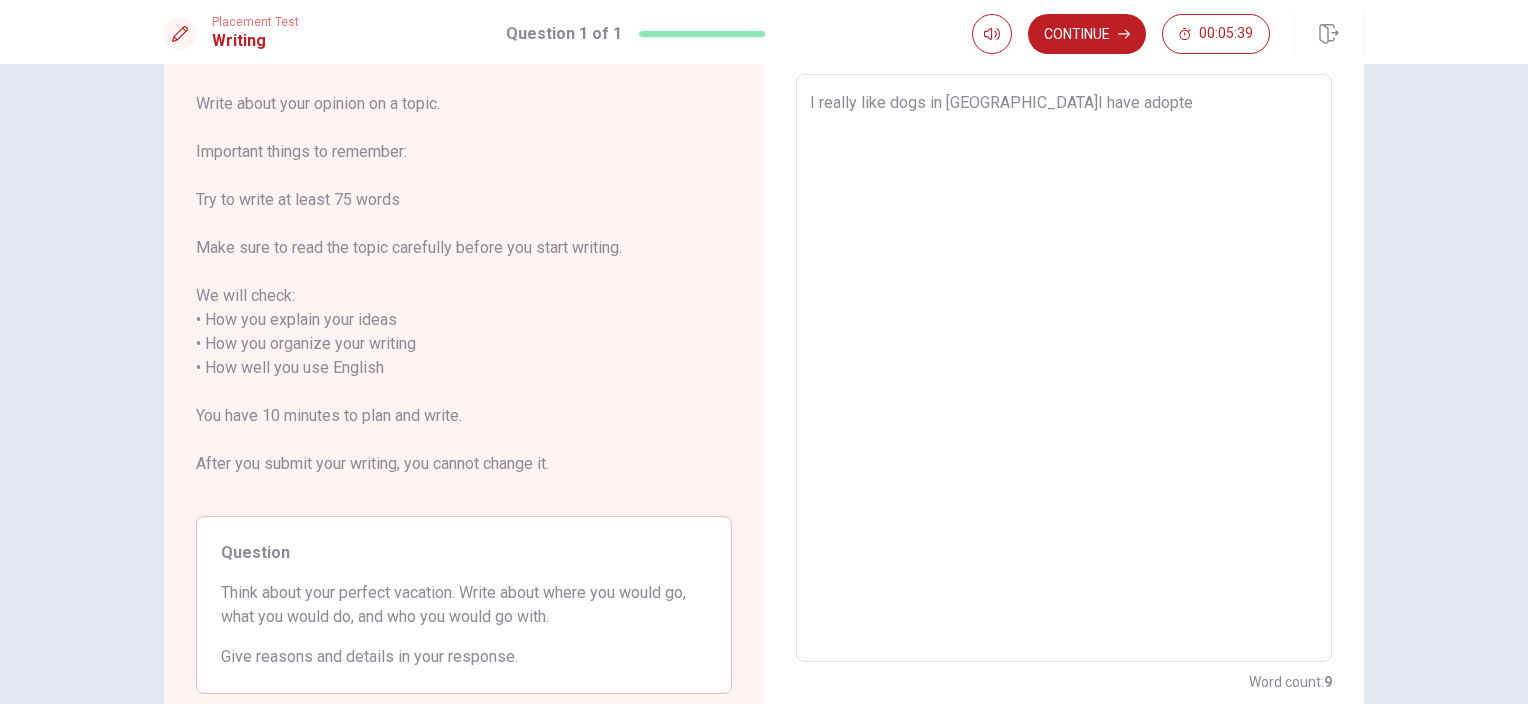 type on "x" 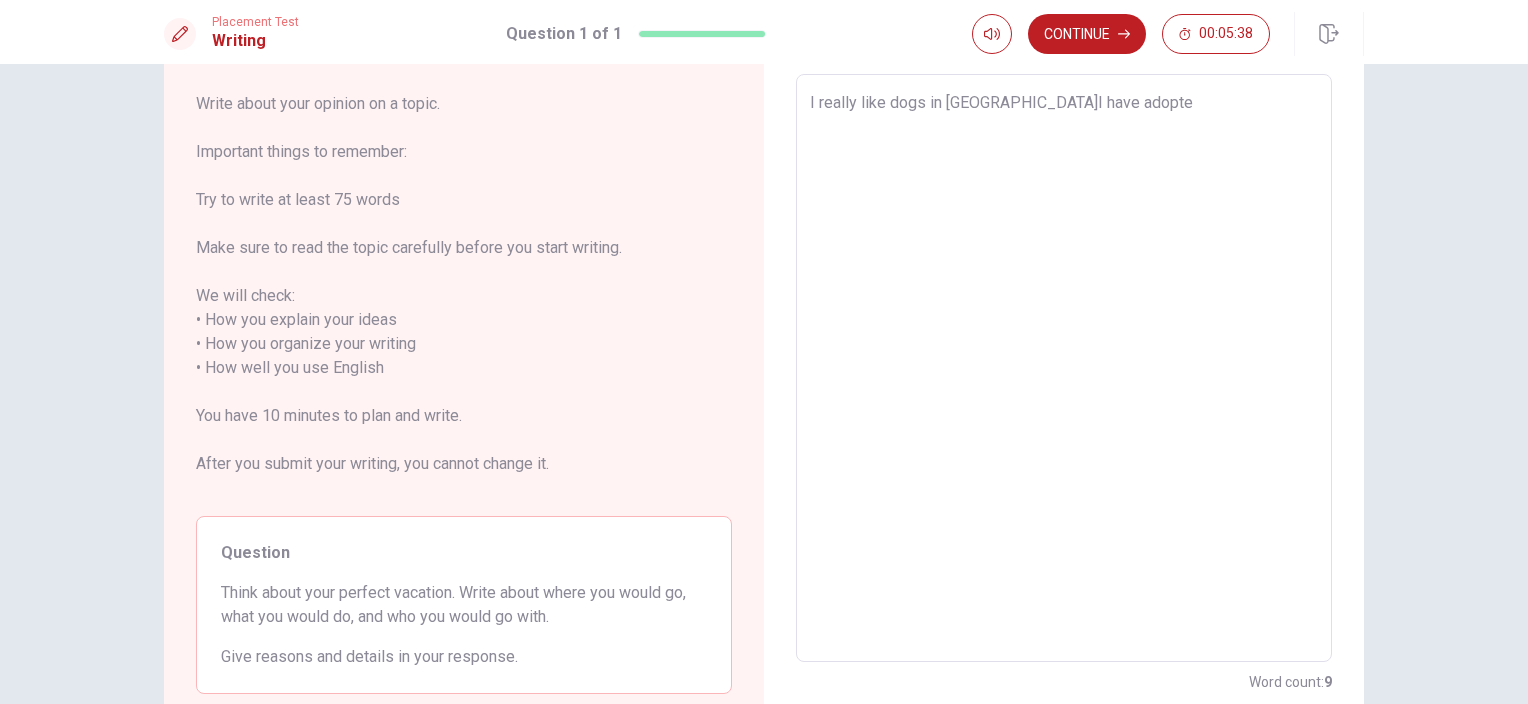 type on "I really like dogs in [GEOGRAPHIC_DATA]I have adopted" 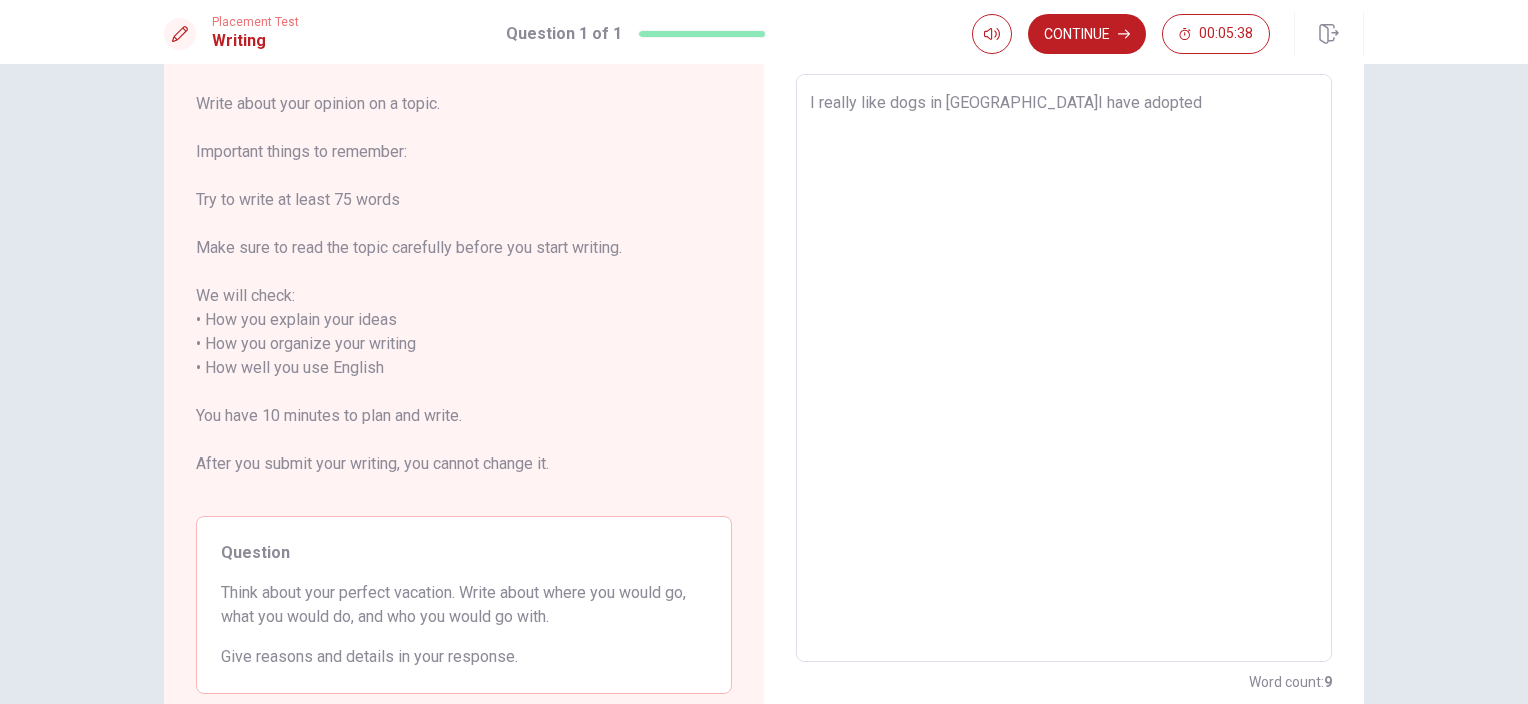 type on "x" 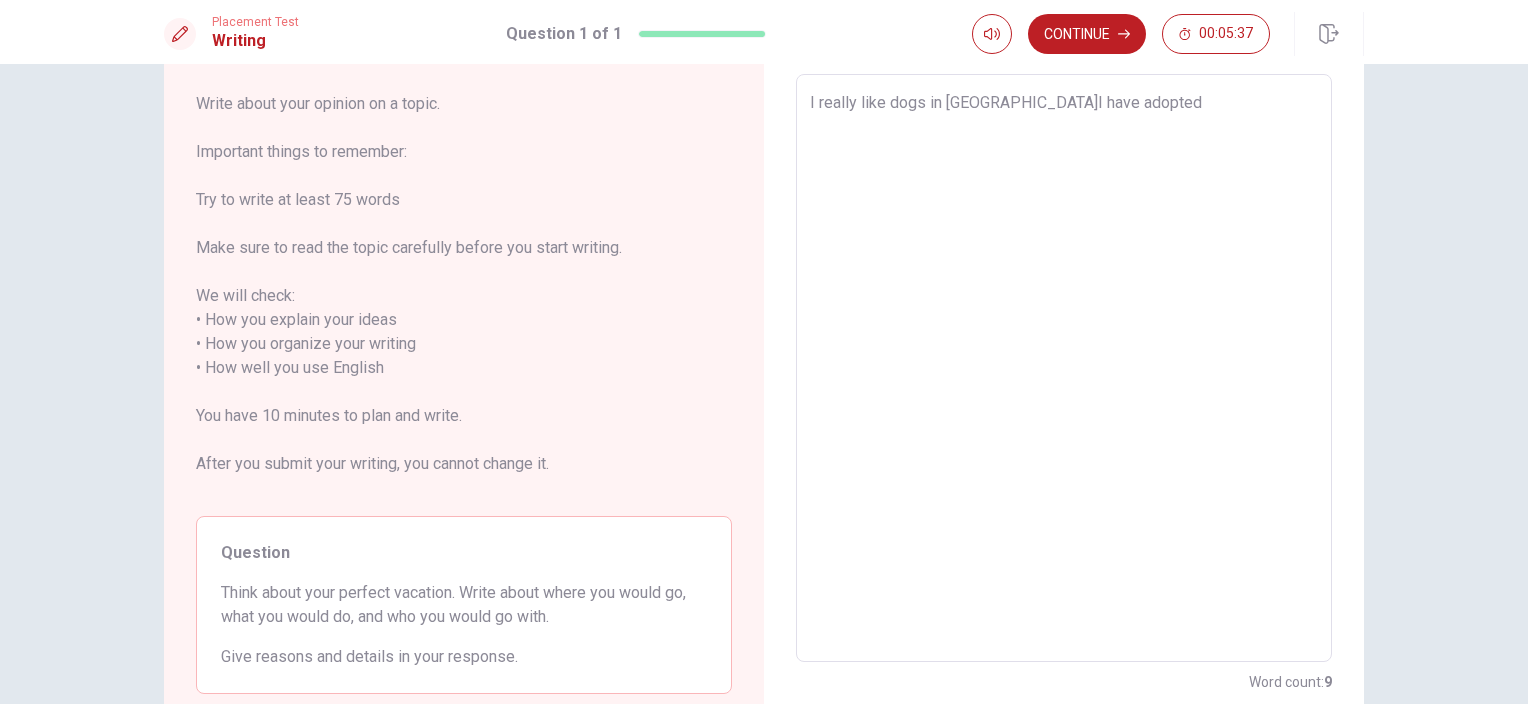 type on "I really like dogs in [GEOGRAPHIC_DATA]I have adopted" 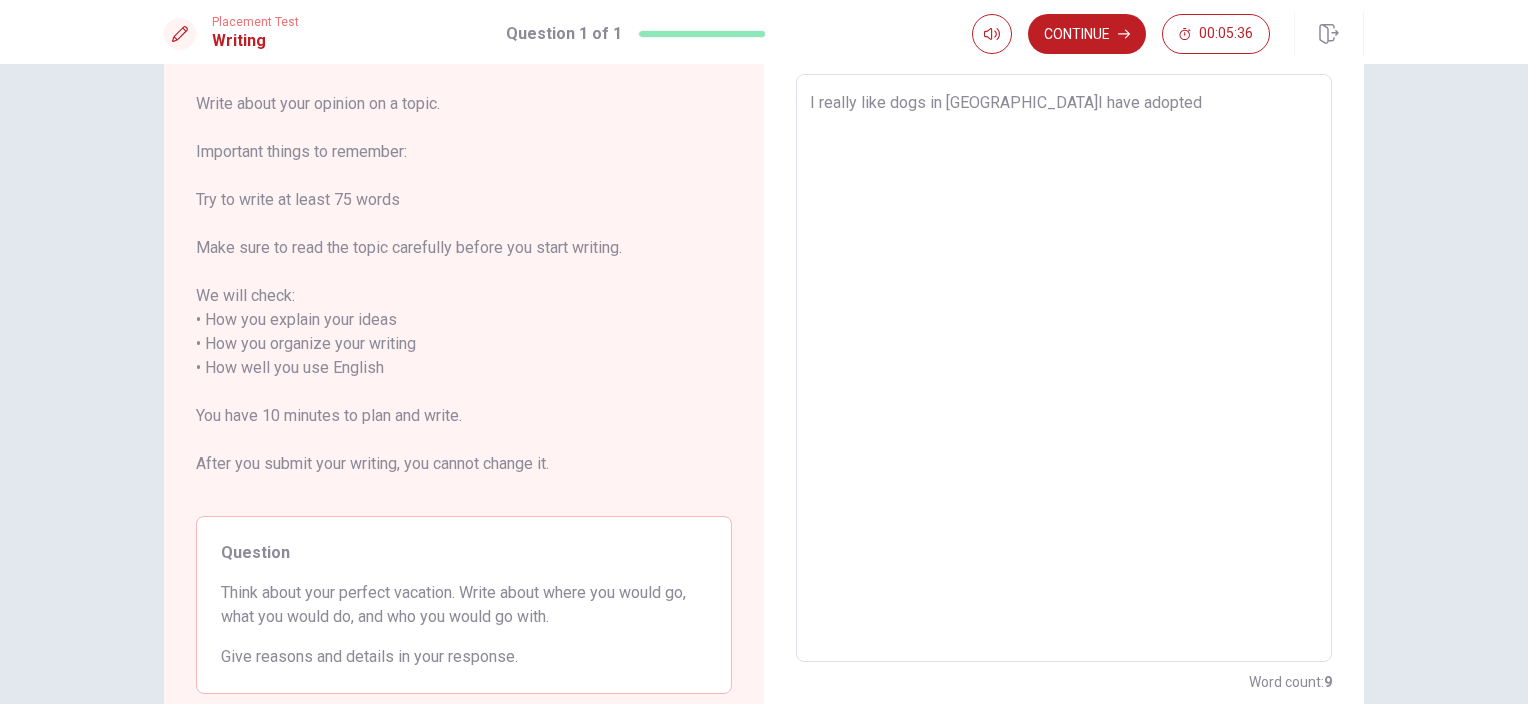 type on "x" 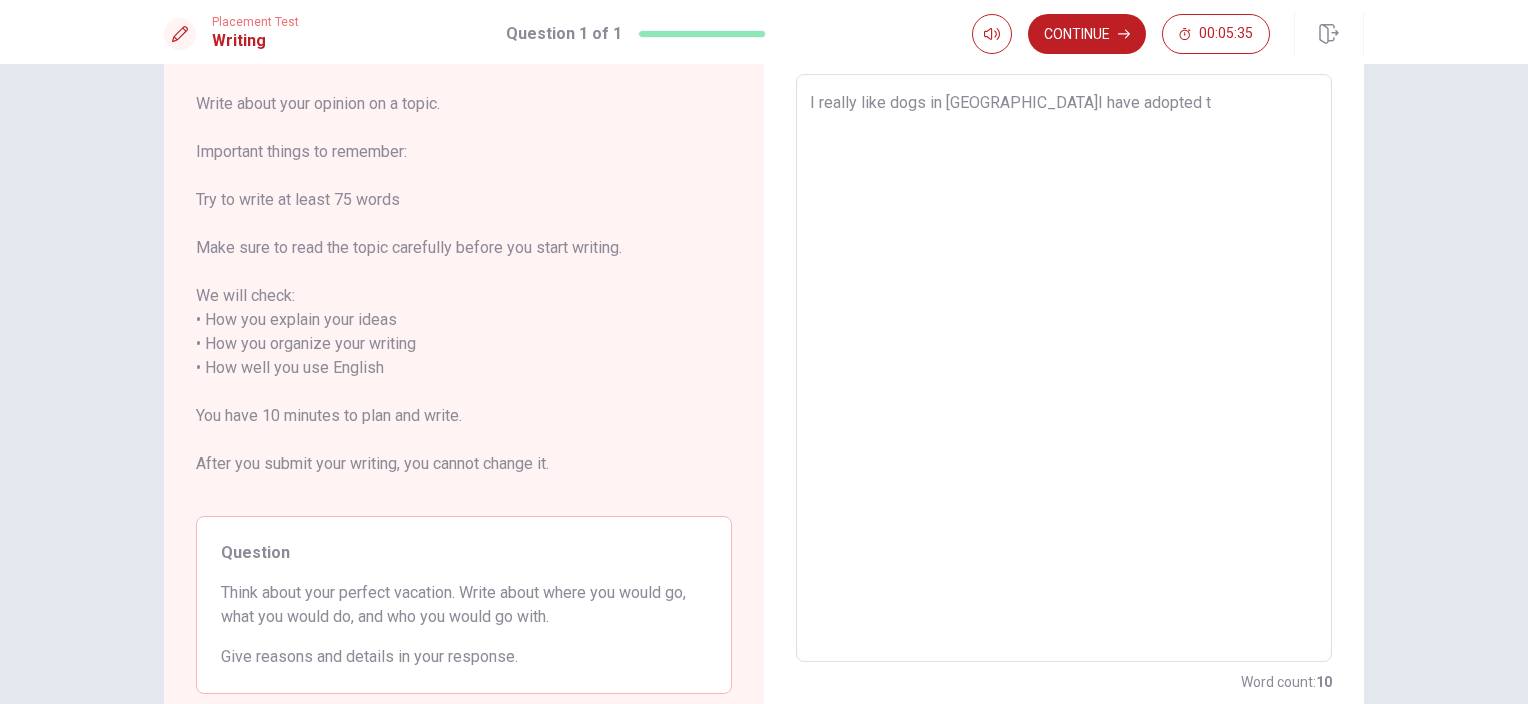 type on "x" 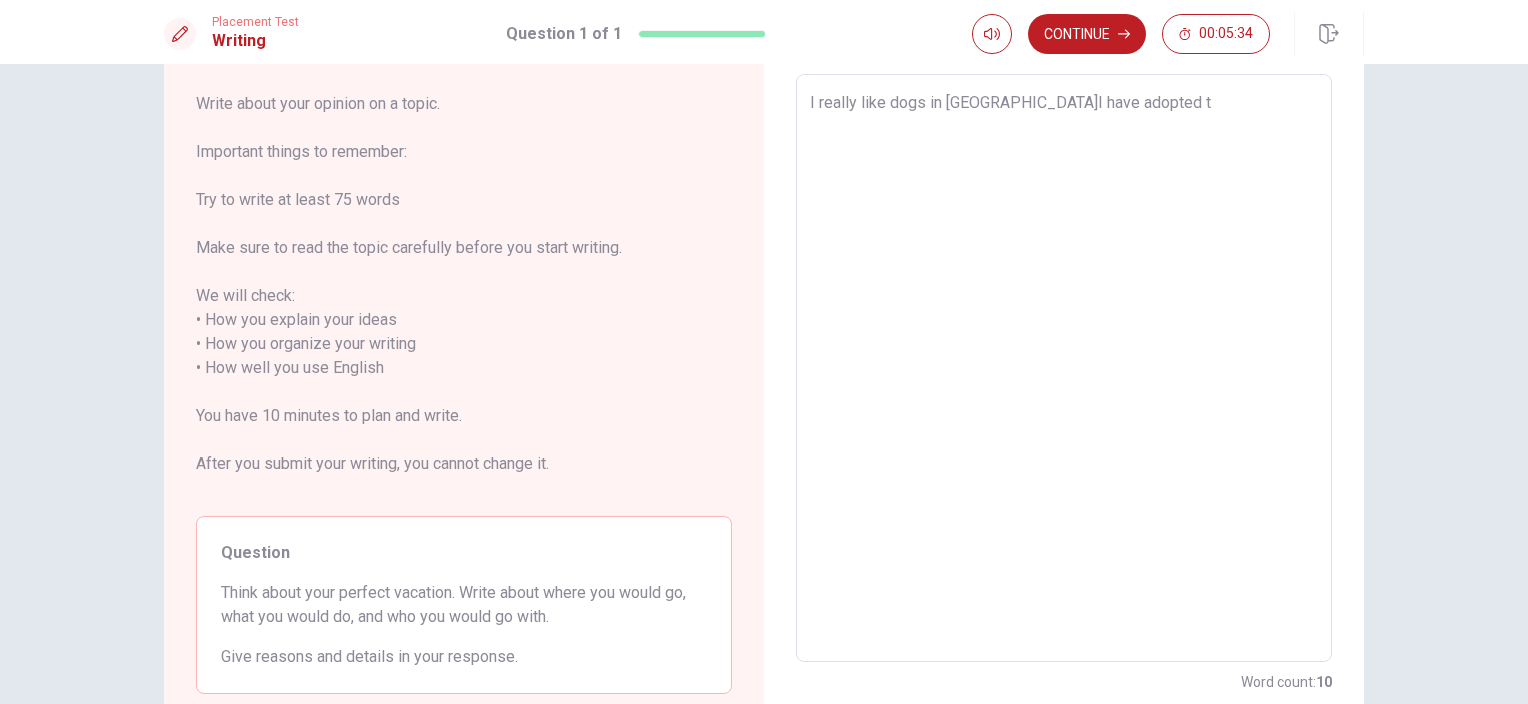 type on "I really like dogs in [GEOGRAPHIC_DATA]I have adopted tw" 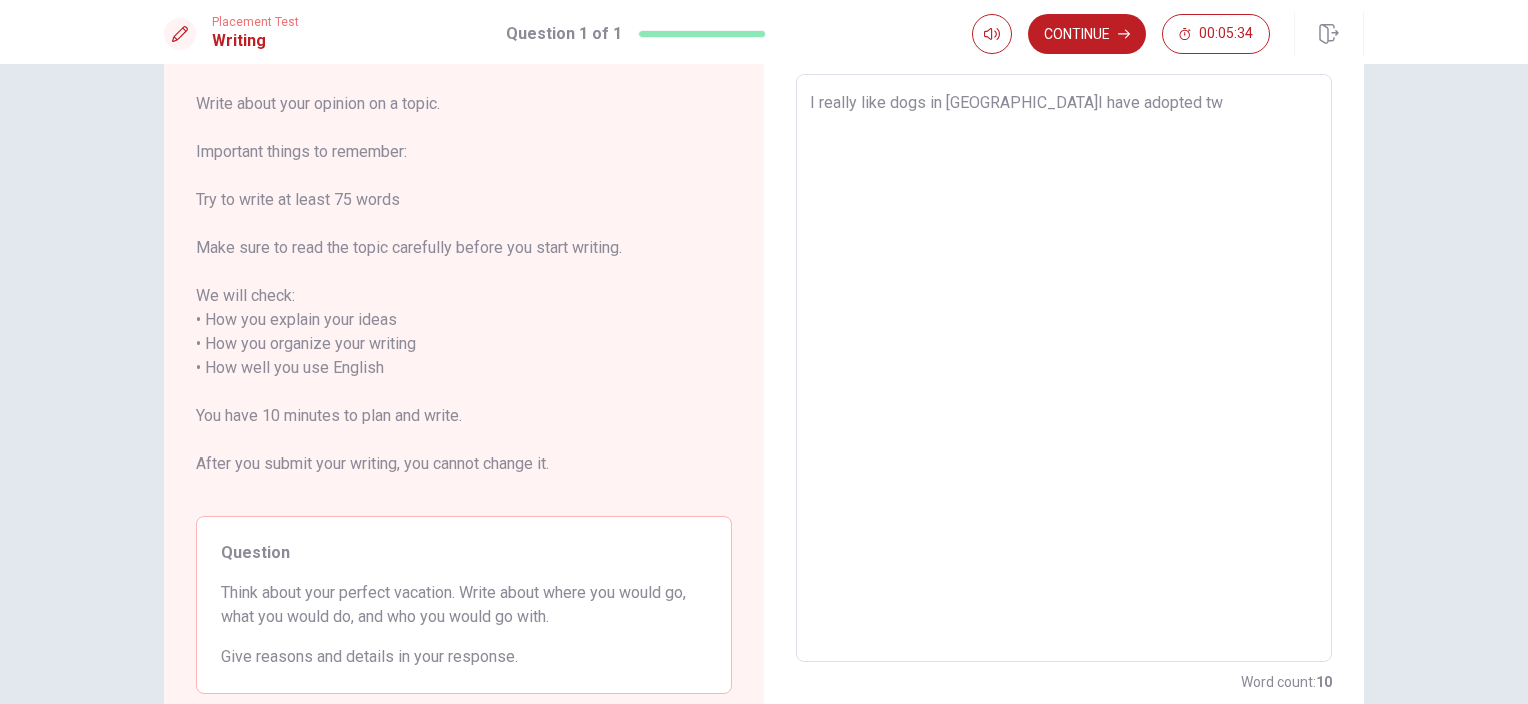 type on "x" 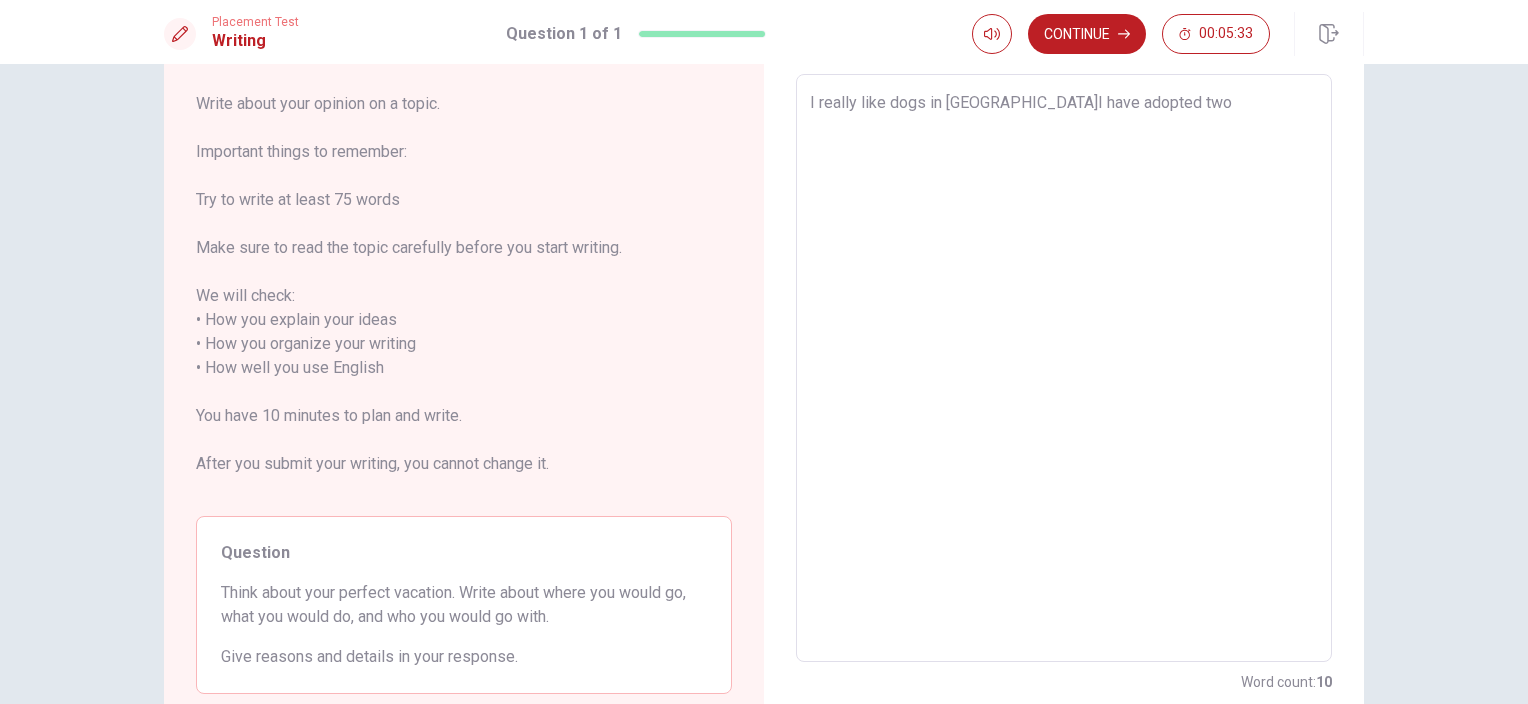 type on "x" 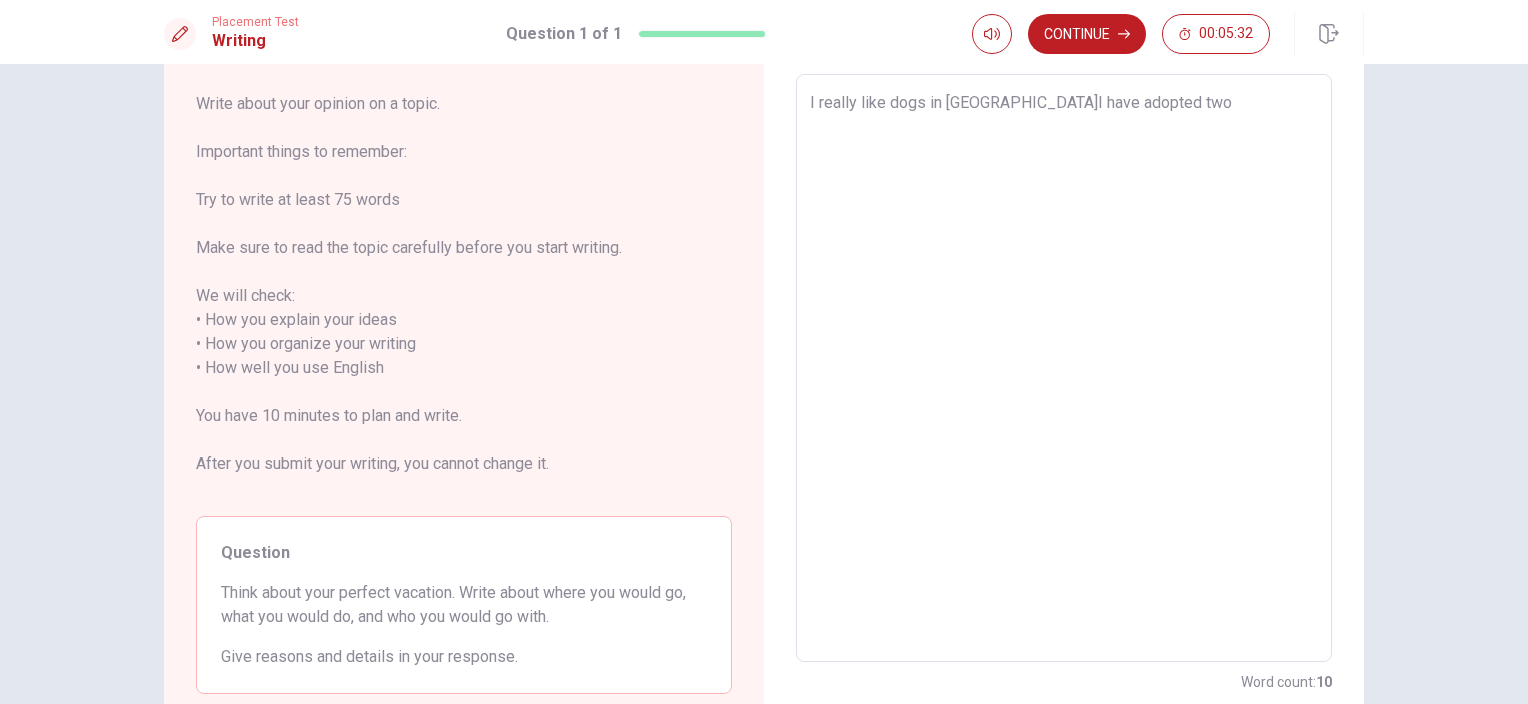 type on "I really like dogs in [GEOGRAPHIC_DATA]I have adopted two" 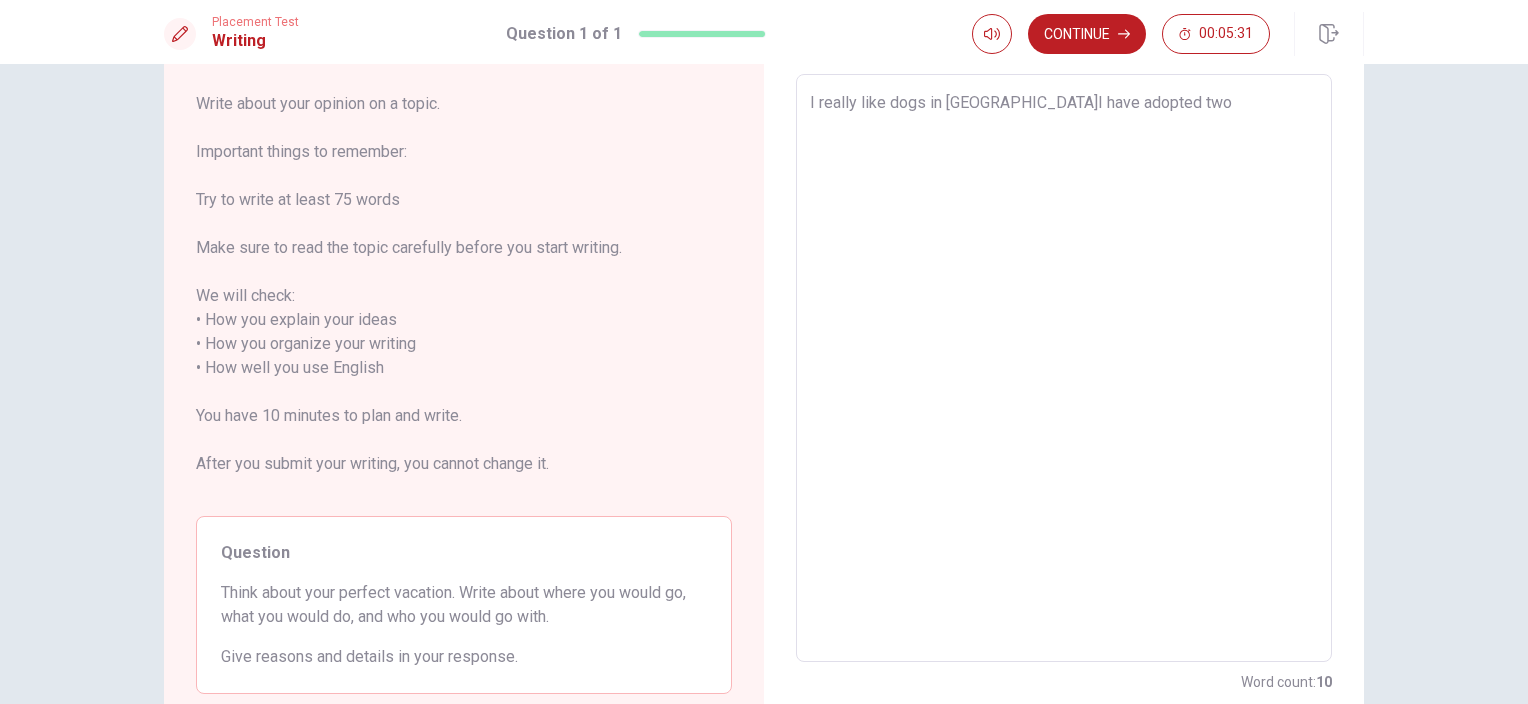 type on "I really like dogs in [GEOGRAPHIC_DATA]I have adopted two d" 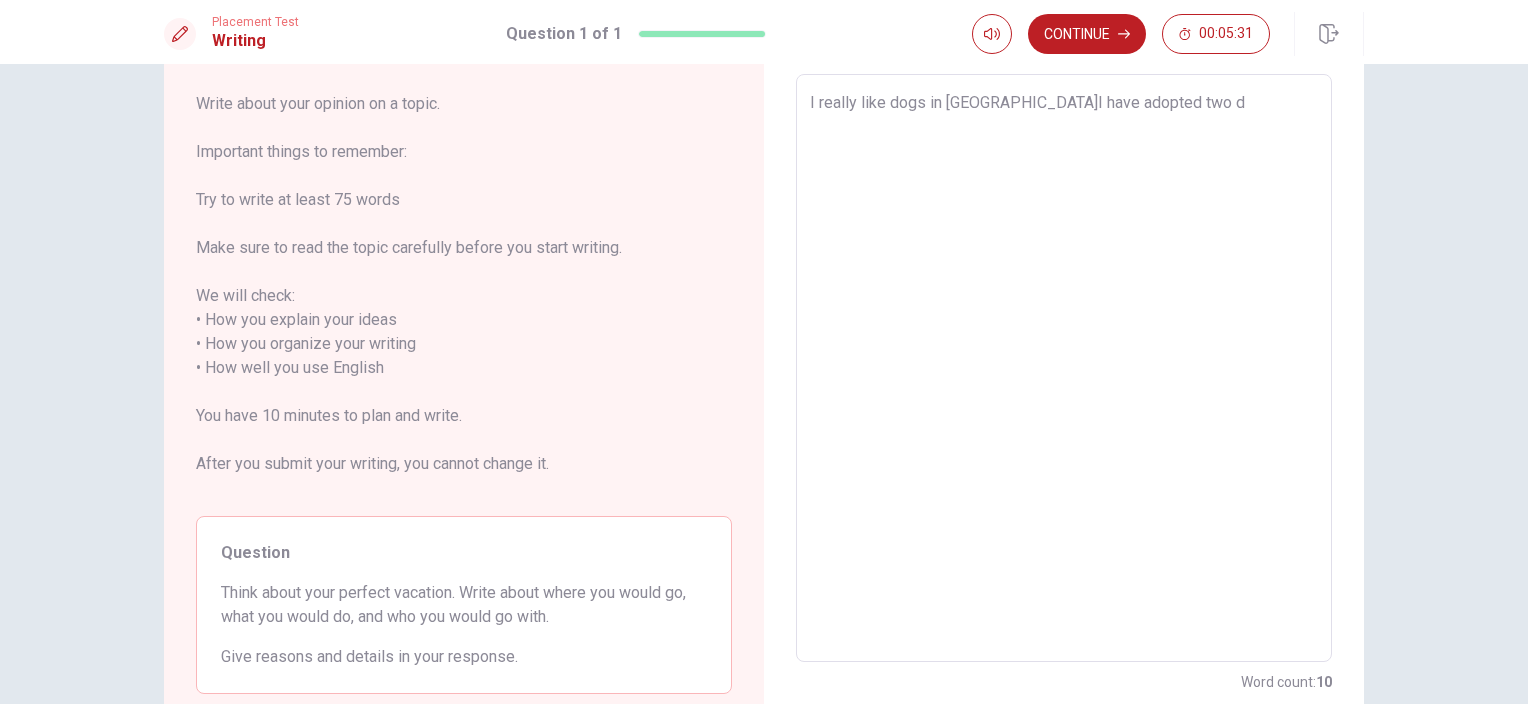type on "x" 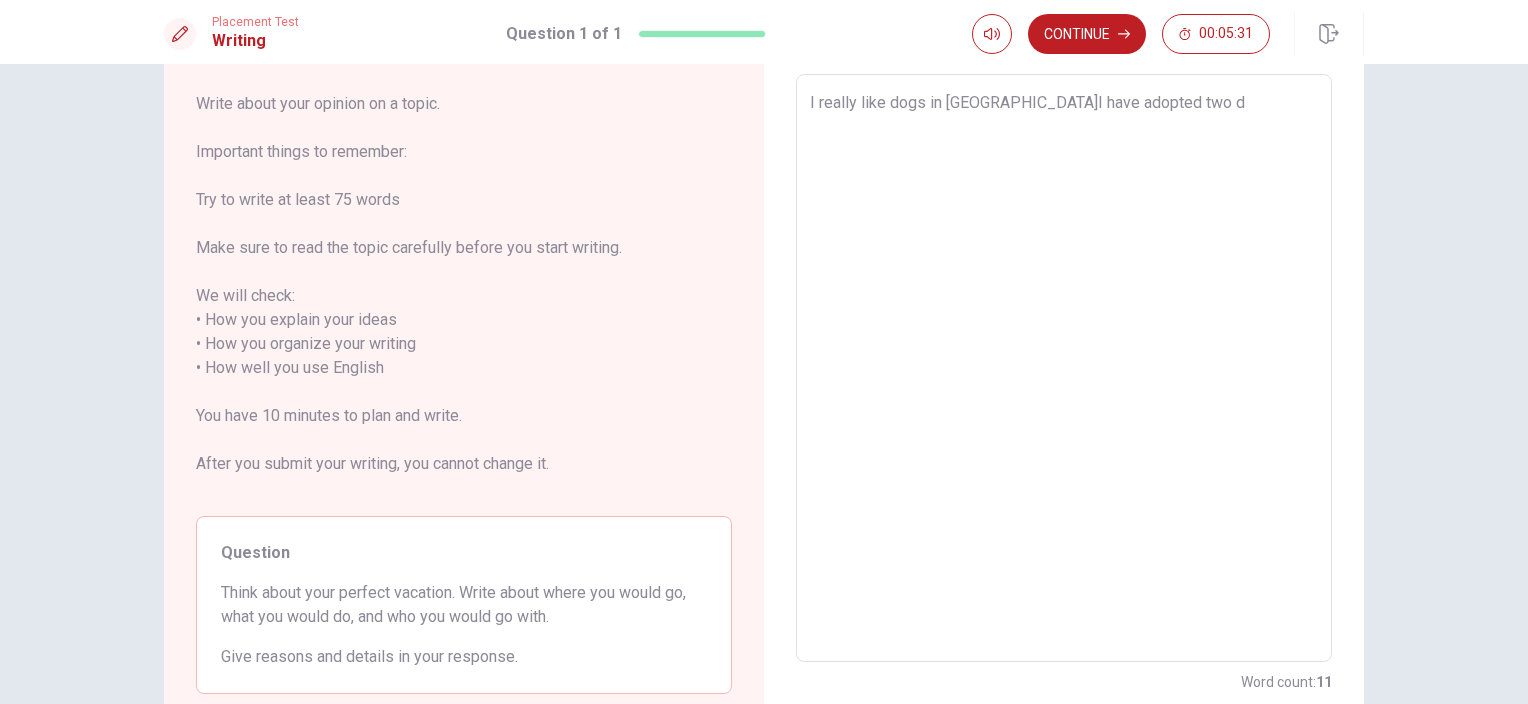 type on "I really like dogs in [GEOGRAPHIC_DATA]I have adopted two do" 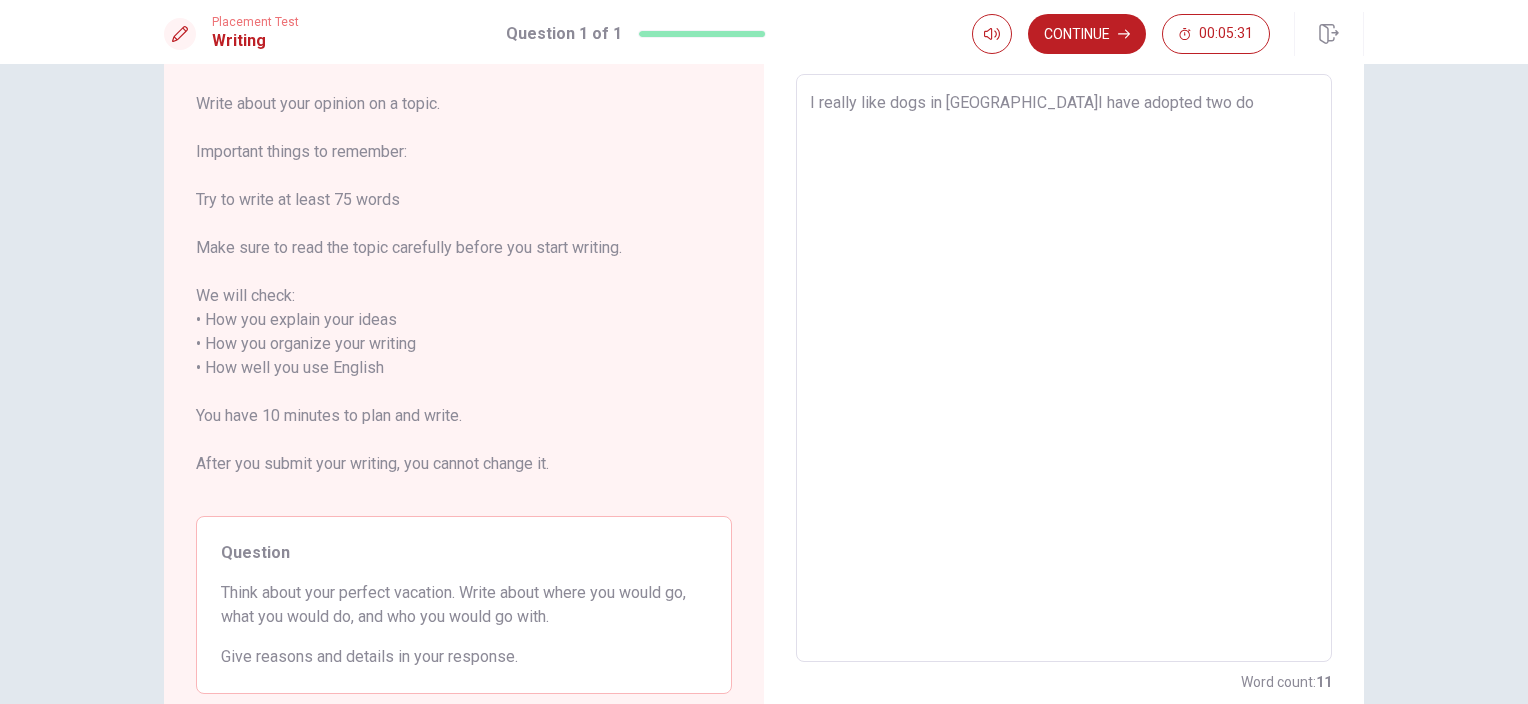 type on "x" 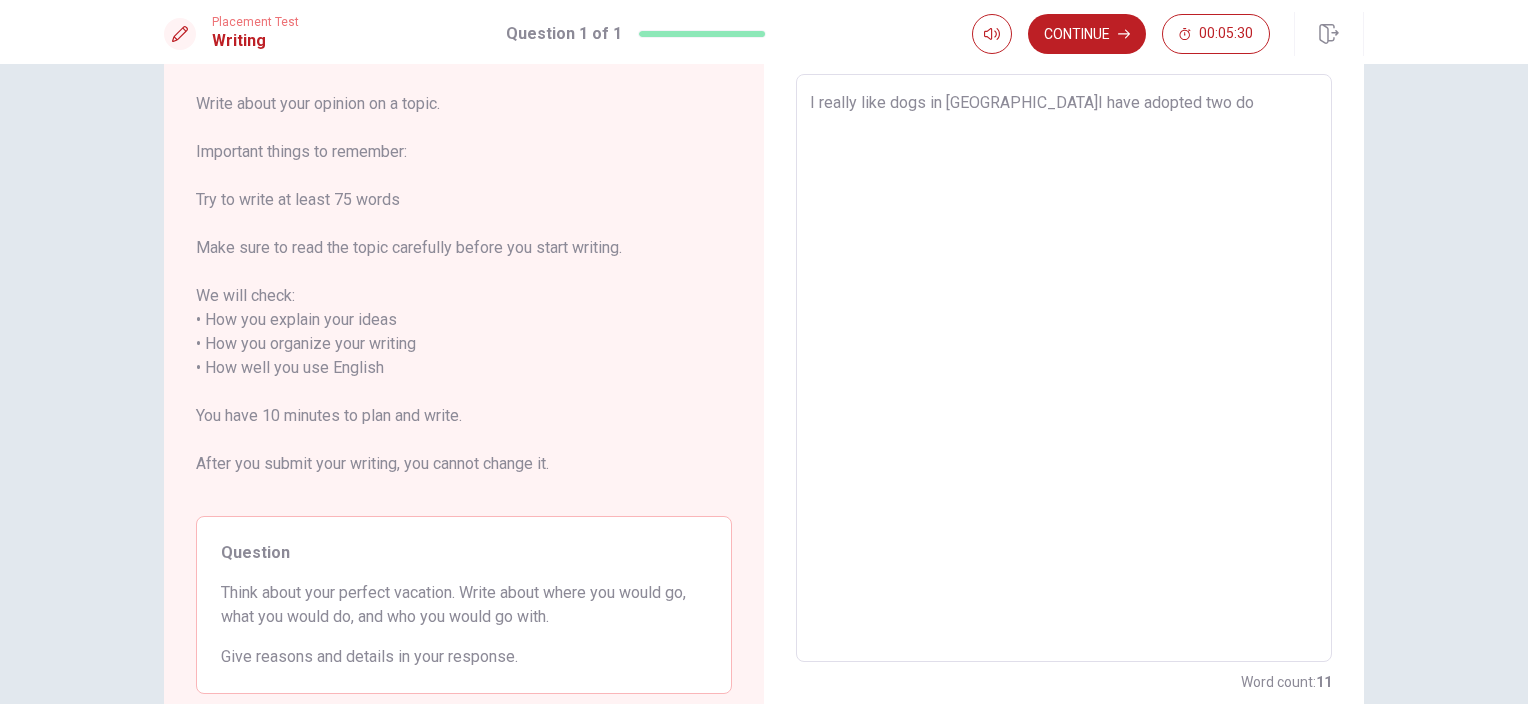 type on "I really like dogs in [GEOGRAPHIC_DATA]I have adopted two dog" 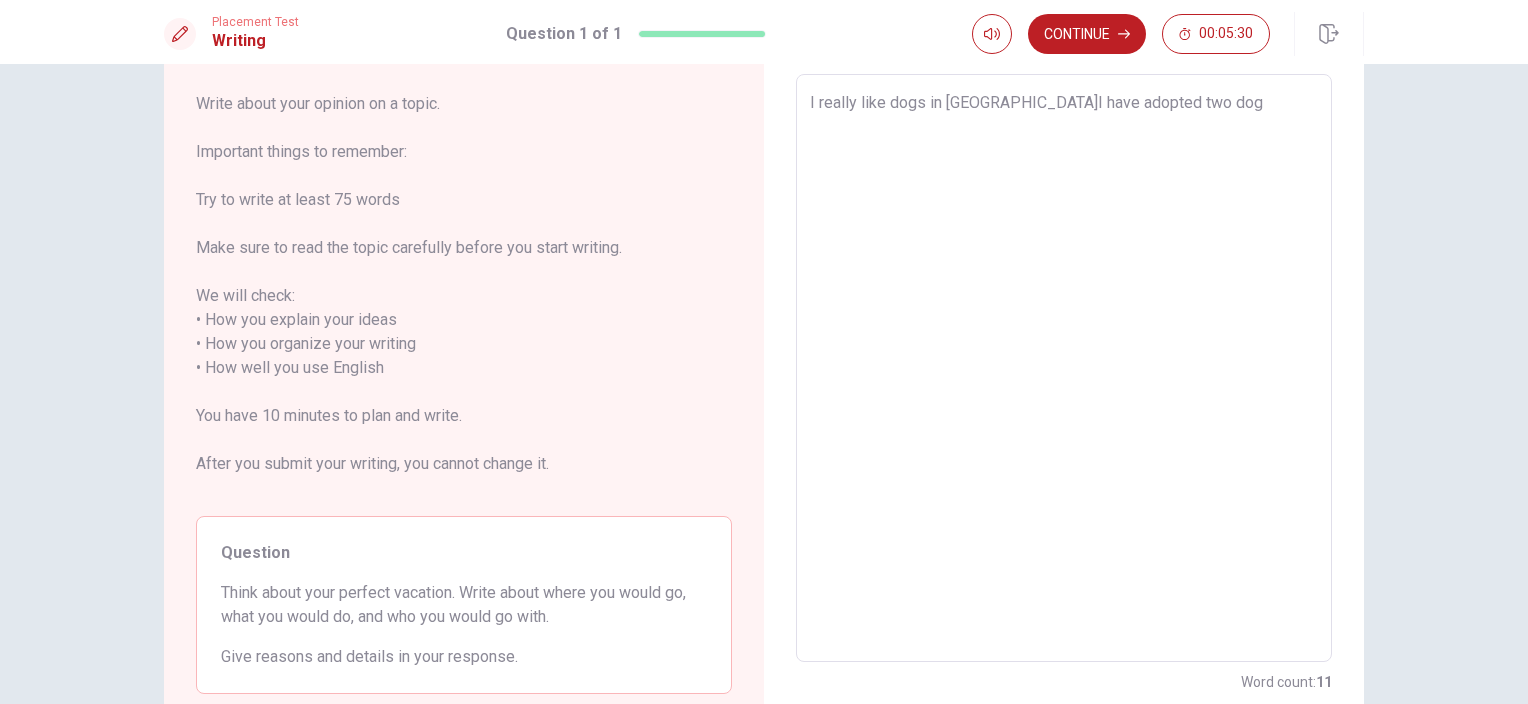 type on "x" 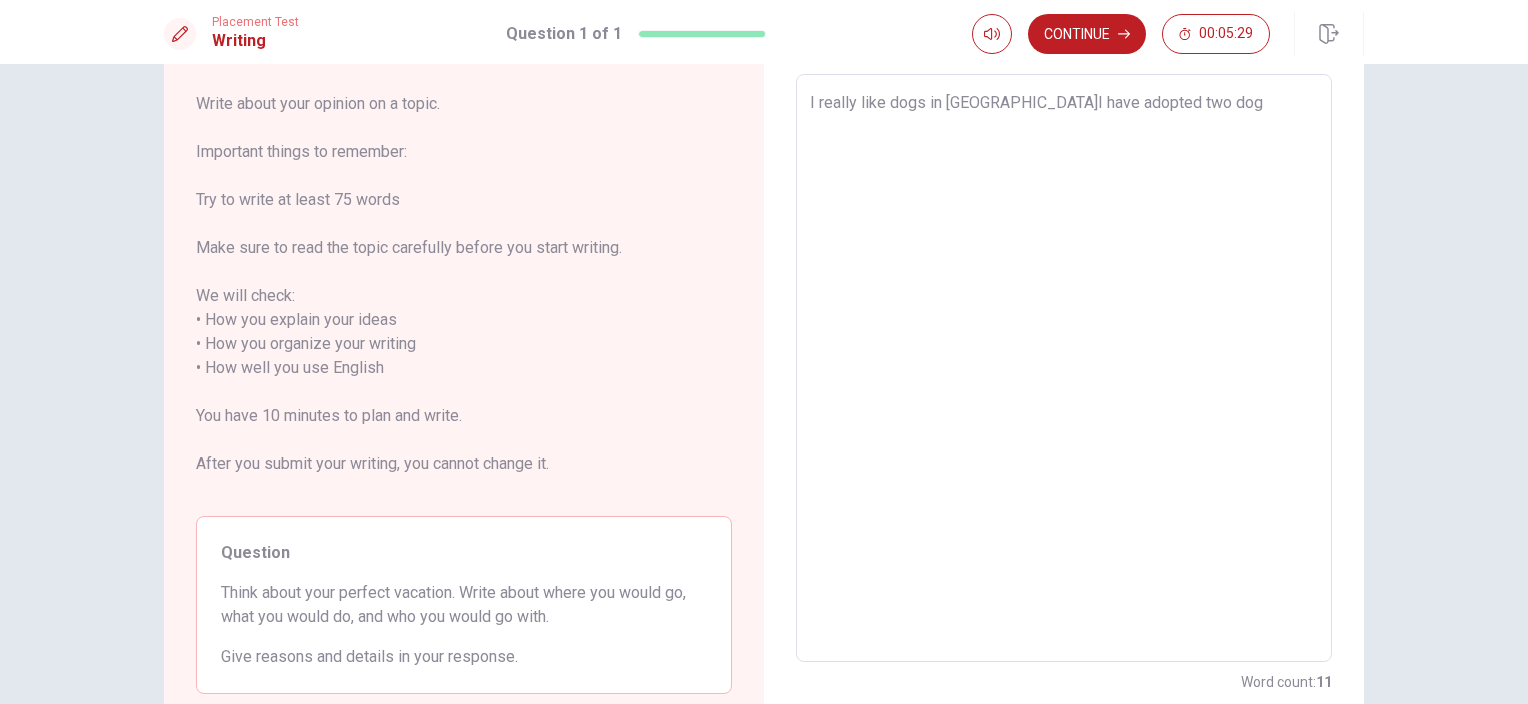 type on "I really like dogs in [GEOGRAPHIC_DATA]I have adopted two dogs" 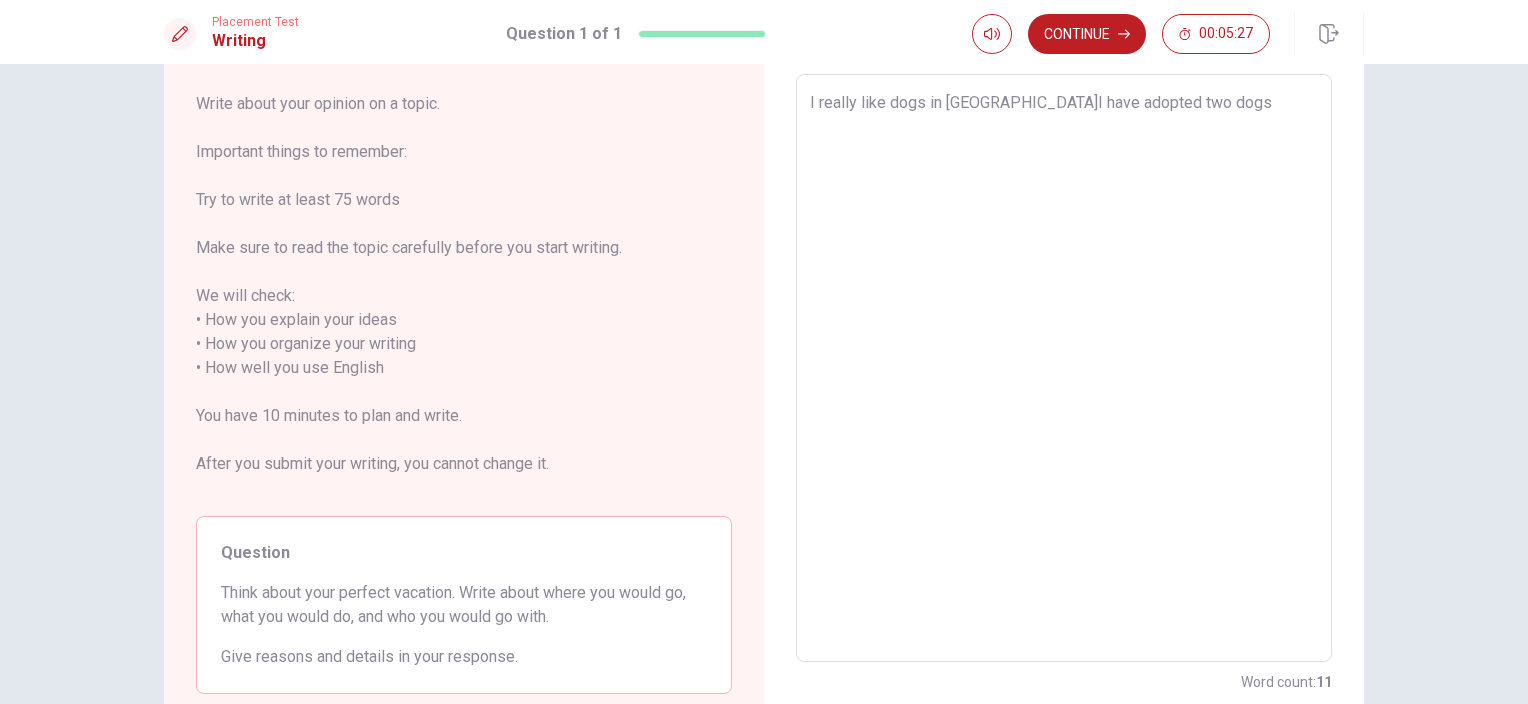 type on "x" 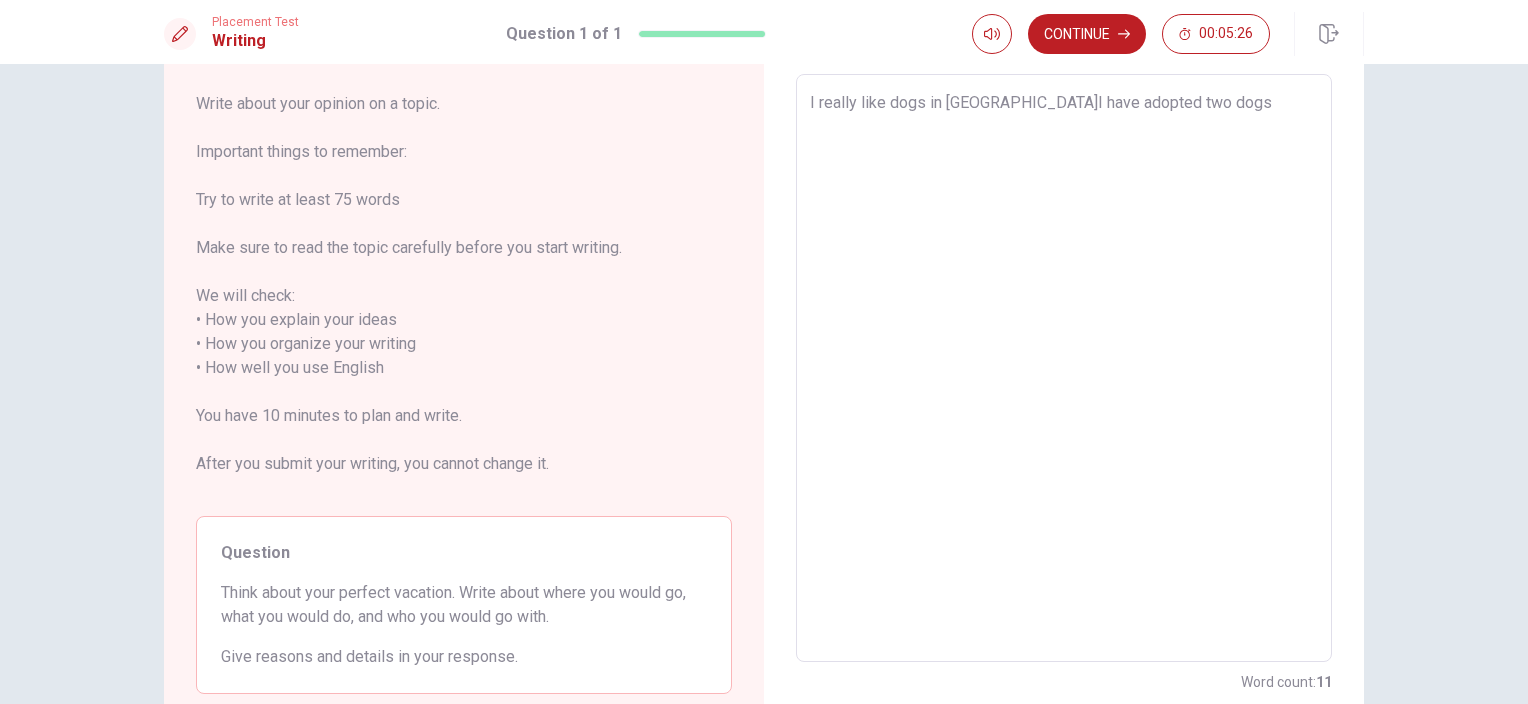 type on "I really like dogs in [GEOGRAPHIC_DATA]I have adopted two dogs" 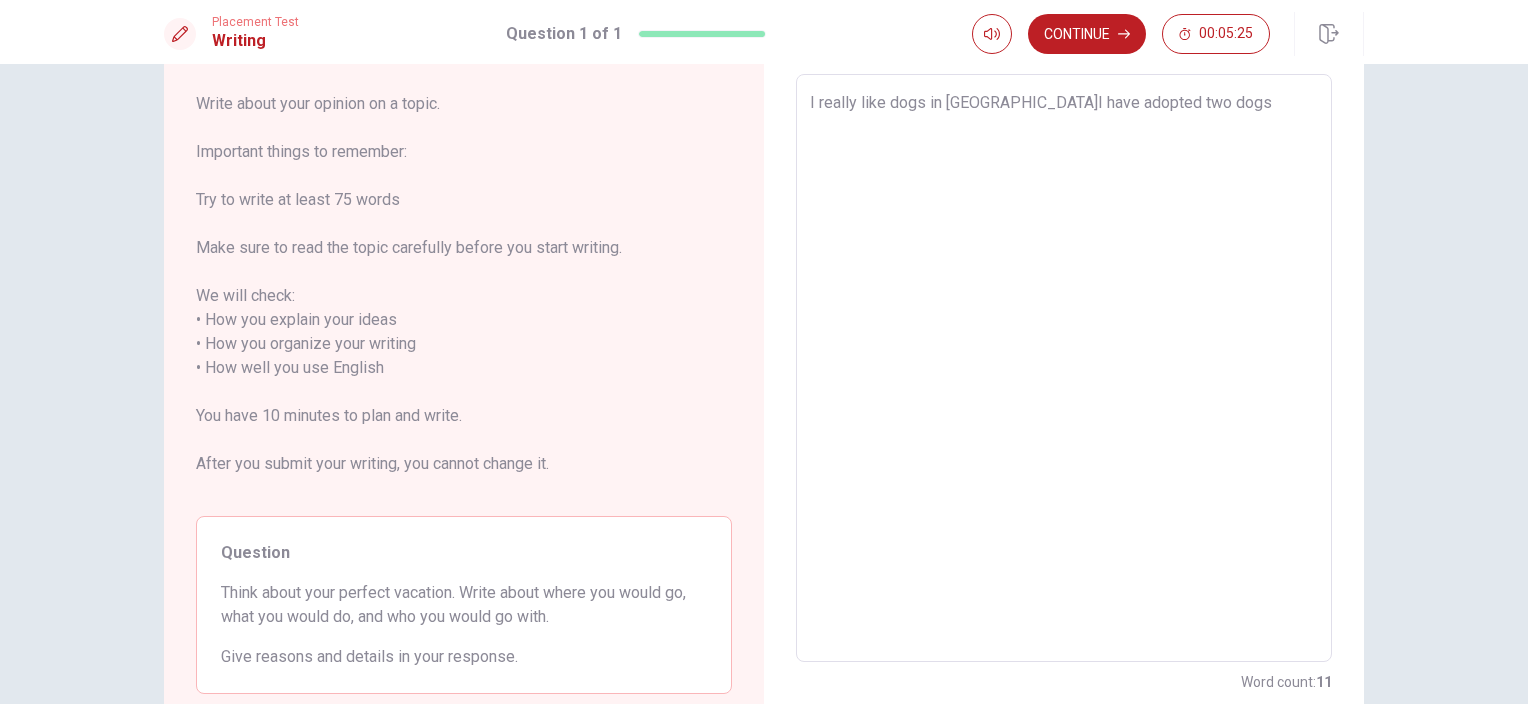 type on "I really like dogs in [GEOGRAPHIC_DATA]I have adopted two dogs m" 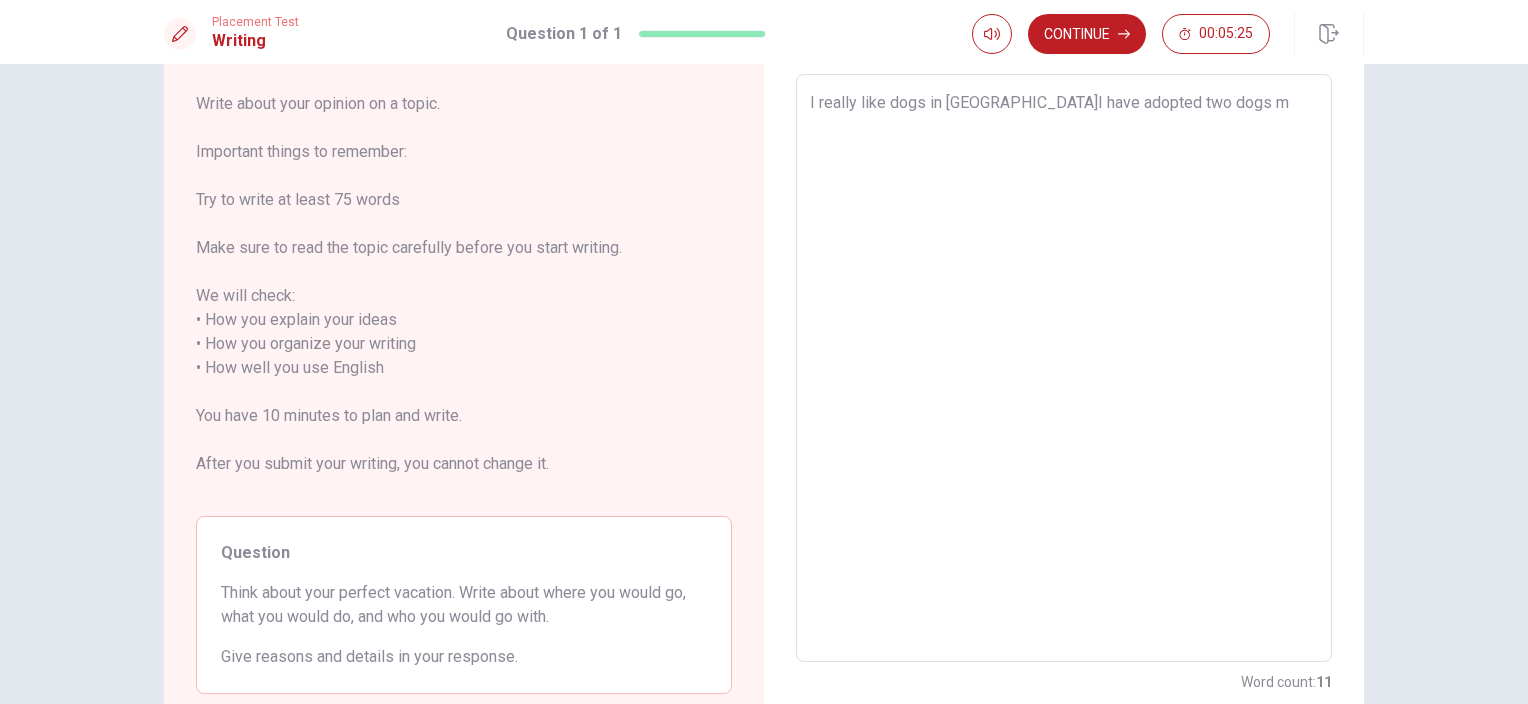 type on "x" 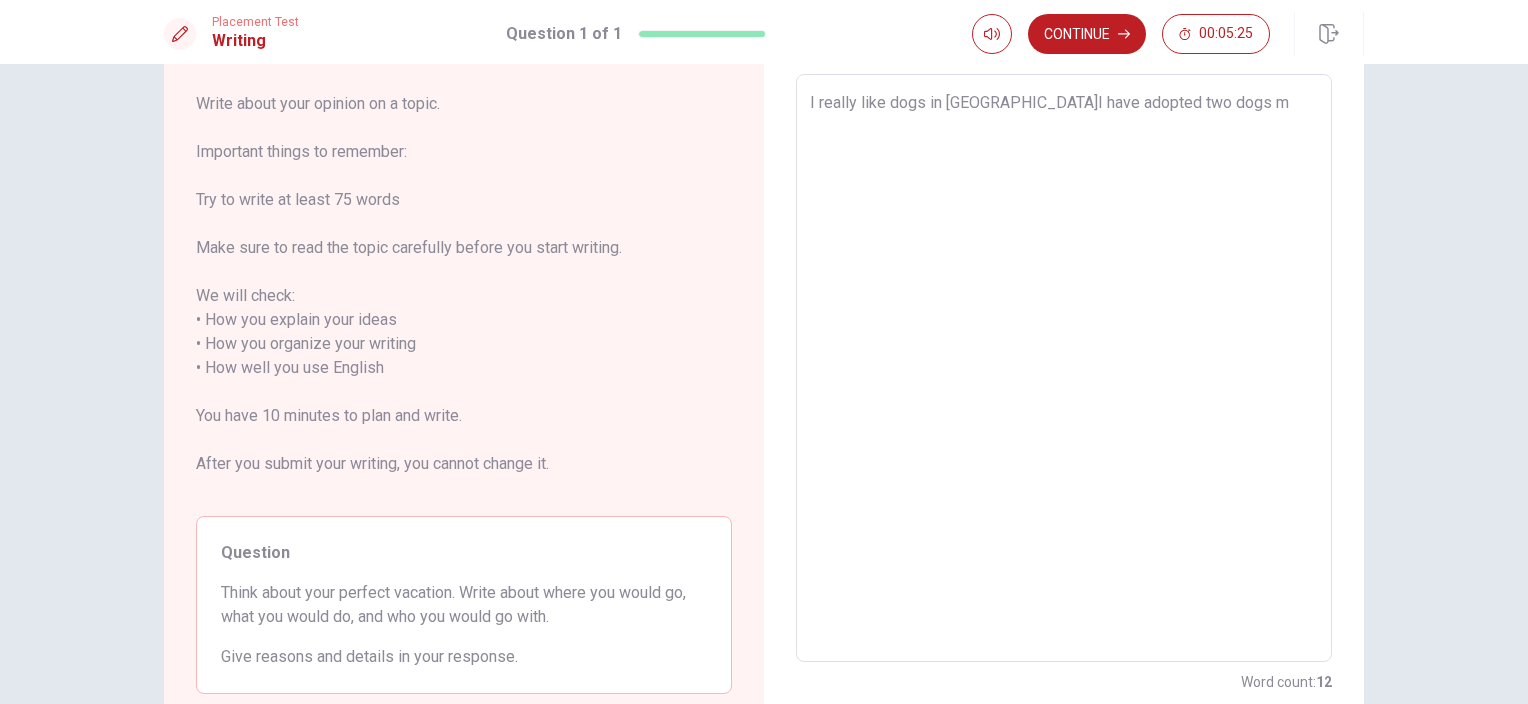 type on "I really like dogs in [GEOGRAPHIC_DATA]I have adopted two dogs my" 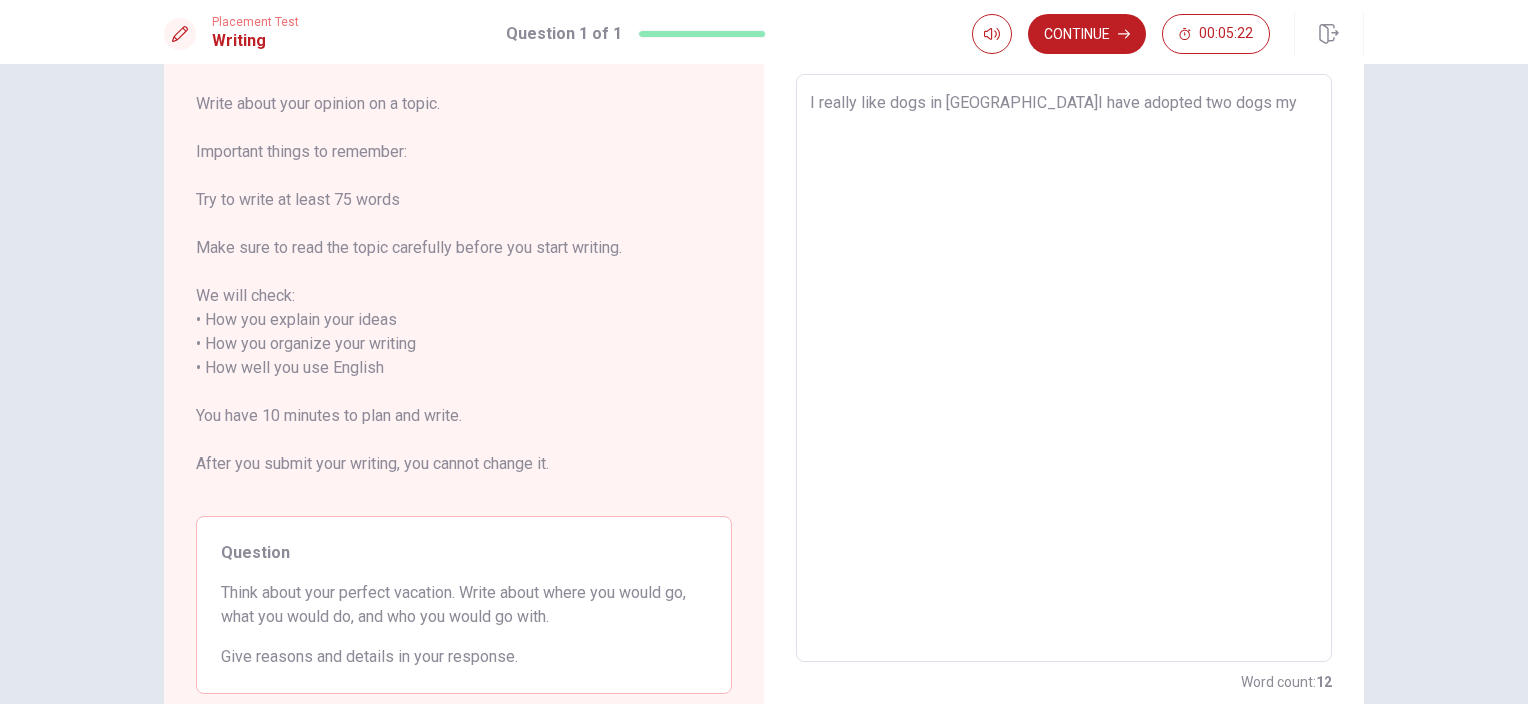 type on "x" 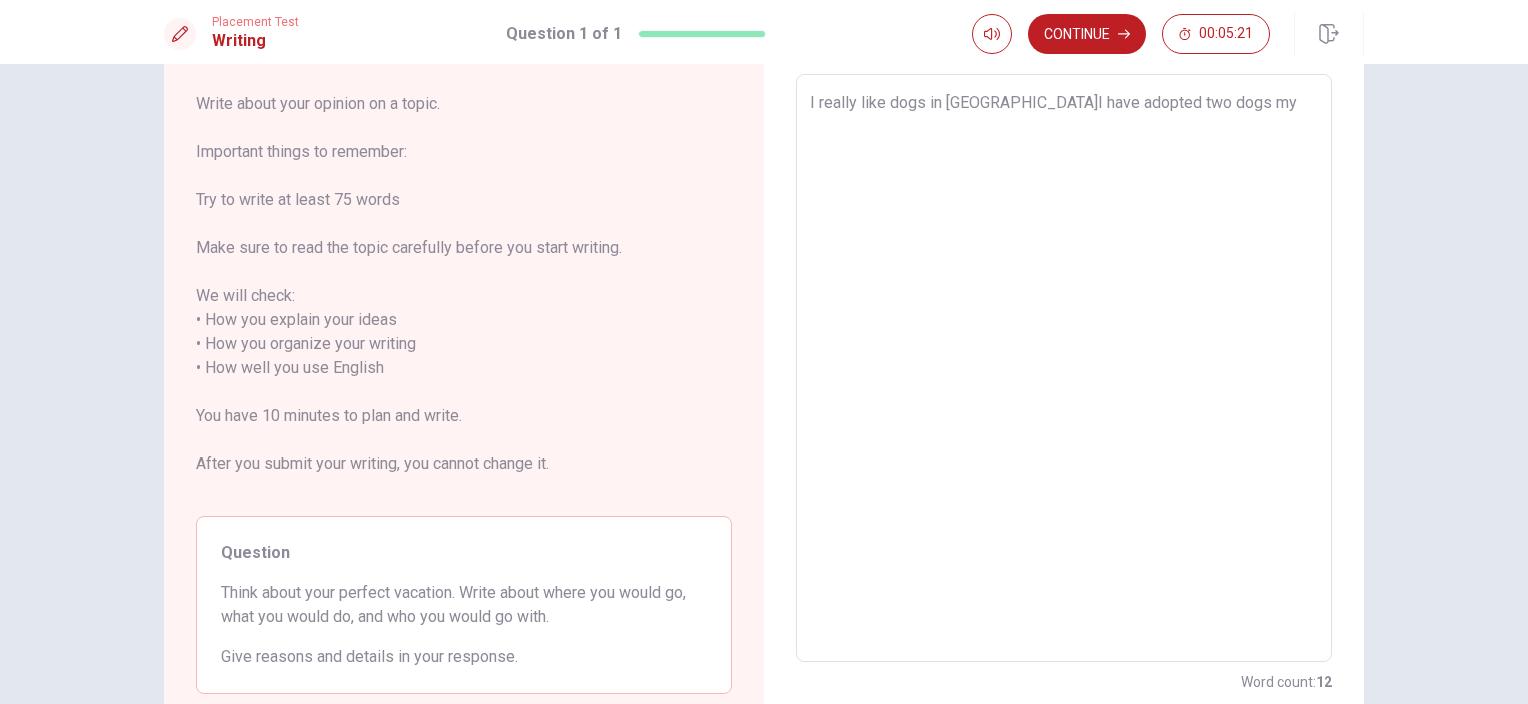 type on "I really like dogs in [GEOGRAPHIC_DATA]I have adopted two dogs mys" 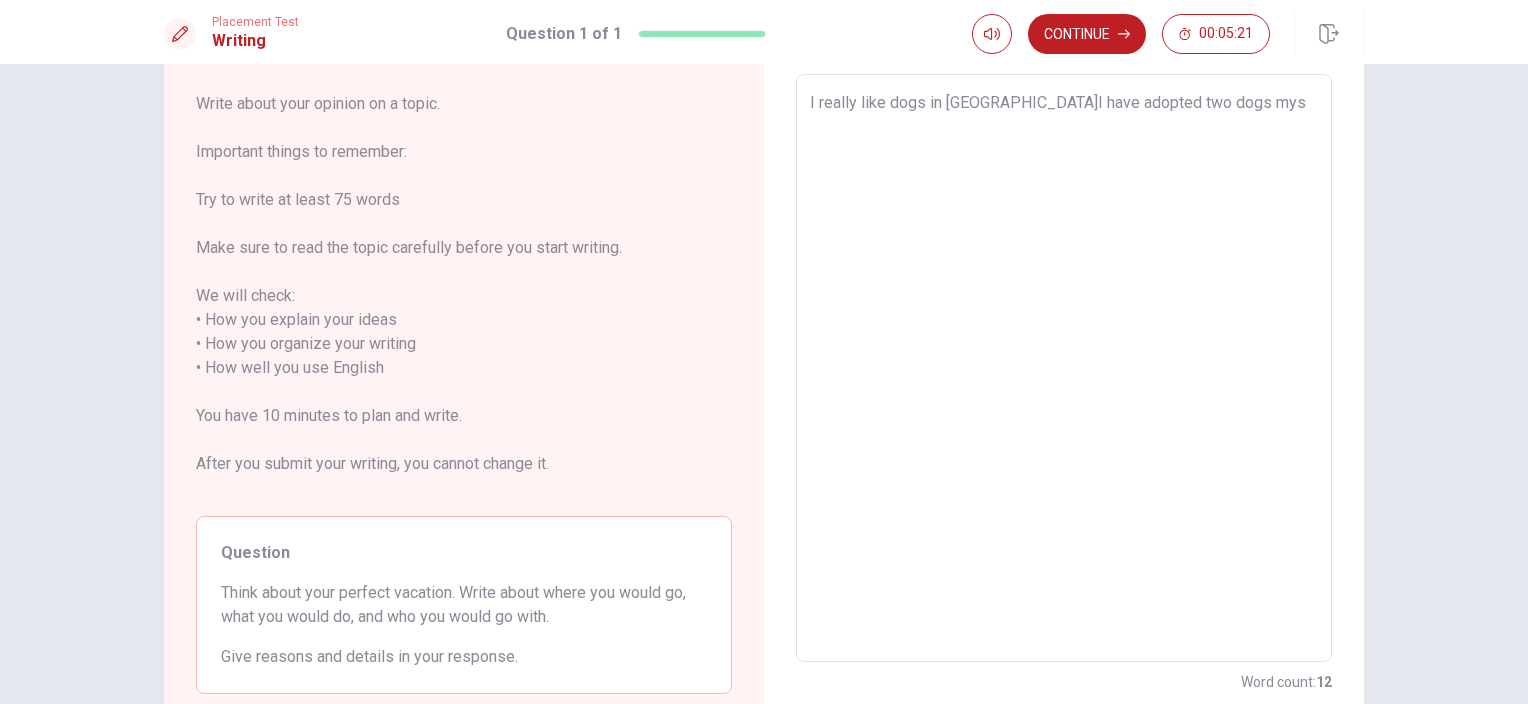 type on "x" 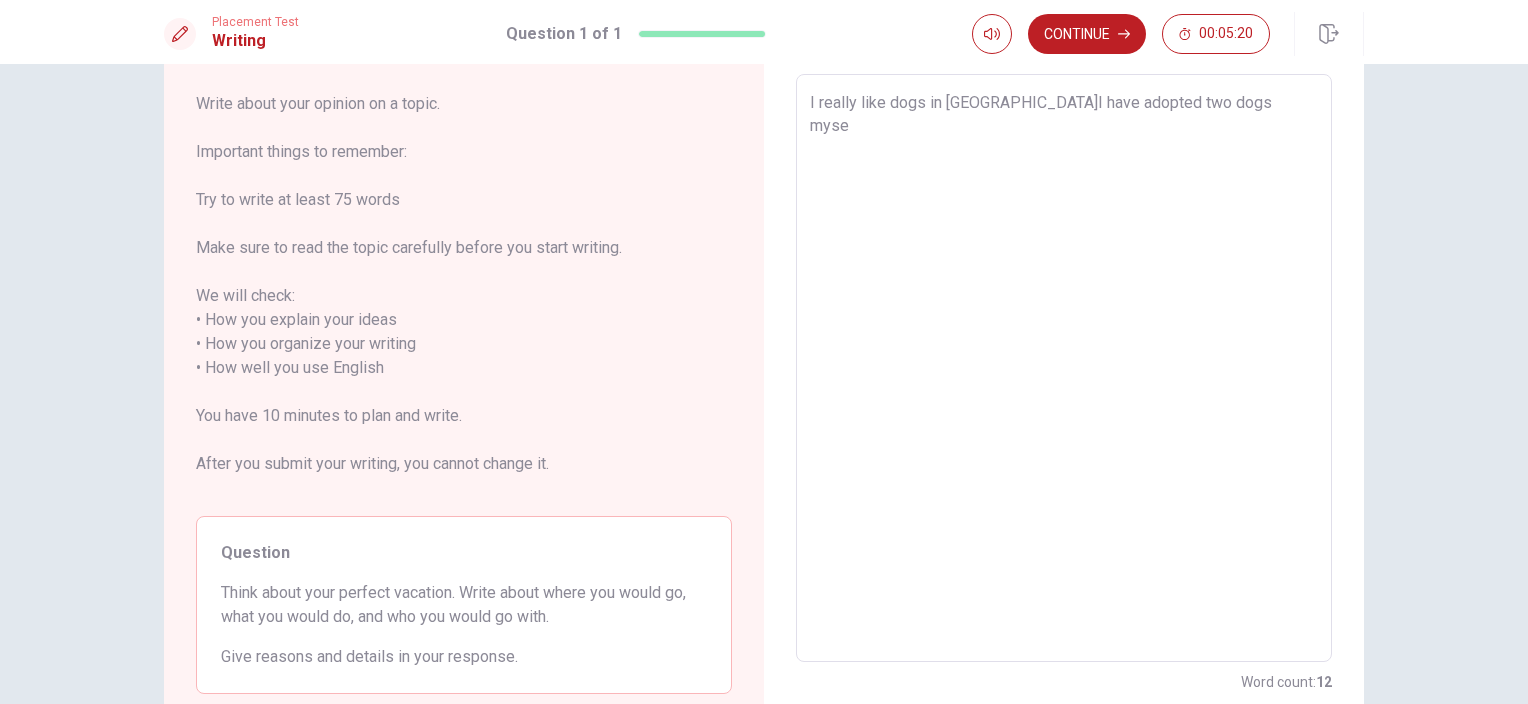 type on "x" 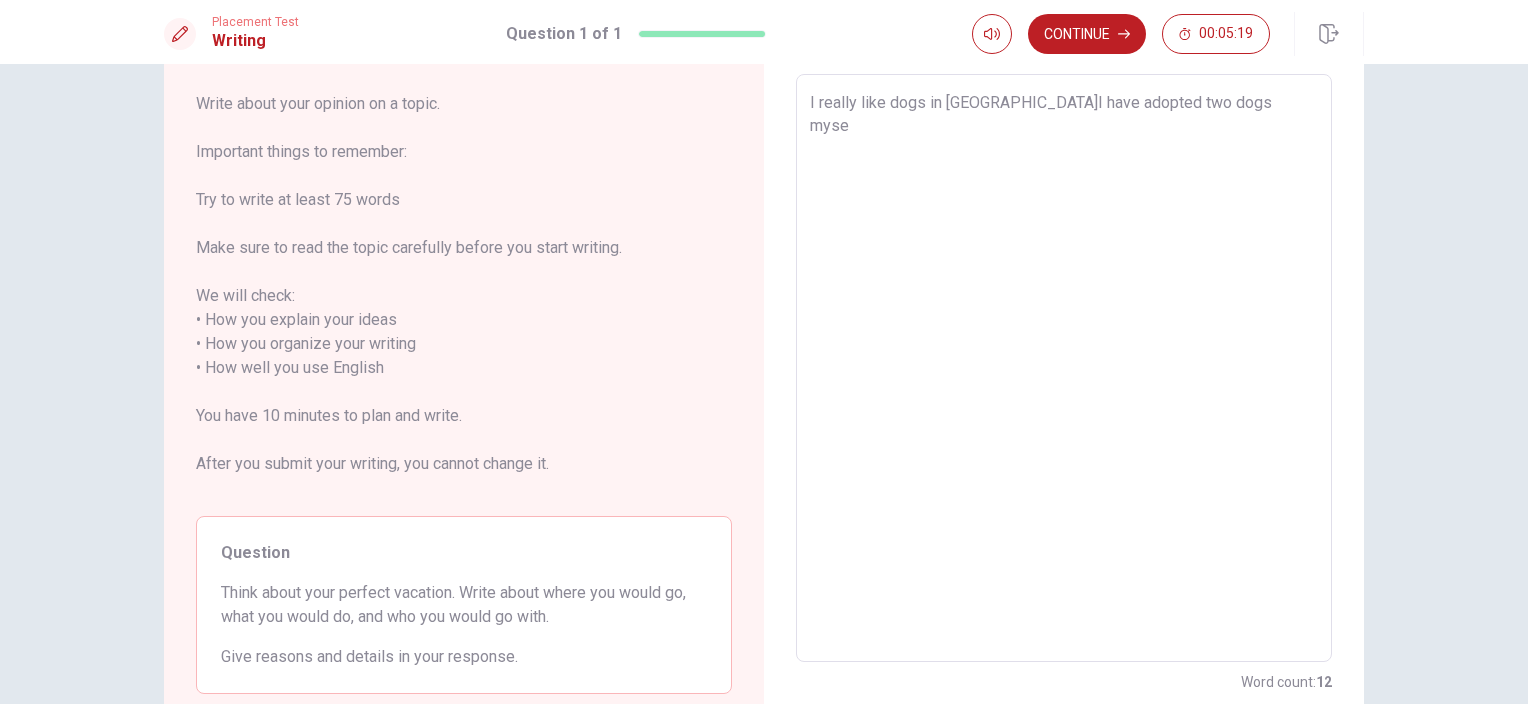 type on "I really like dogs in [GEOGRAPHIC_DATA]I have adopted two dogs mysel" 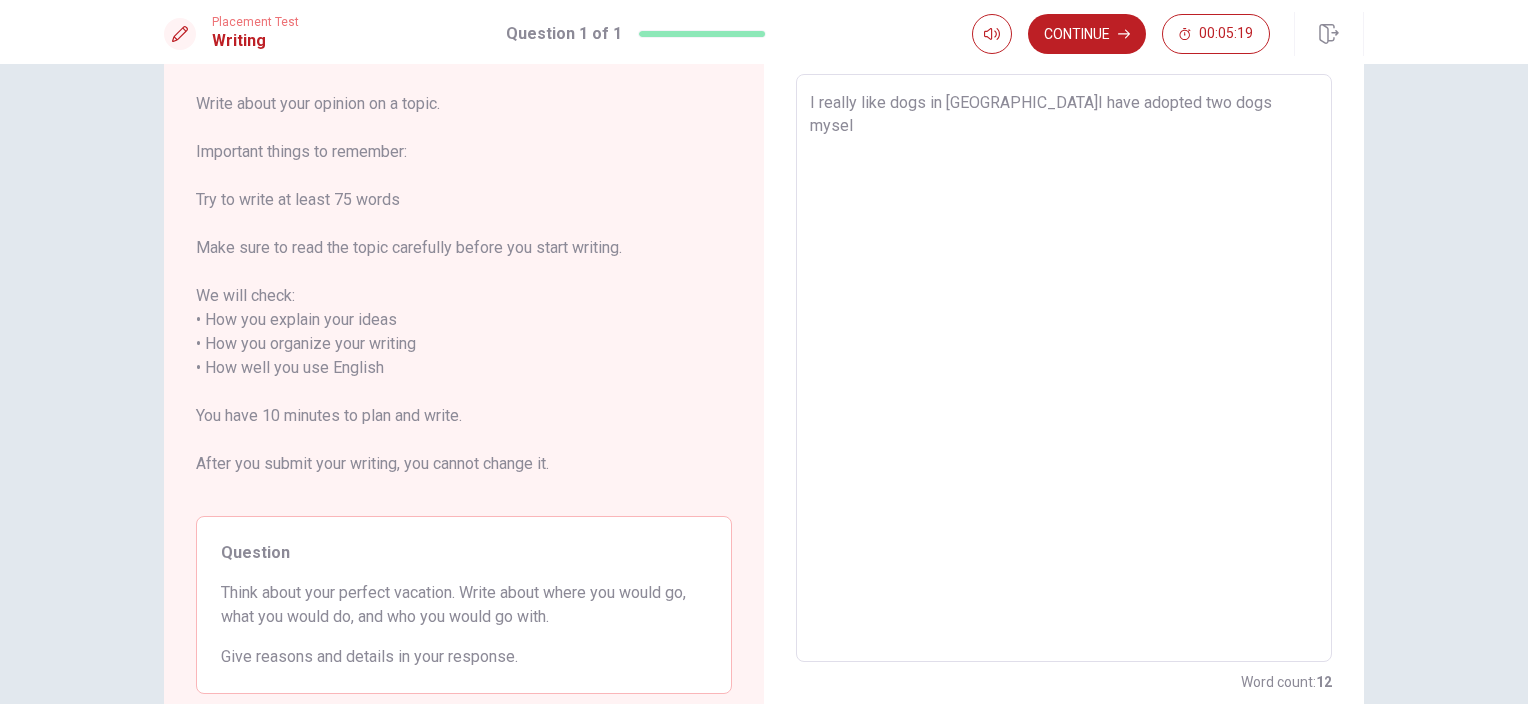 type on "x" 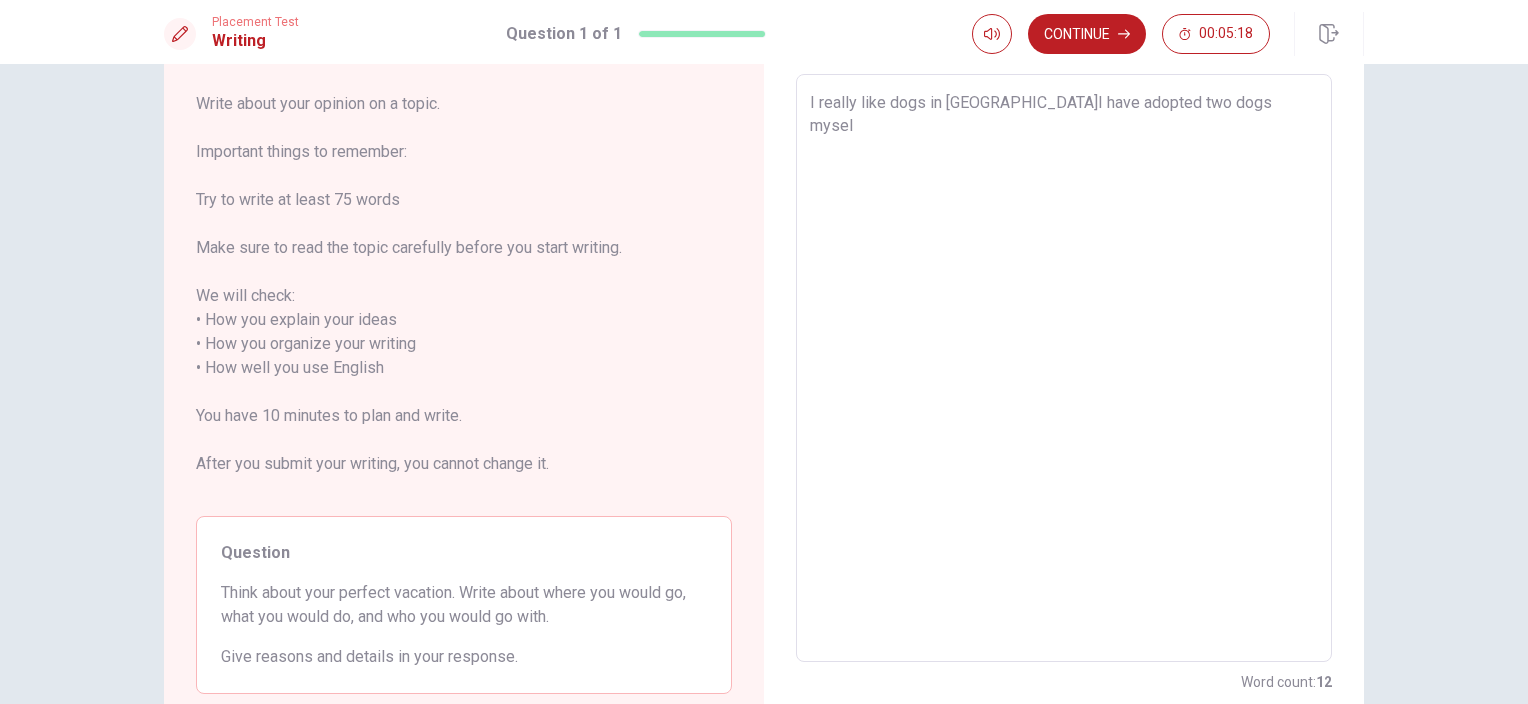 type on "I really like dogs in [GEOGRAPHIC_DATA]I have adopted two dogs myself" 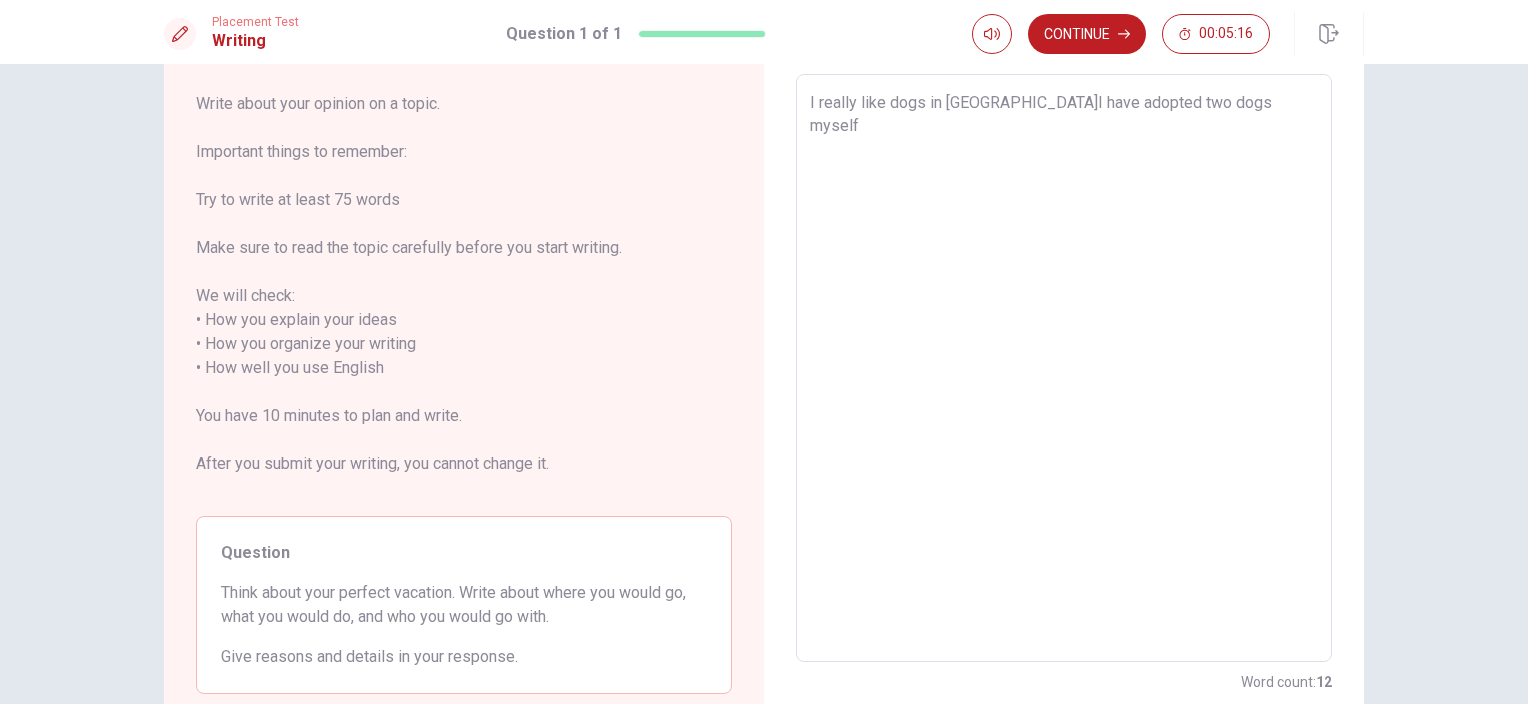 type on "x" 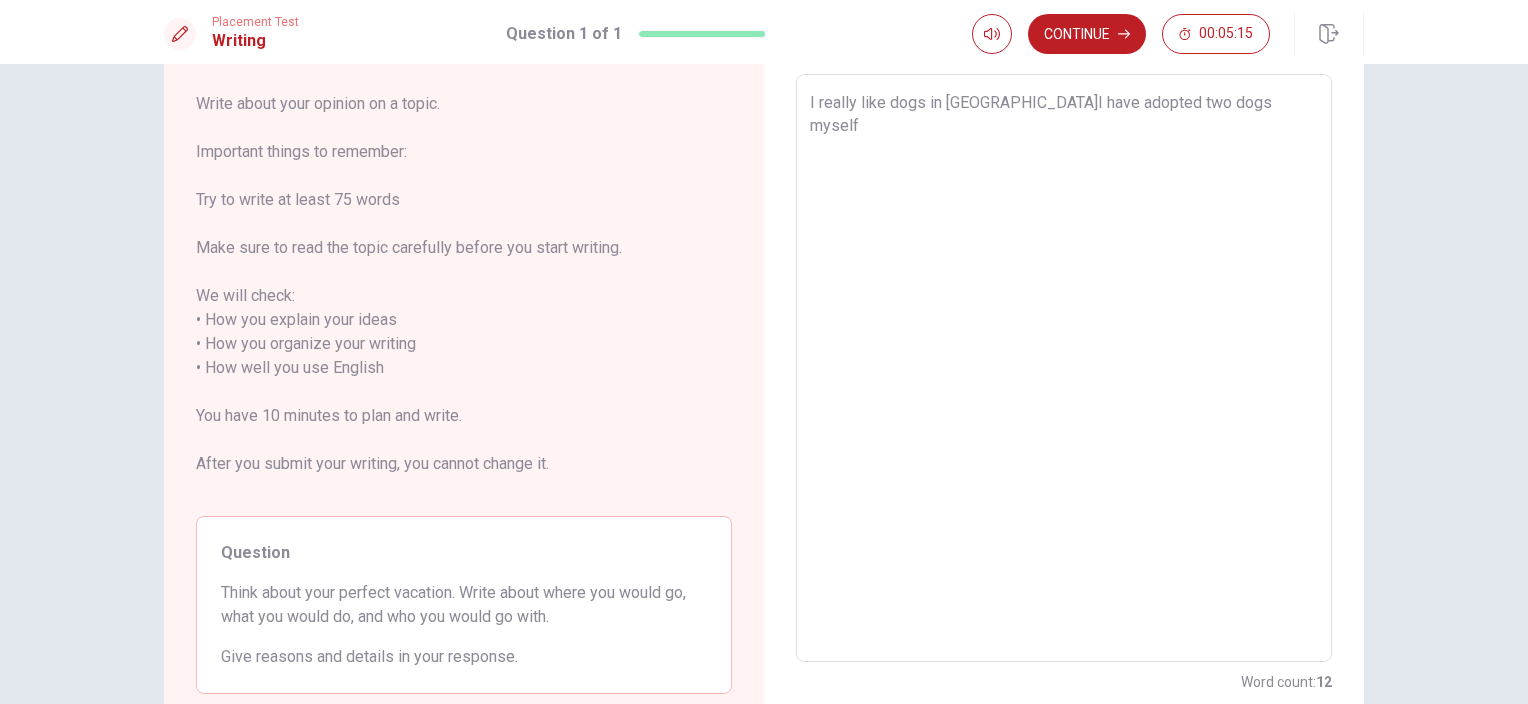 type on "I really like dogs in [GEOGRAPHIC_DATA]I have adopted two dogs myself" 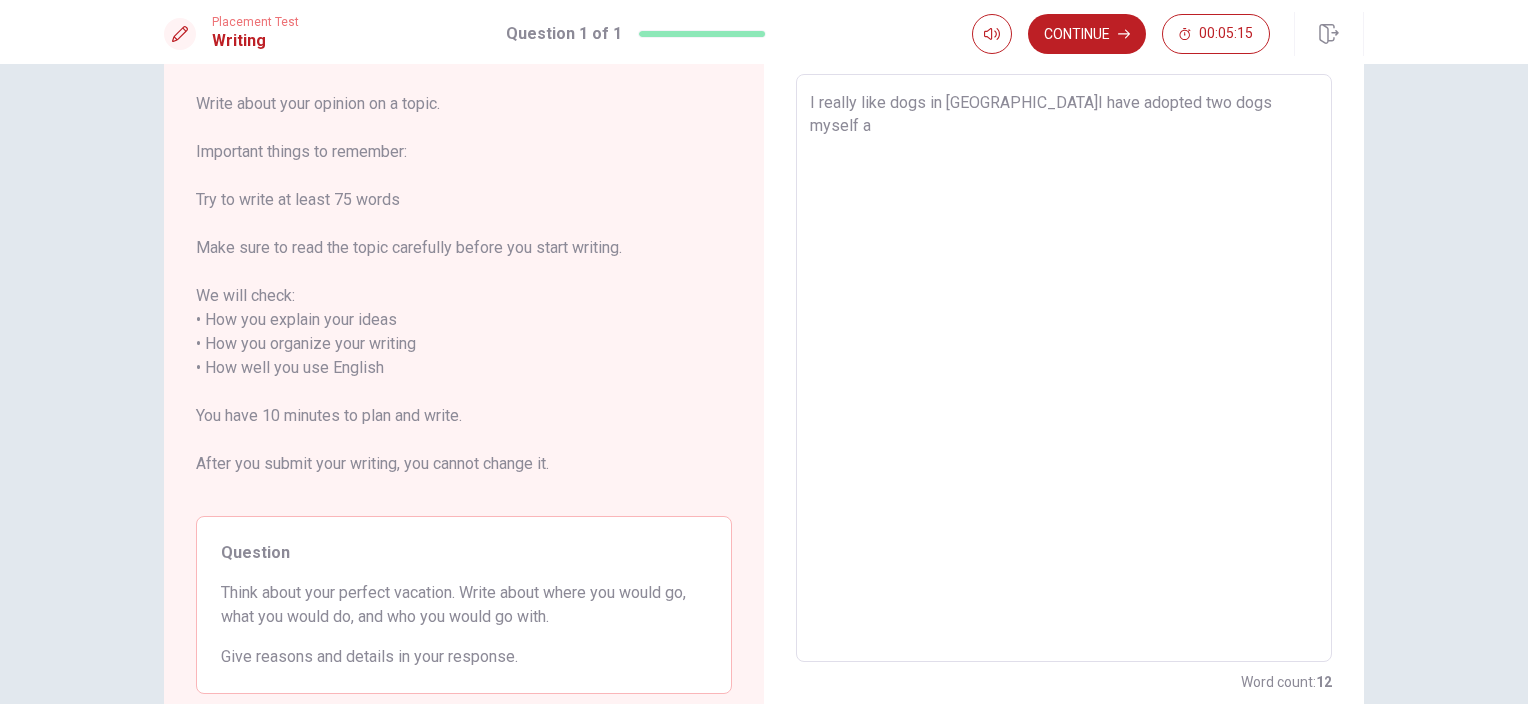 type on "x" 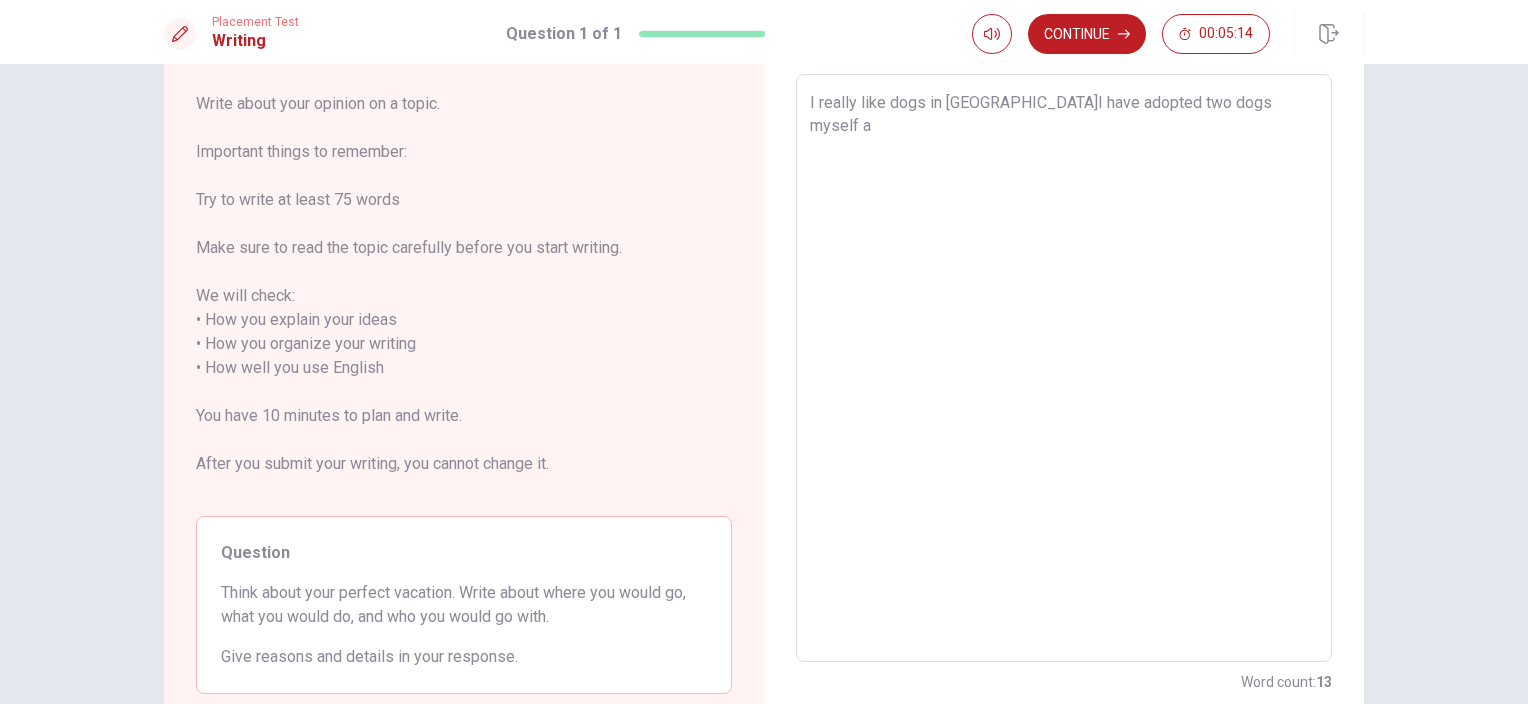 type on "I really like dogs in [GEOGRAPHIC_DATA]I have adopted two dogs myself an" 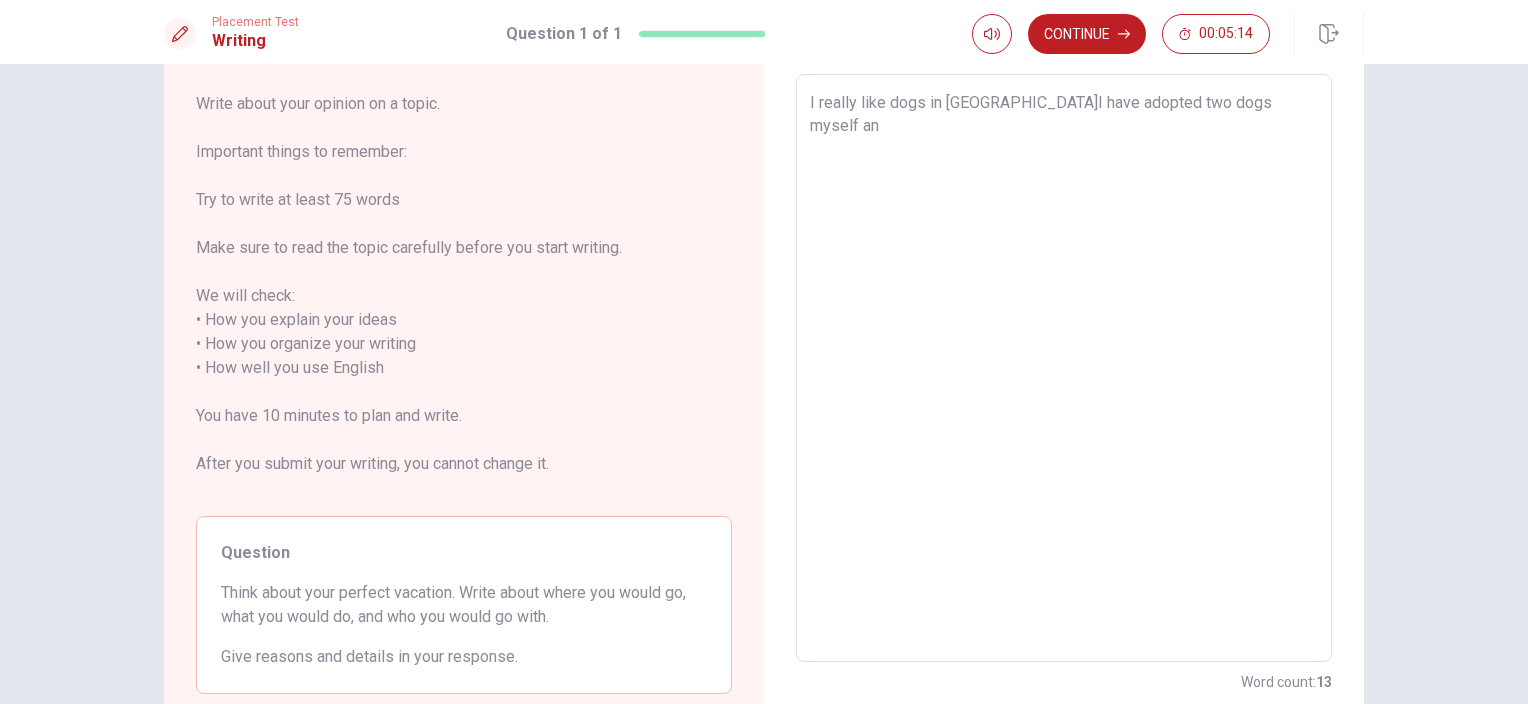 type on "x" 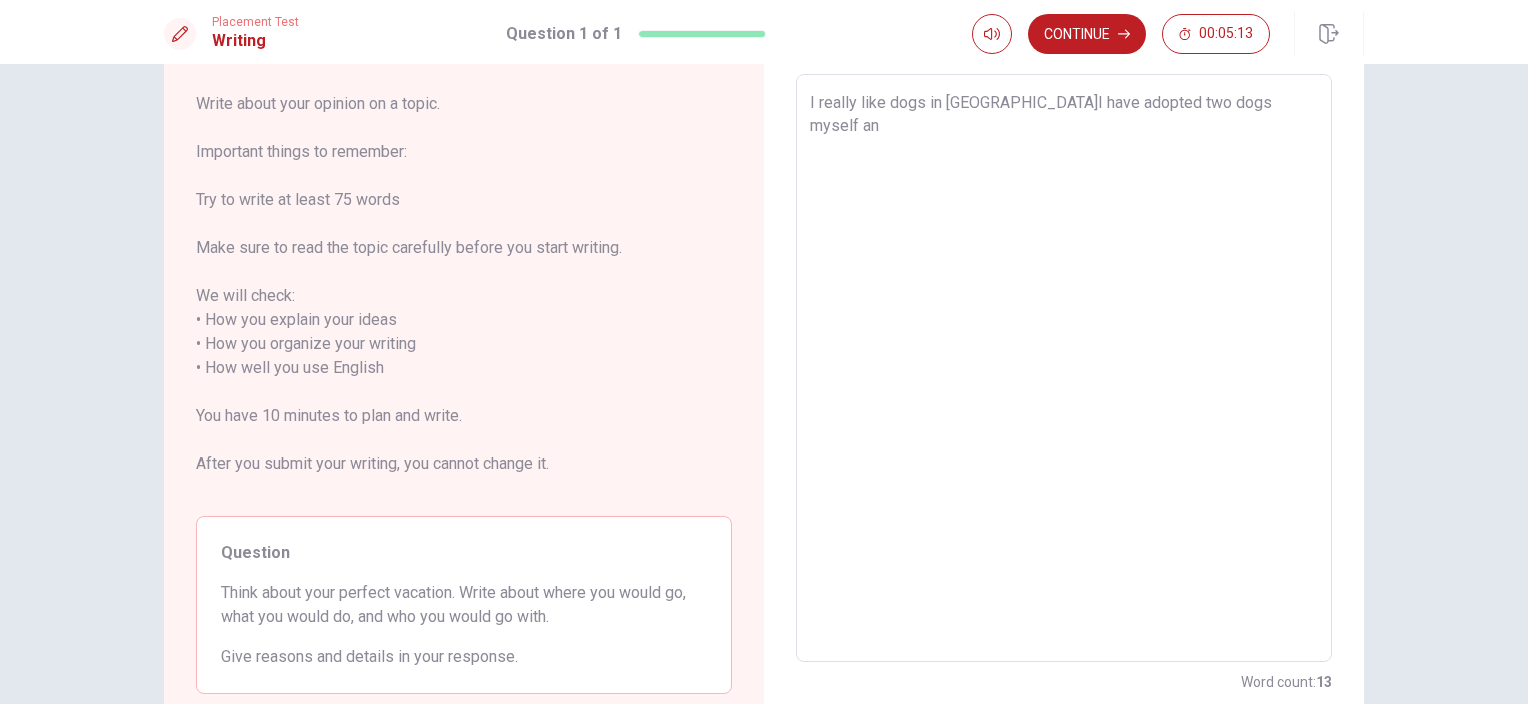 type on "I really like dogs in [GEOGRAPHIC_DATA]I have adopted two dogs myself and" 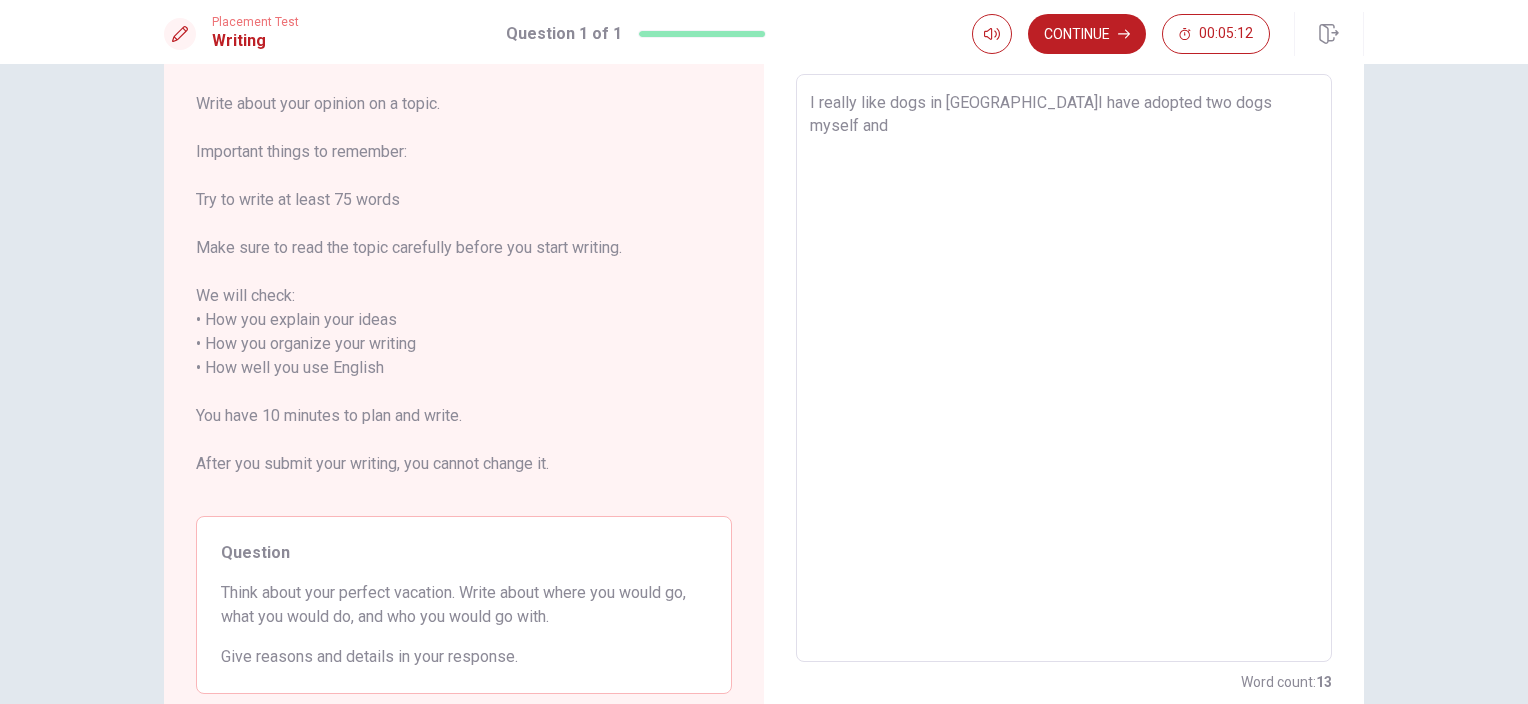 type on "x" 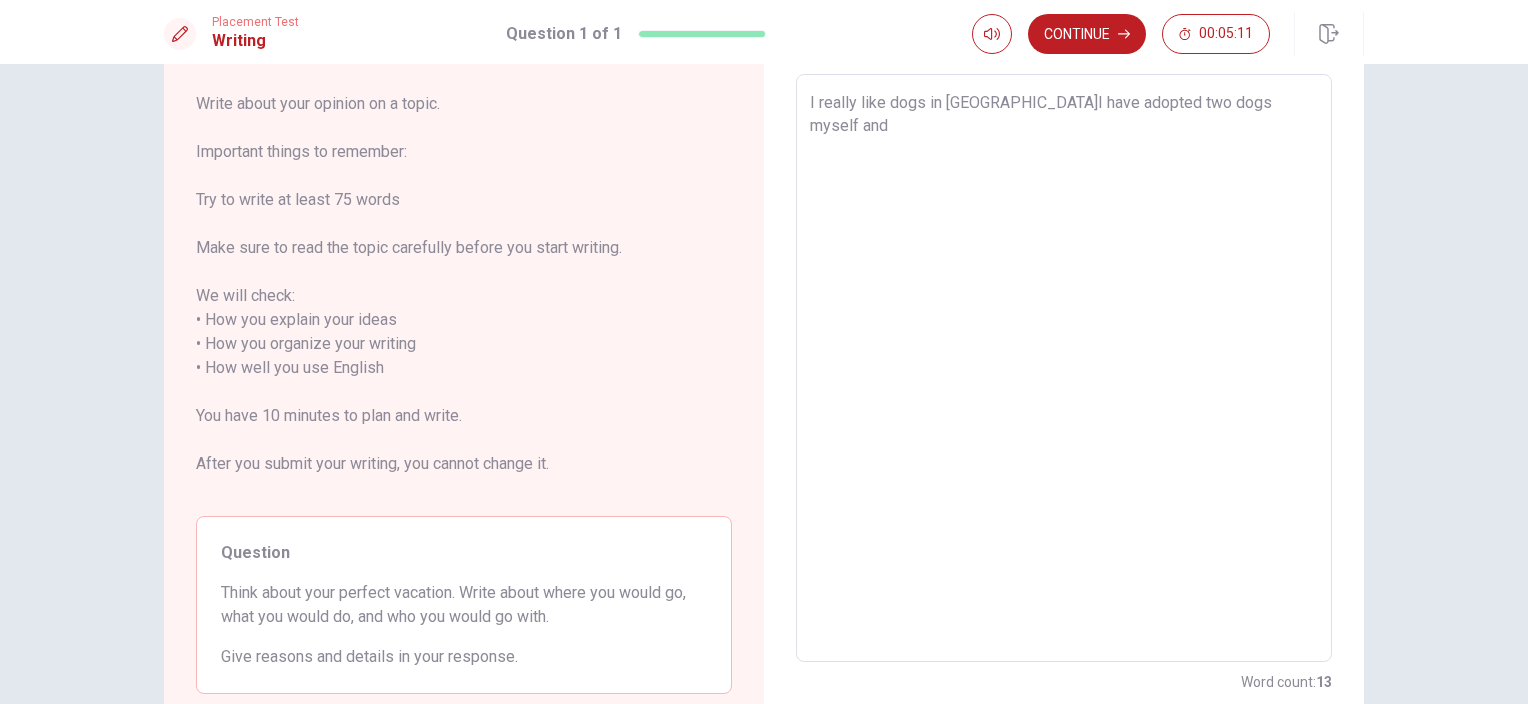 type on "I really like dogs in [GEOGRAPHIC_DATA]I have adopted two dogs myself and" 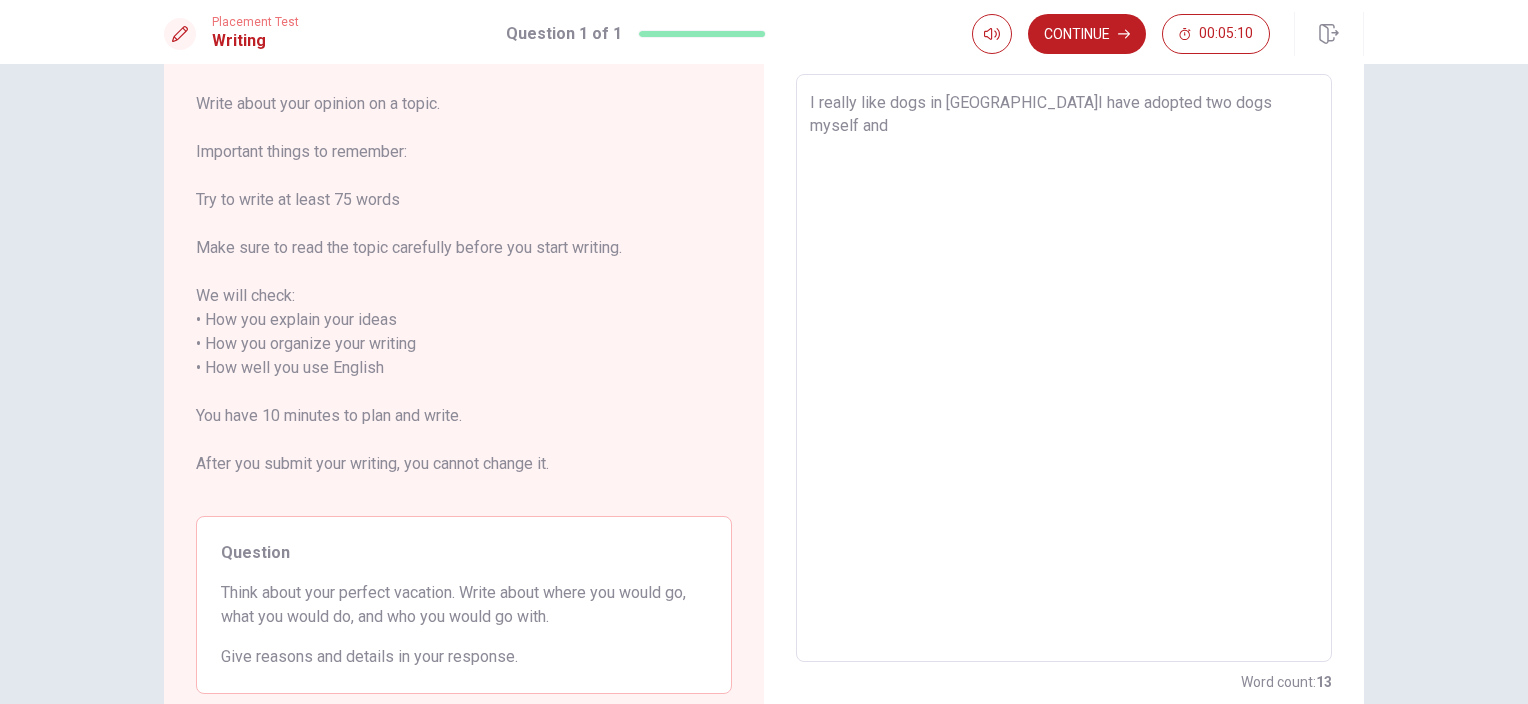 type on "x" 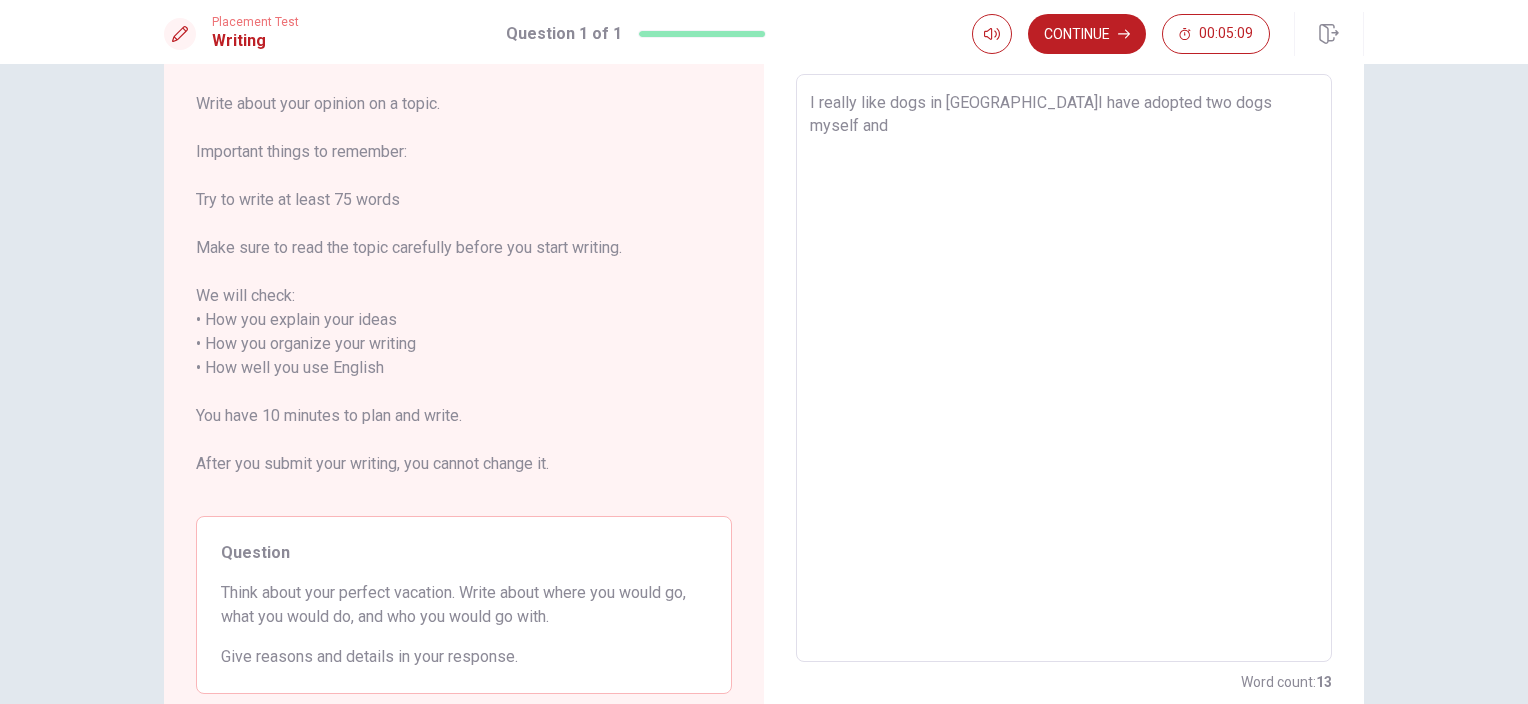 type on "I really like dogs in [GEOGRAPHIC_DATA]I have adopted two dogs myself and s" 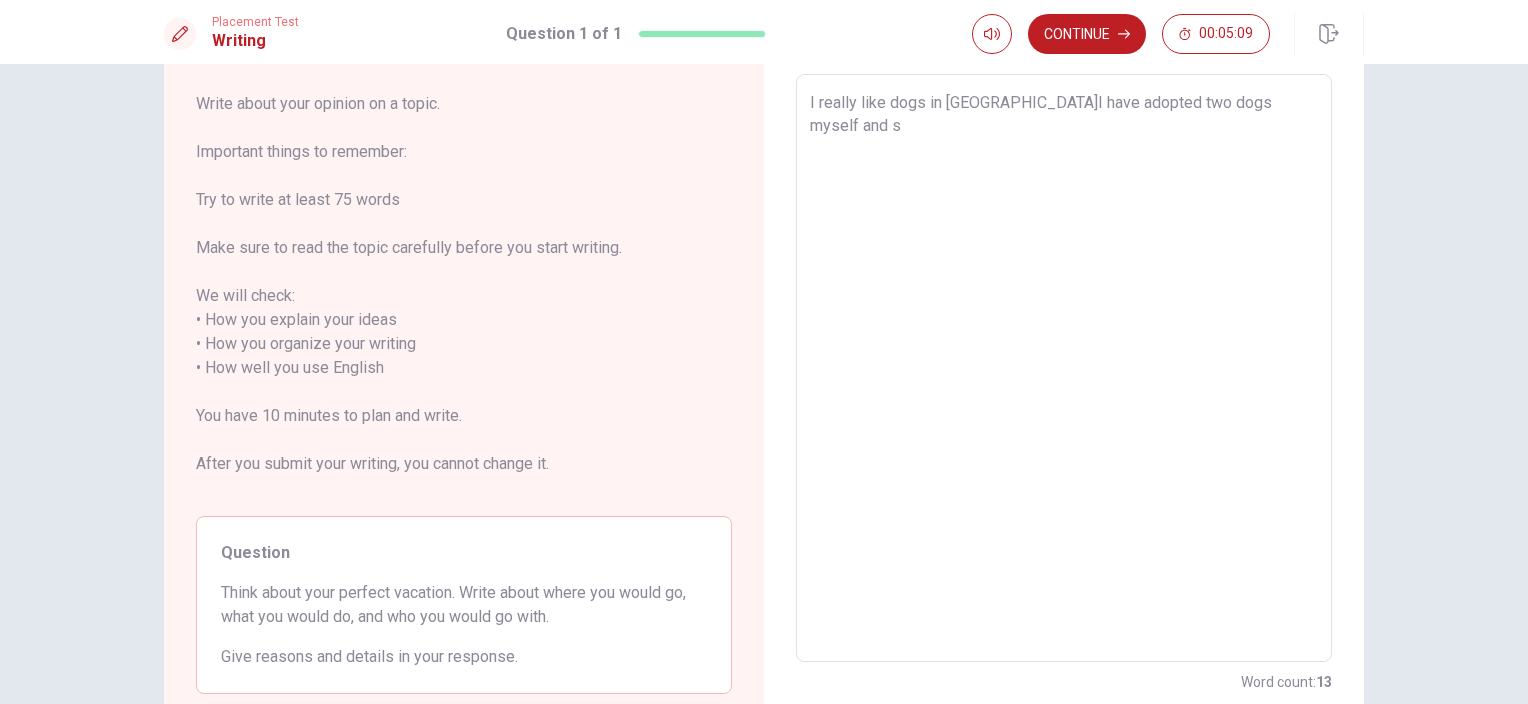type on "x" 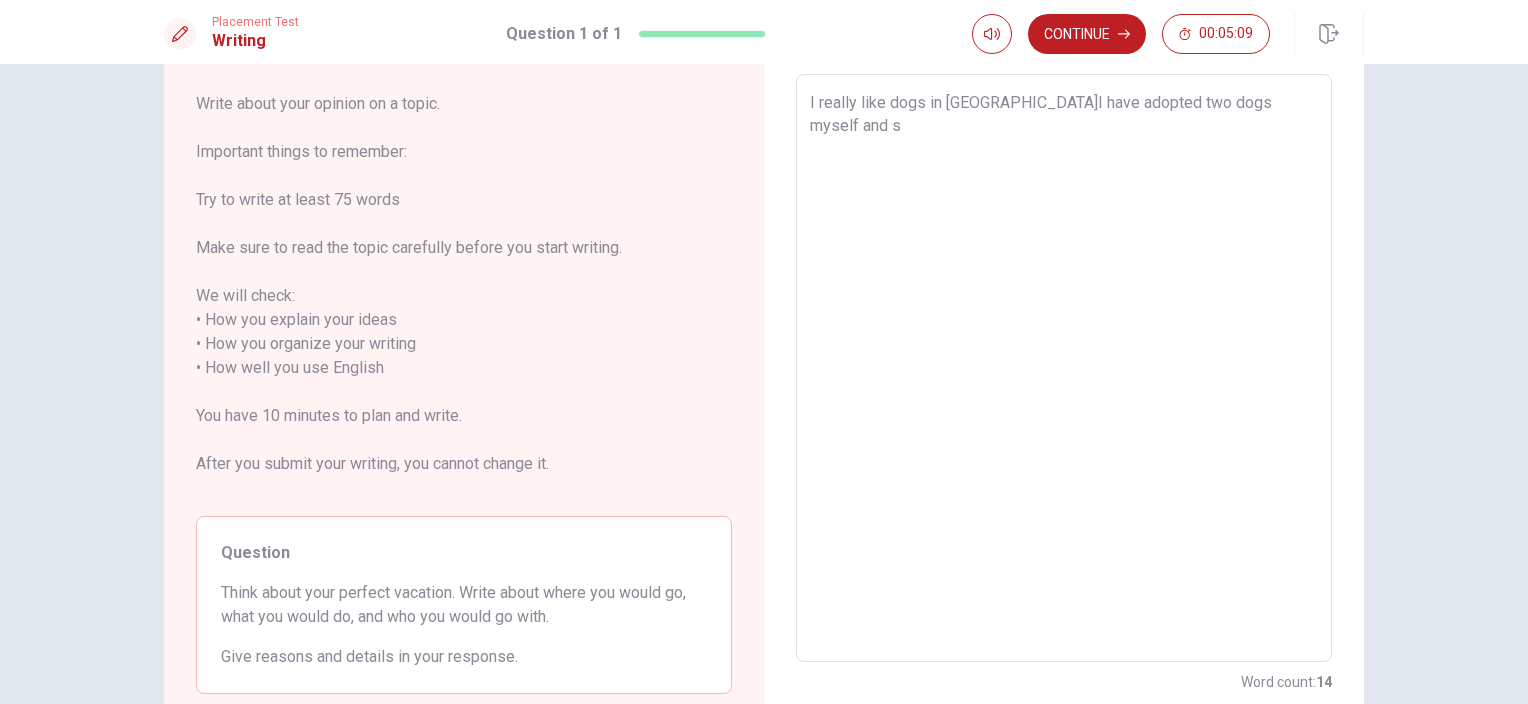 type on "I really like dogs in [GEOGRAPHIC_DATA]I have adopted two dogs myself and sa" 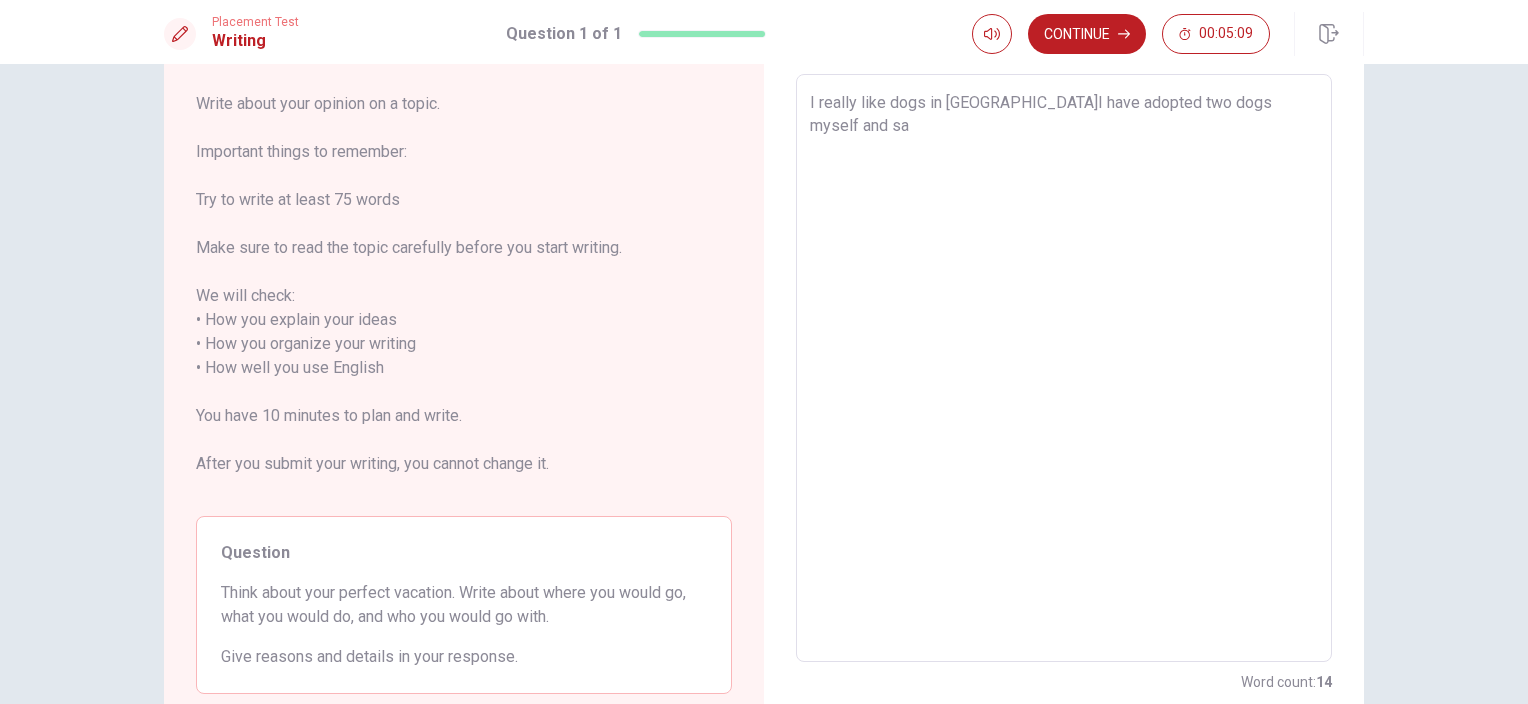 type on "x" 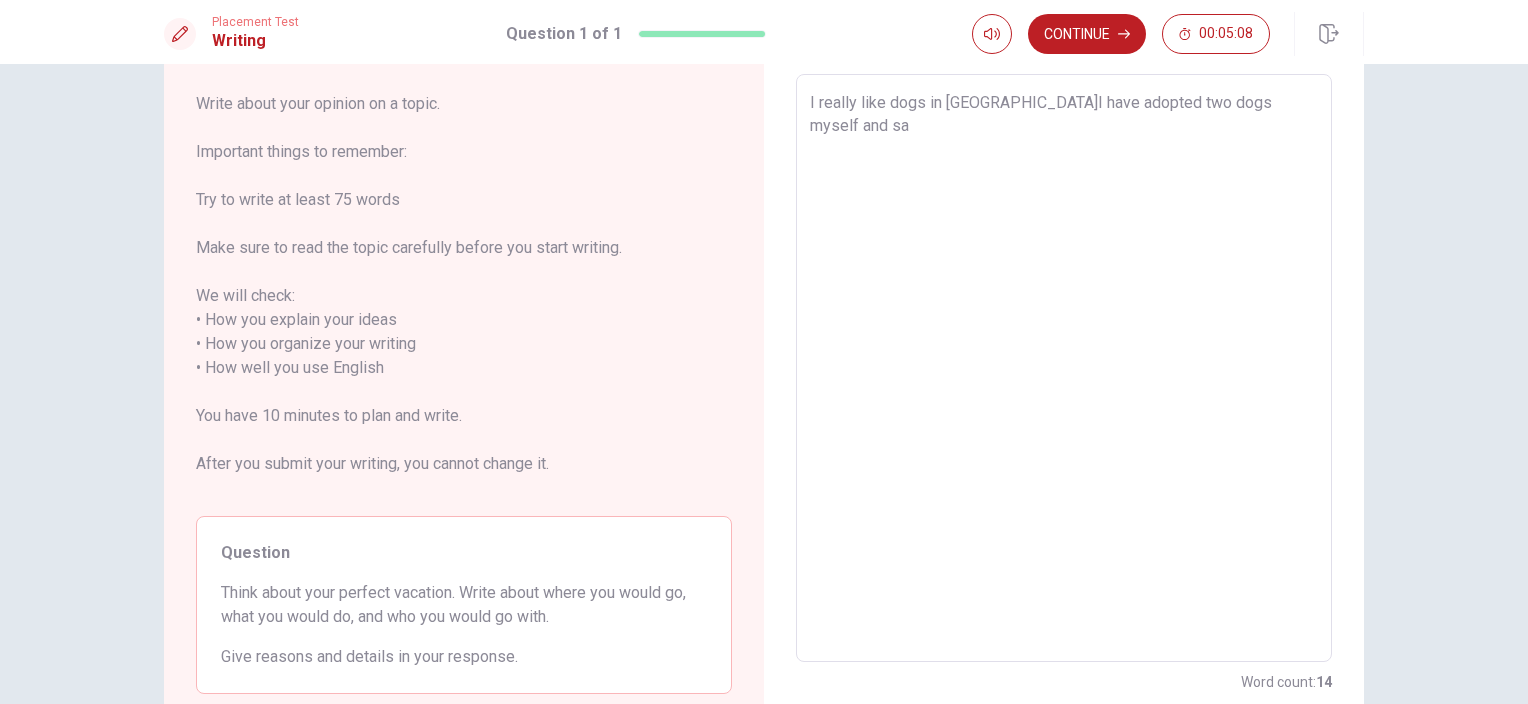 type on "I really like dogs in [GEOGRAPHIC_DATA]I have adopted two dogs myself and sav" 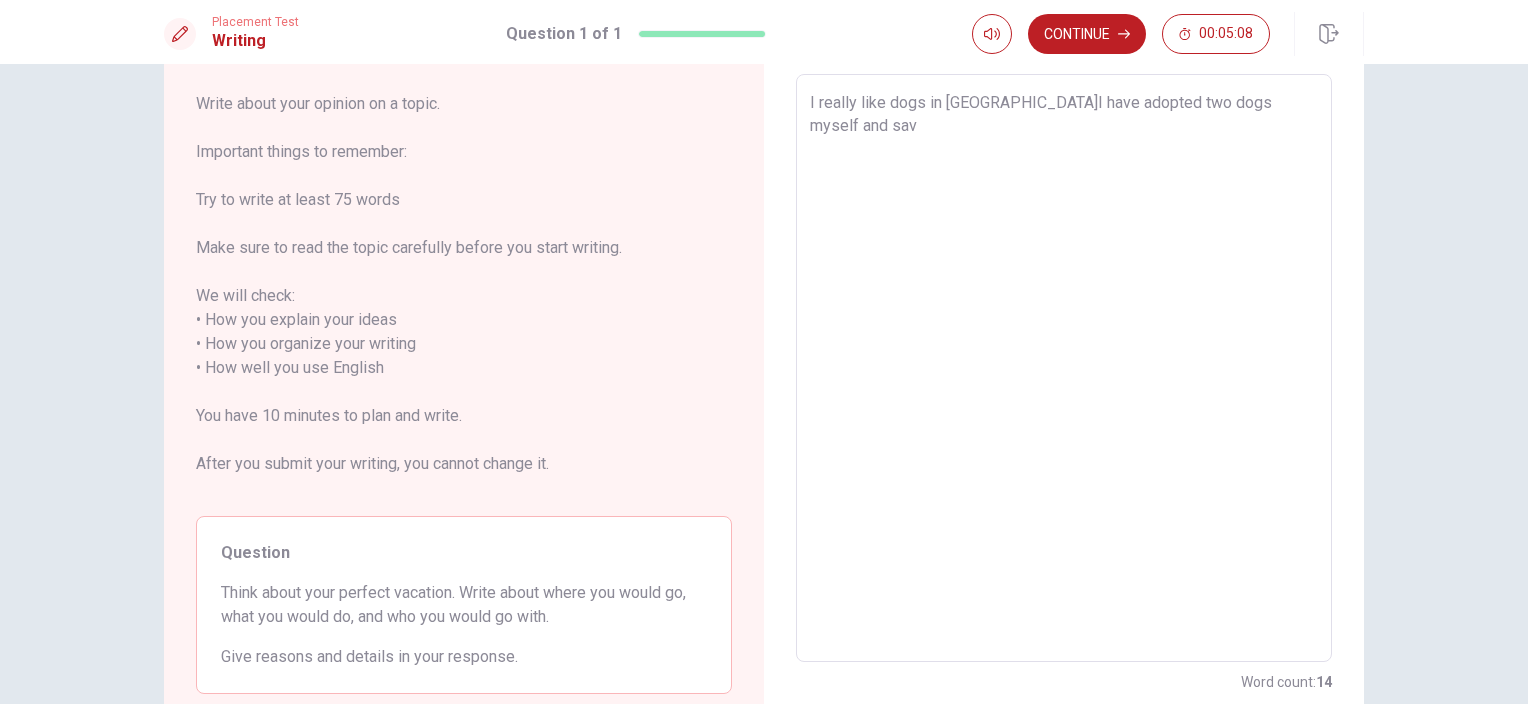 type on "x" 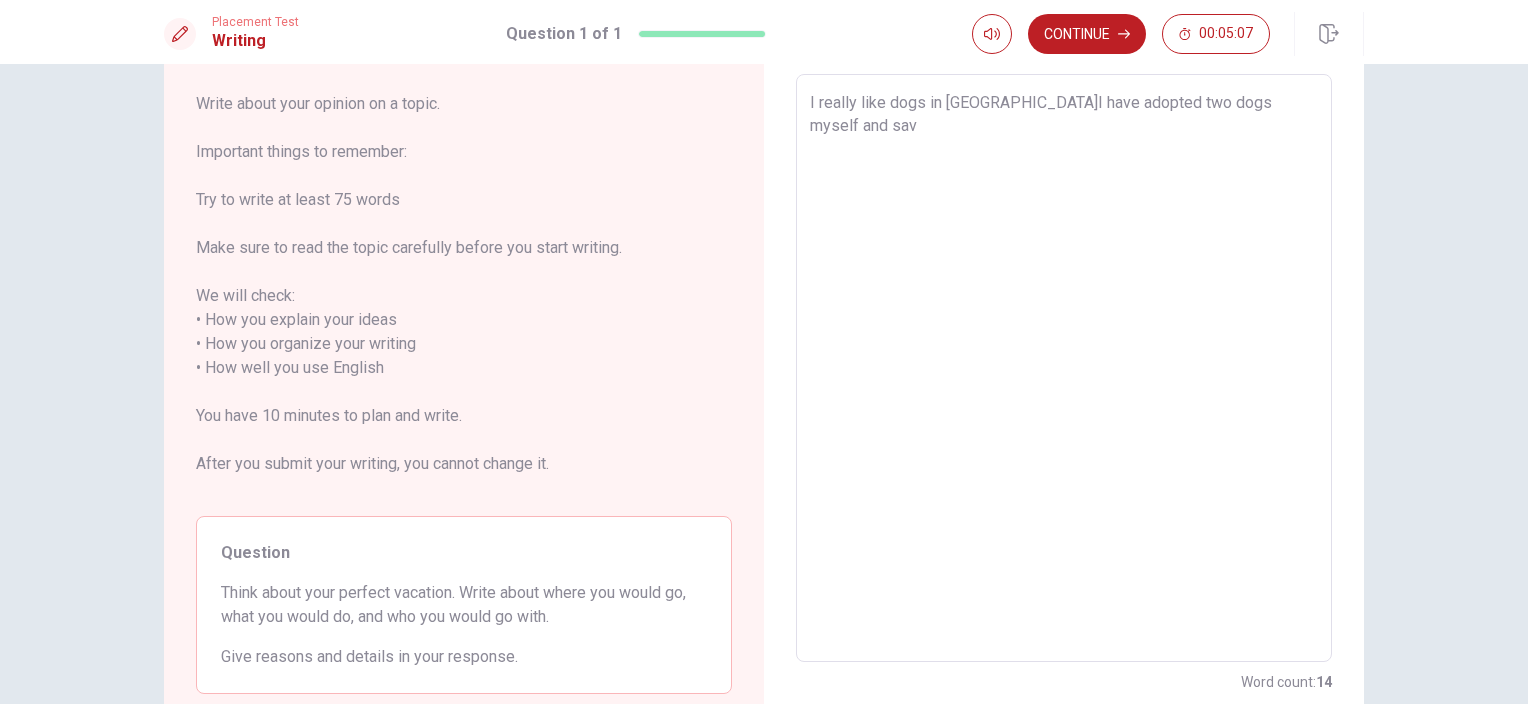 type on "I really like dogs in [GEOGRAPHIC_DATA]I have adopted two dogs myself and save" 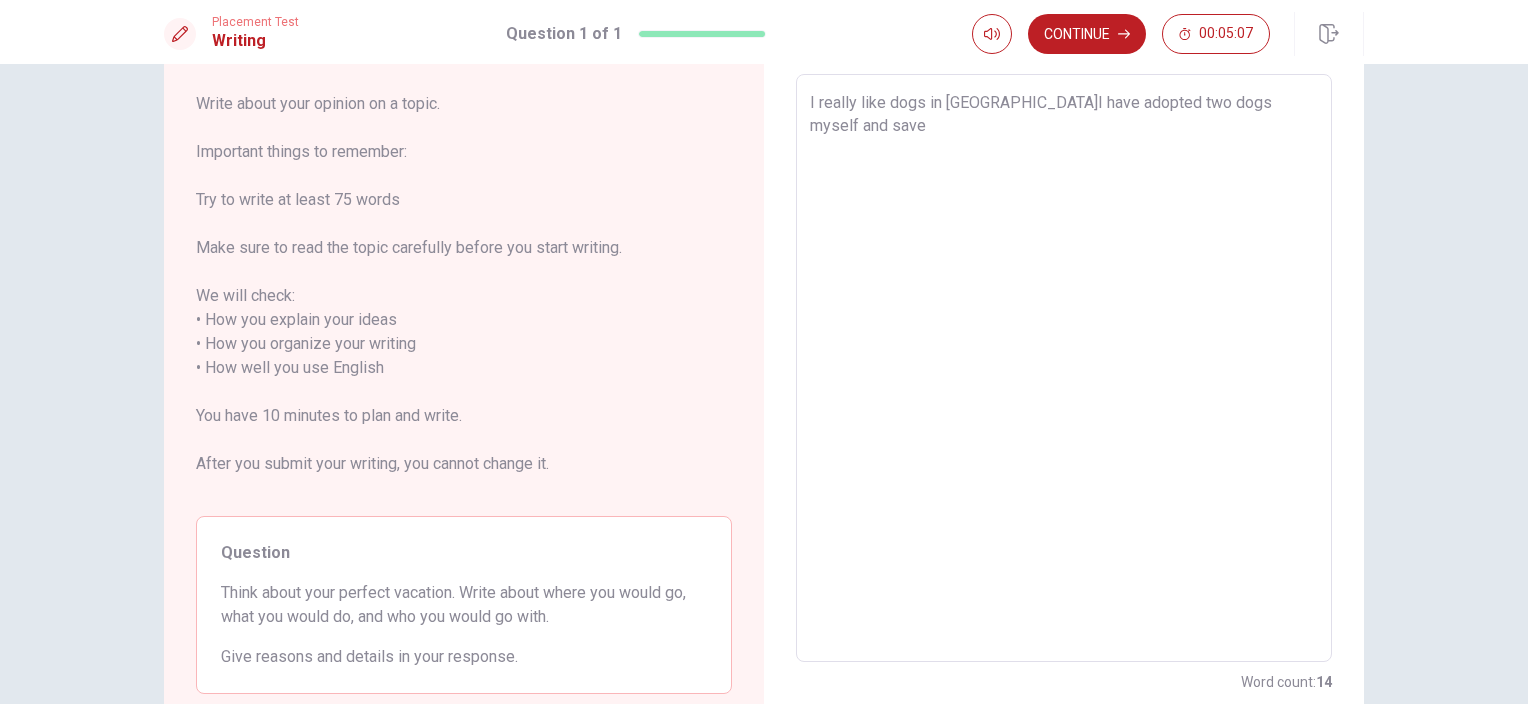 type on "x" 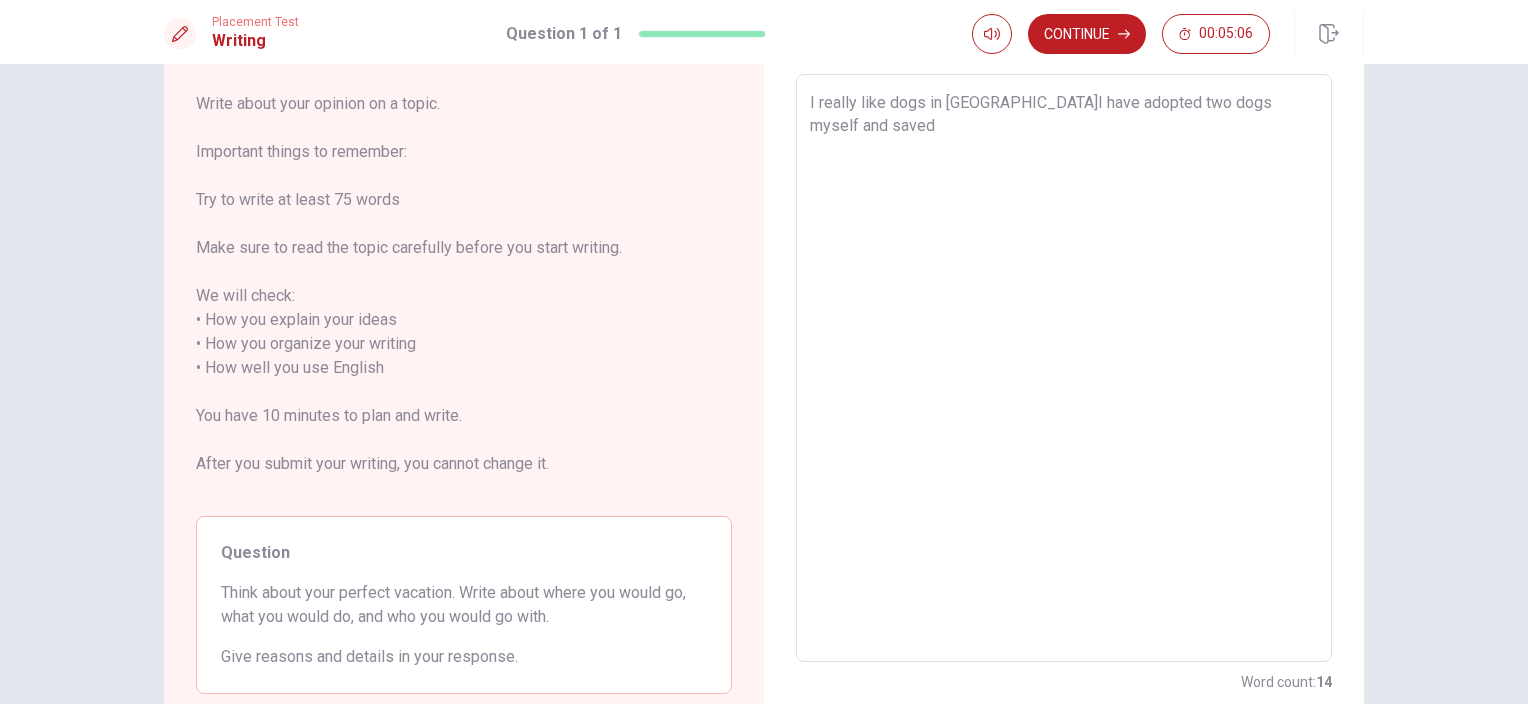 type on "x" 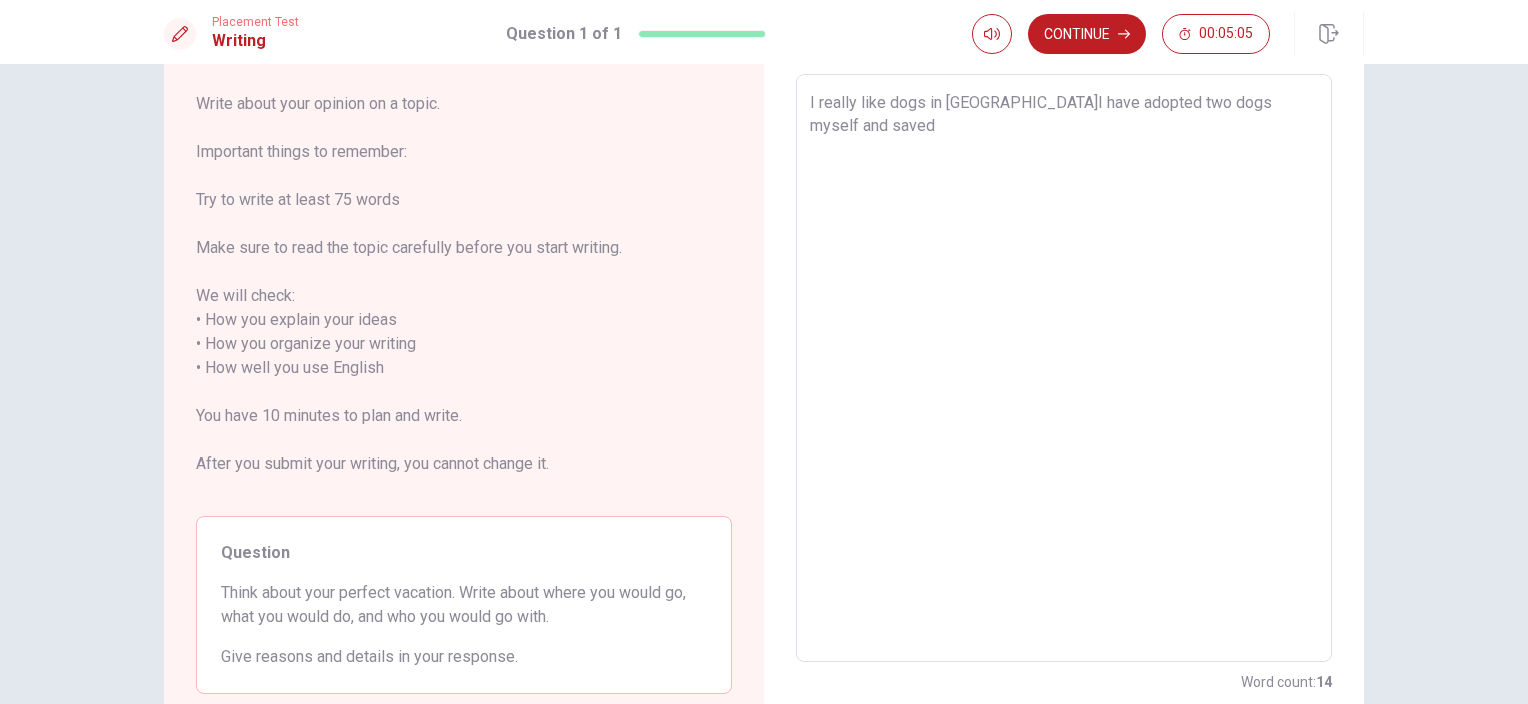 type on "I really like dogs in [GEOGRAPHIC_DATA]I have adopted two dogs myself and saved" 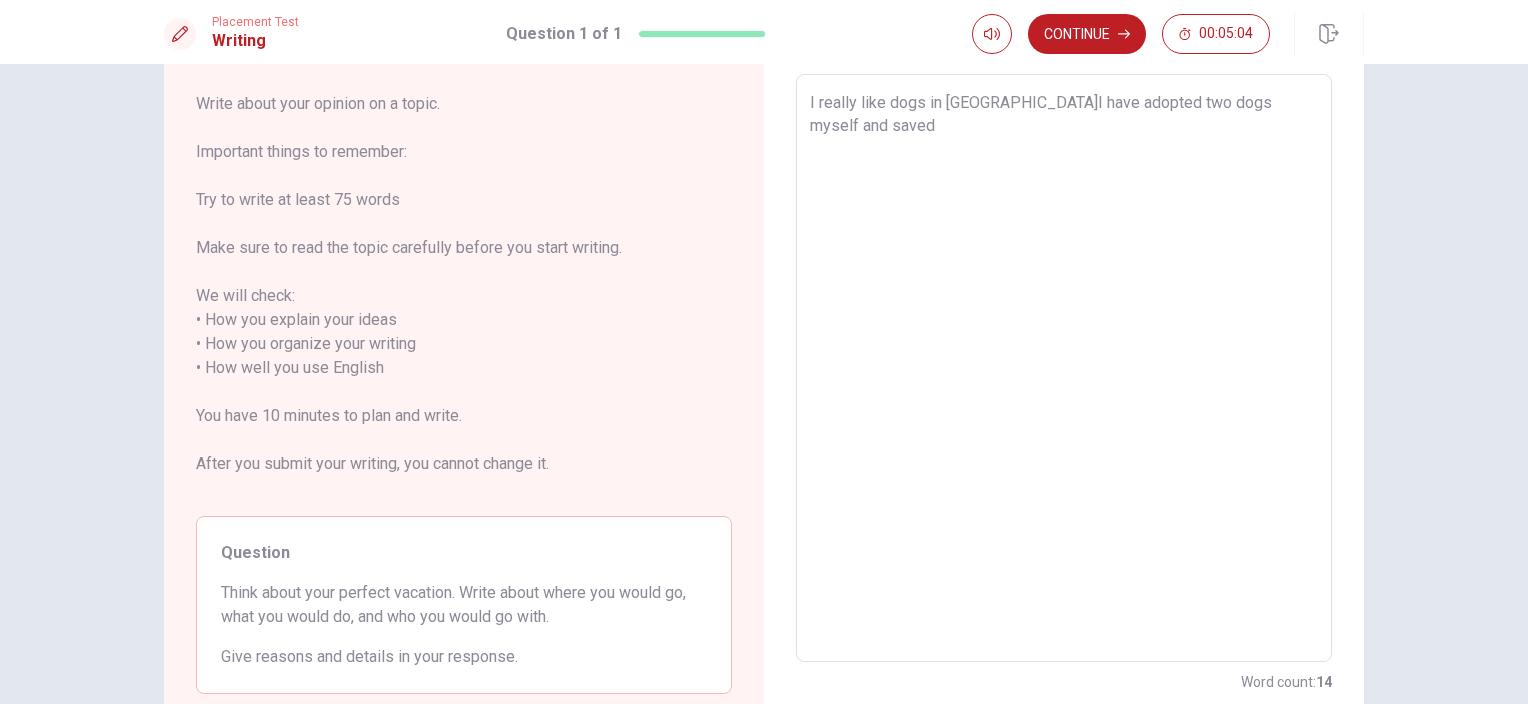 type on "I really like dogs in [GEOGRAPHIC_DATA]I have adopted two dogs myself and saved s" 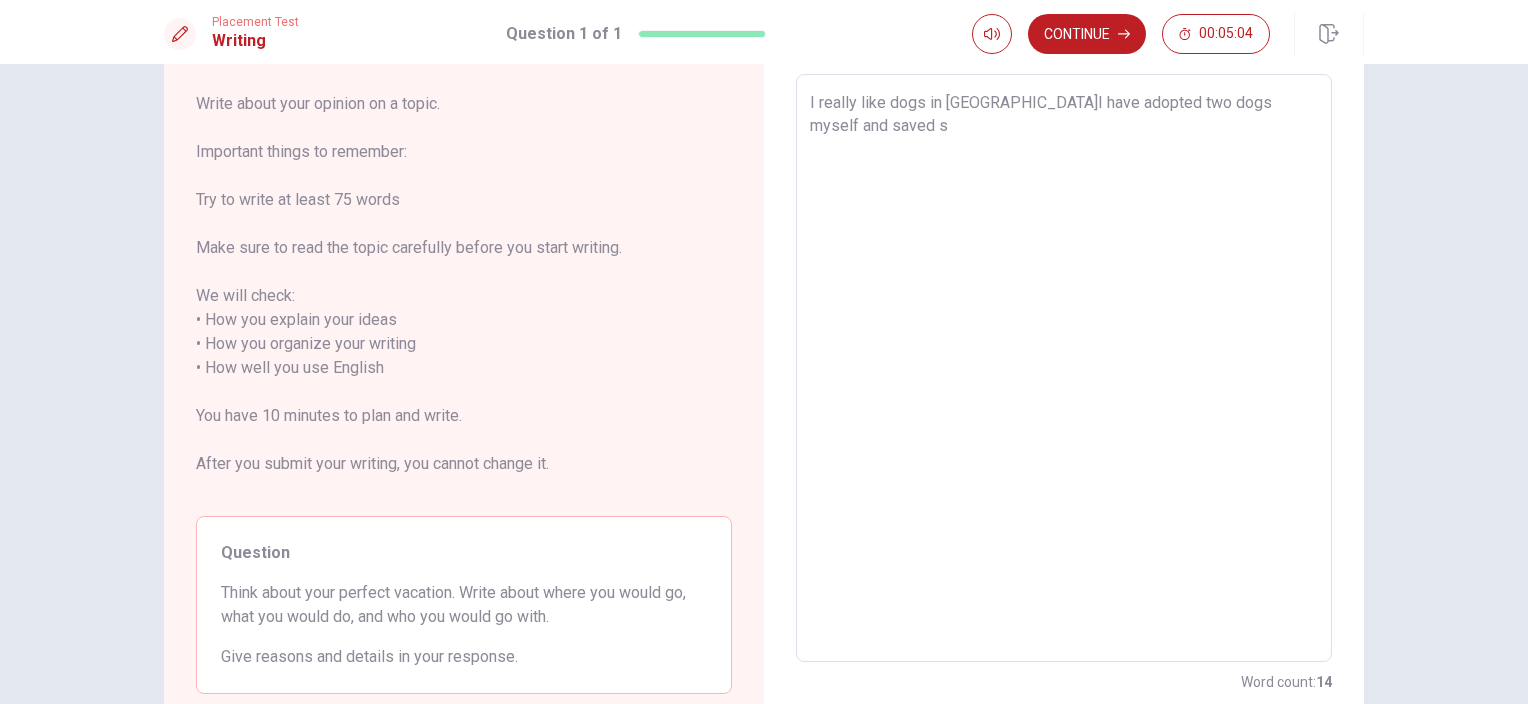 type on "x" 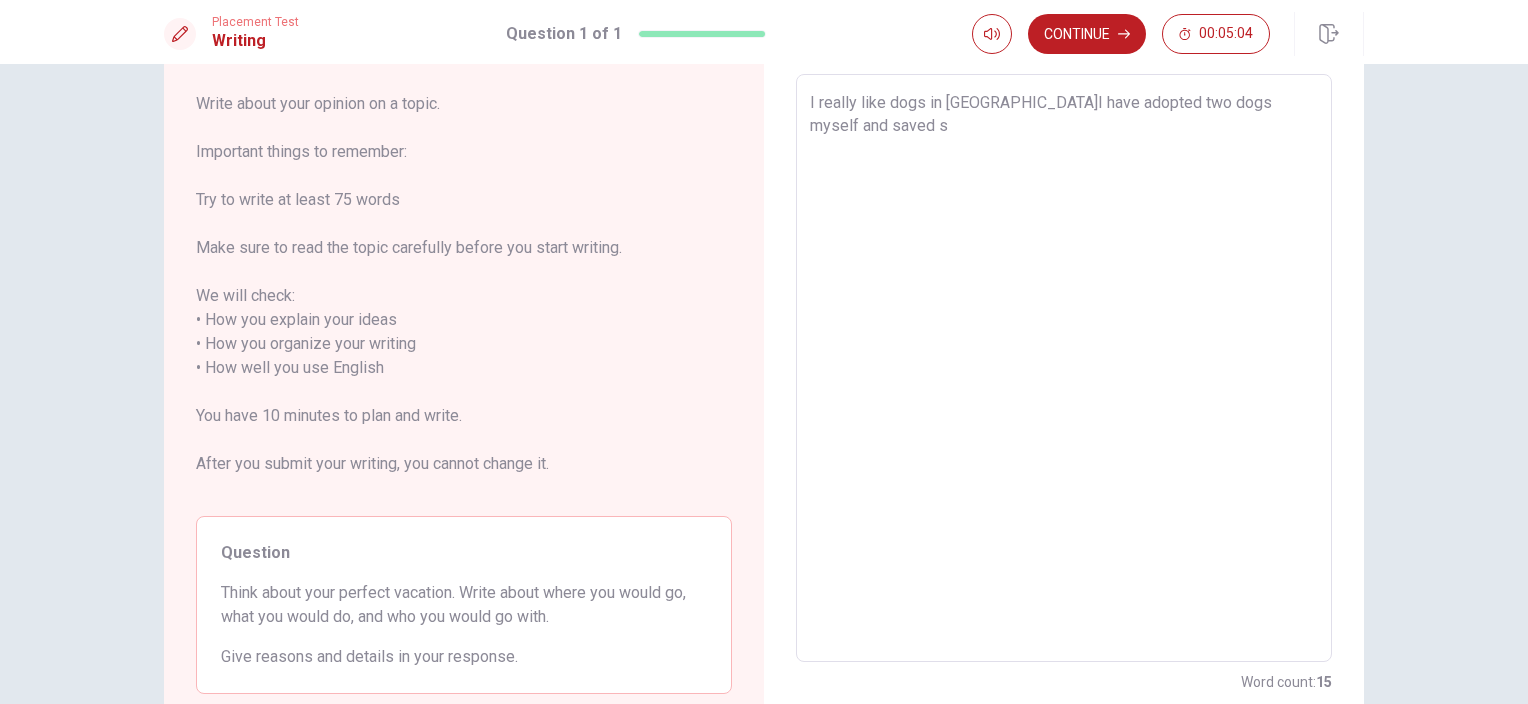 type on "I really like dogs in [GEOGRAPHIC_DATA]I have adopted two dogs myself and saved so" 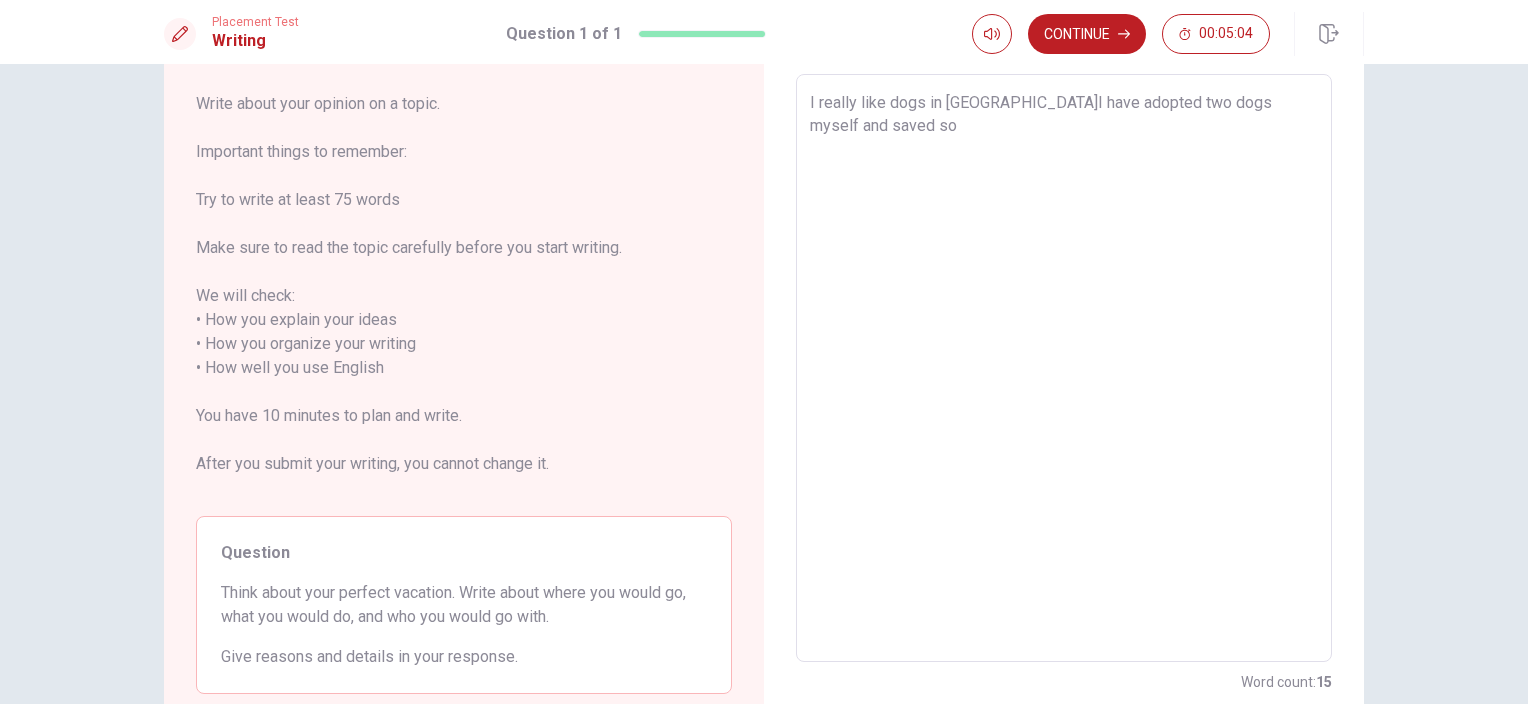 type on "x" 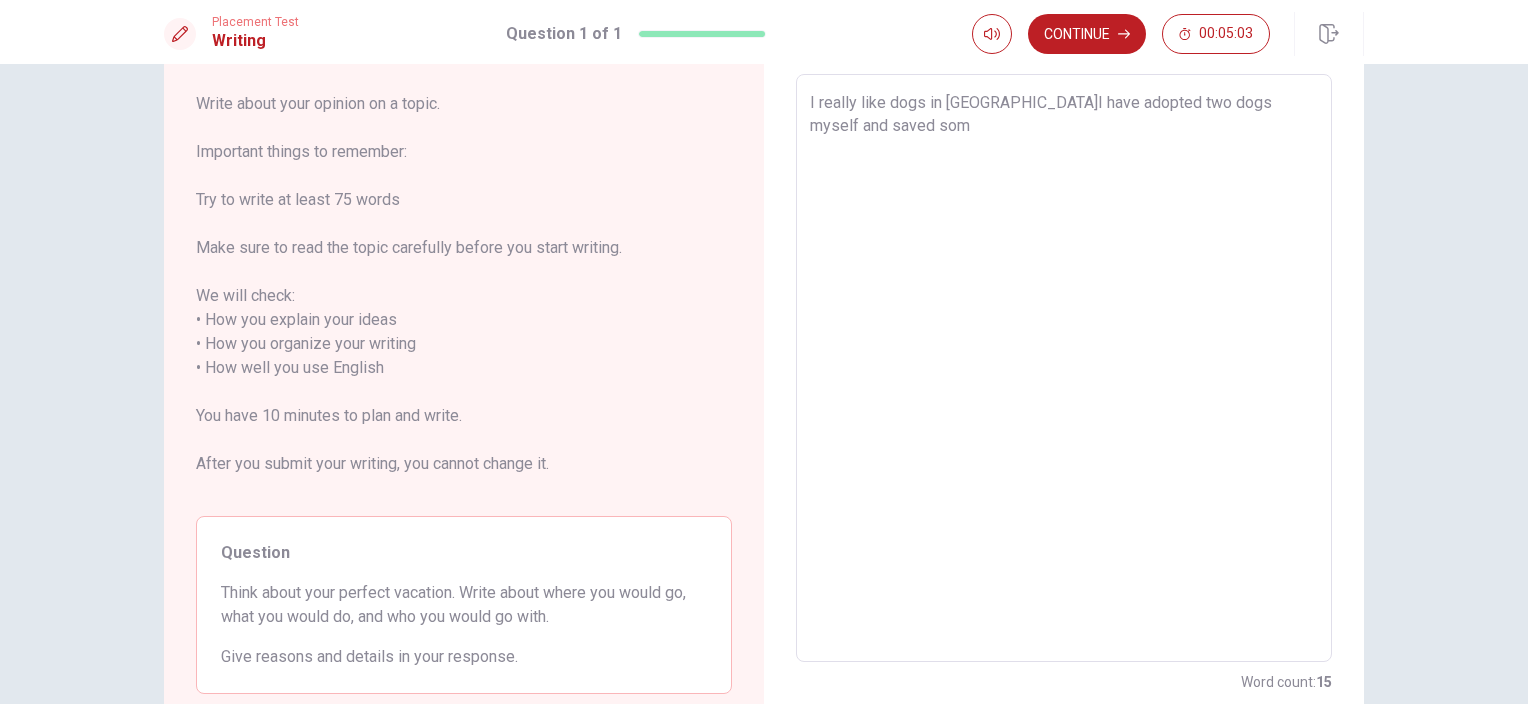 type on "x" 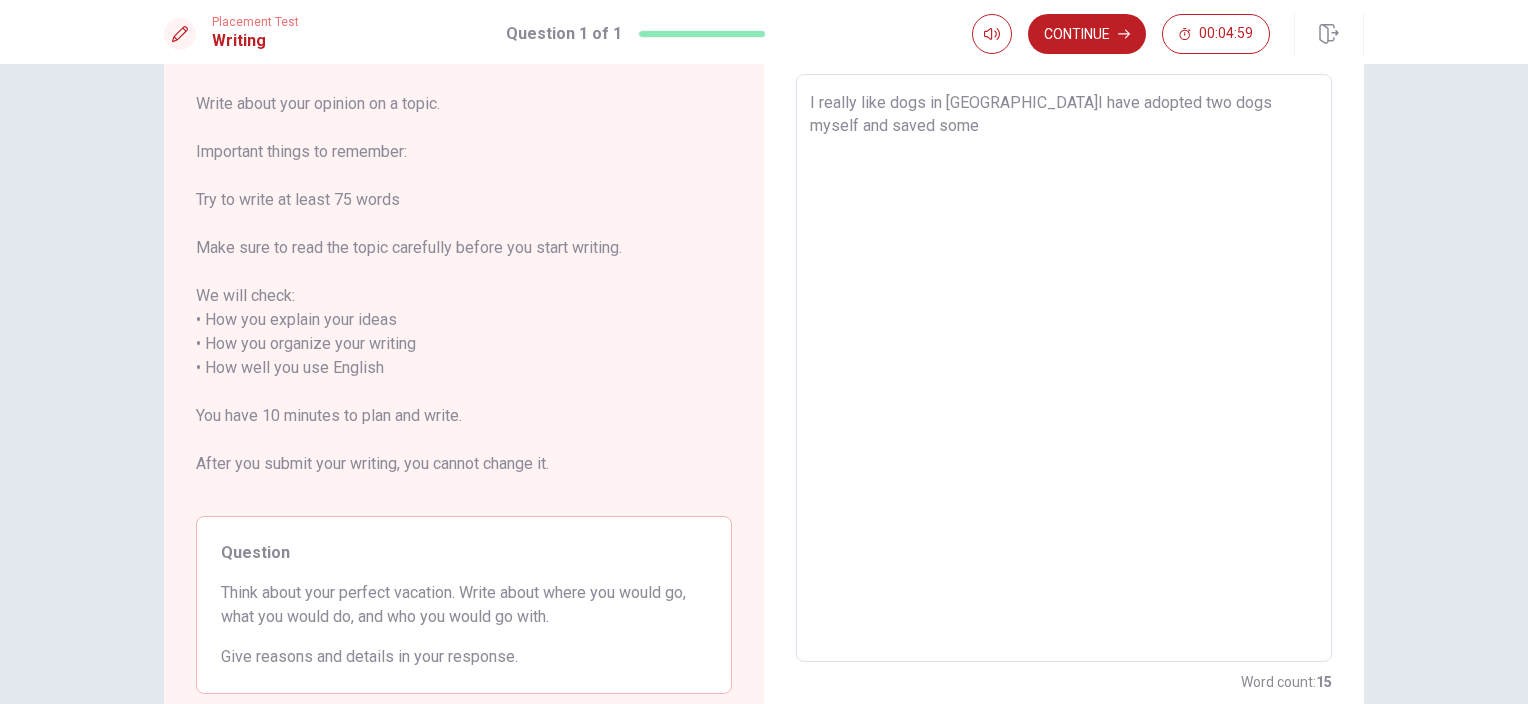 type on "x" 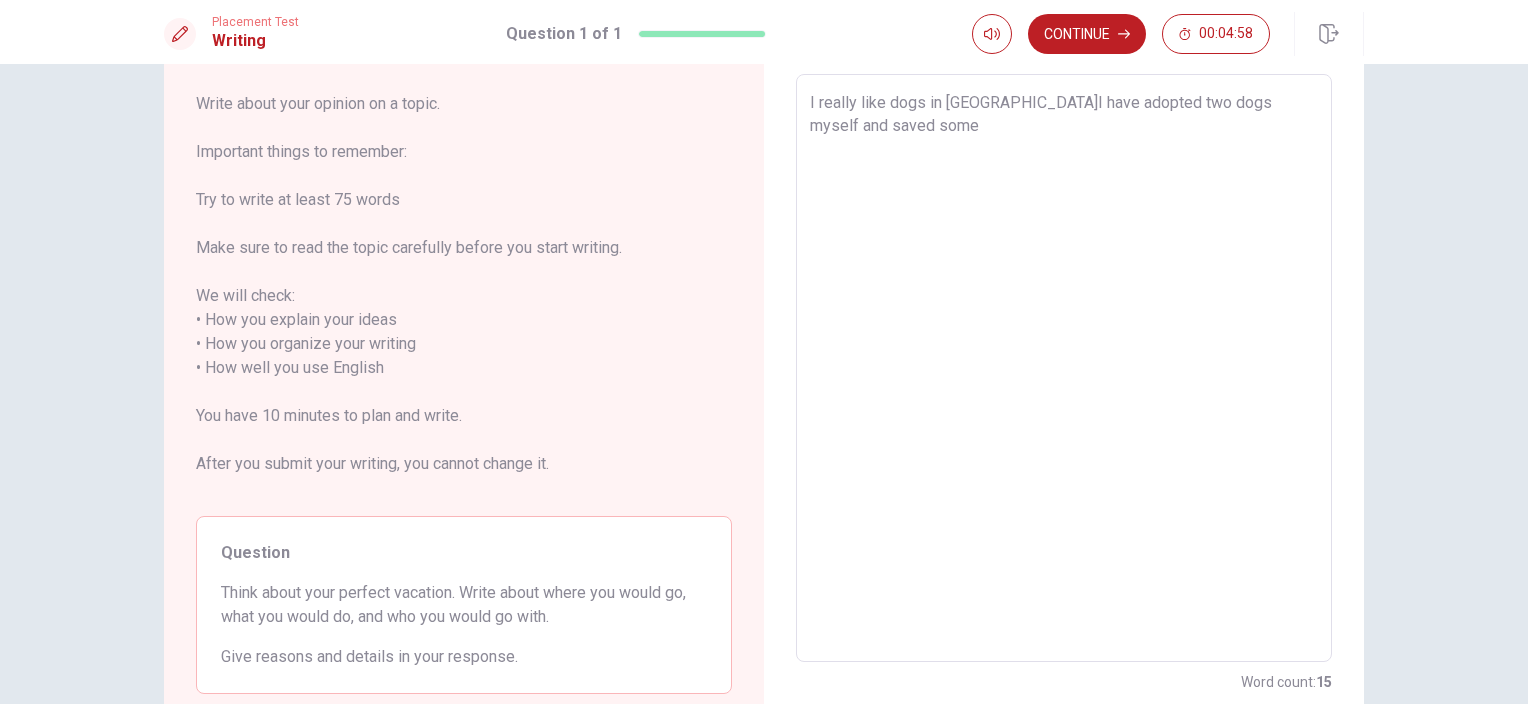 type on "I really like dogs in [GEOGRAPHIC_DATA]I have adopted two dogs myself and saved some" 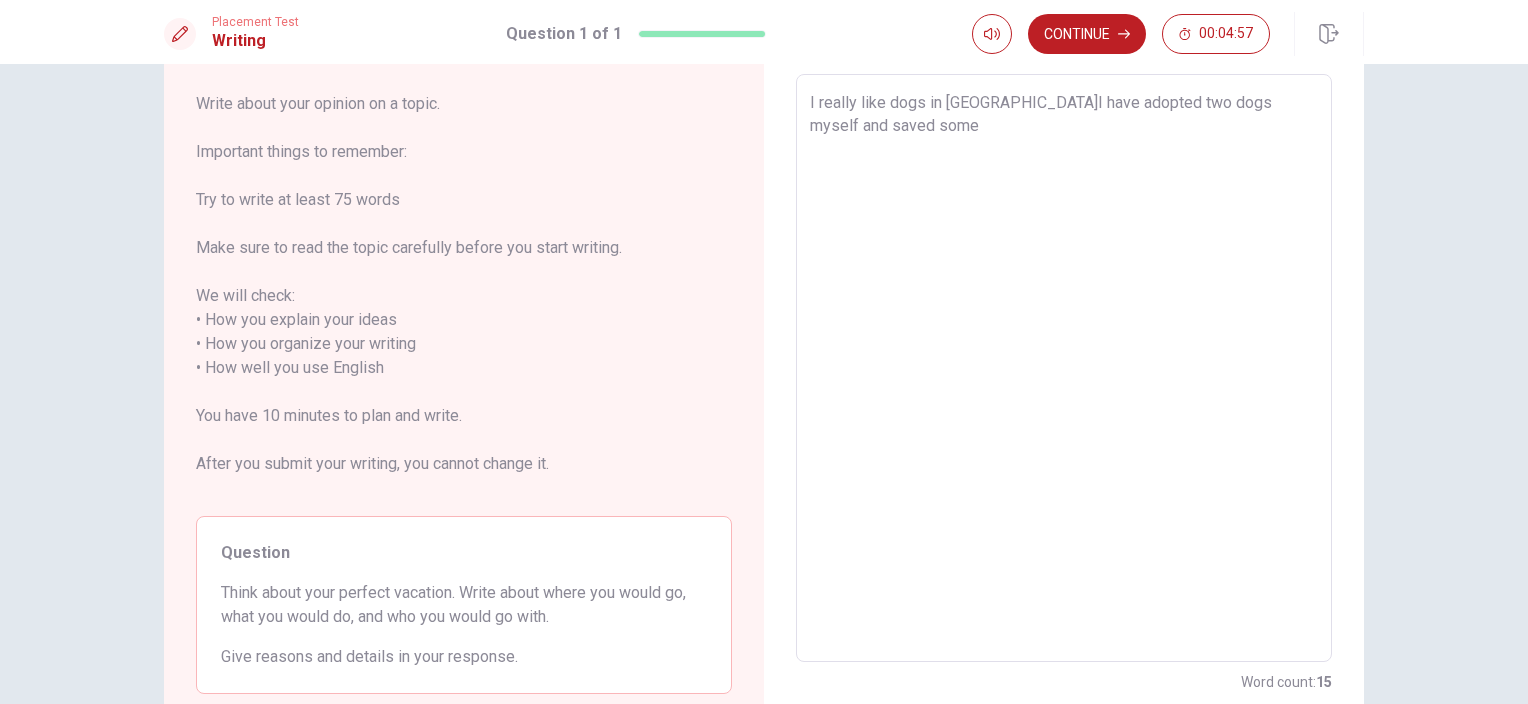 type on "I really like dogs in [GEOGRAPHIC_DATA]I have adopted two dogs myself and saved some o" 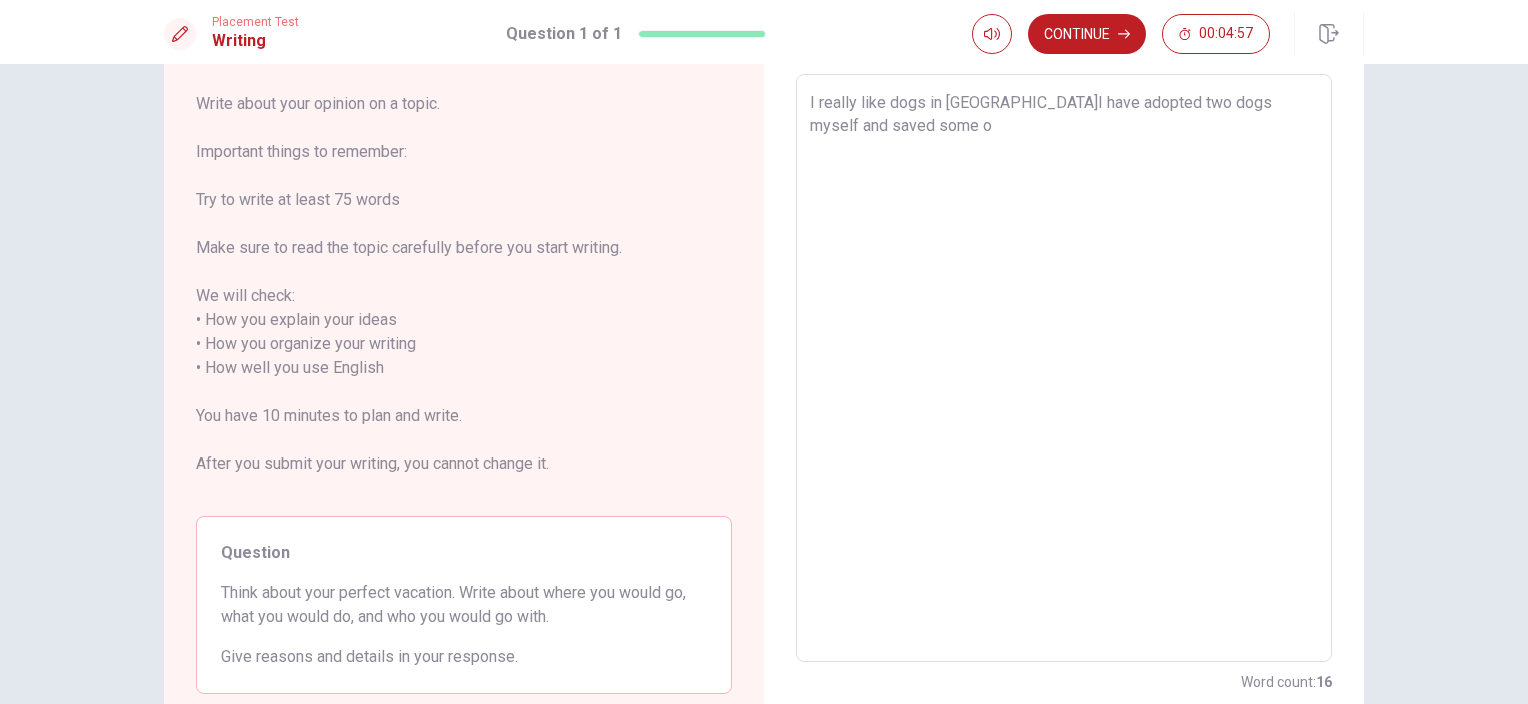 type on "x" 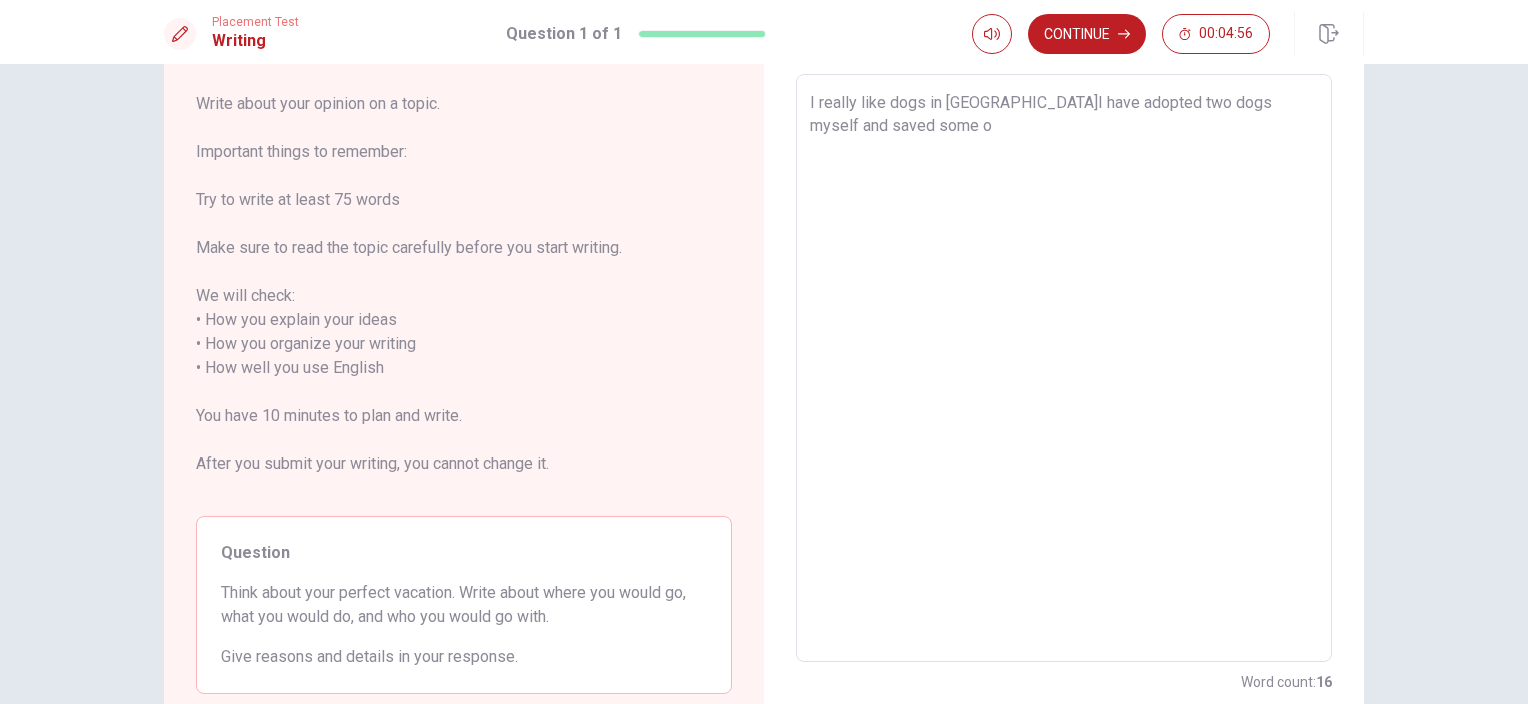 type on "I really like dogs in [GEOGRAPHIC_DATA]I have adopted two dogs myself and saved some ot" 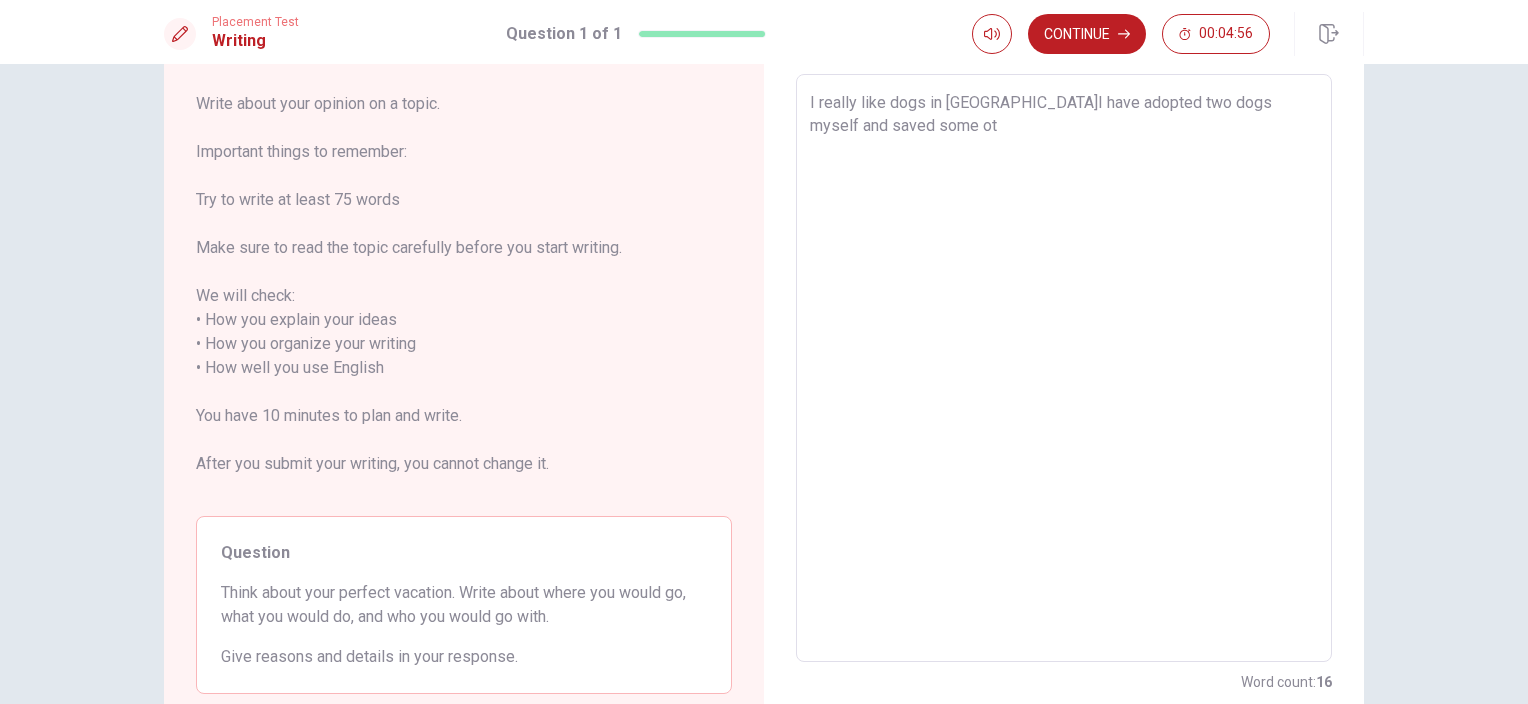 type on "x" 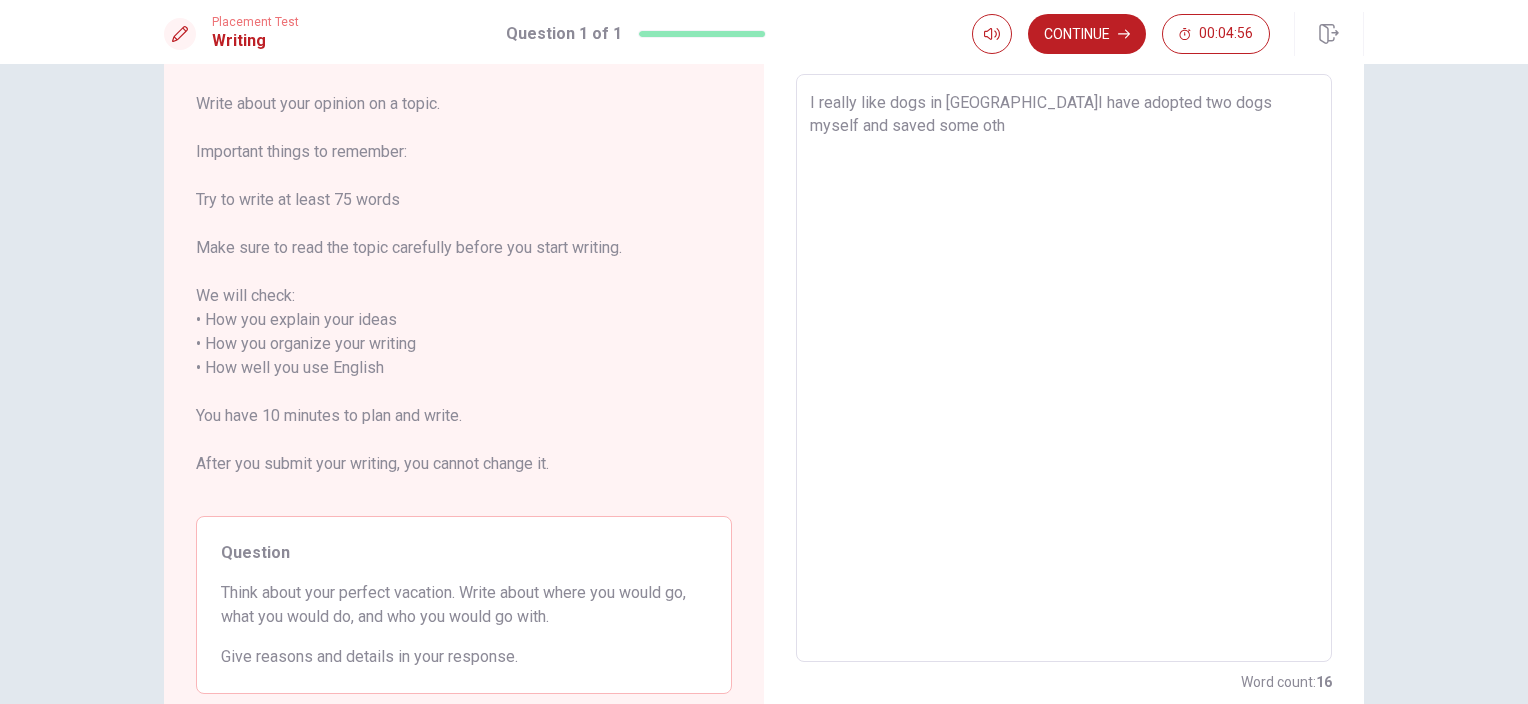 type on "x" 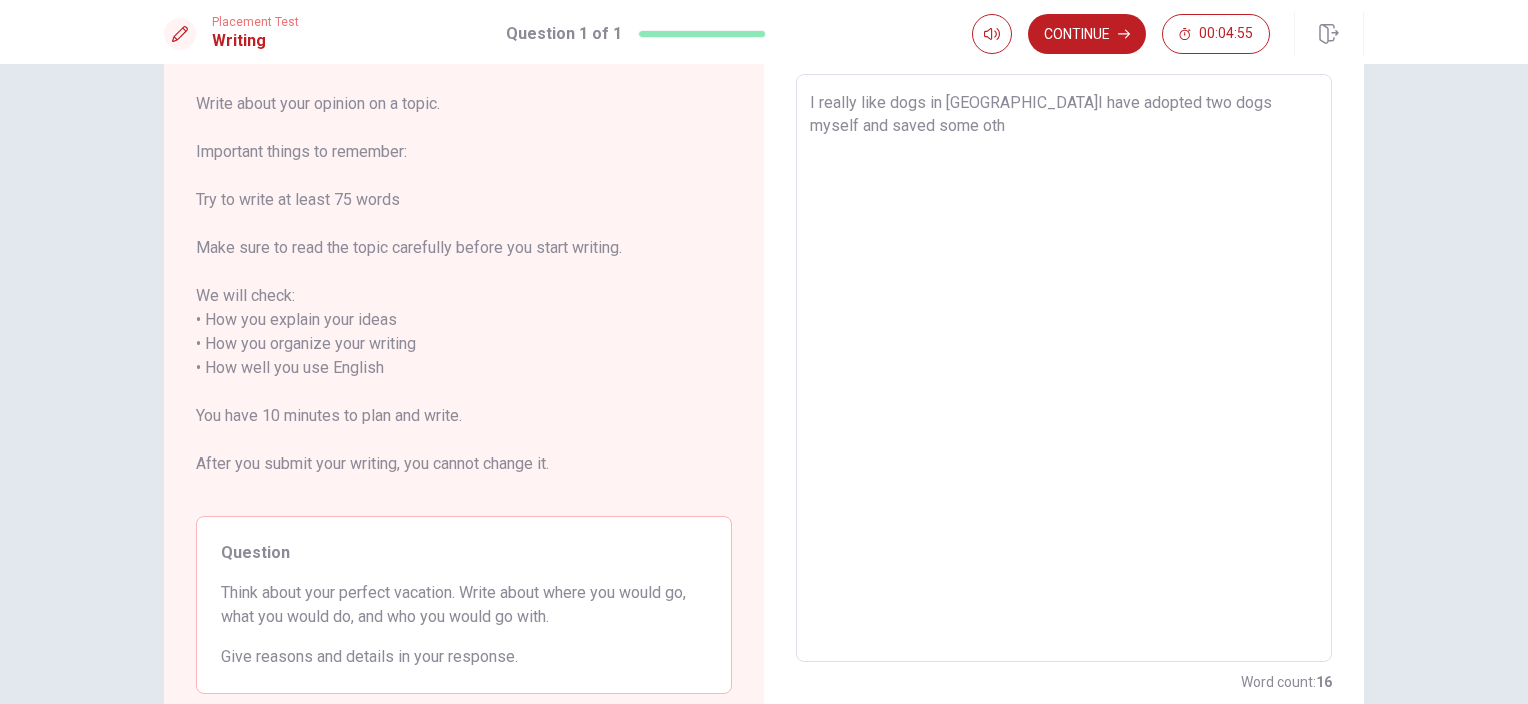 type on "I really like dogs in [GEOGRAPHIC_DATA]I have adopted two dogs myself and saved some othe" 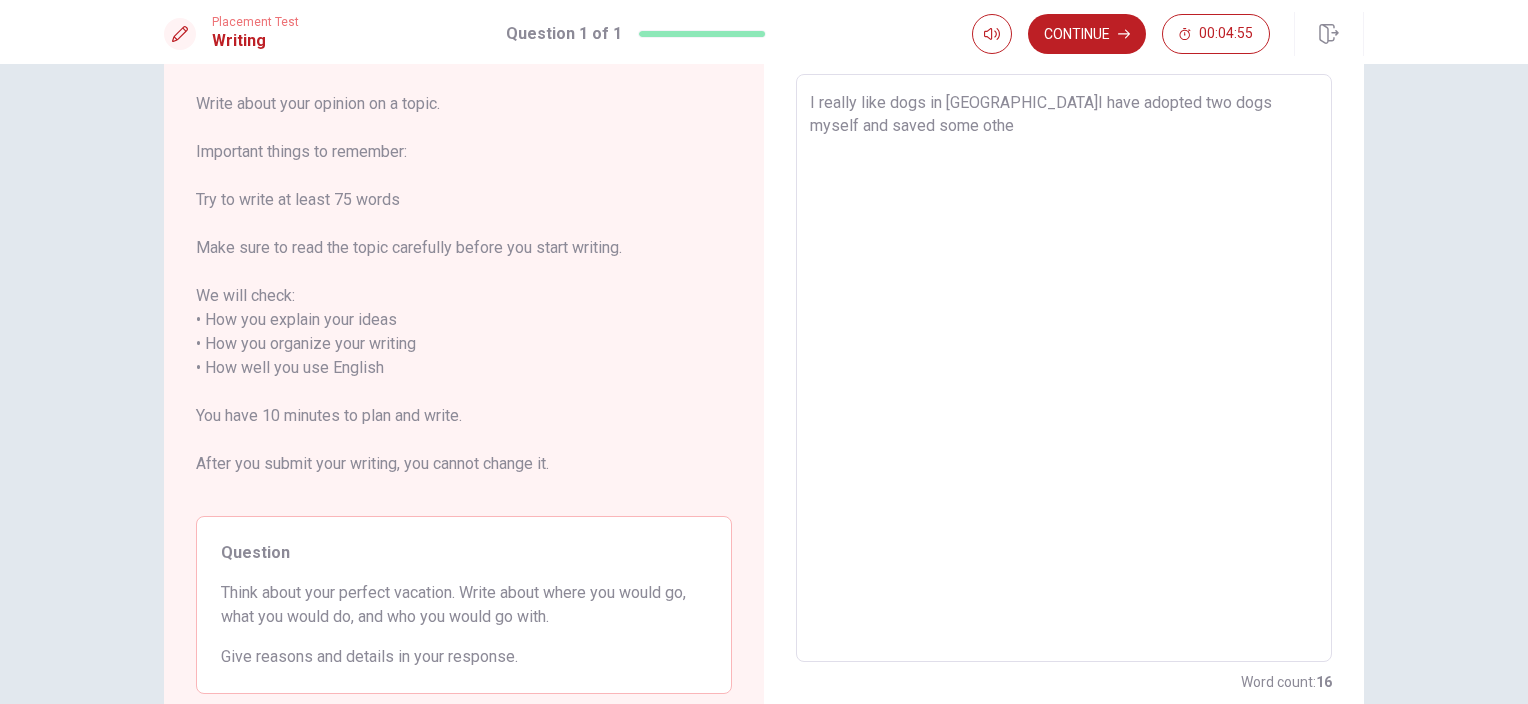 type on "x" 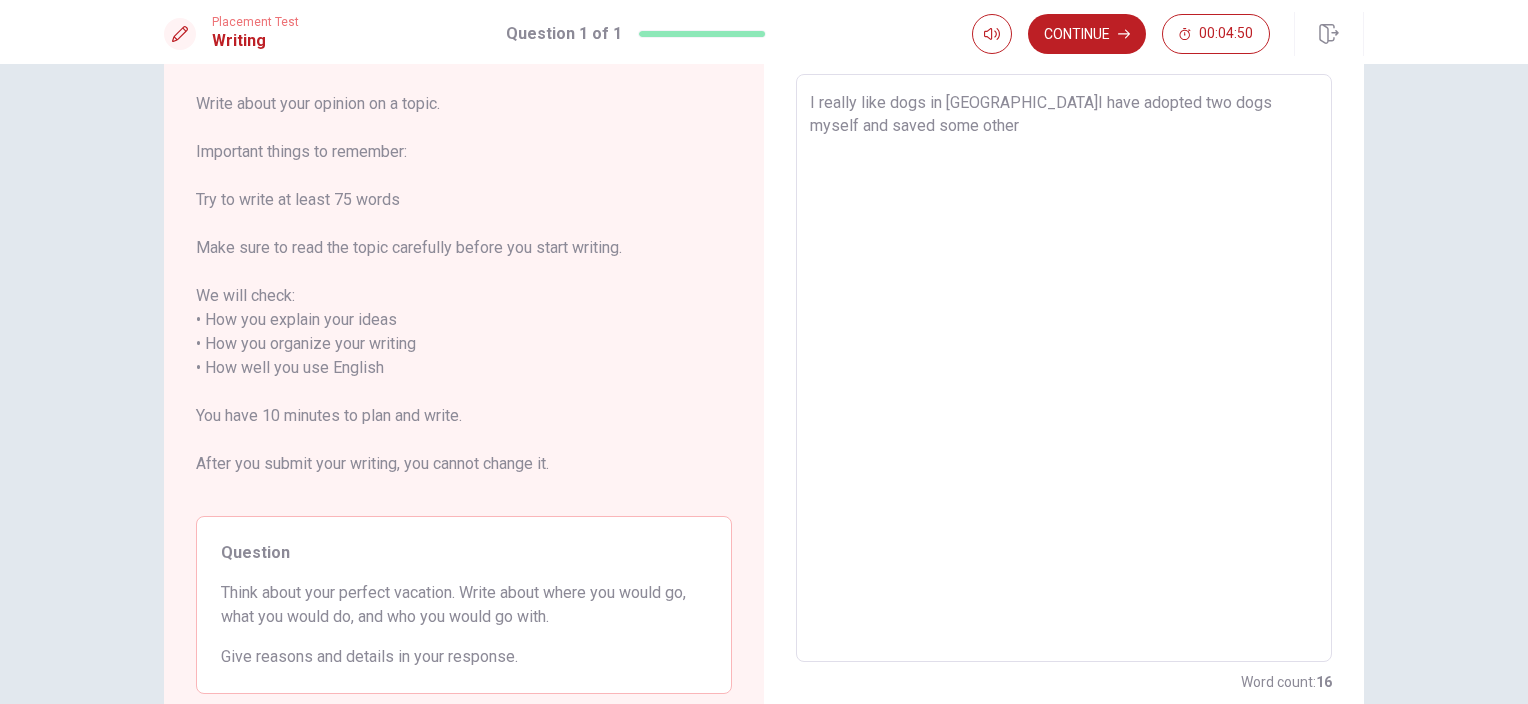 type on "x" 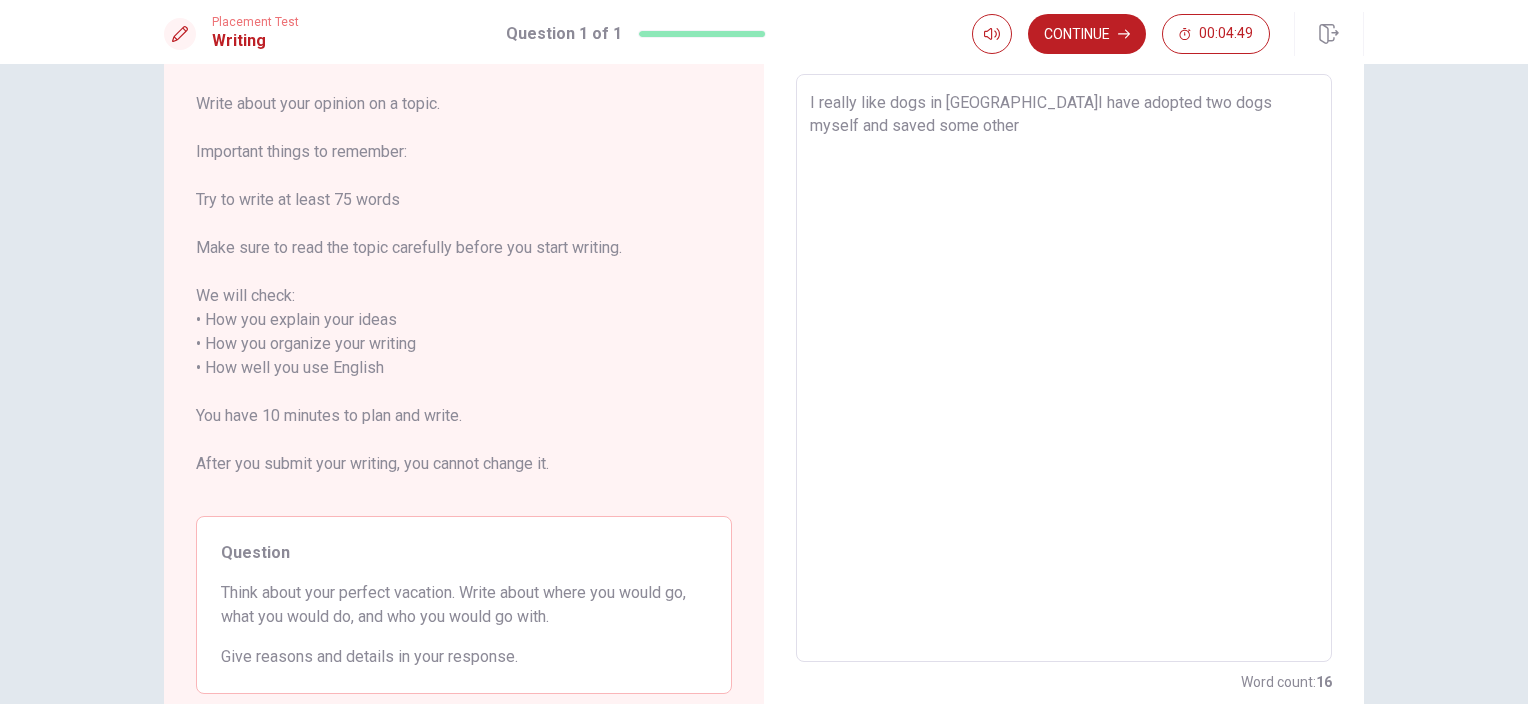 type on "I really like dogs in [GEOGRAPHIC_DATA]I have adopted two dogs myself and saved some others" 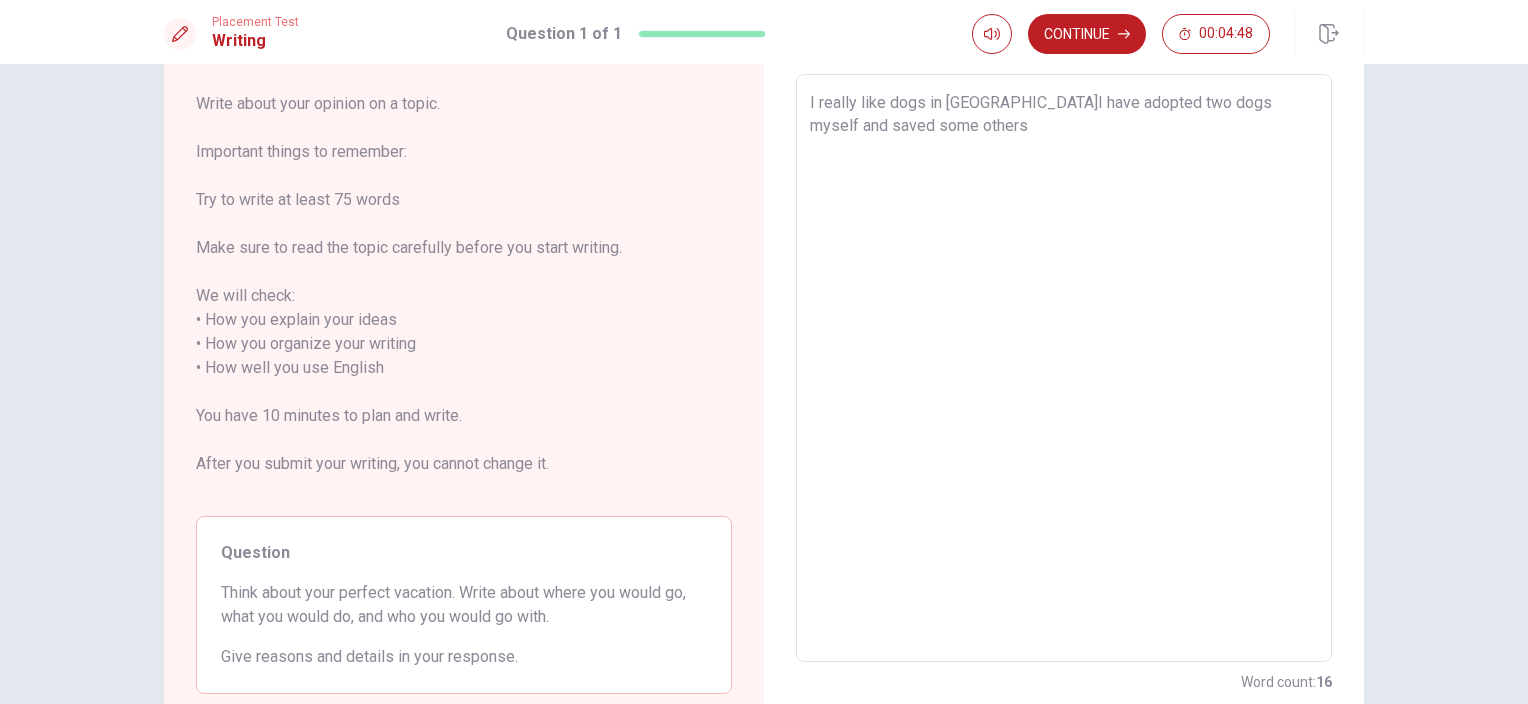 type on "x" 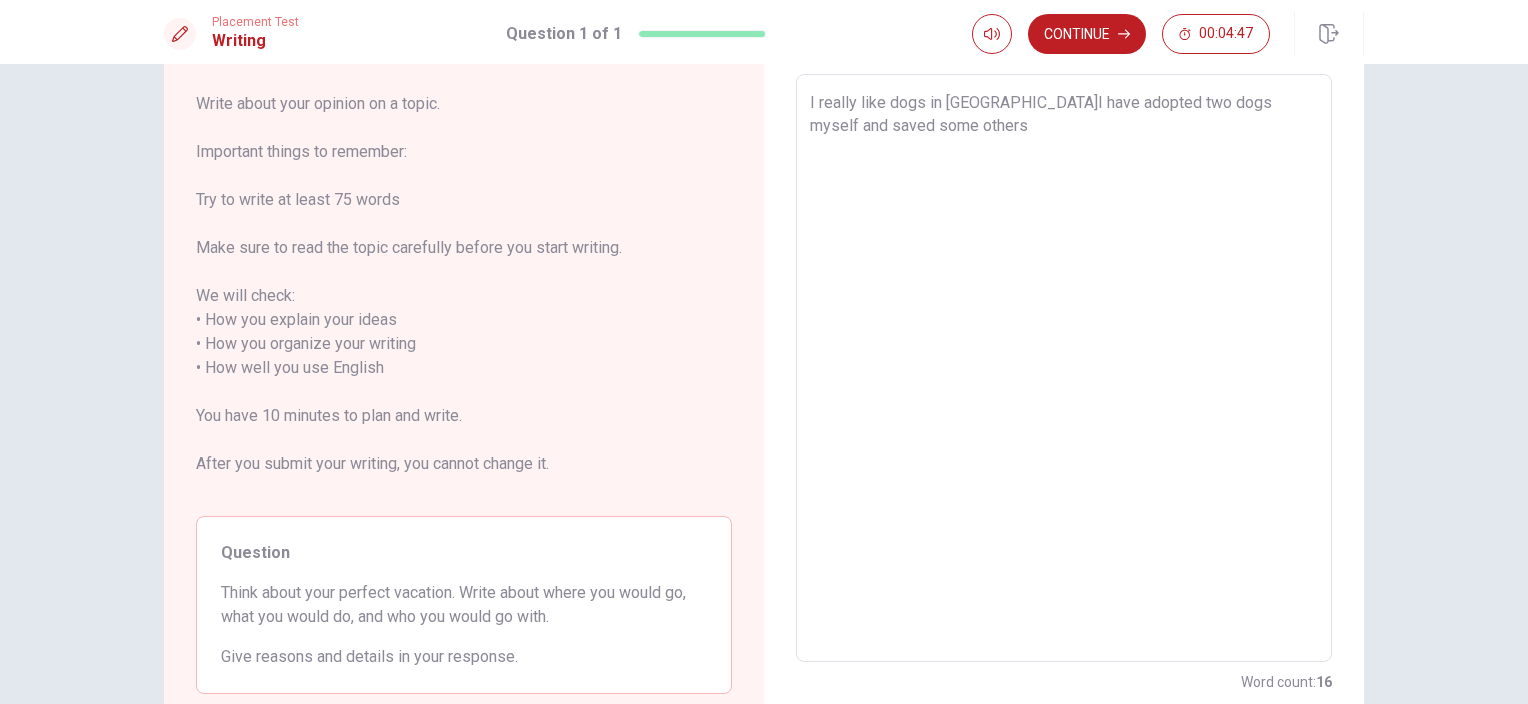 type on "I really like dogs in [GEOGRAPHIC_DATA]I have adopted two dogs myself and saved some others." 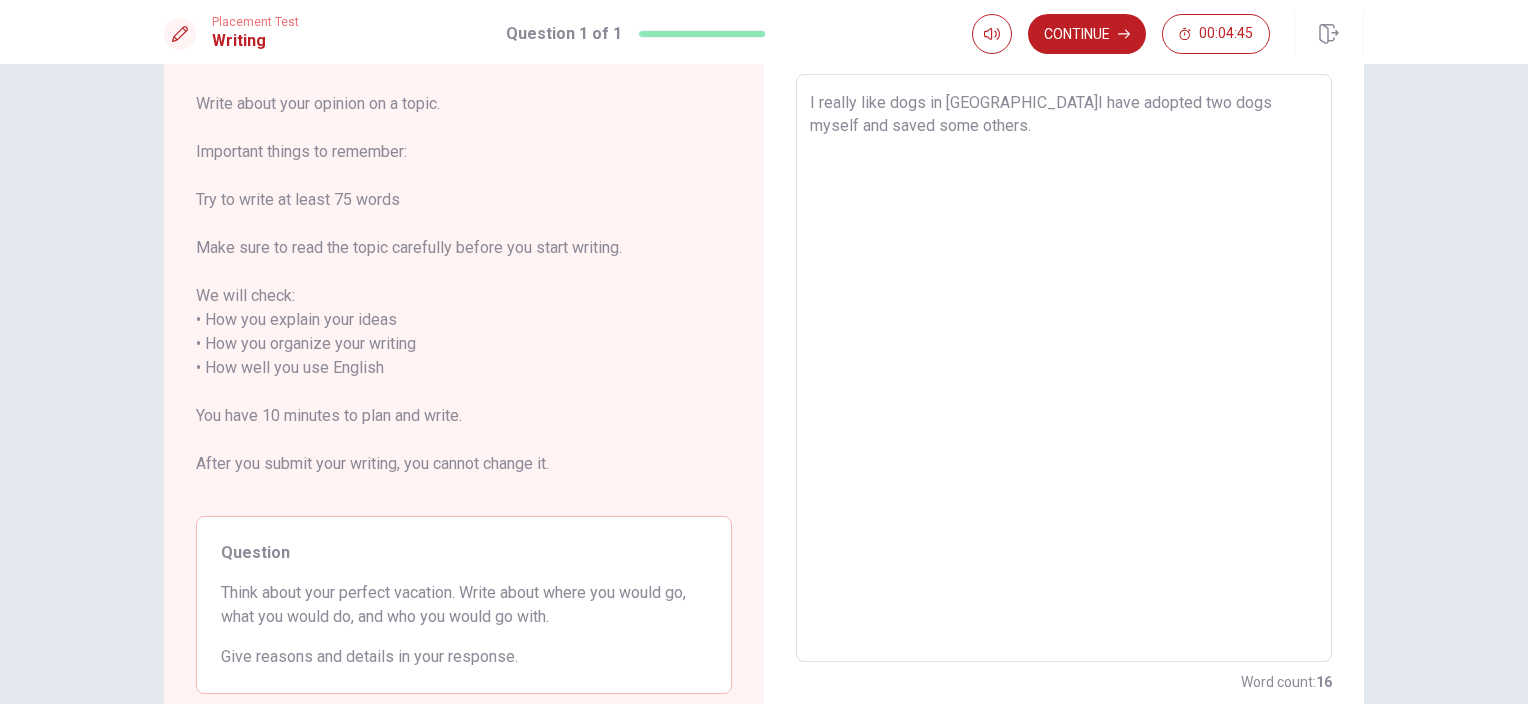 type on "x" 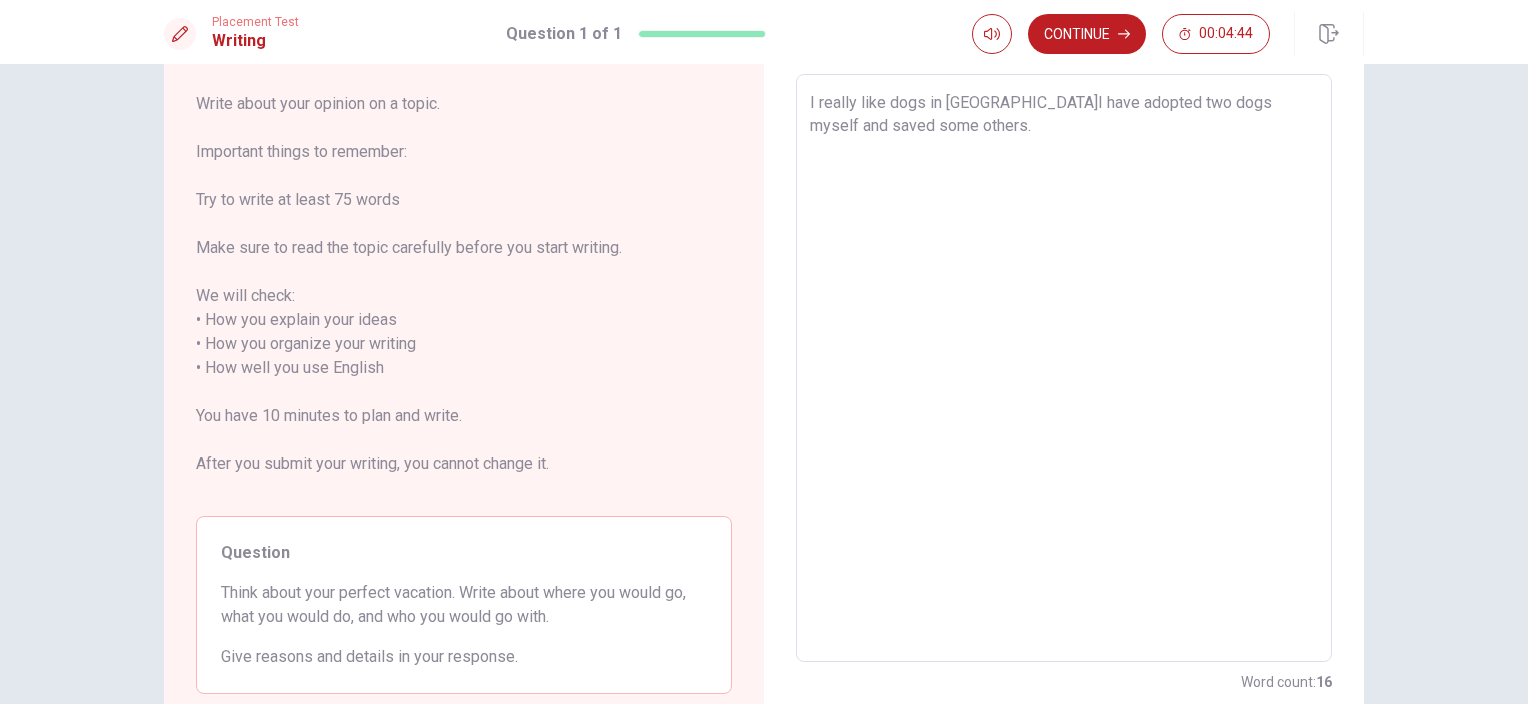type on "I really like dogs in [GEOGRAPHIC_DATA]I have adopted two dogs myself and saved some others.I" 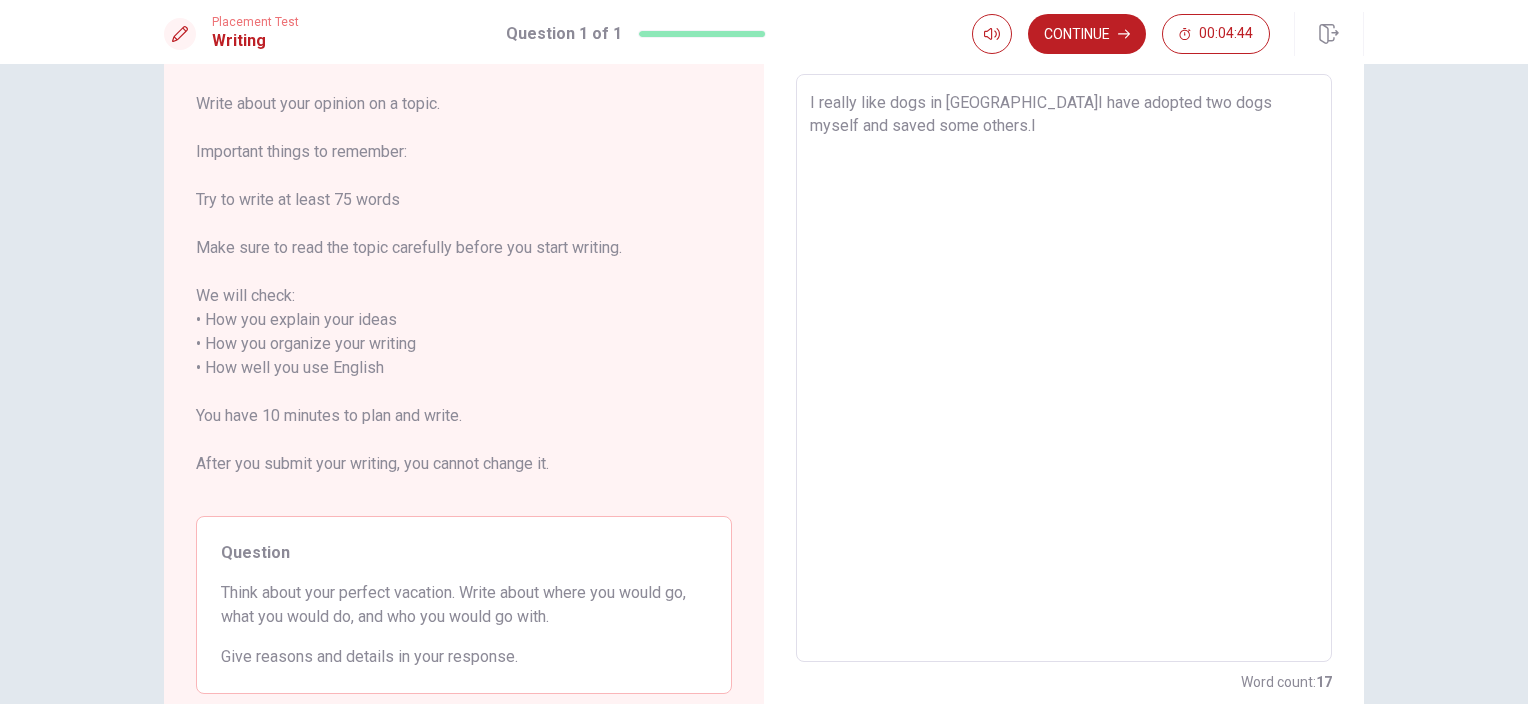 type on "x" 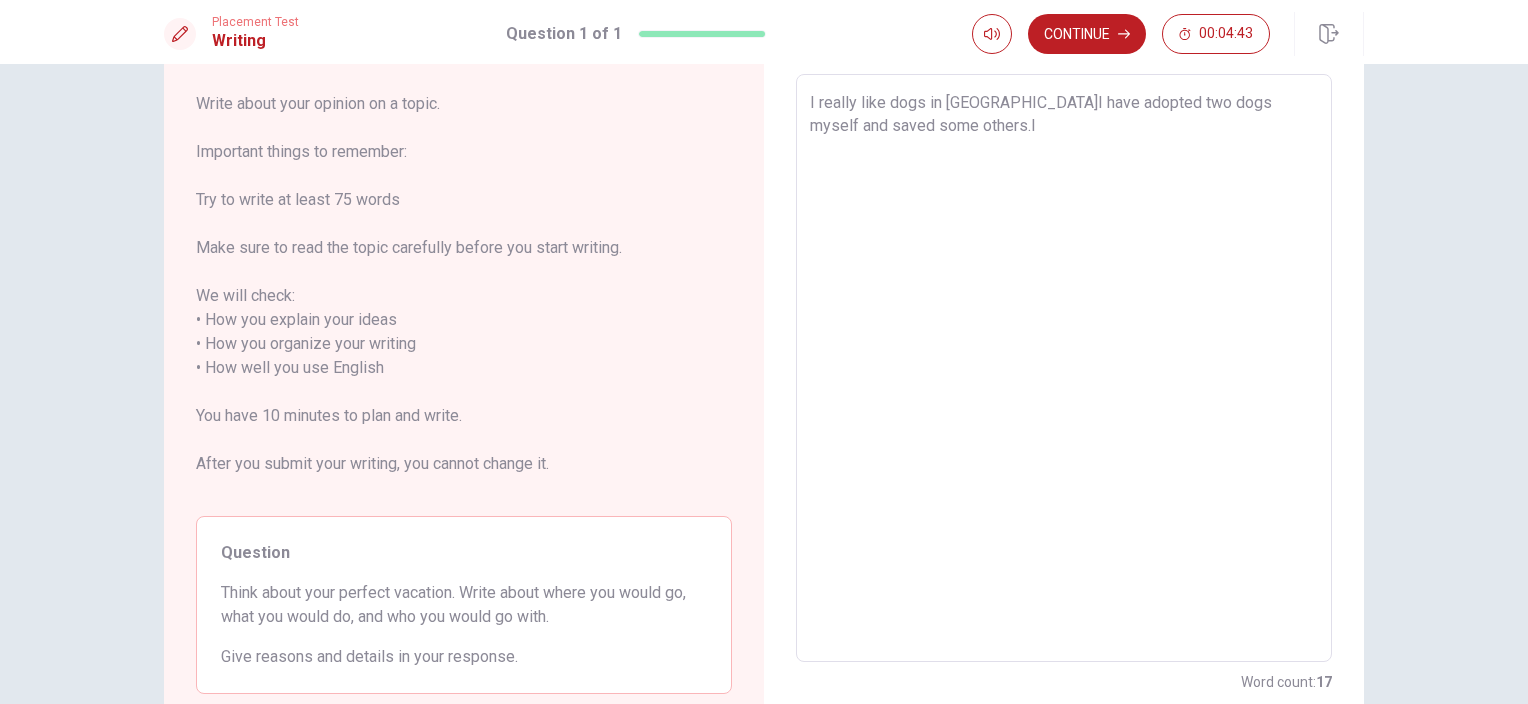 type on "I really like dogs in [GEOGRAPHIC_DATA]I have adopted two dogs myself and saved some others.I" 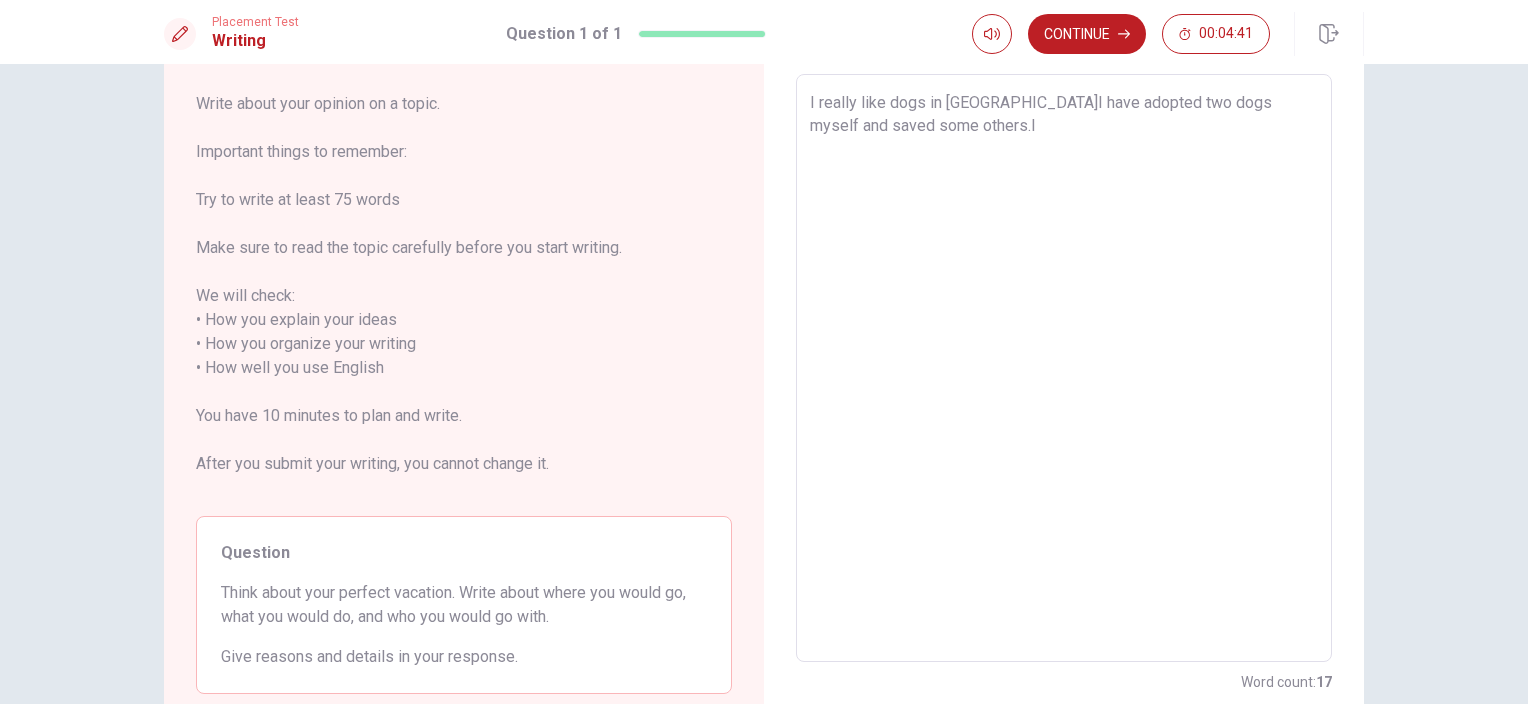 type on "x" 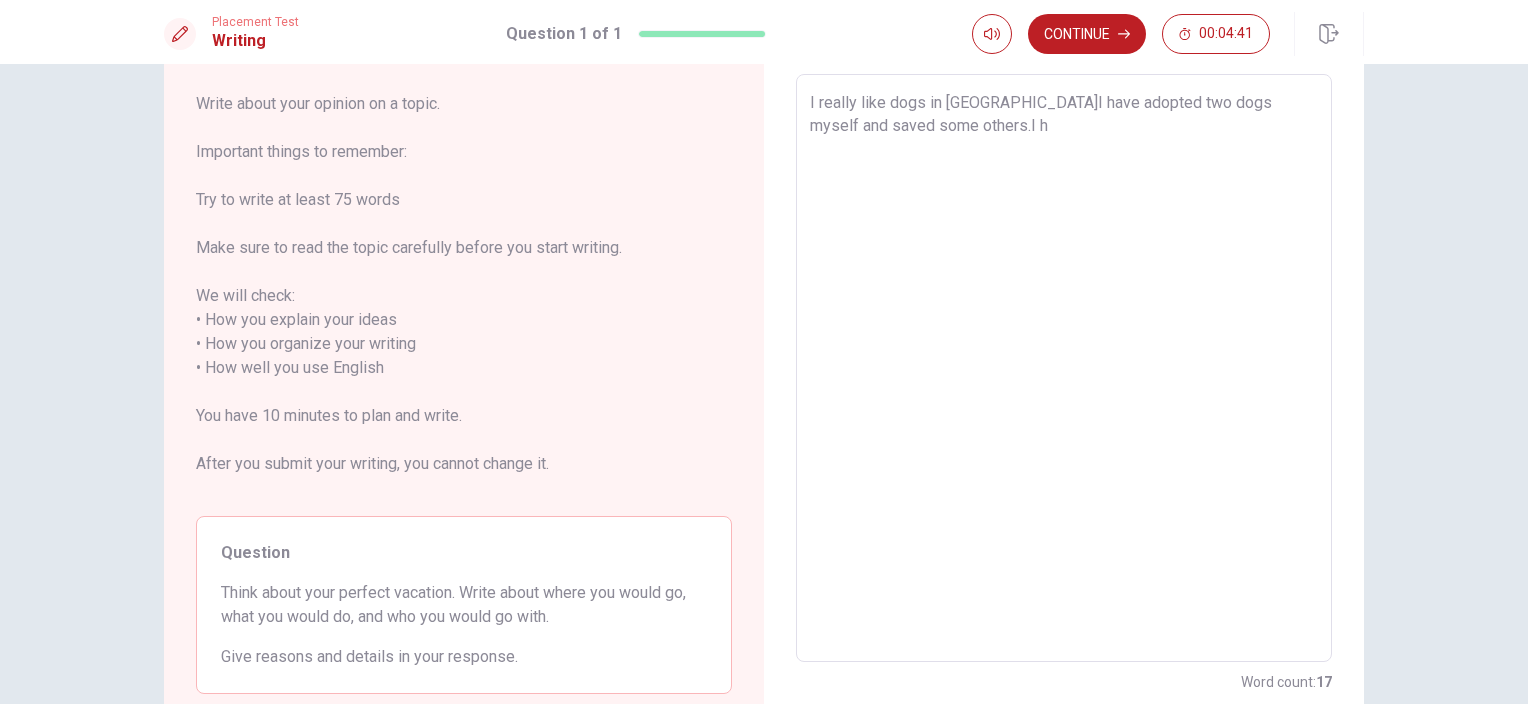 type on "x" 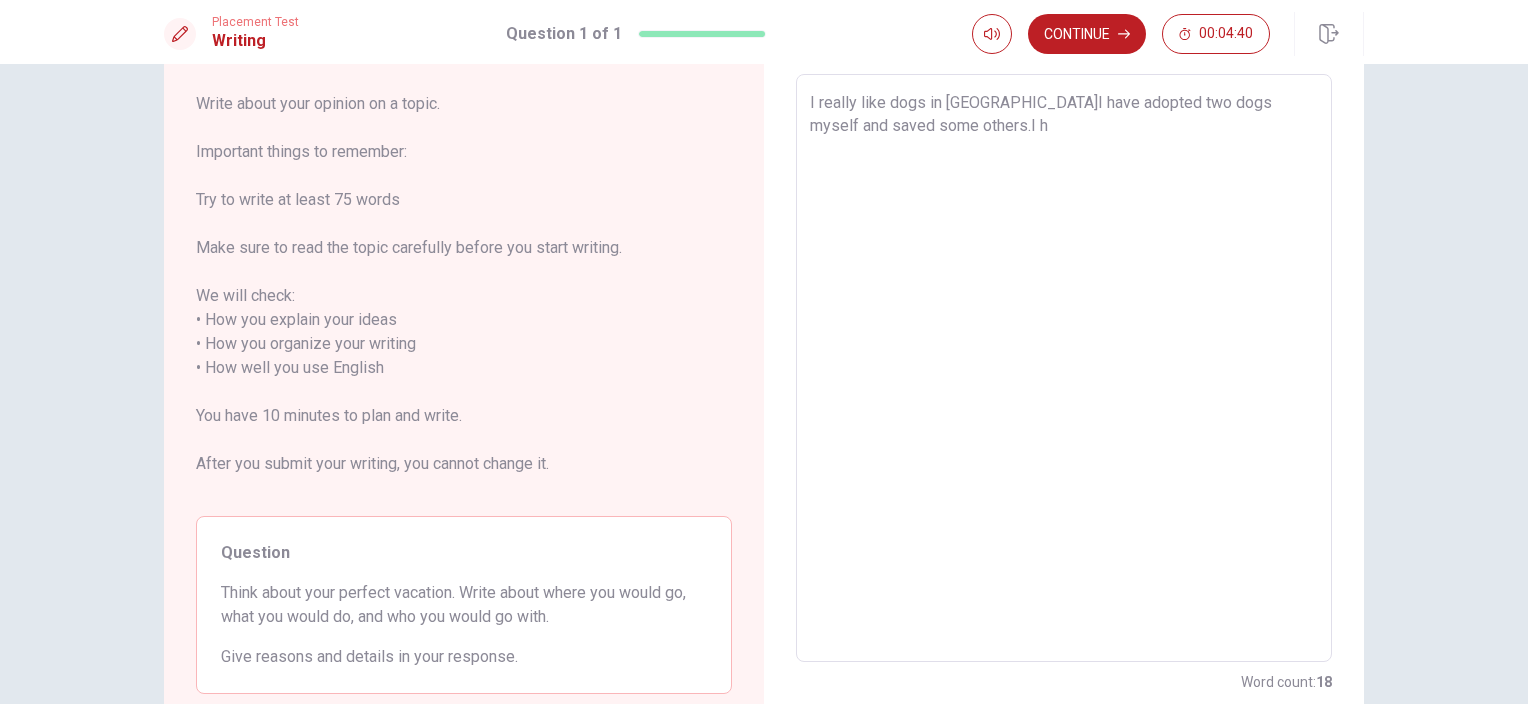 type on "I really like dogs in [GEOGRAPHIC_DATA]I have adopted two dogs myself and saved some others.I ho" 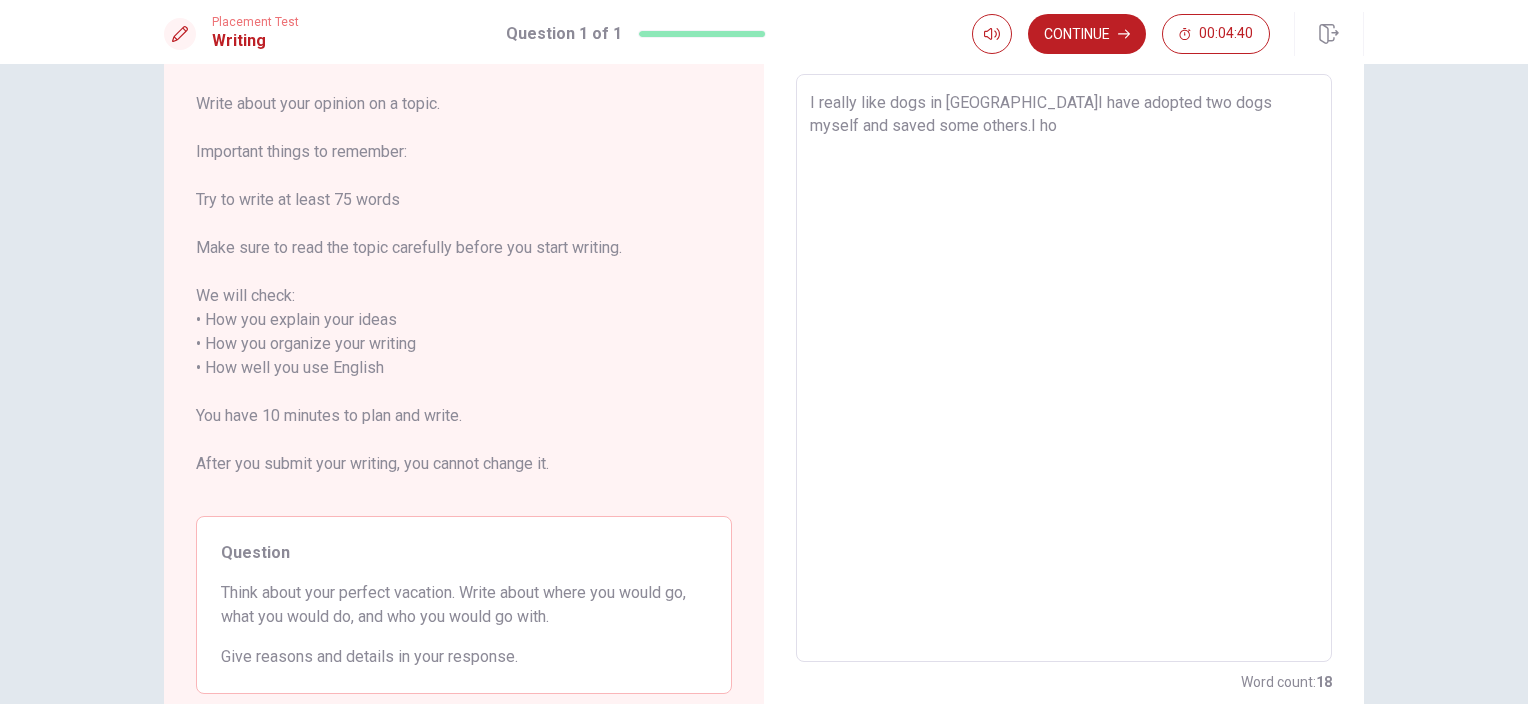 type on "x" 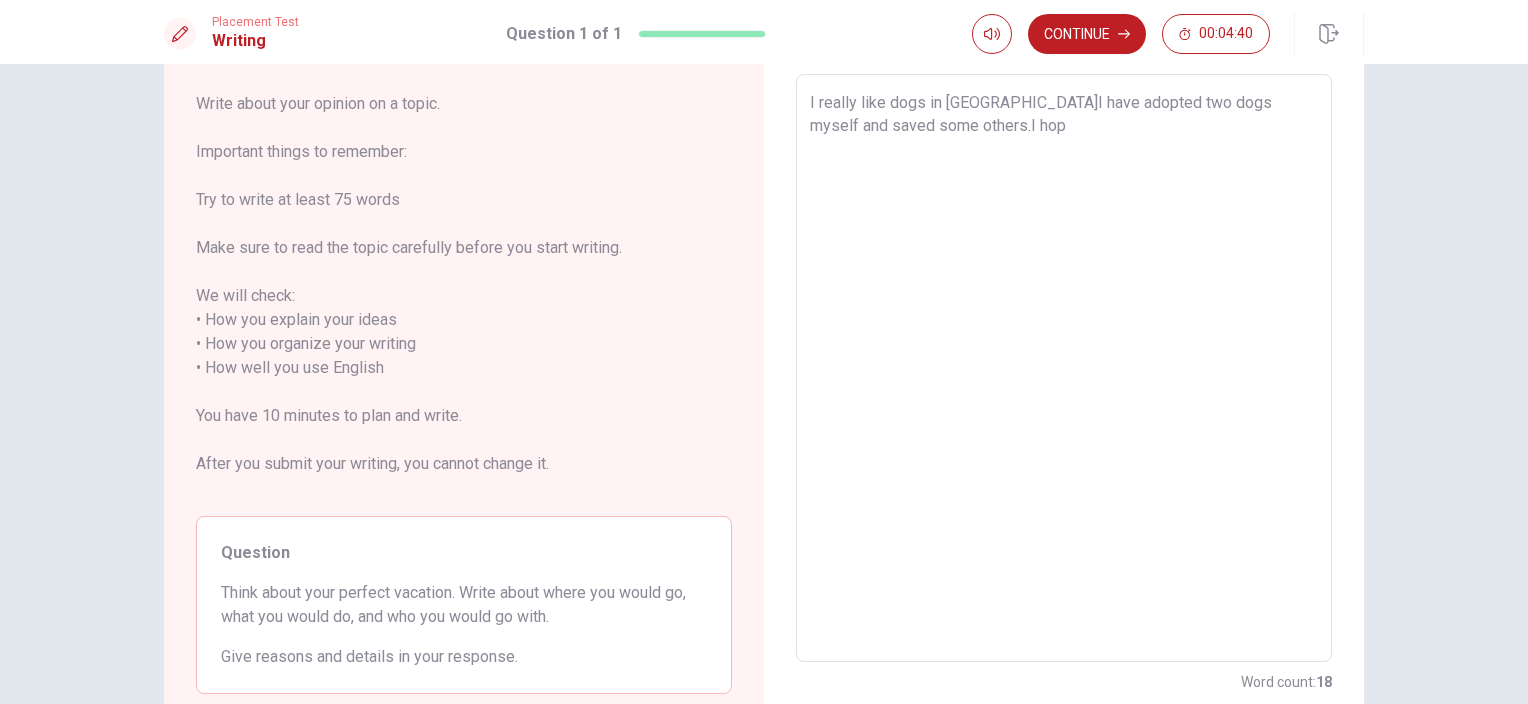 type on "x" 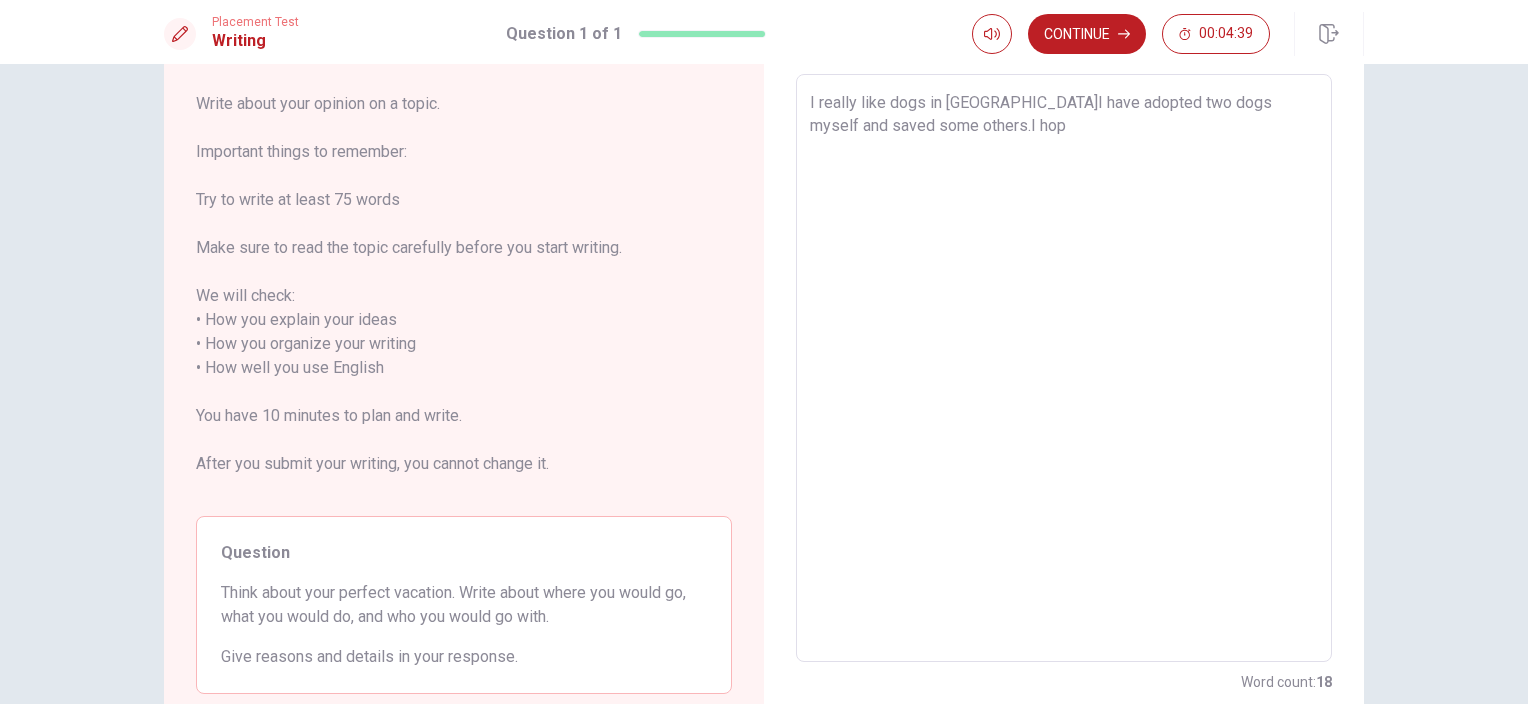type on "I really like dogs in [GEOGRAPHIC_DATA]I have adopted two dogs myself and saved some others.I hope" 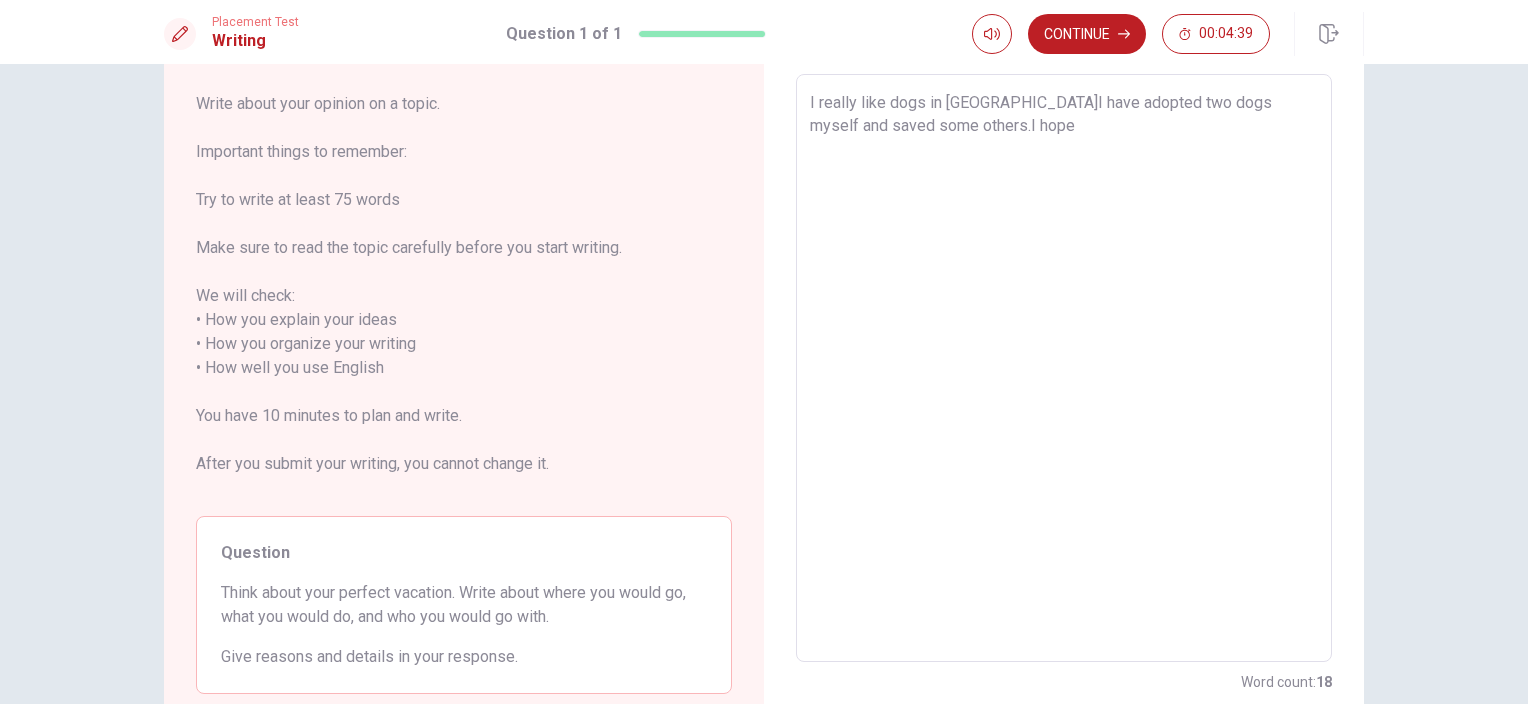 type on "x" 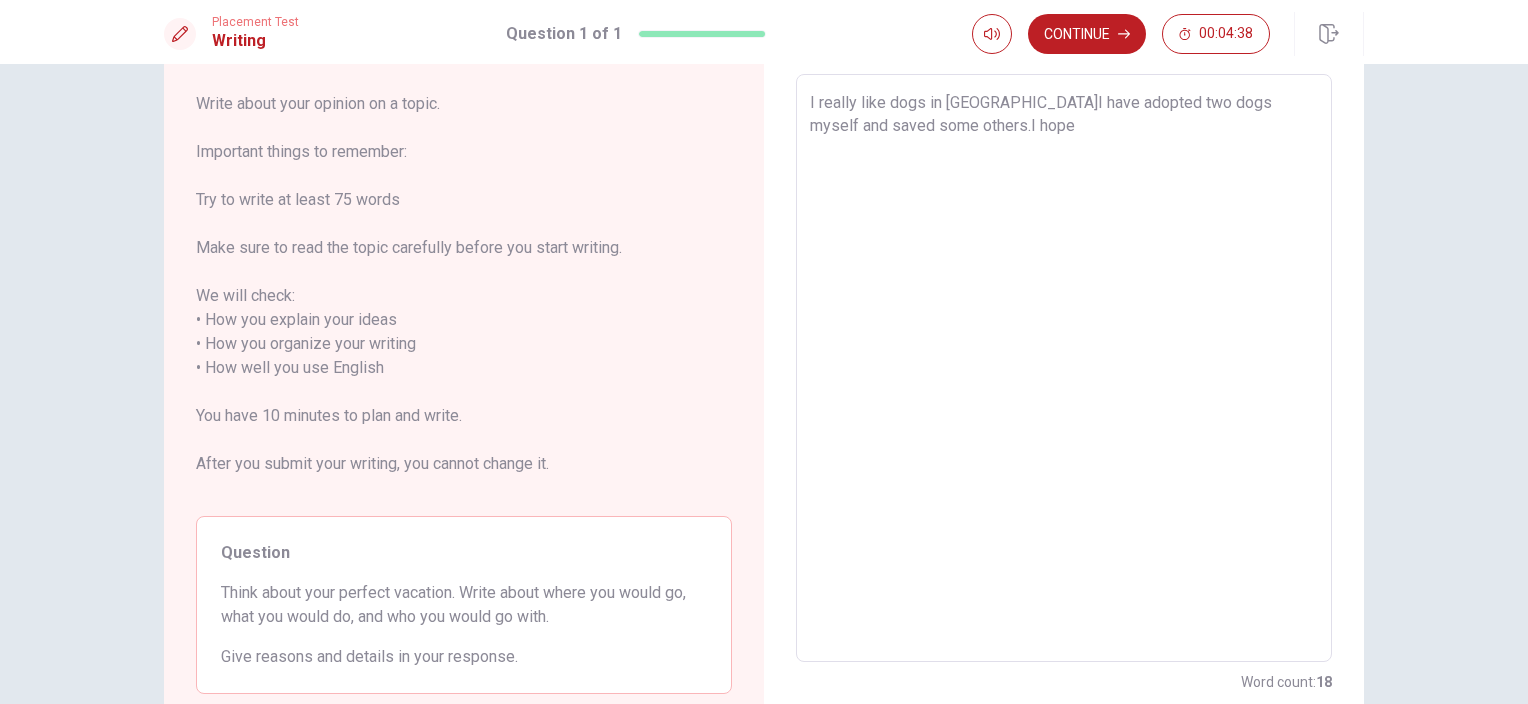 type on "I really like dogs in [GEOGRAPHIC_DATA]I have adopted two dogs myself and saved some others.I hope" 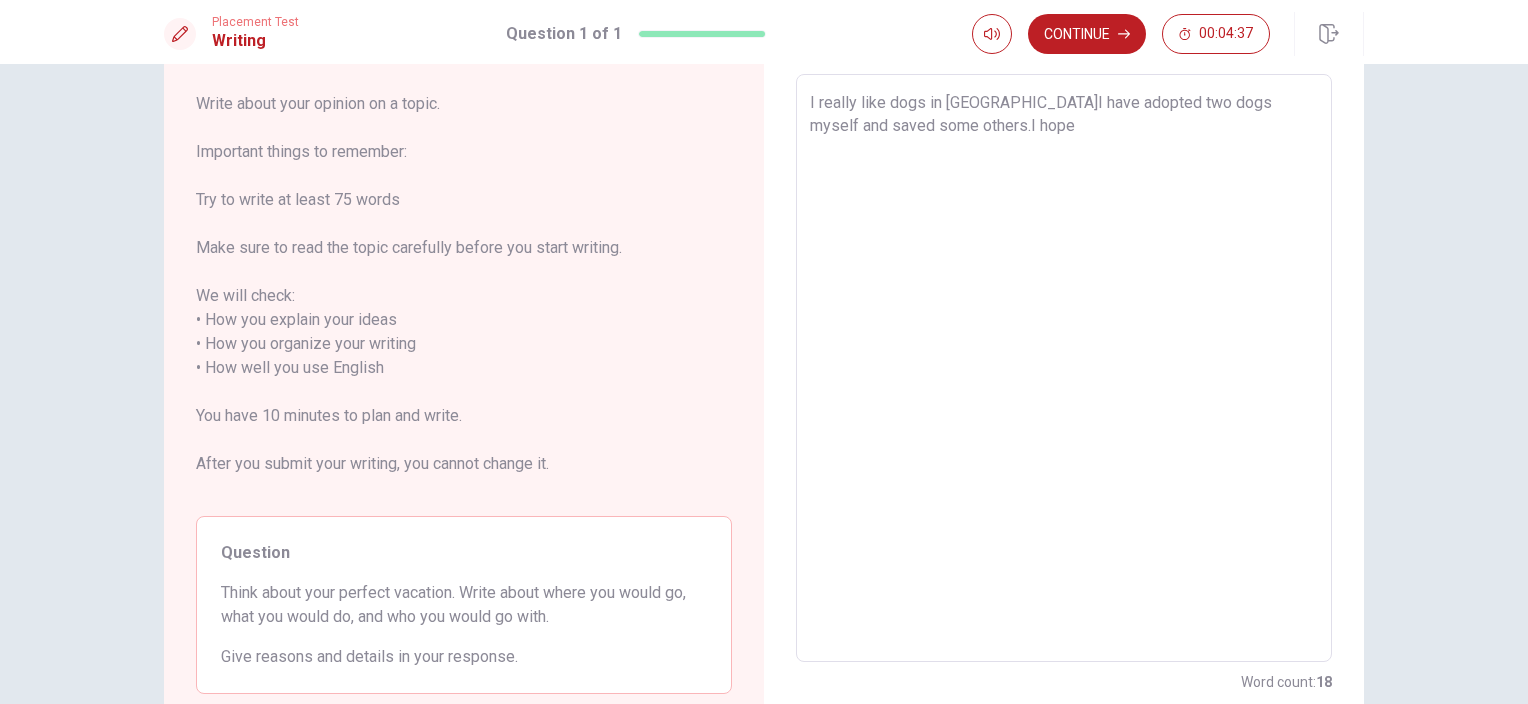 type on "I really like dogs in [GEOGRAPHIC_DATA]I have adopted two dogs myself and saved some others.I hope t" 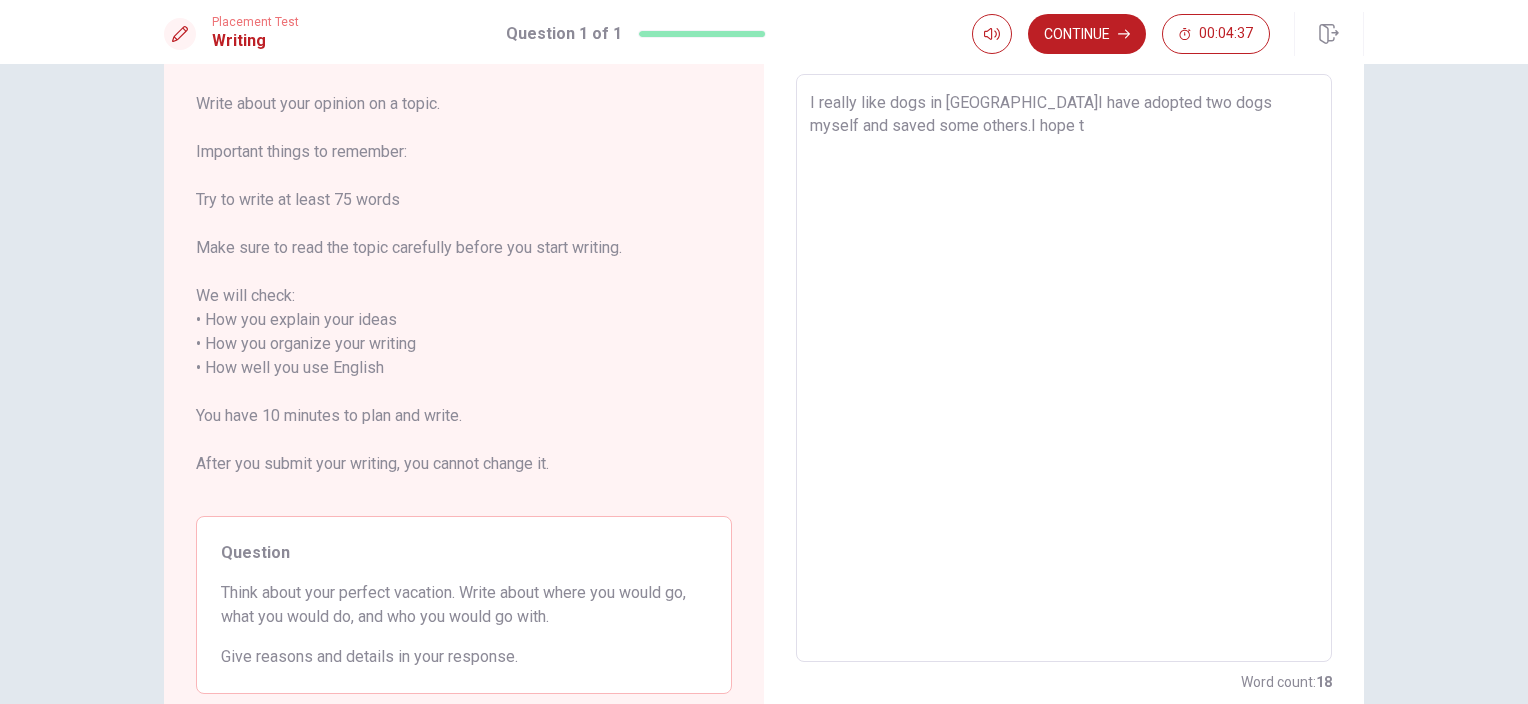 type on "x" 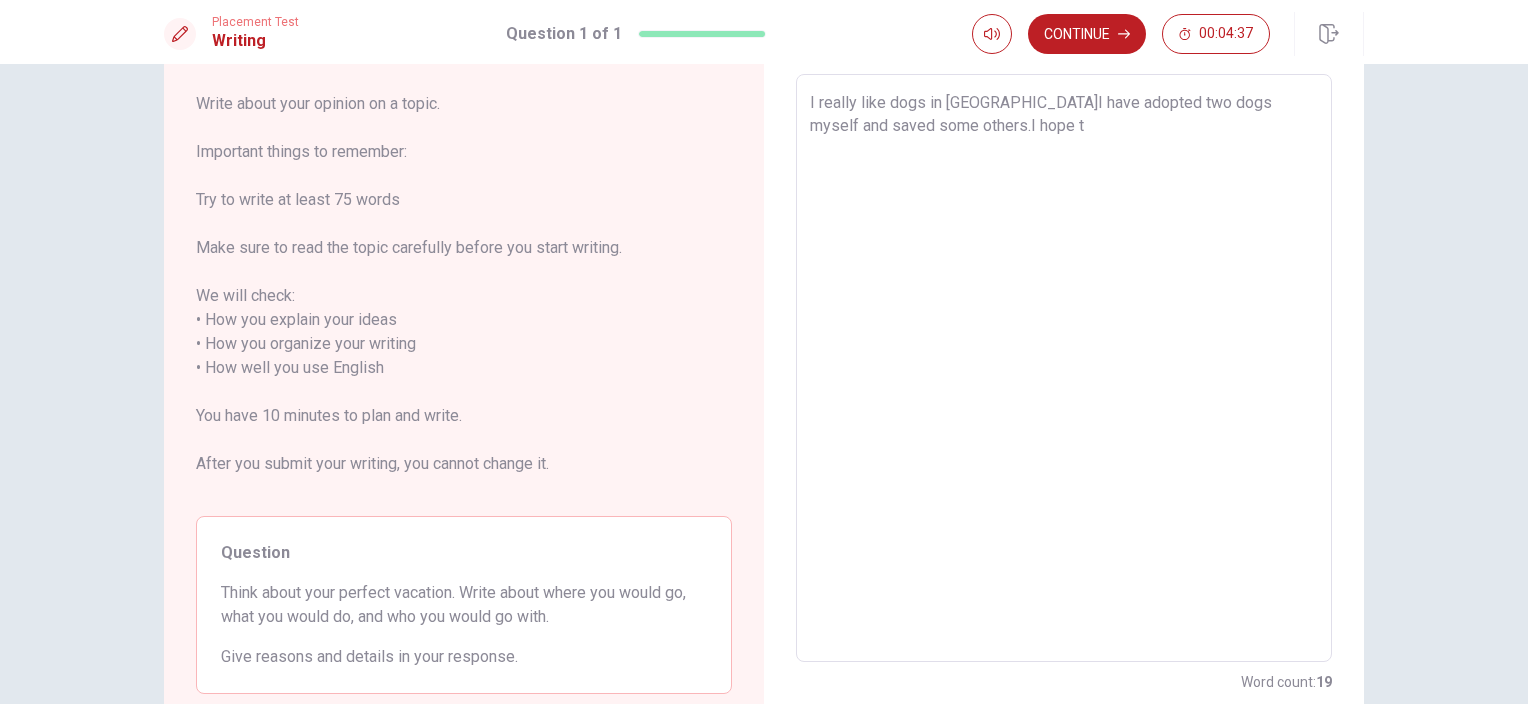 type on "I really like dogs in [GEOGRAPHIC_DATA]I have adopted two dogs myself and saved some others.I hope th" 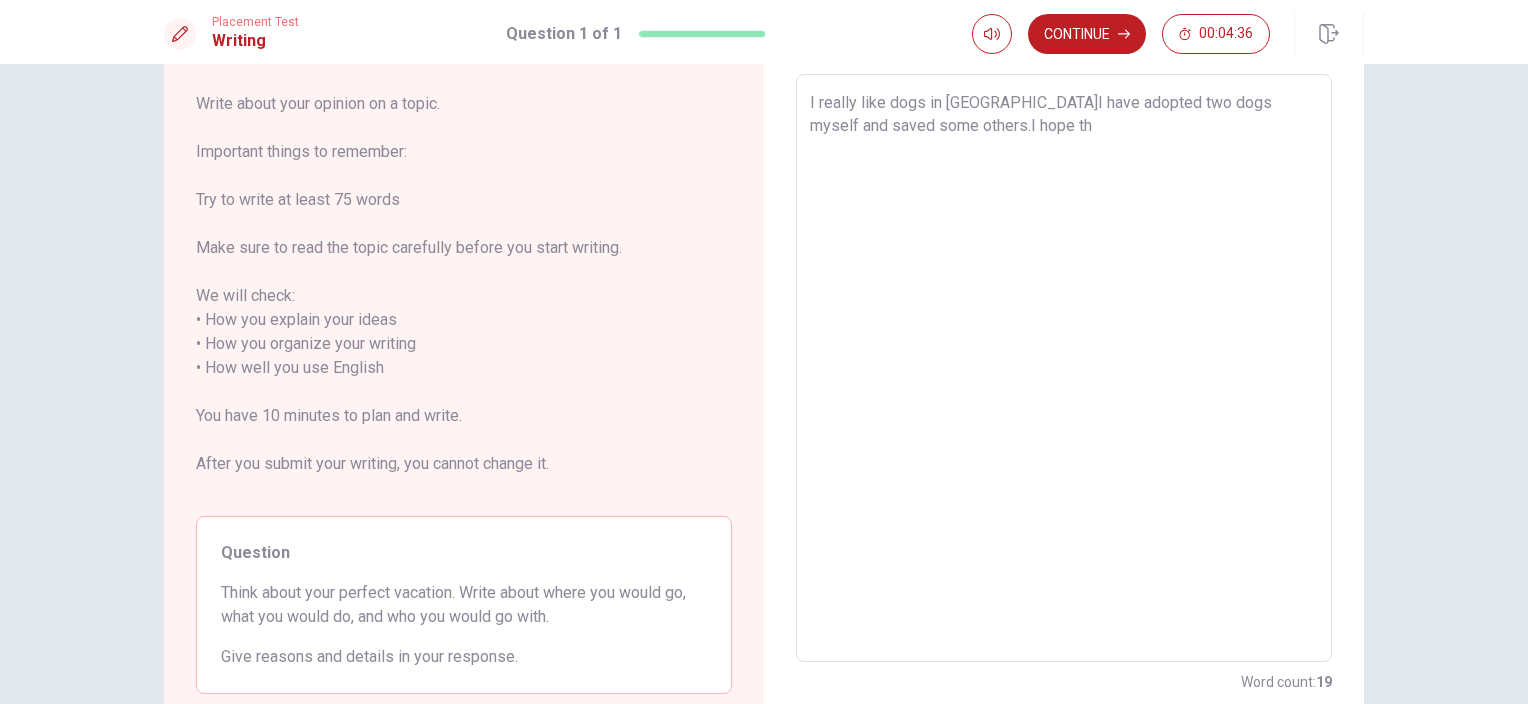 type on "x" 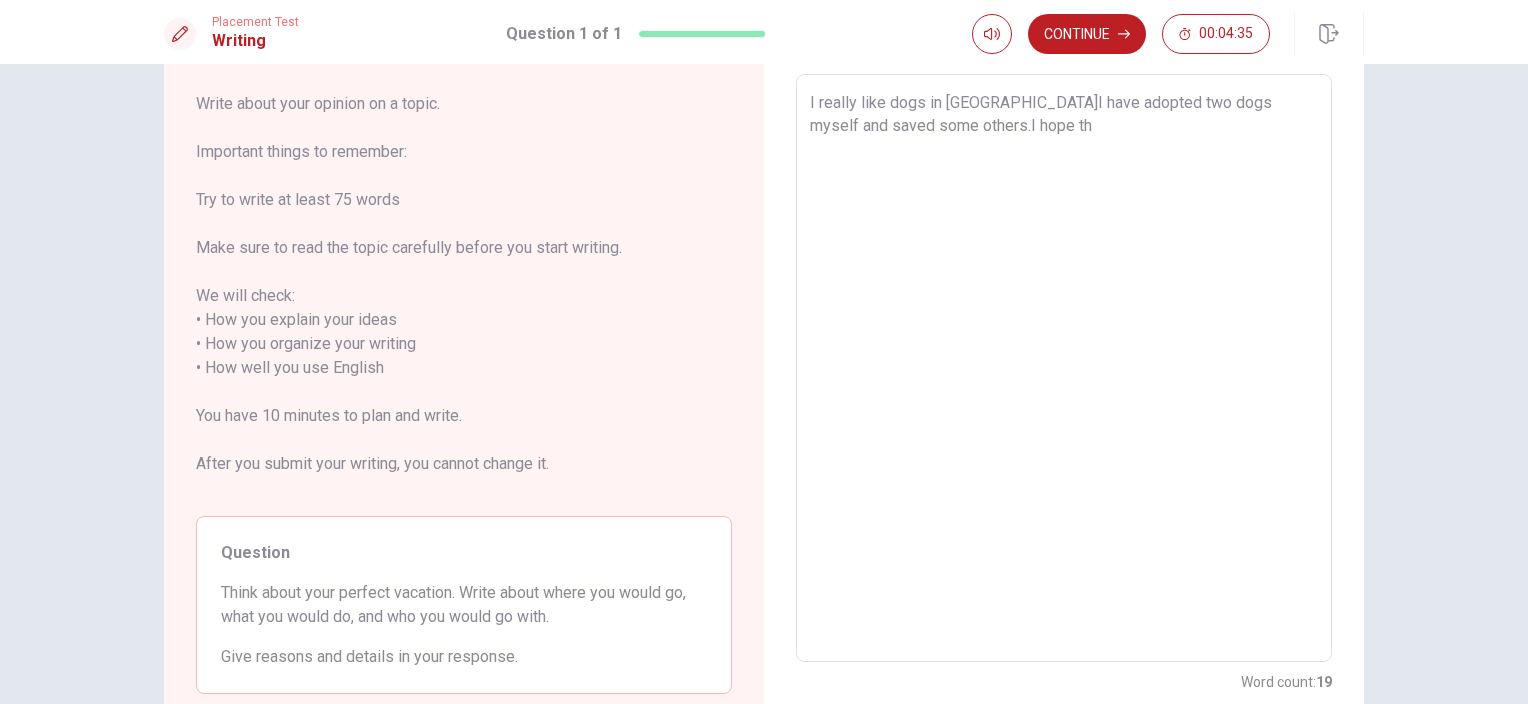 type on "I really like dogs in [GEOGRAPHIC_DATA]I have adopted two dogs myself and saved some others.I hope tha" 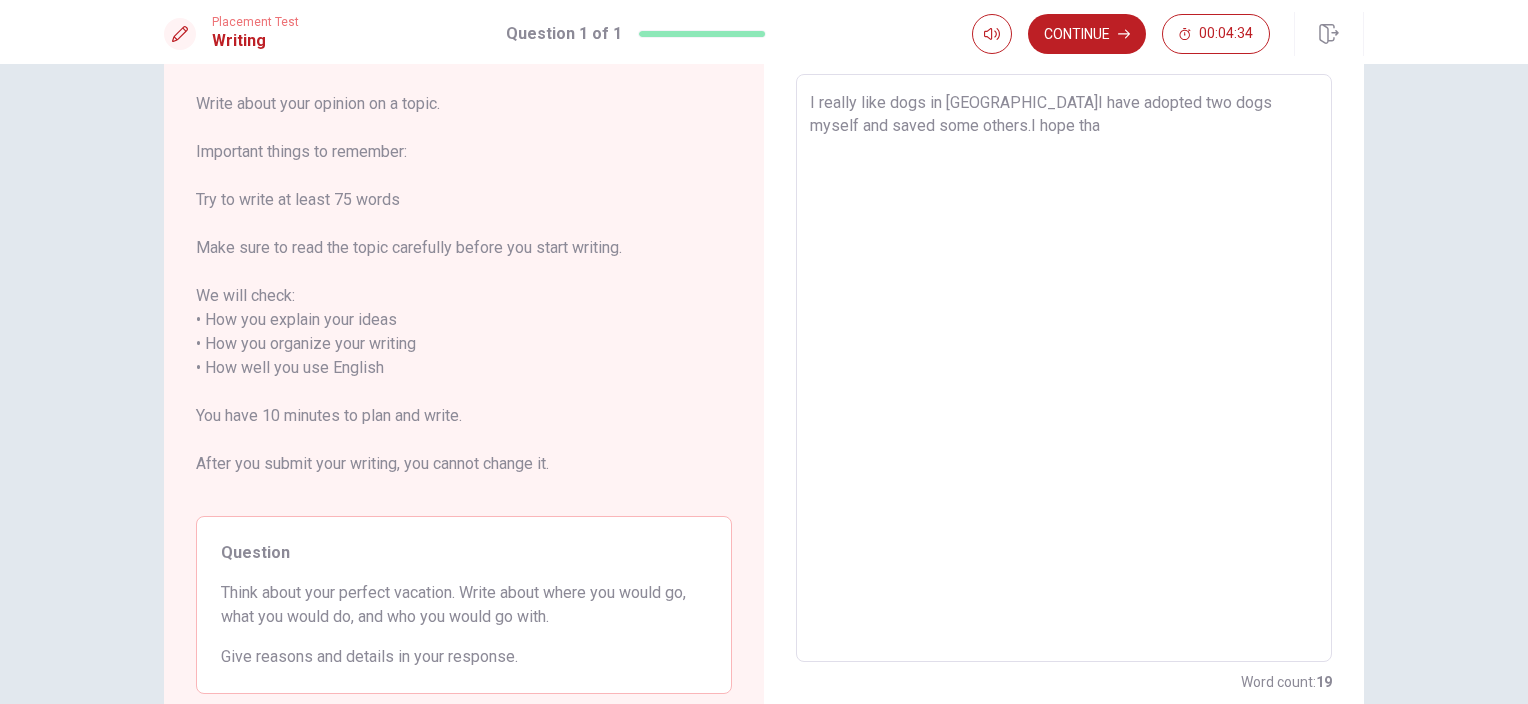 type on "x" 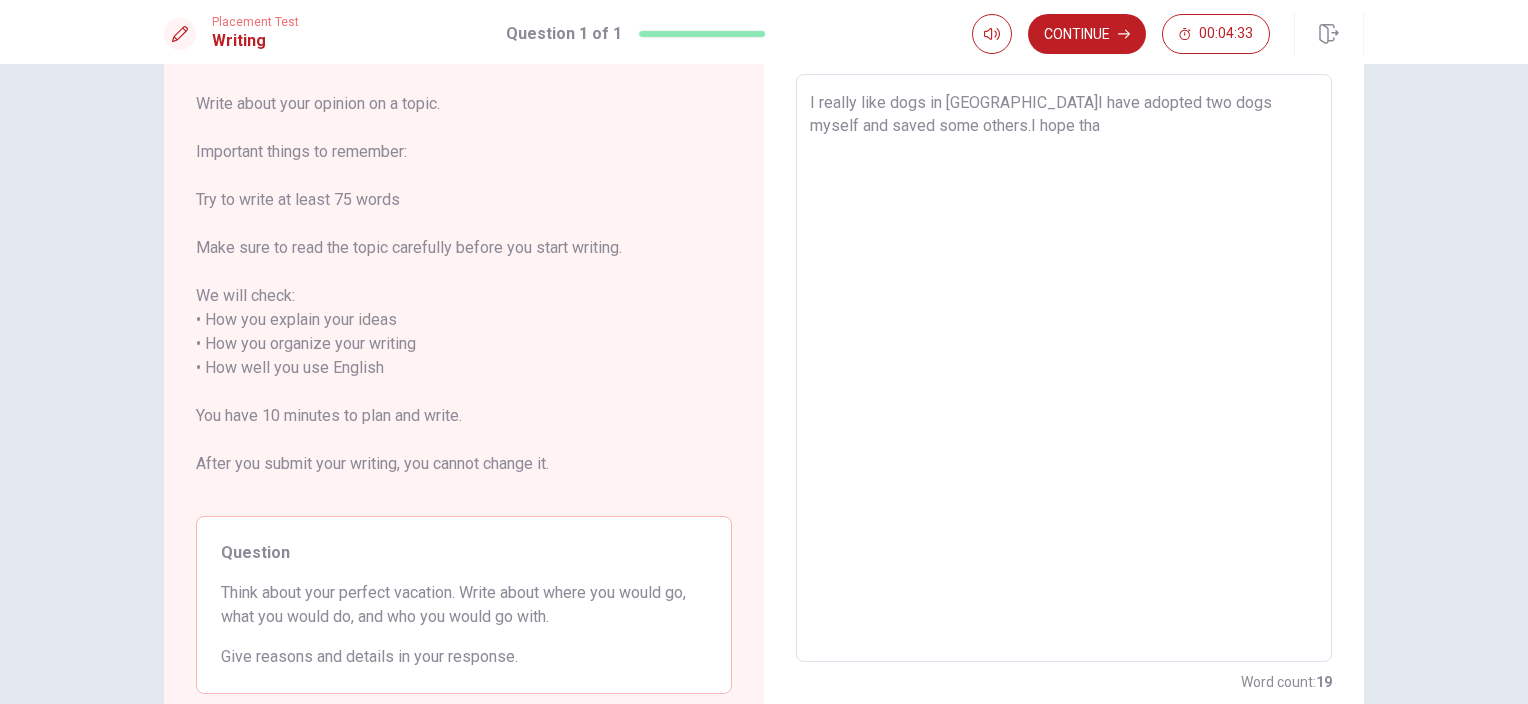 type on "I really like dogs in [GEOGRAPHIC_DATA]I have adopted two dogs myself and saved some others.I hope that" 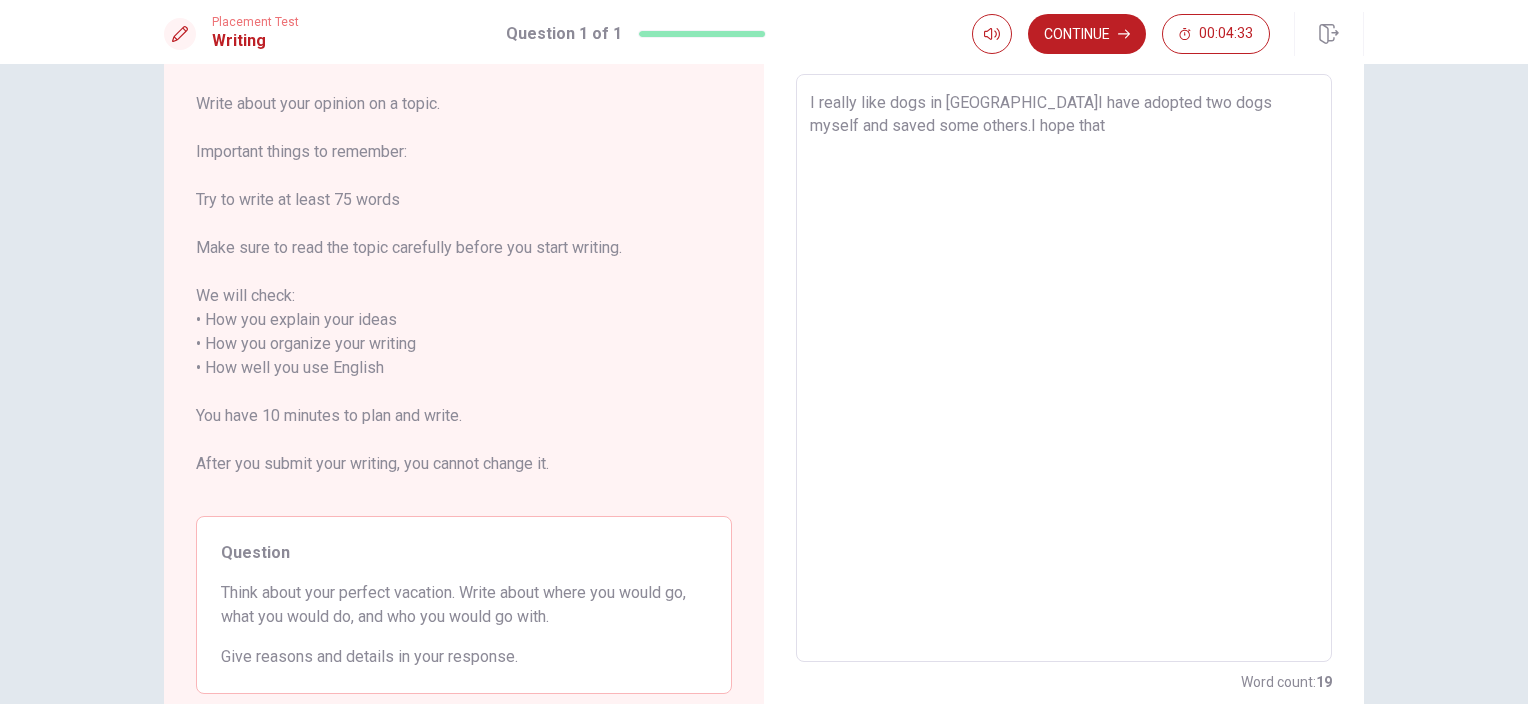 type on "x" 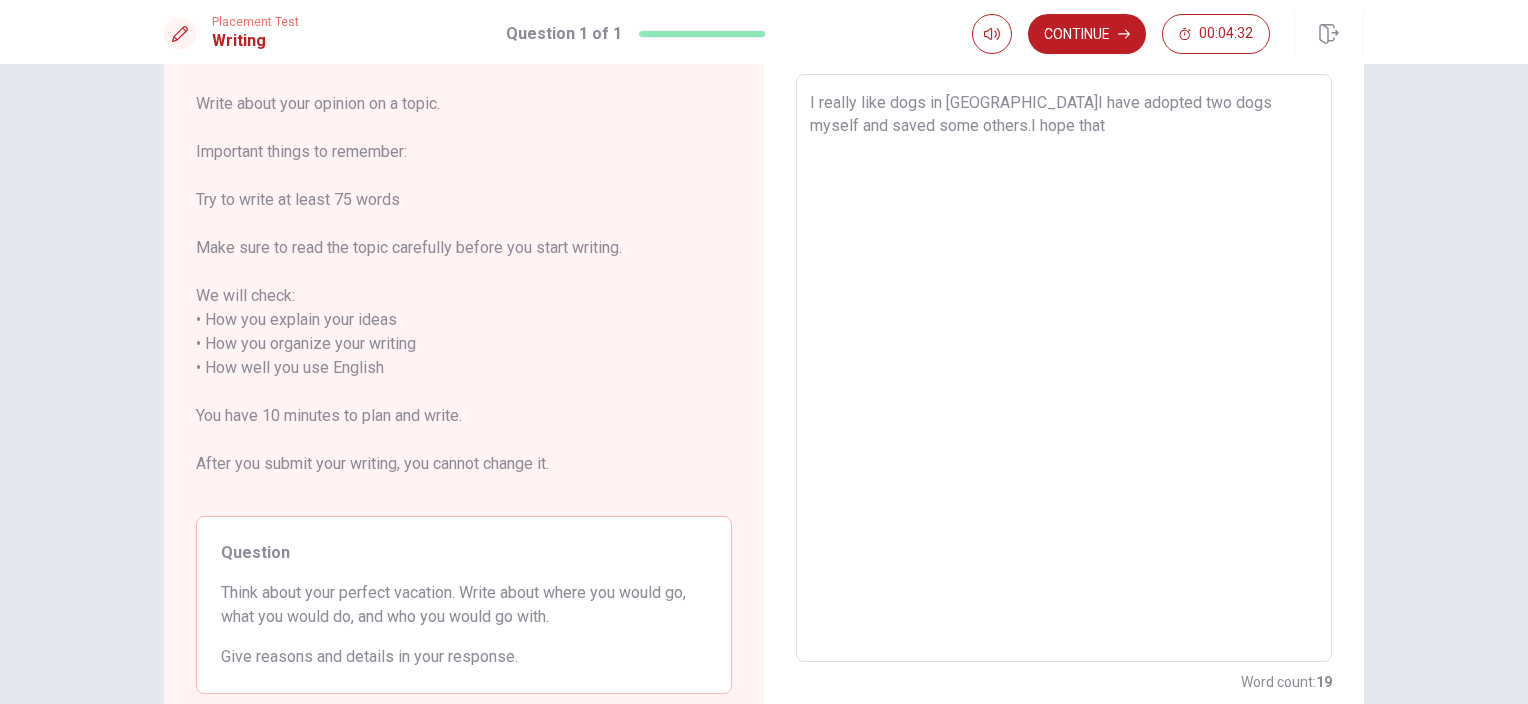 type 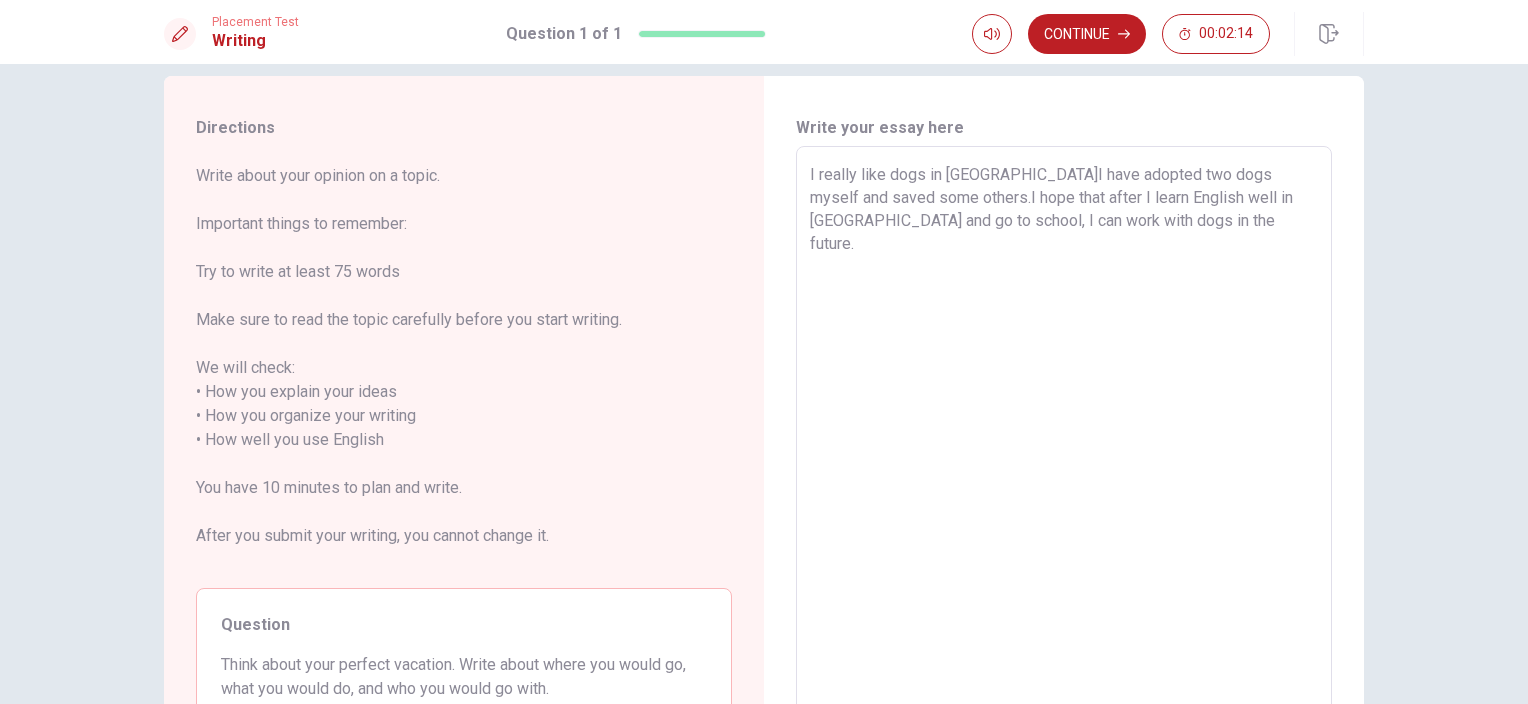 scroll, scrollTop: 0, scrollLeft: 0, axis: both 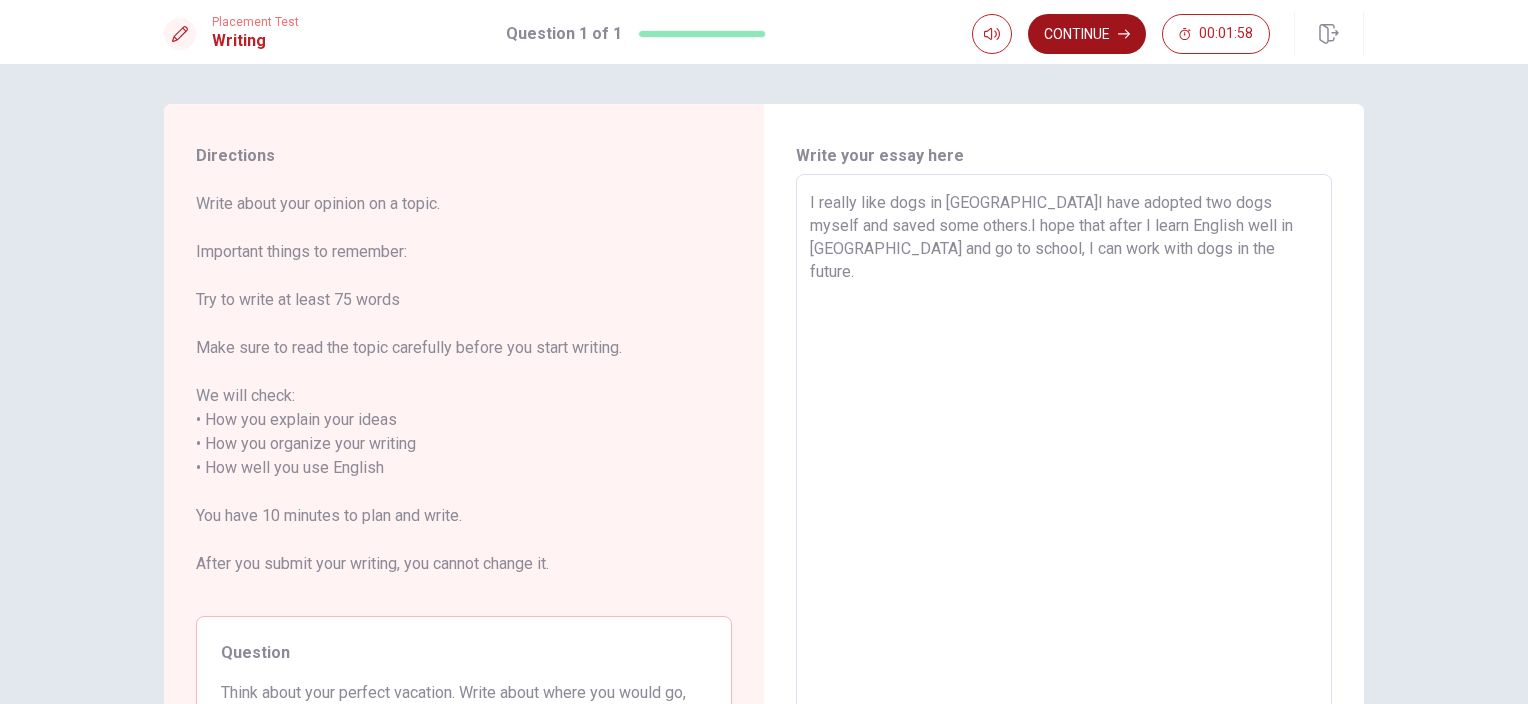 click on "Continue" at bounding box center [1087, 34] 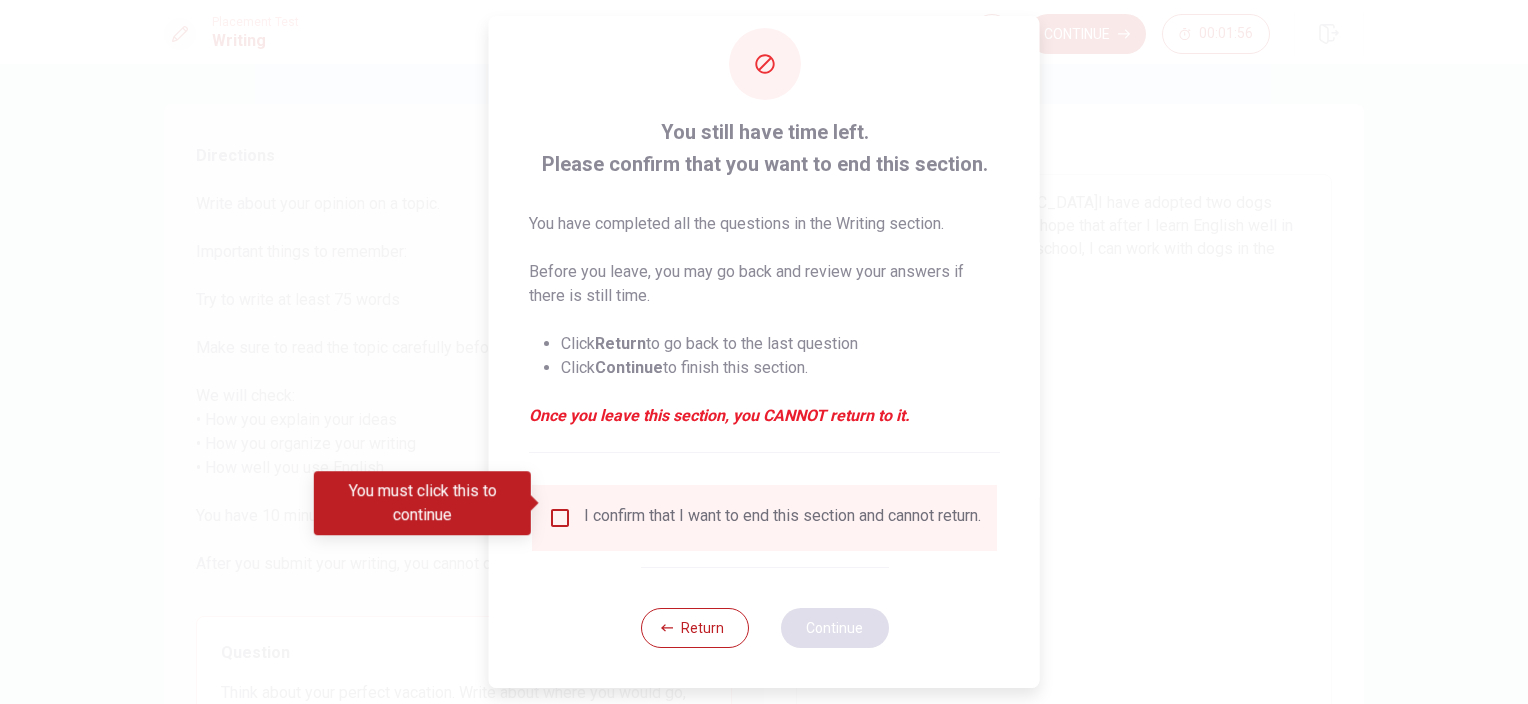 scroll, scrollTop: 42, scrollLeft: 0, axis: vertical 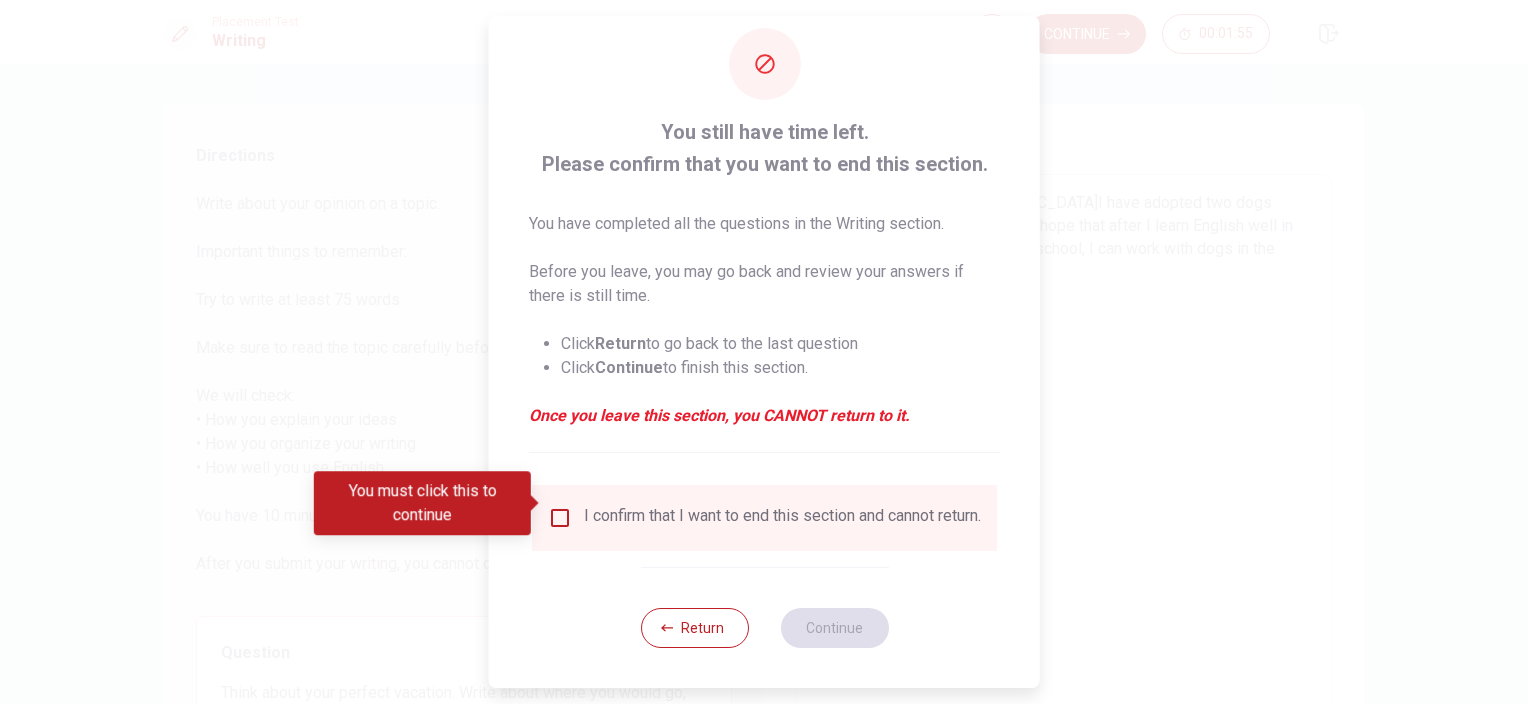 click at bounding box center [560, 518] 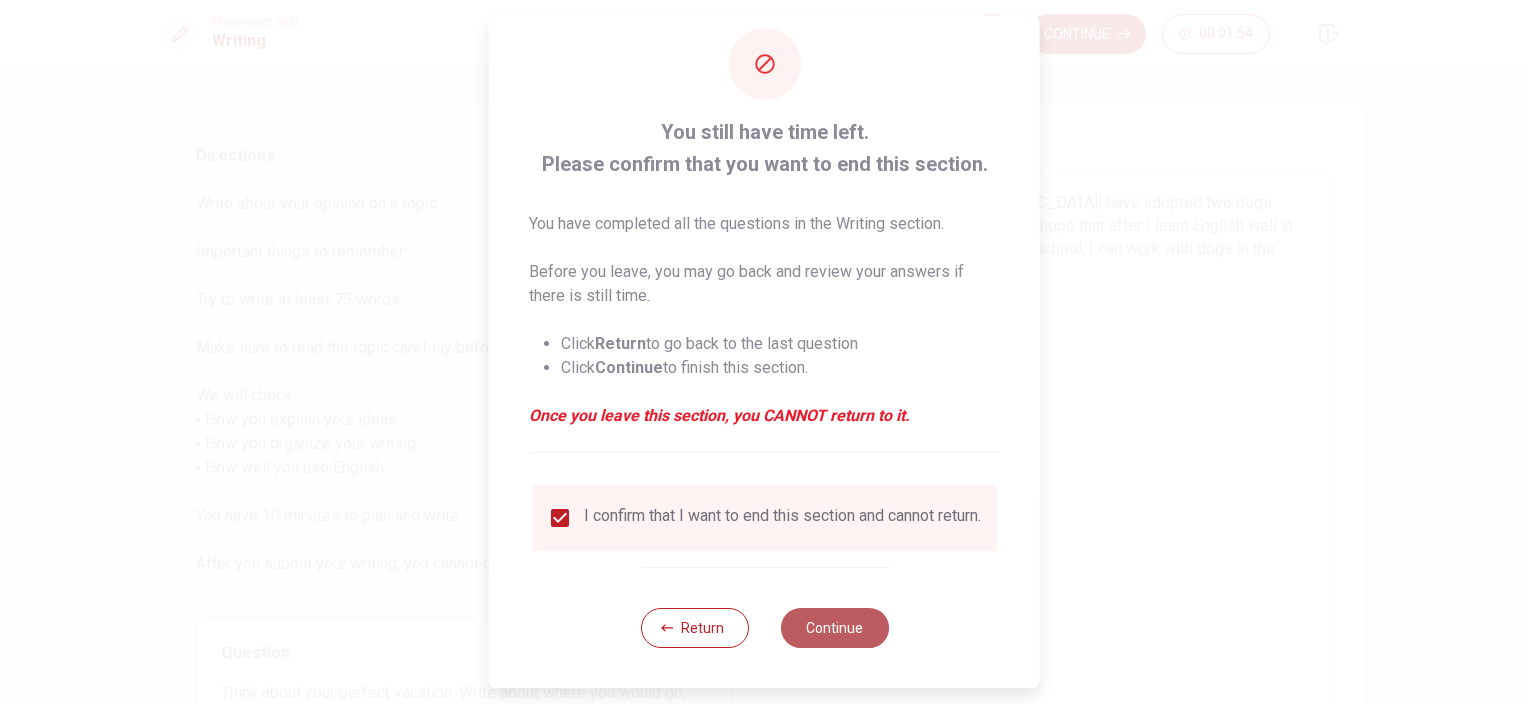 click on "Continue" at bounding box center (834, 628) 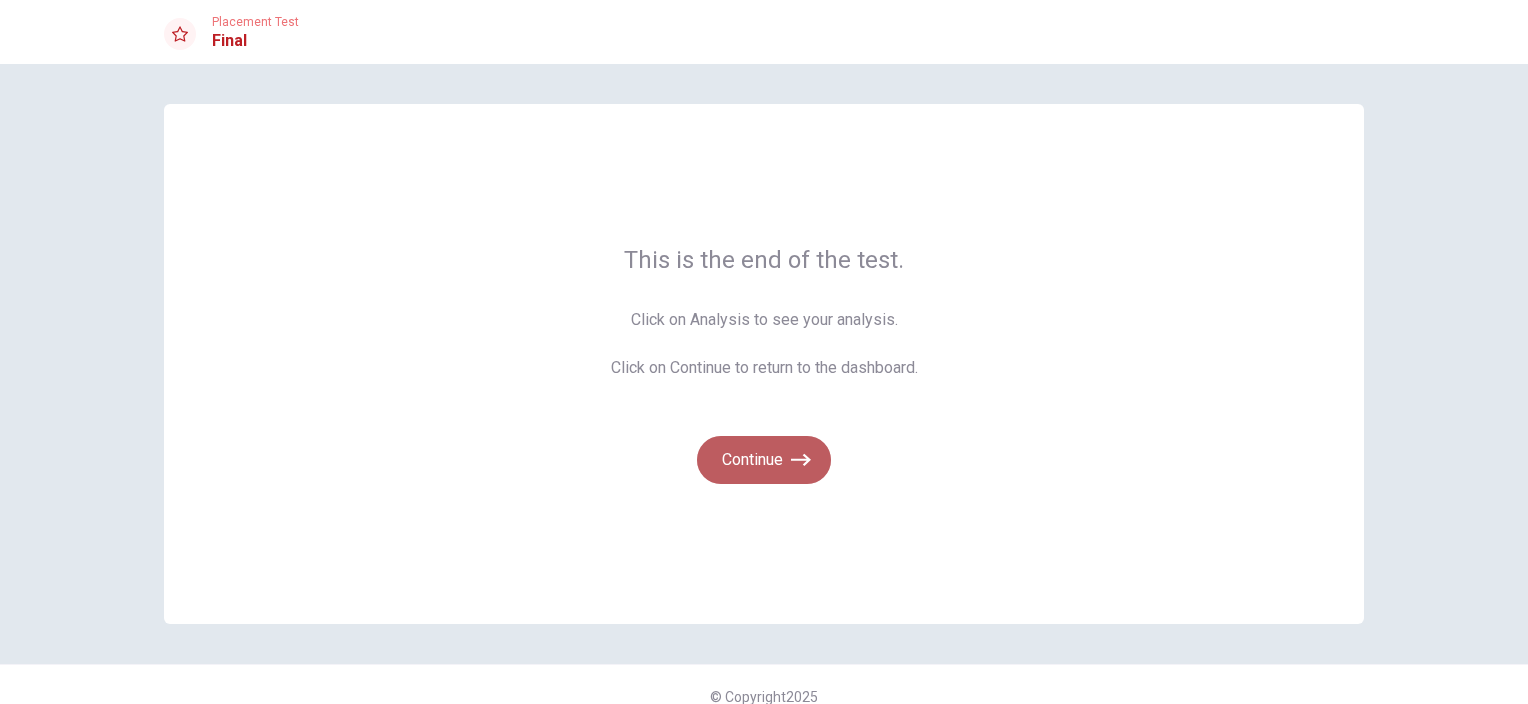 click on "Continue" at bounding box center (764, 460) 